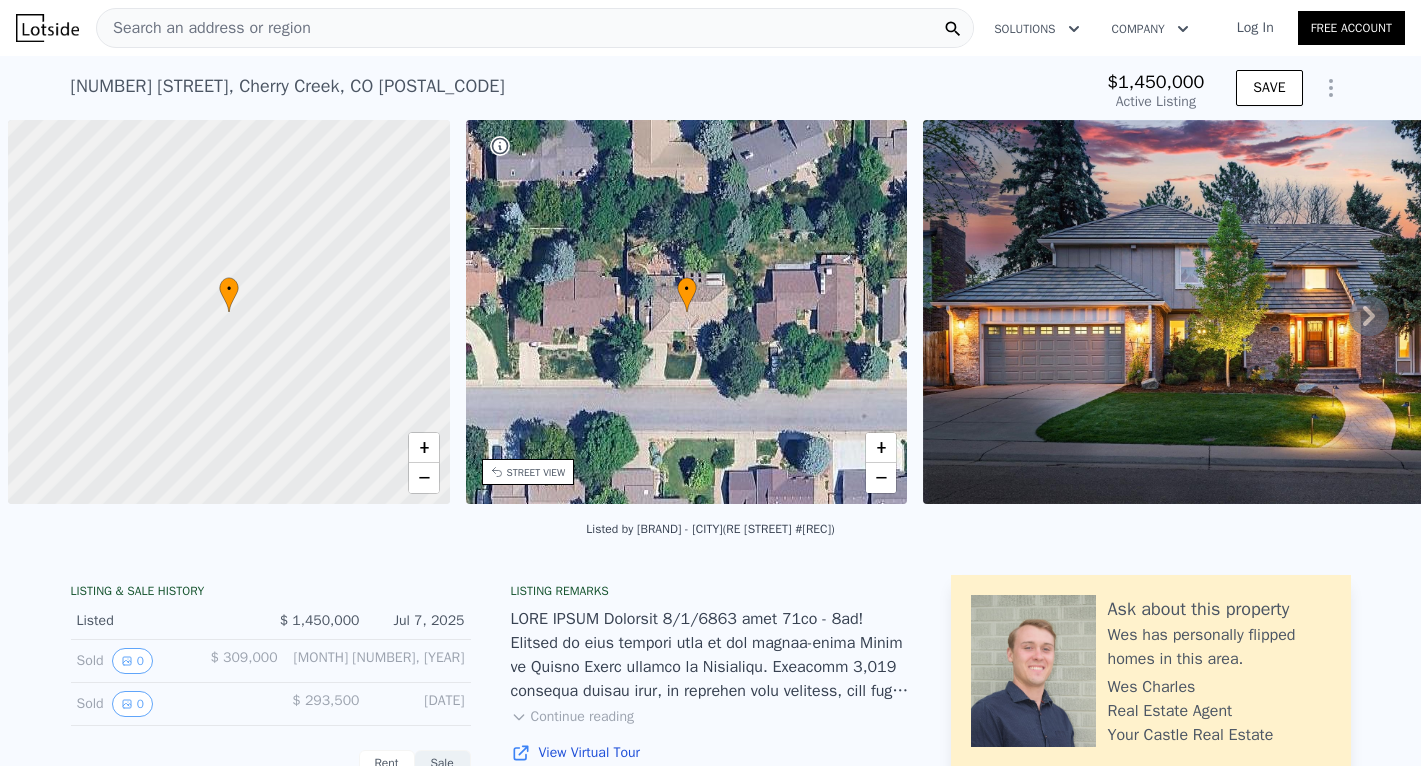 scroll, scrollTop: 0, scrollLeft: 0, axis: both 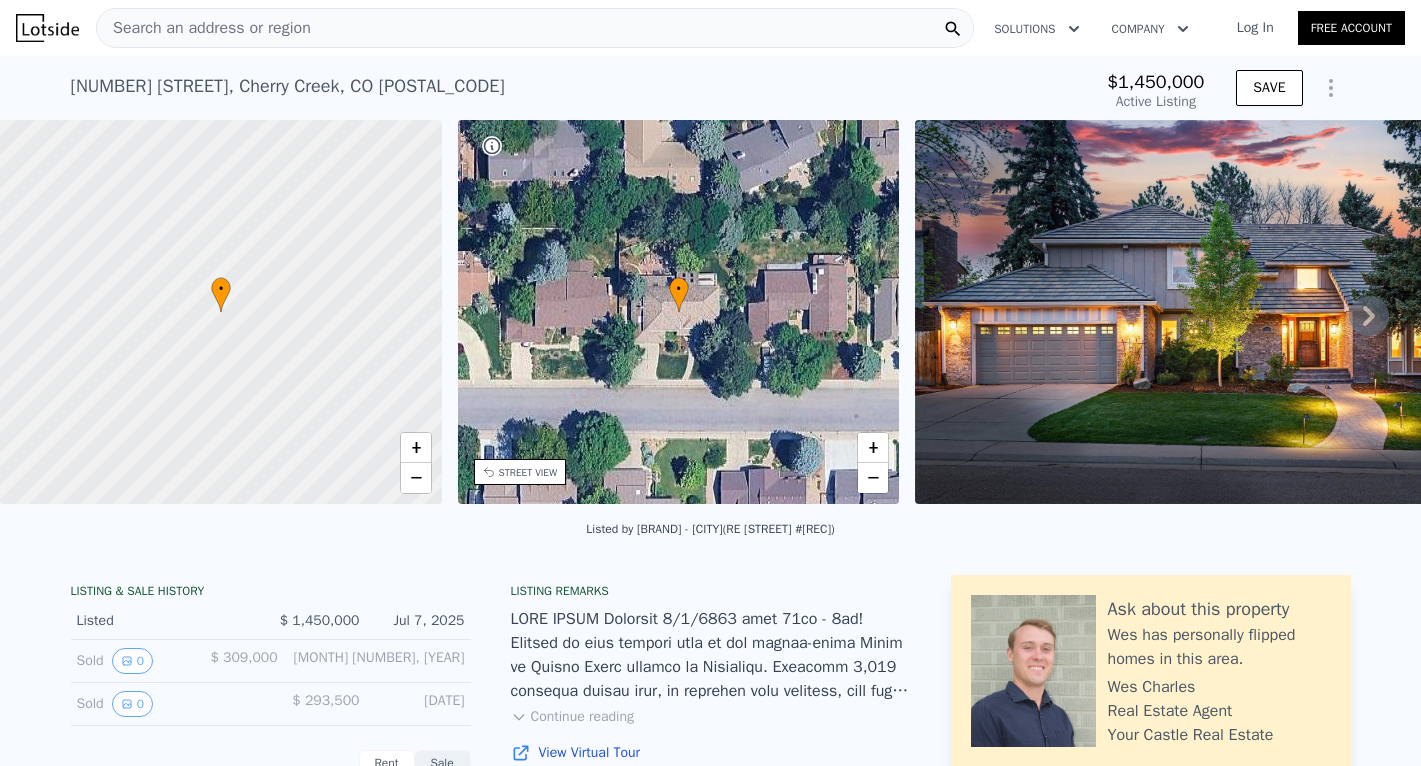 click on "Search an address or region" at bounding box center (204, 28) 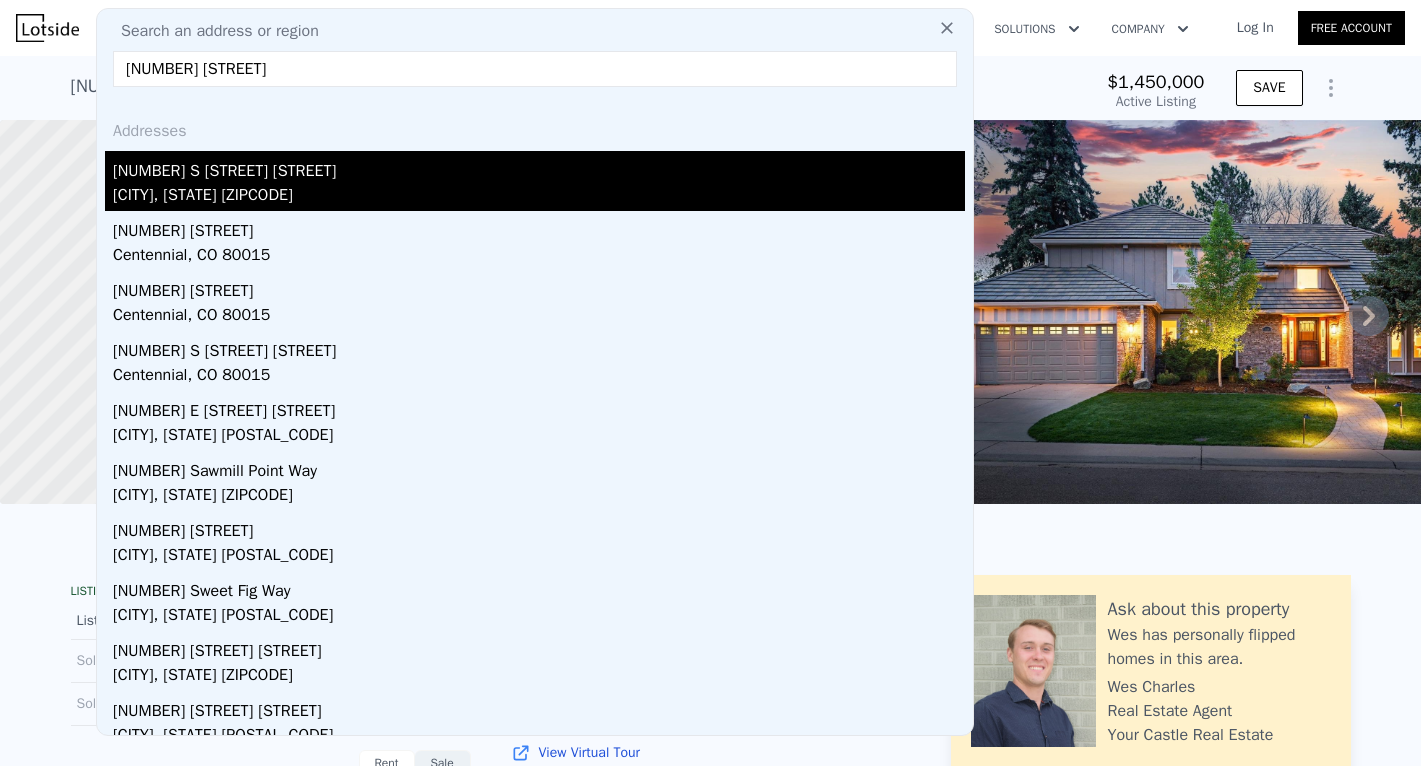 type on "5293 s Ironton way" 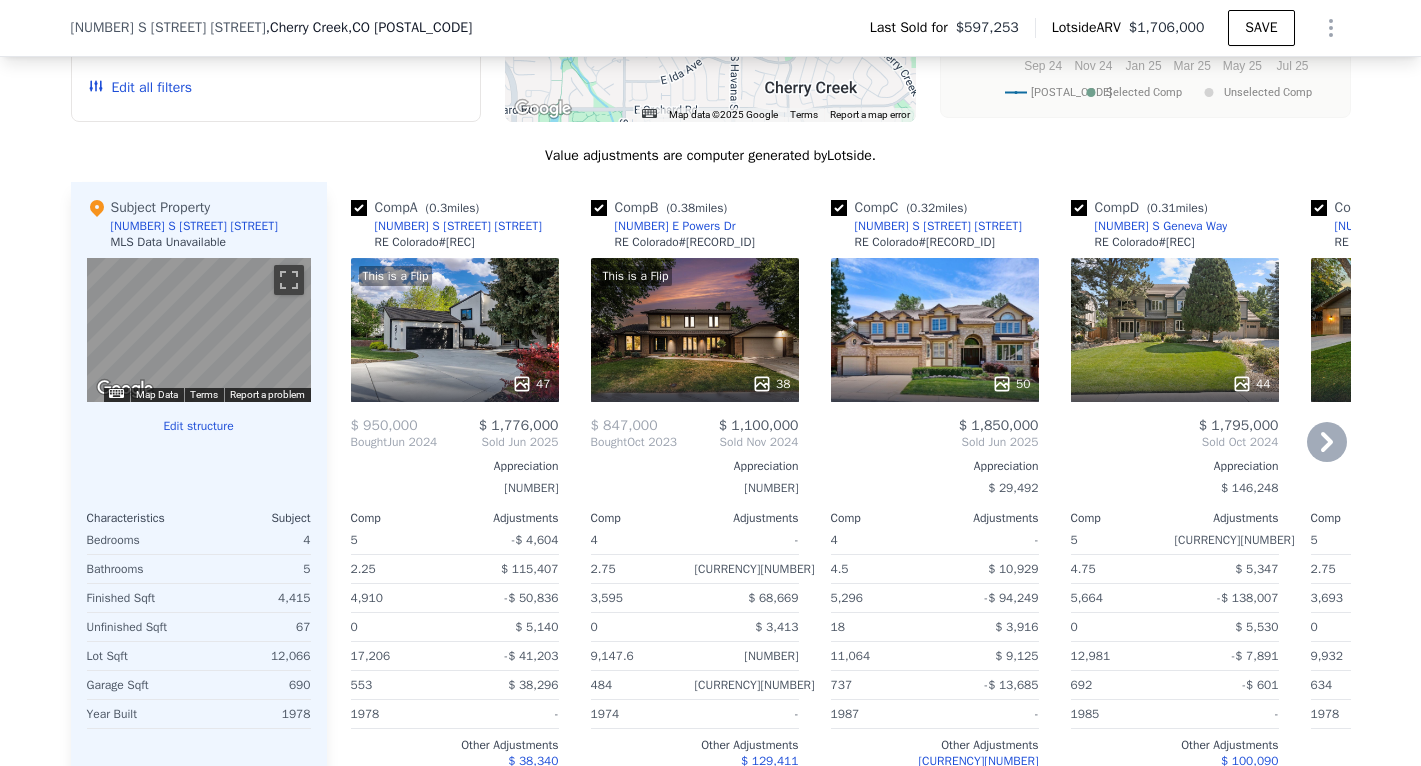 scroll, scrollTop: 1922, scrollLeft: 0, axis: vertical 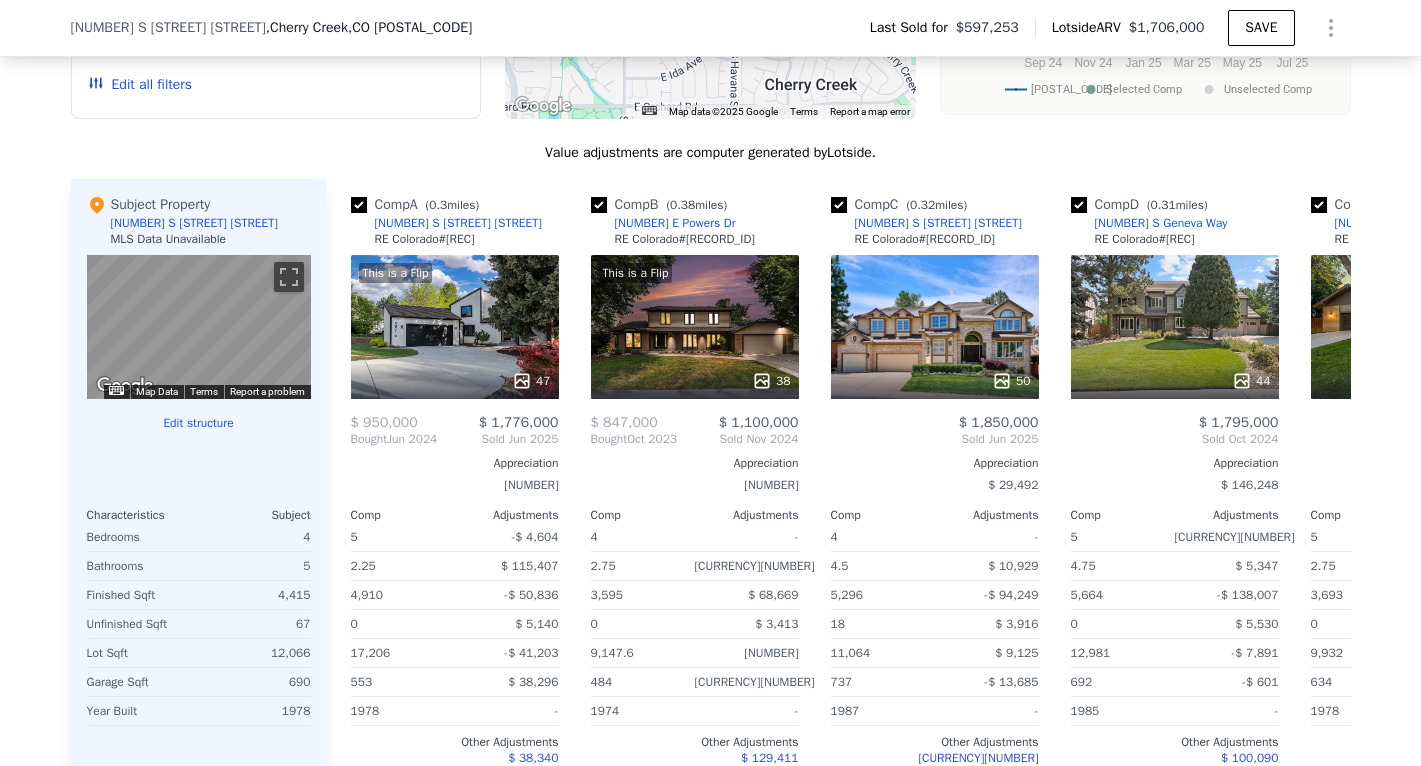 click on "Edit structure" at bounding box center (199, 423) 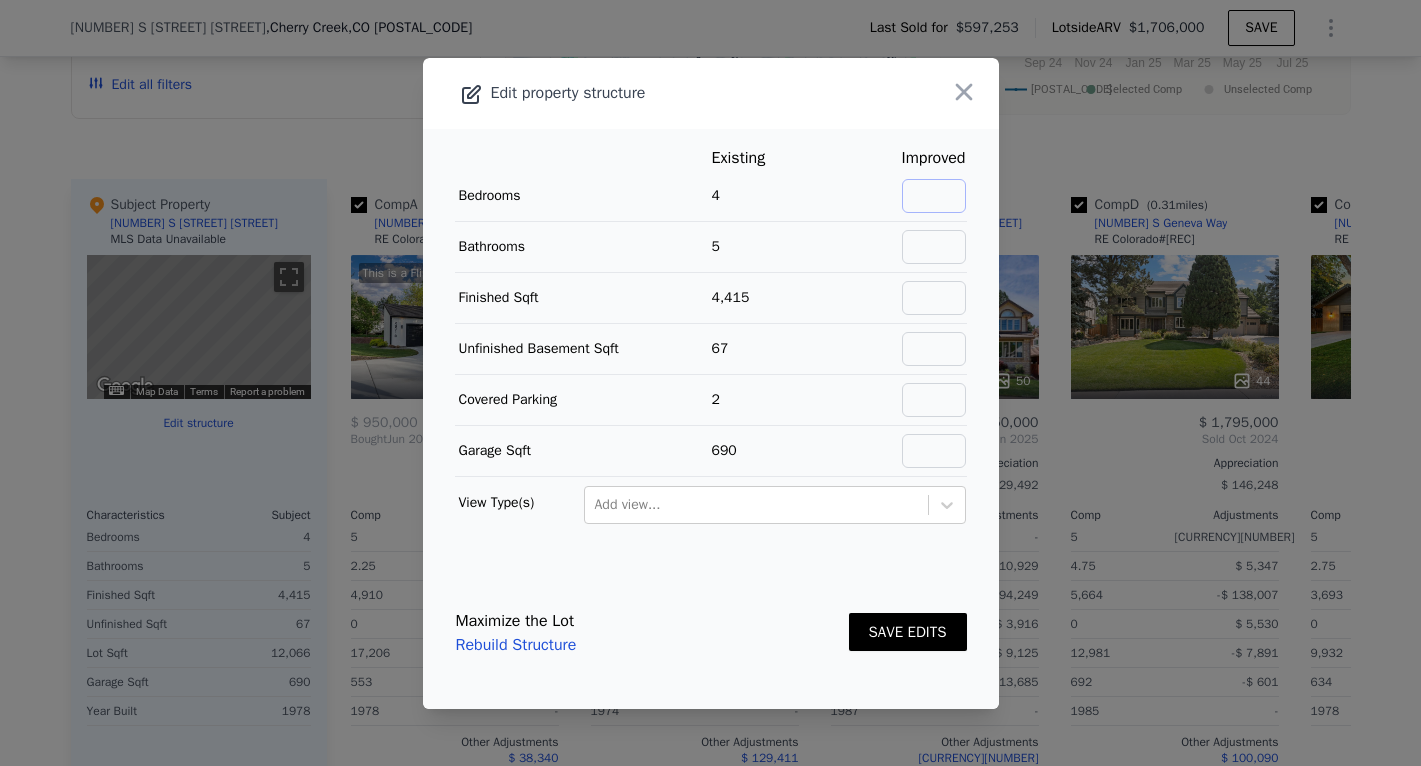 click at bounding box center [934, 196] 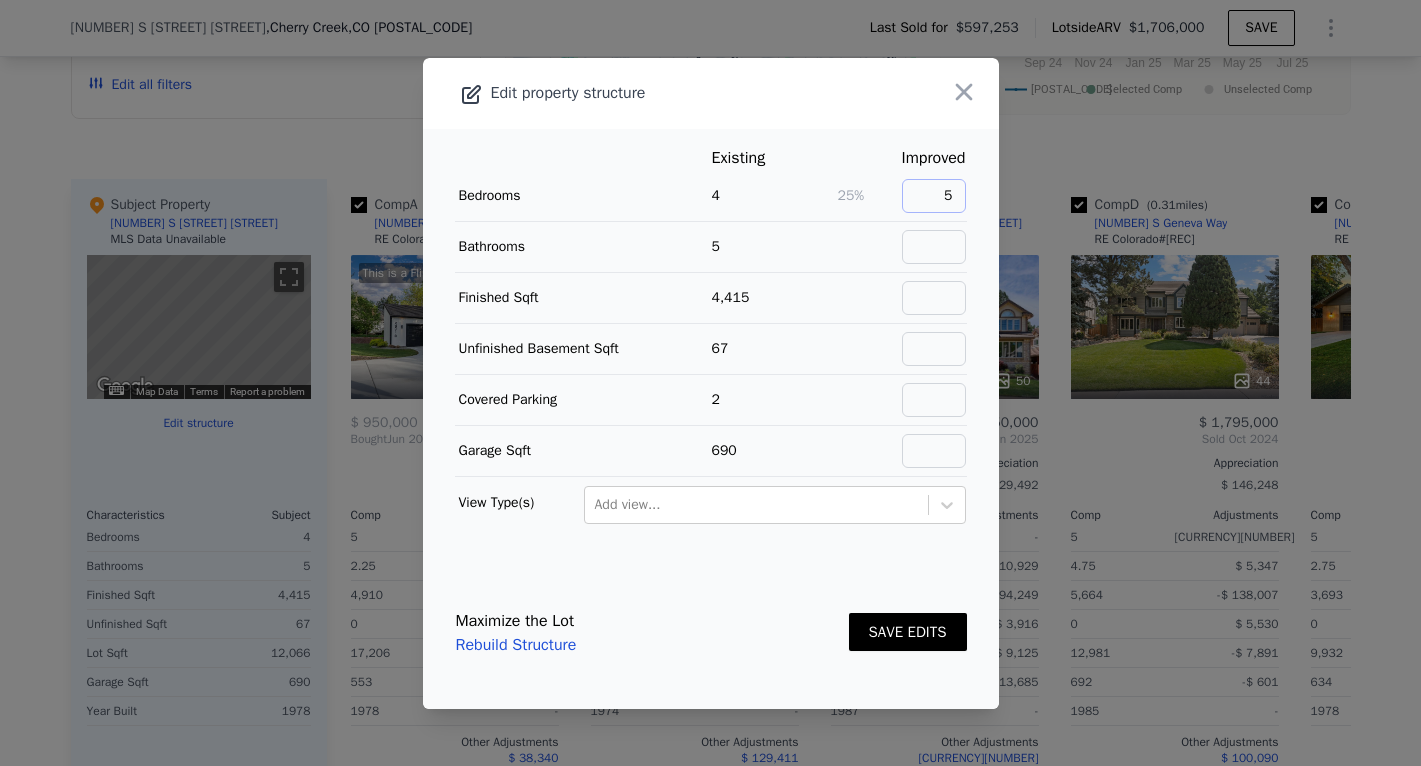 type on "5" 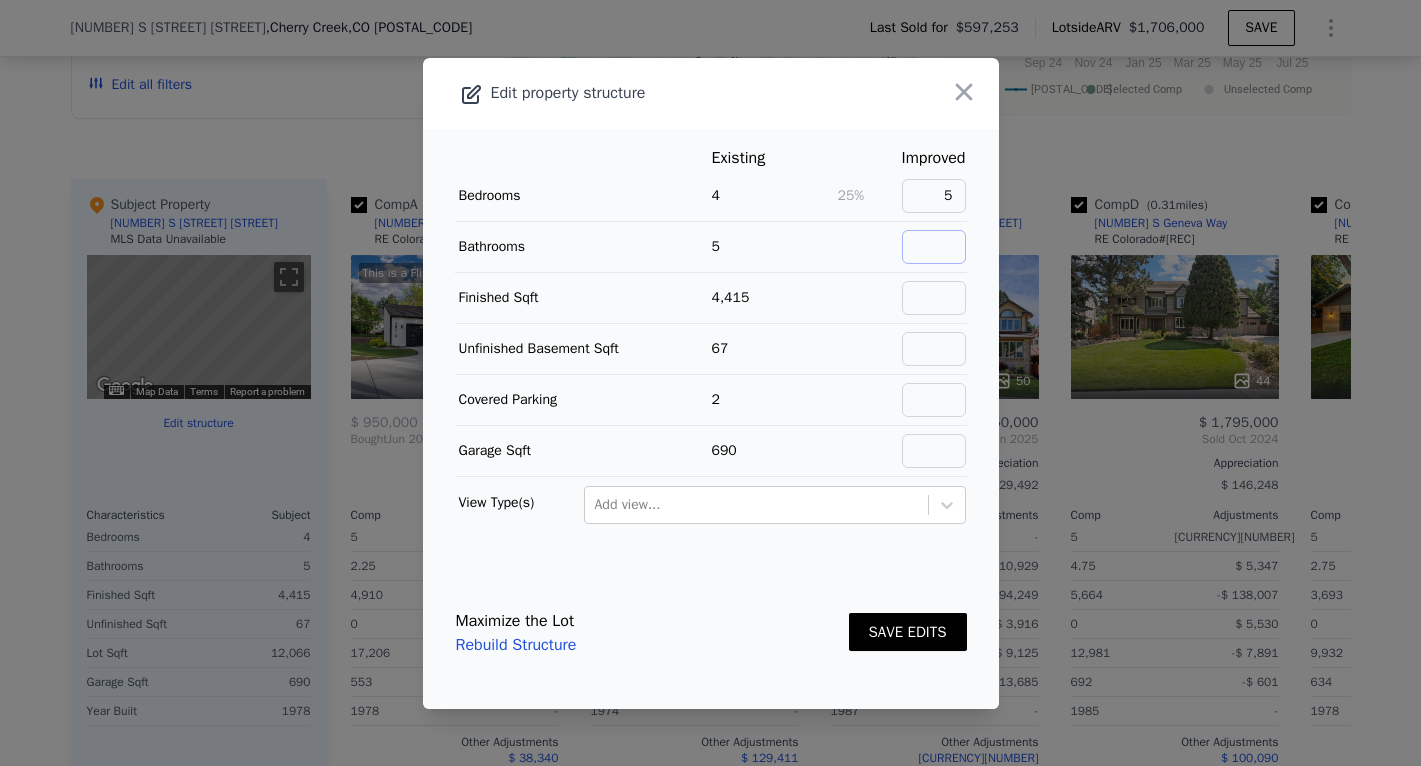 click at bounding box center [934, 247] 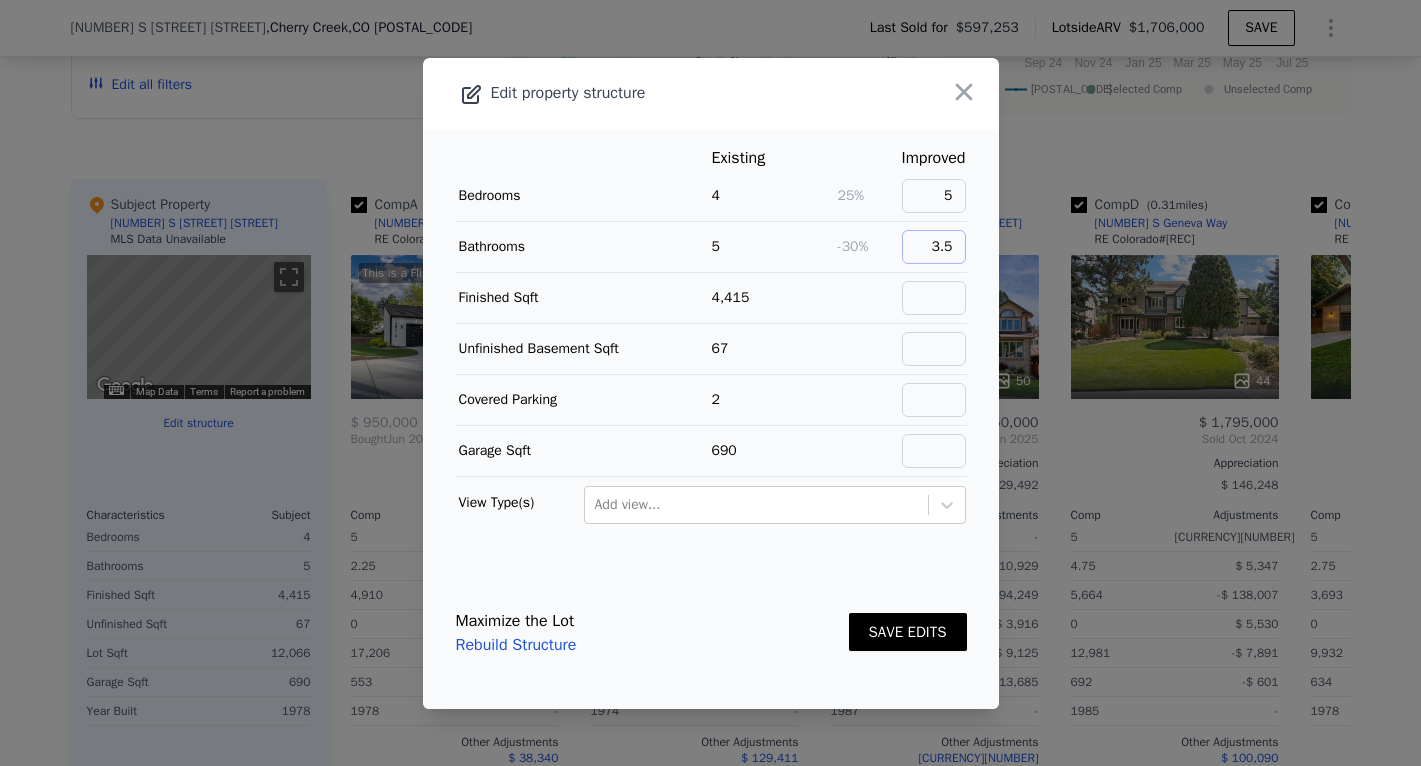 type on "3.5" 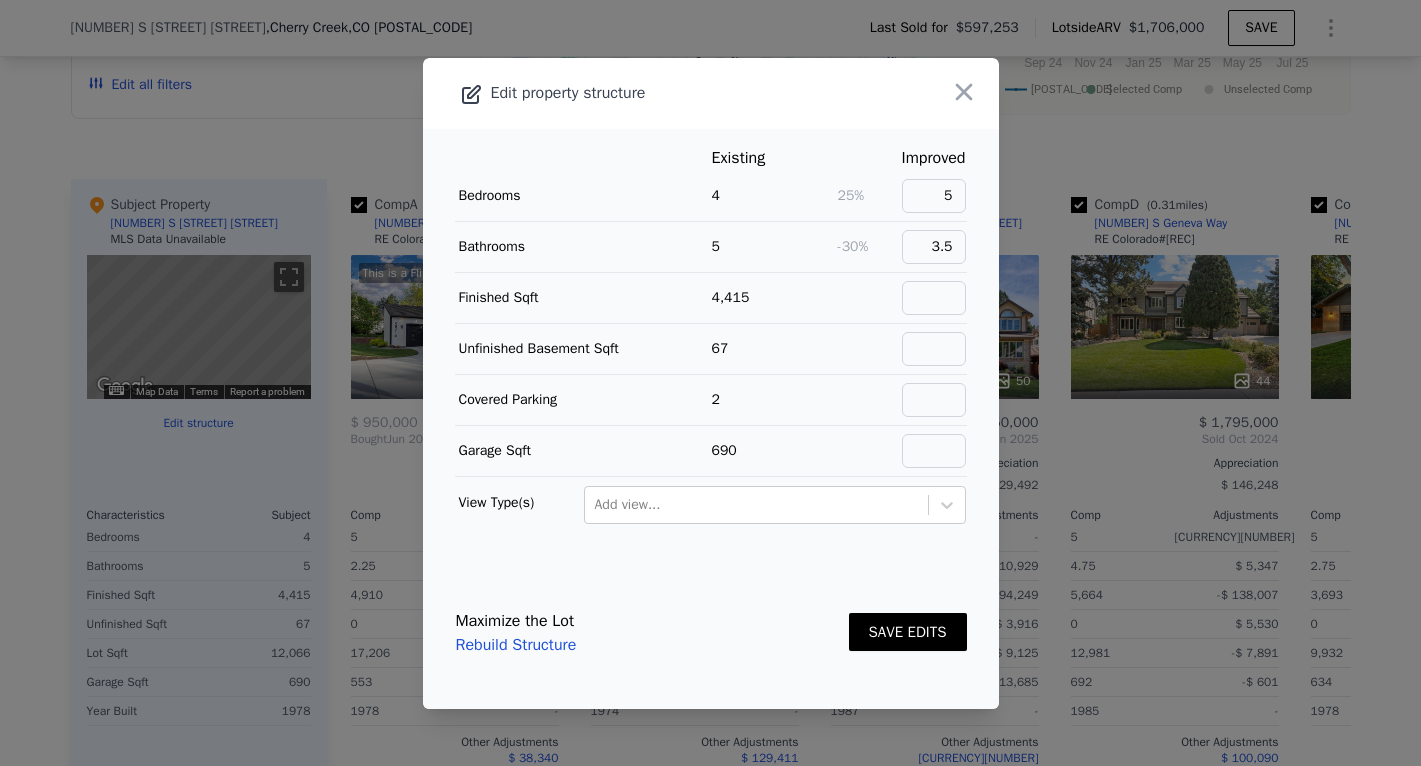 click on "SAVE EDITS" at bounding box center [908, 632] 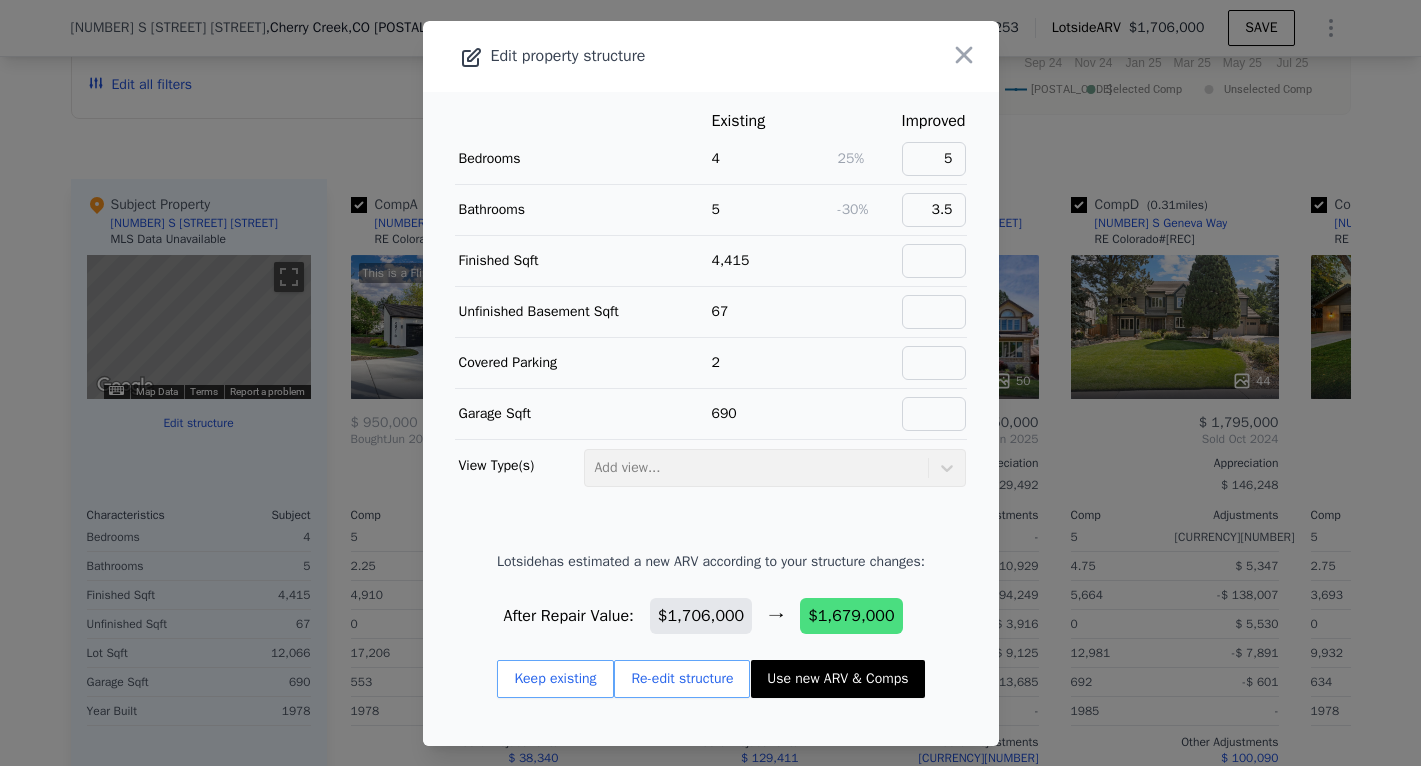 click on "Use new ARV & Comps" at bounding box center (837, 679) 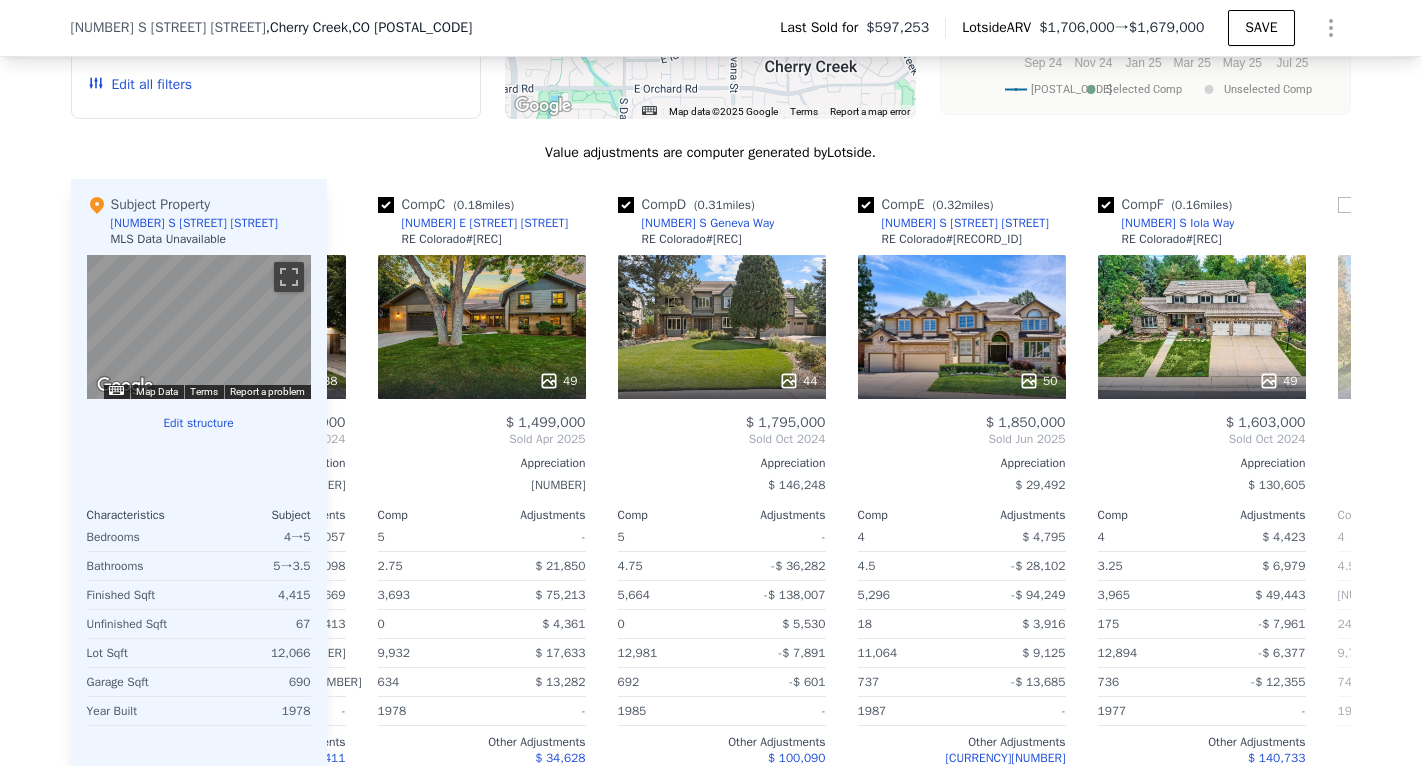 scroll, scrollTop: 0, scrollLeft: 462, axis: horizontal 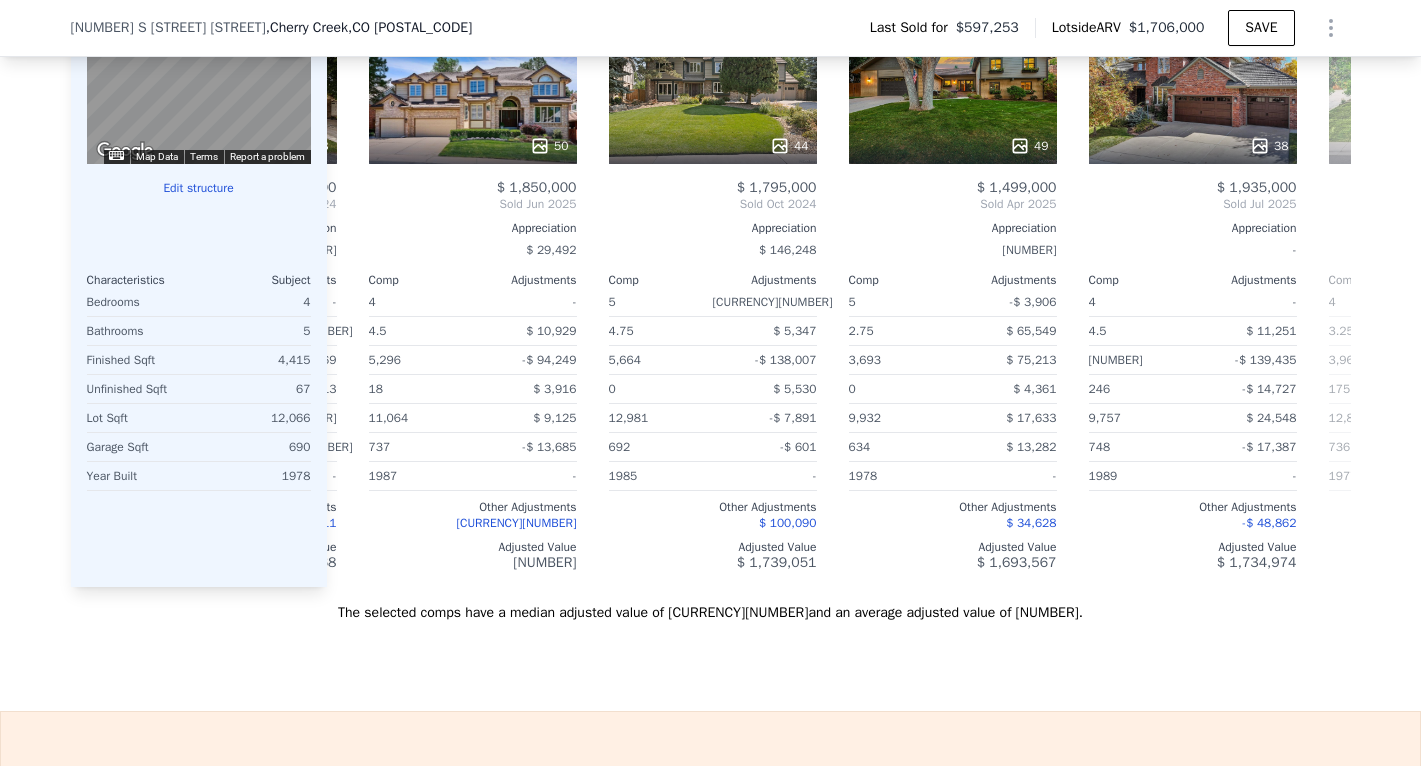 type on "5" 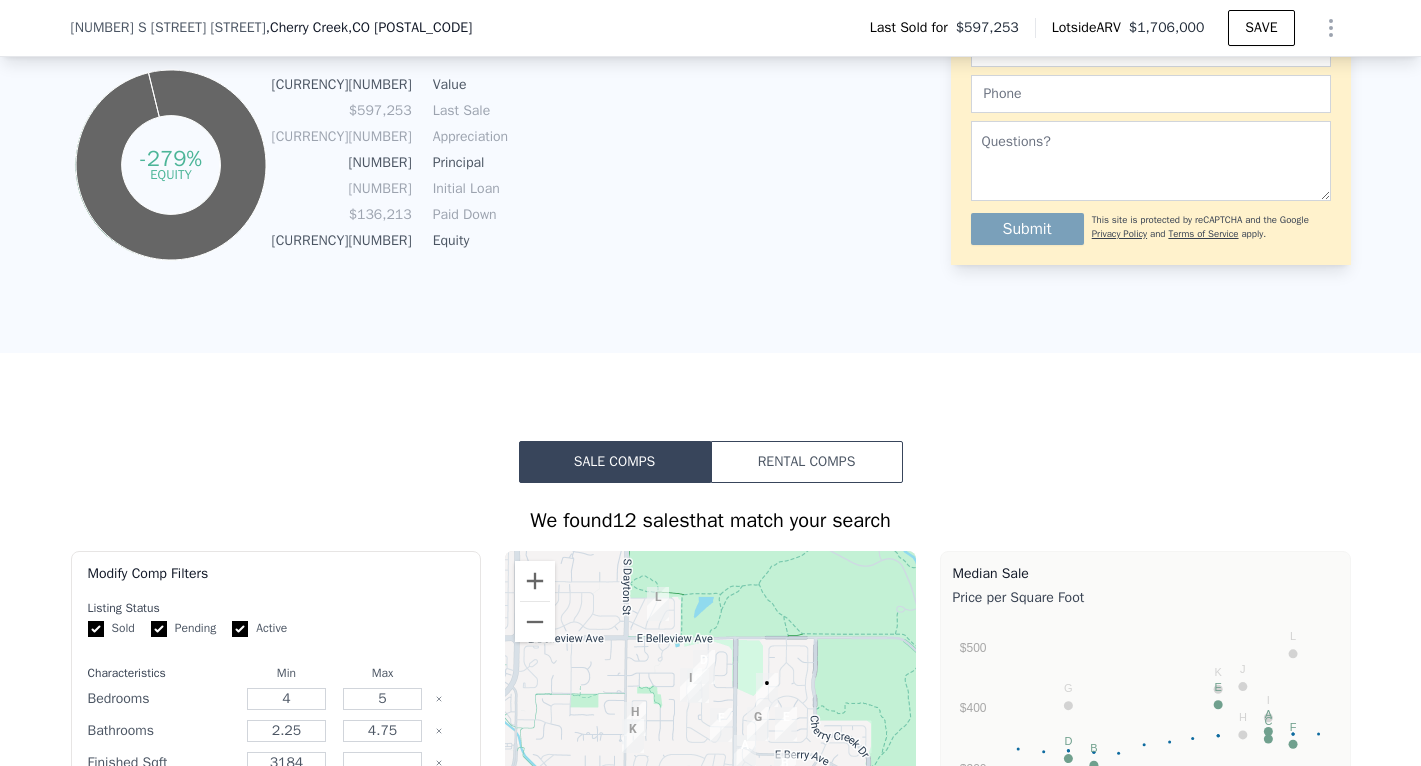 scroll, scrollTop: 1177, scrollLeft: 0, axis: vertical 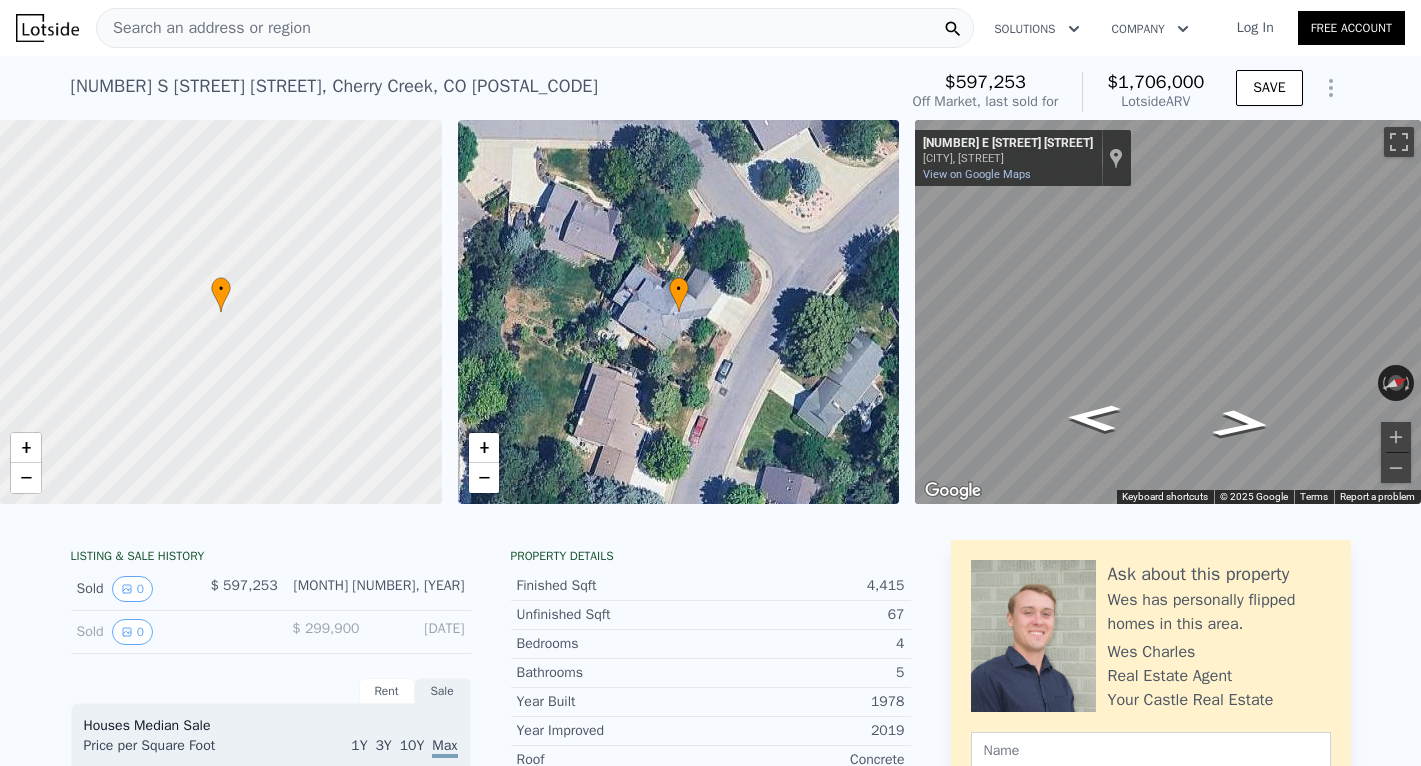 click on "Search an address or region Solutions Company Open main menu Log In Free Account" at bounding box center (710, 28) 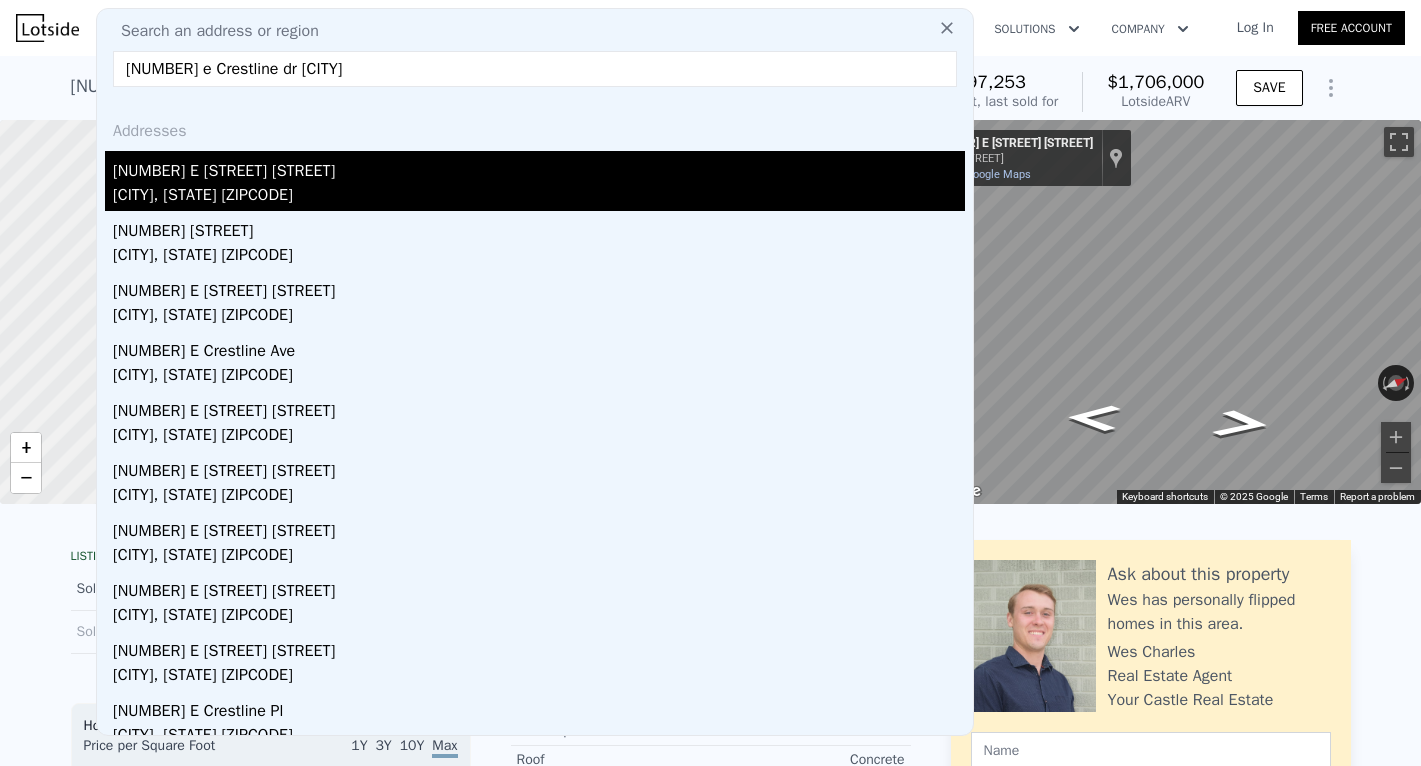 type on "100953 e Crestline dr cherry" 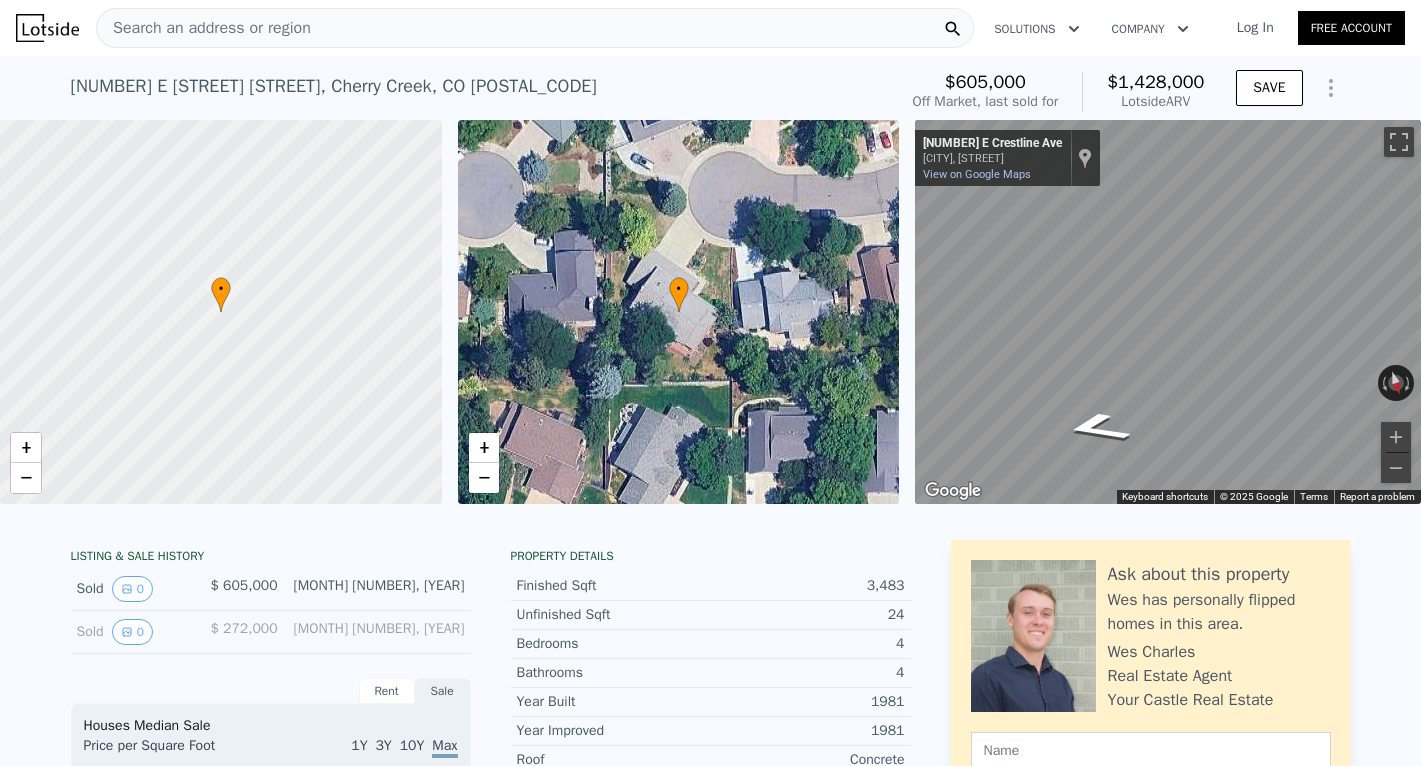 click on "10914 E Crestline Ave ,   Cherry Creek ,   CO   80111" at bounding box center [334, 86] 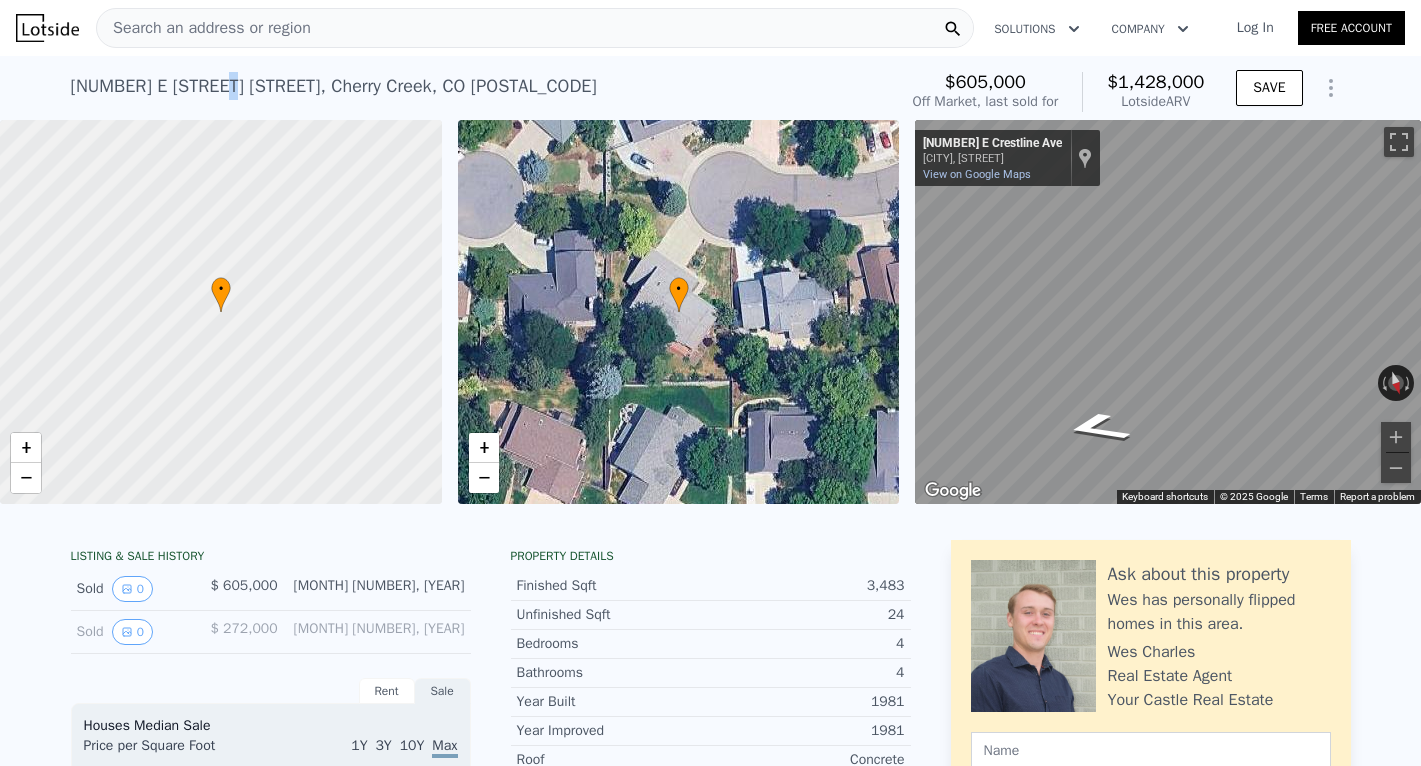 click on "10914 E Crestline Ave ,   Cherry Creek ,   CO   80111" at bounding box center (334, 86) 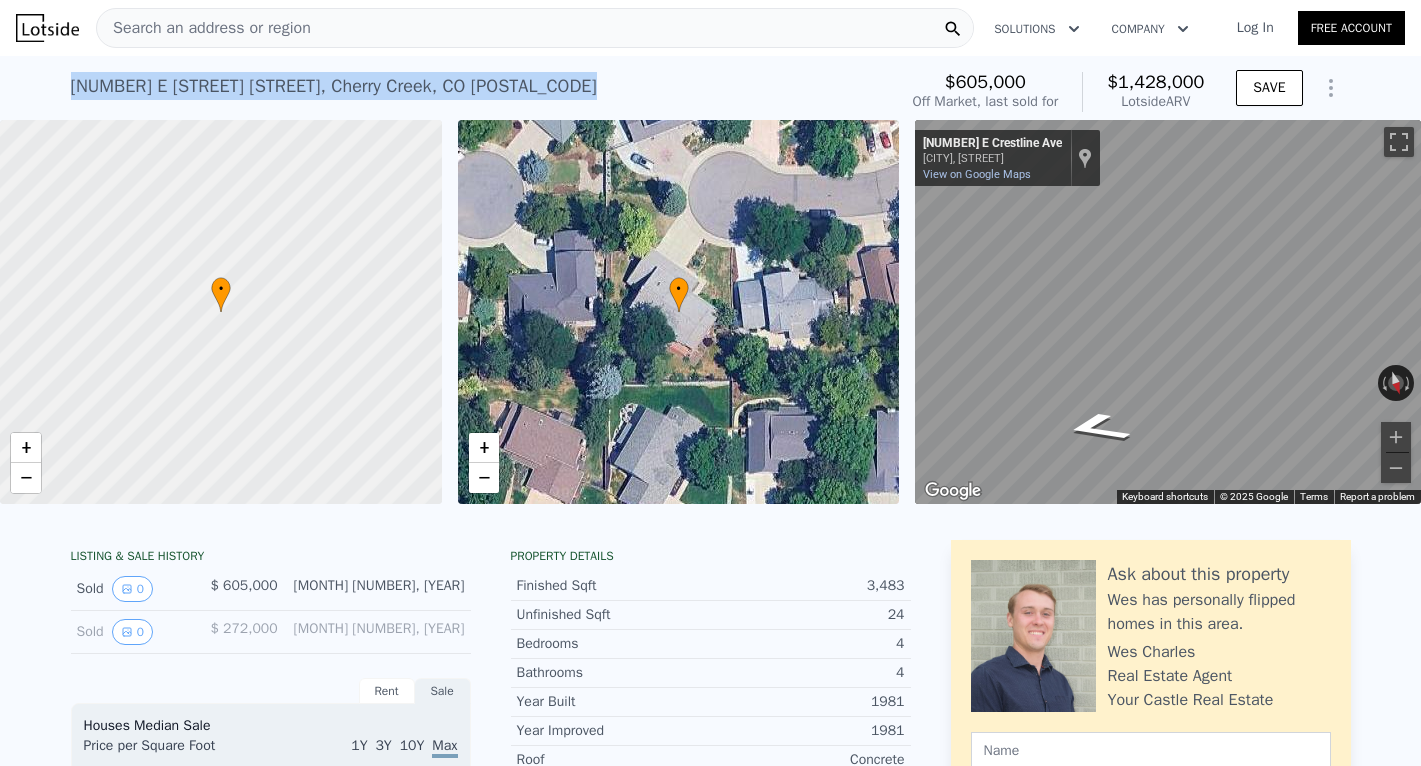 click on "10914 E Crestline Ave ,   Cherry Creek ,   CO   80111" at bounding box center [334, 86] 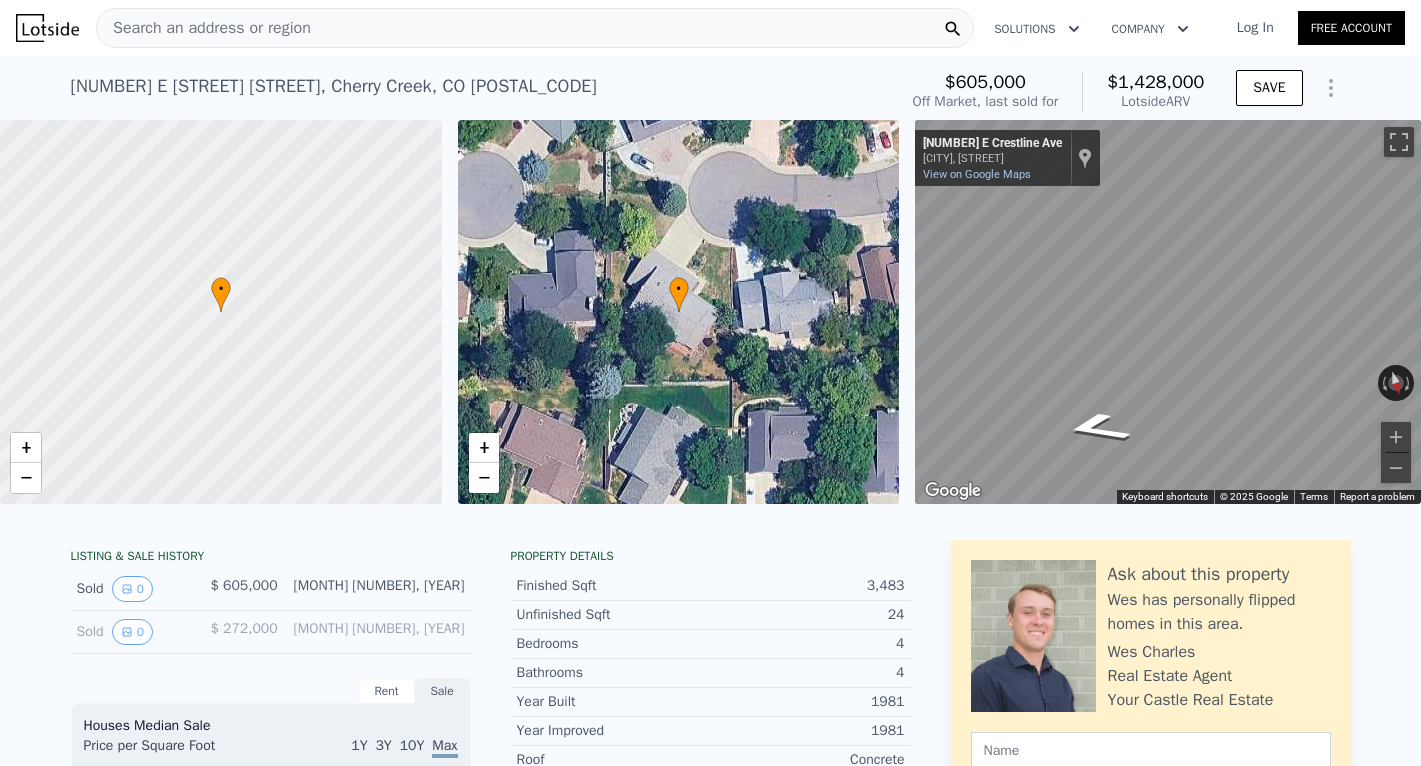 click on "Search an address or region" at bounding box center (204, 28) 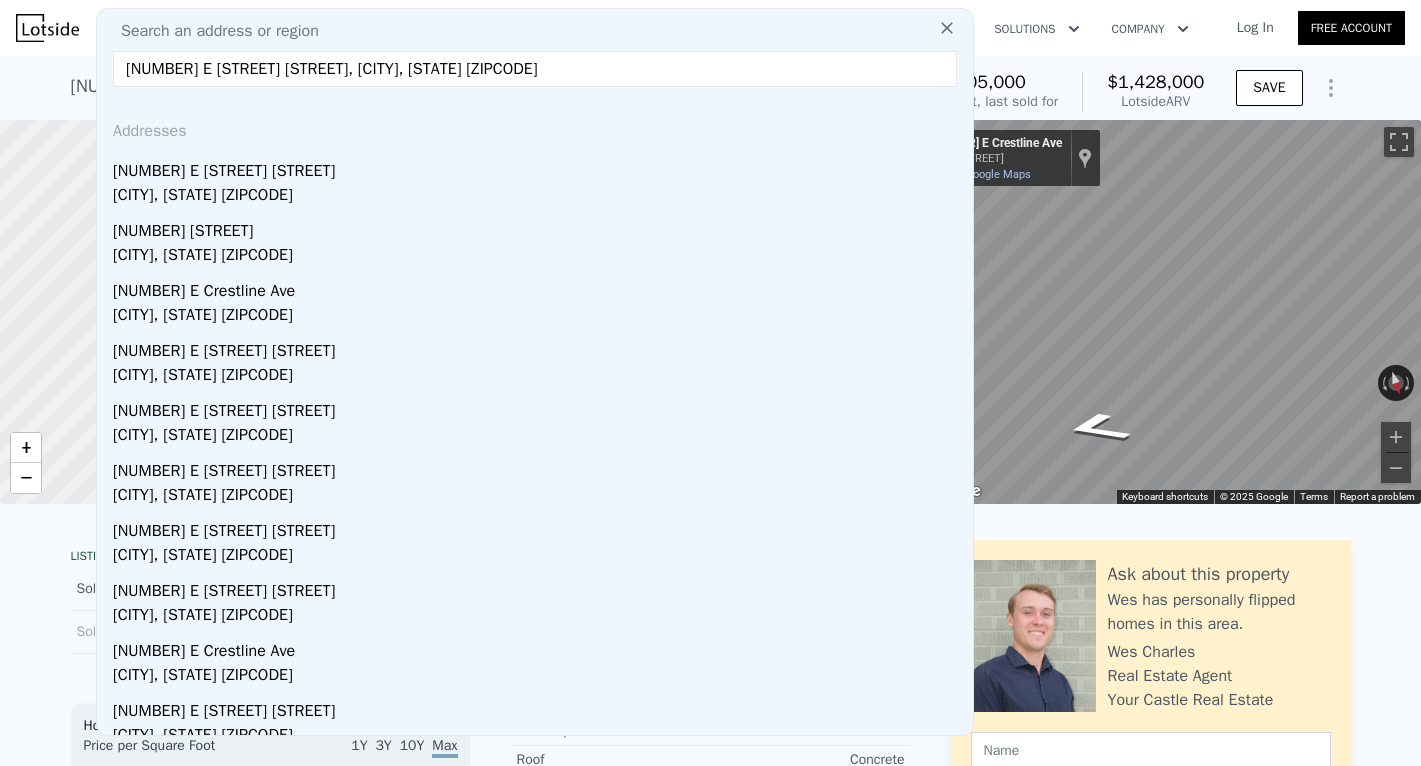 click on "10914 E Crestline Ave, Cherry Creek, CO 80111" at bounding box center (535, 69) 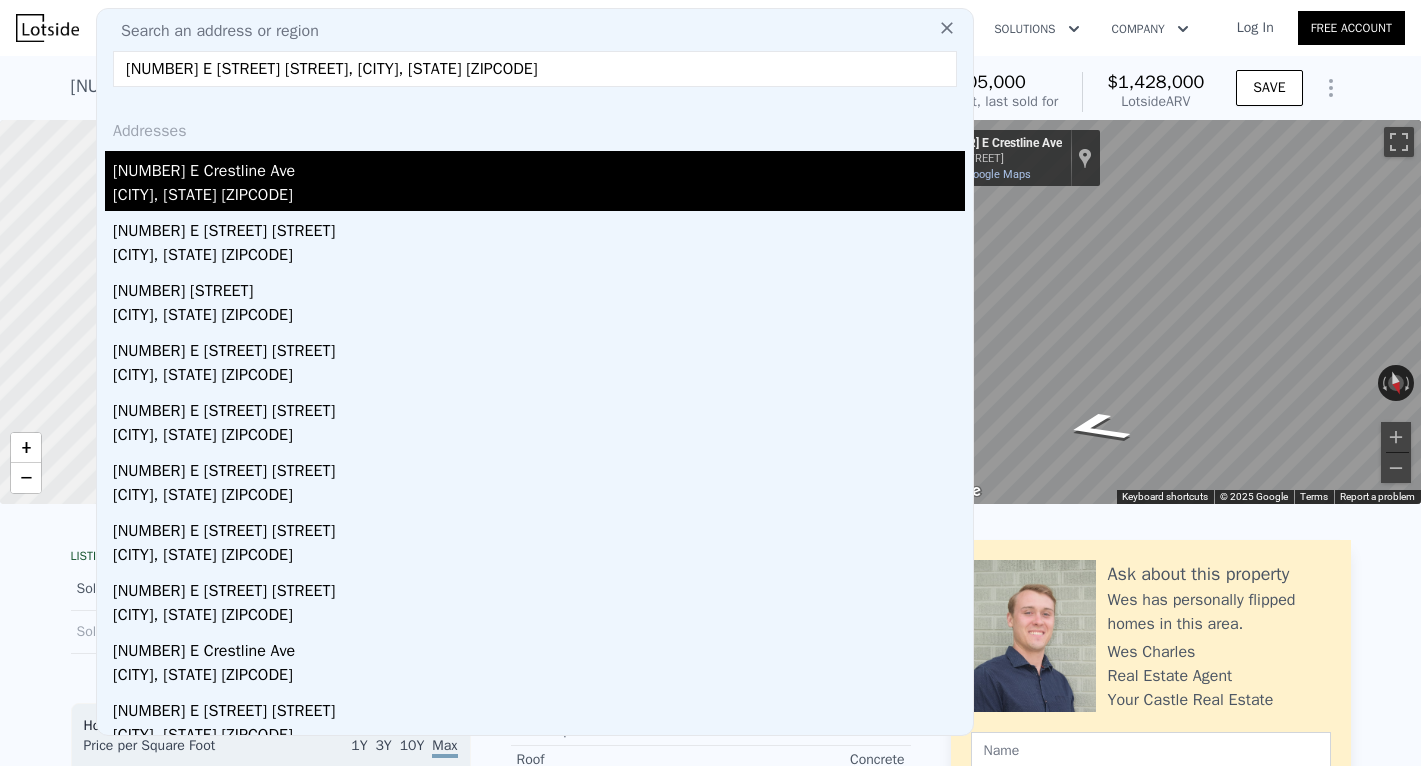 type on "10953 E Crestline Ave, Cherry Creek, CO 80111" 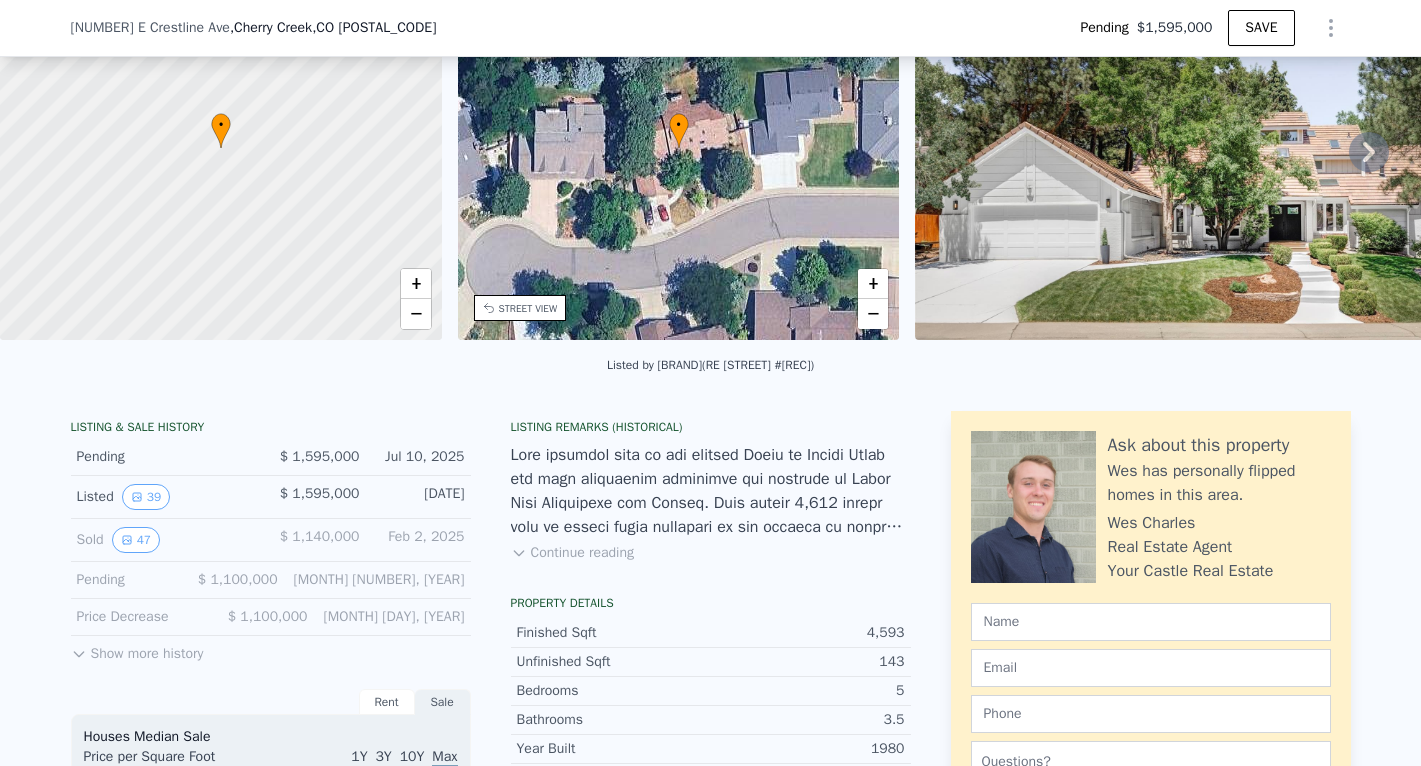scroll, scrollTop: 166, scrollLeft: 0, axis: vertical 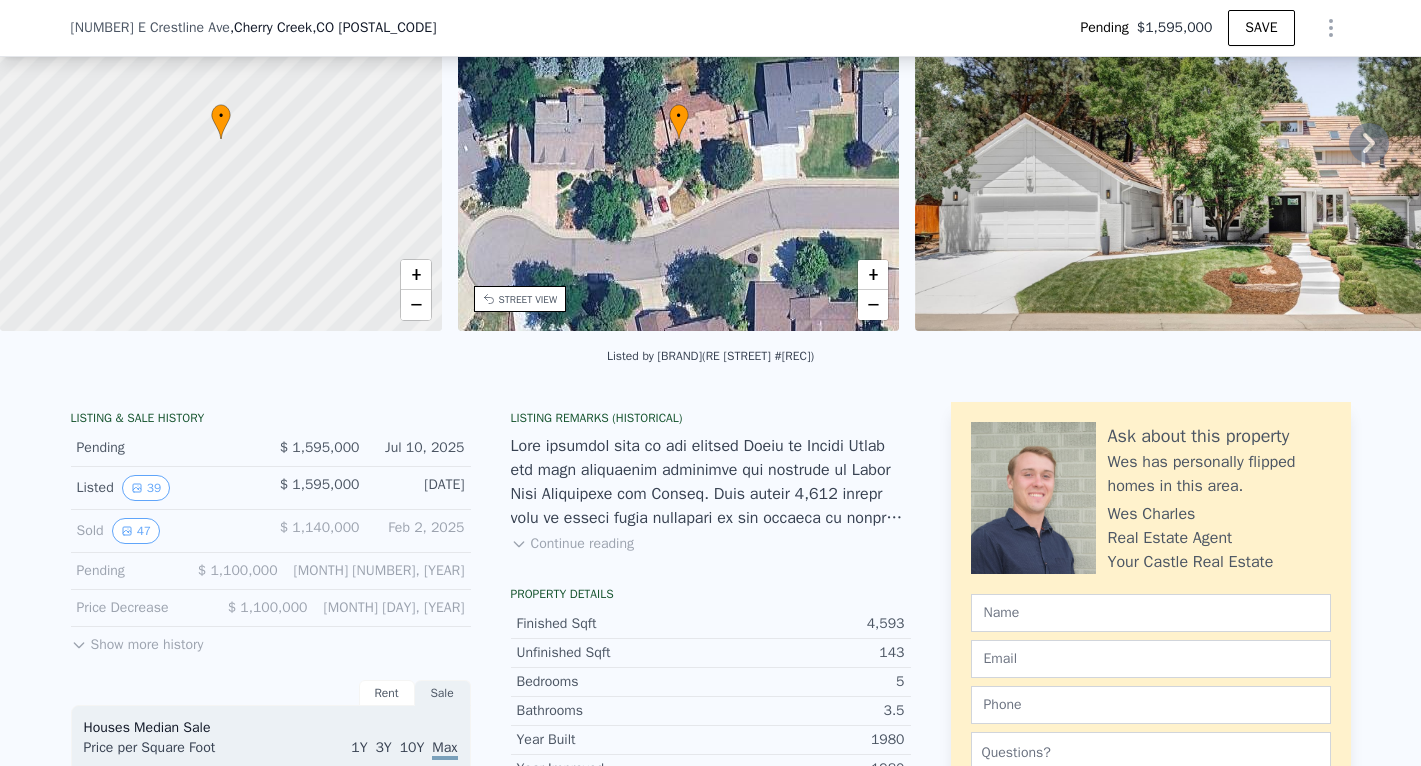 click on "Show more history" at bounding box center [137, 641] 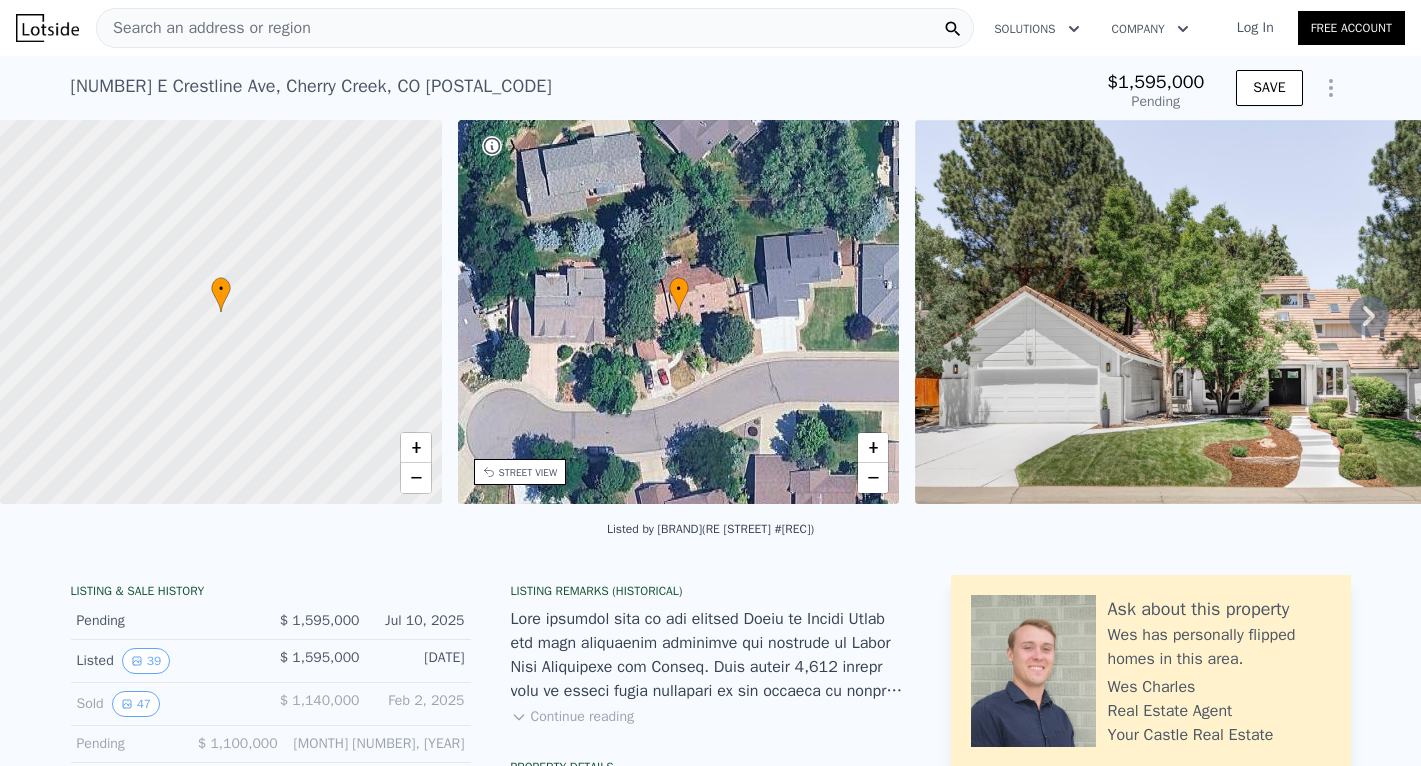 scroll, scrollTop: 0, scrollLeft: 0, axis: both 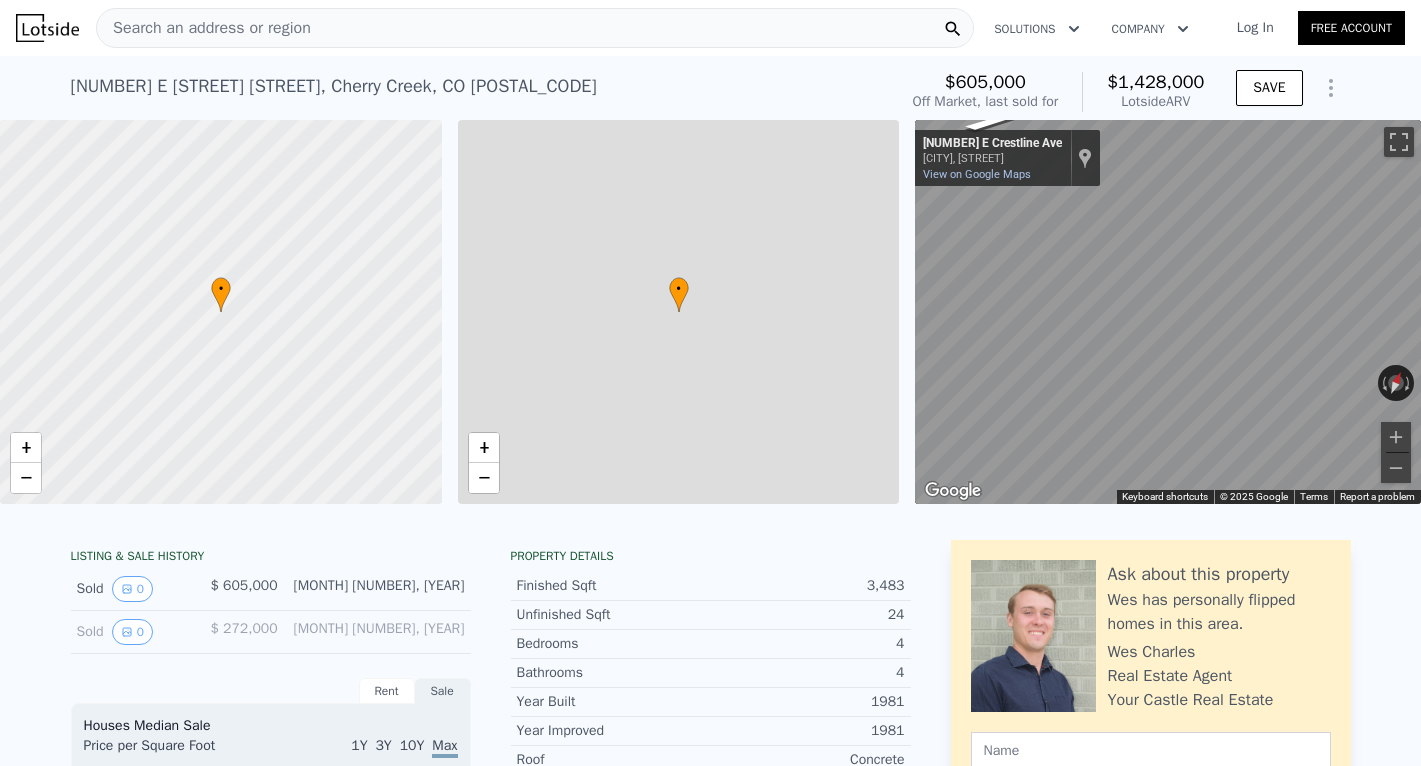 type on "4.5" 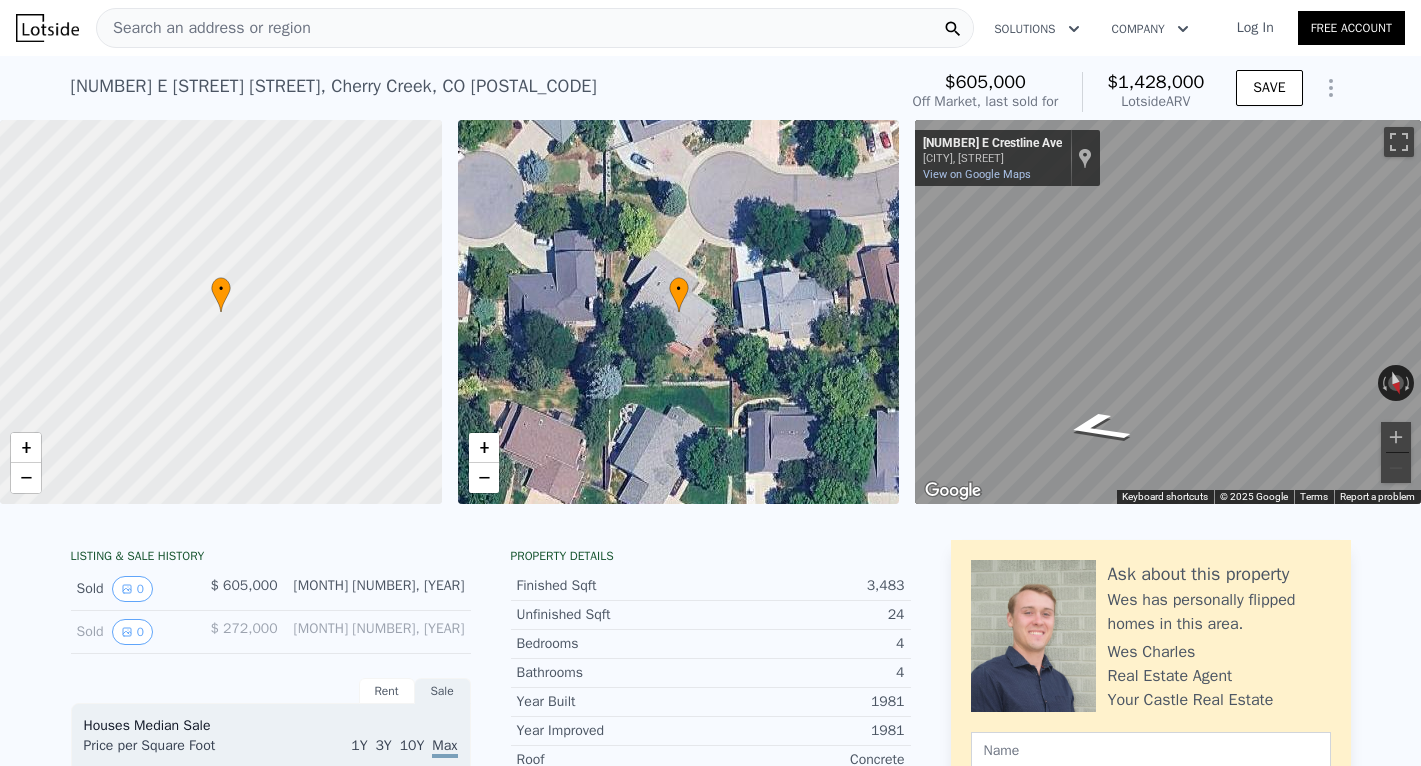checkbox on "false" 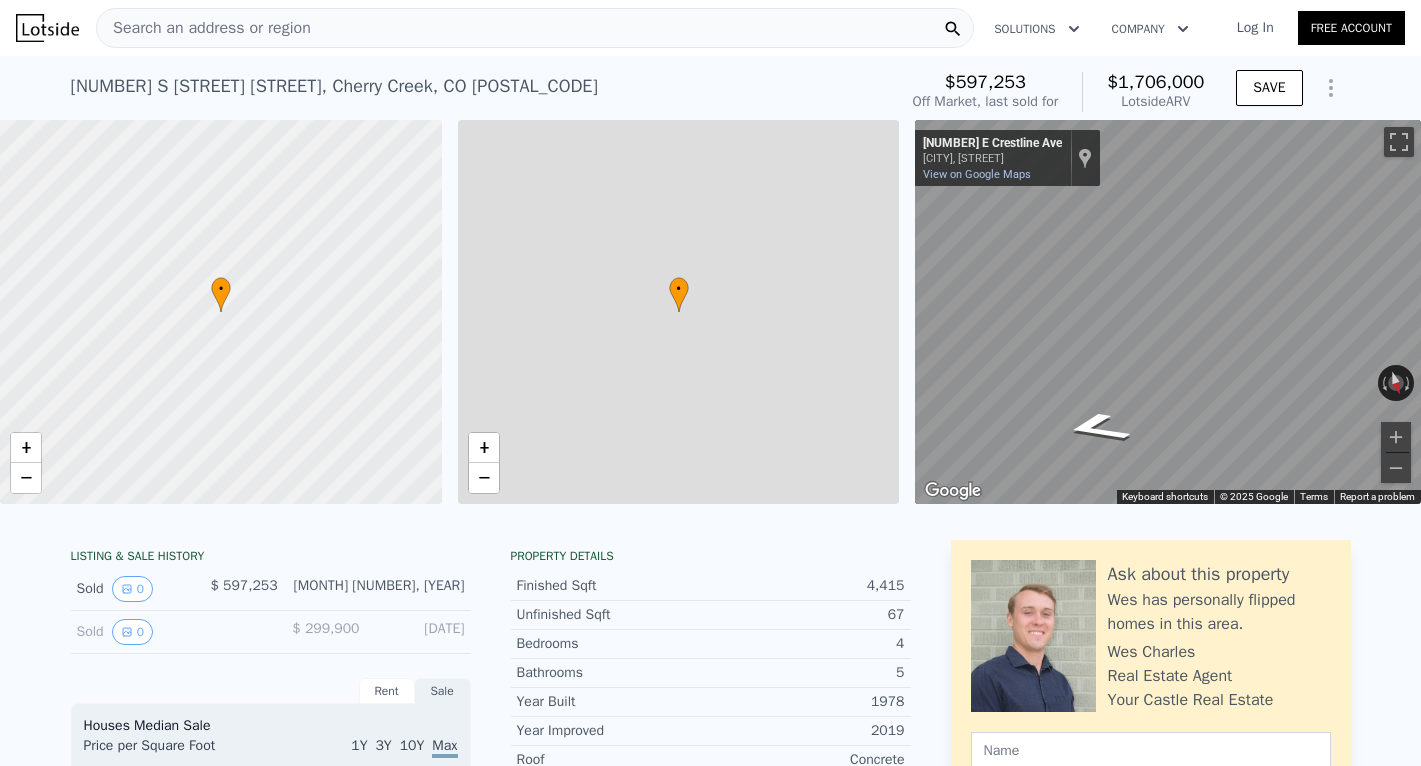 type on "5" 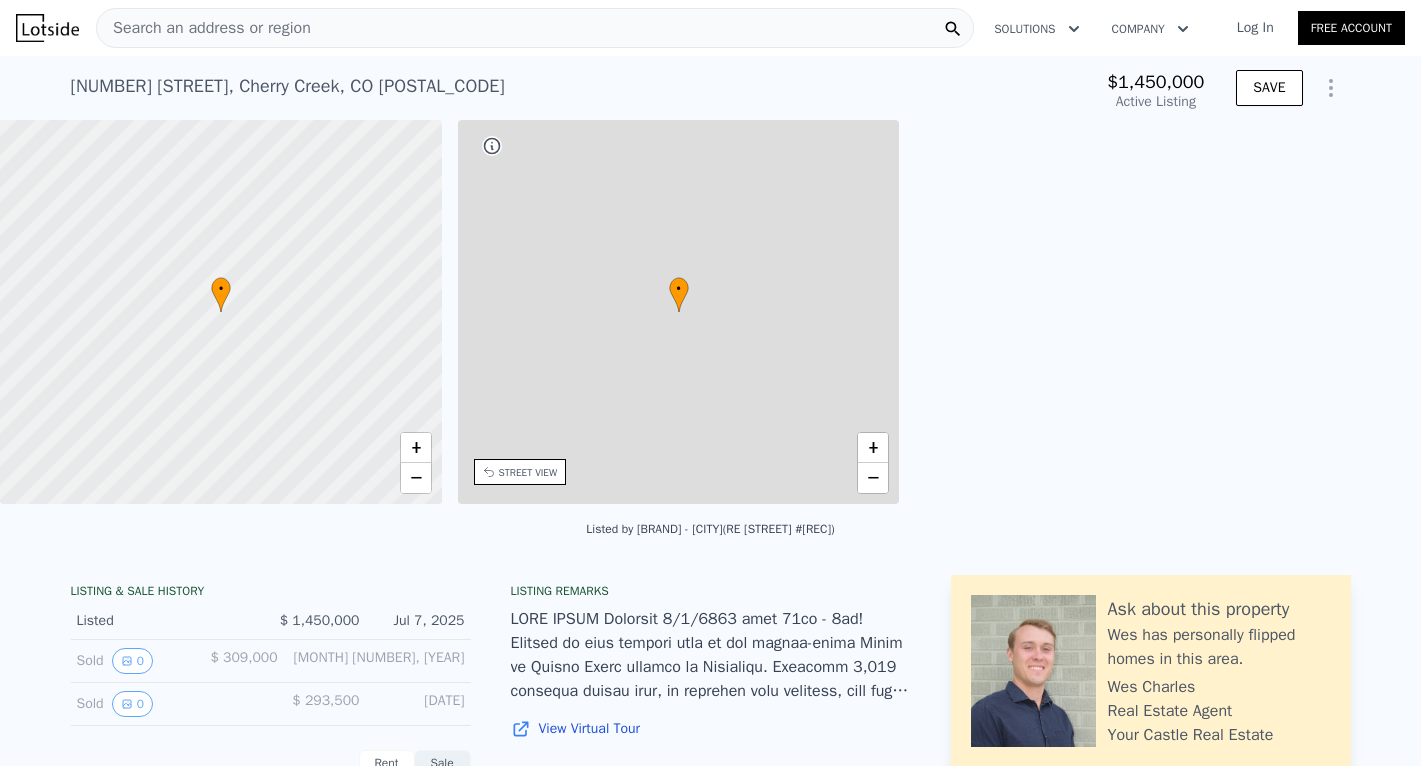 type on "$ 1,648,000" 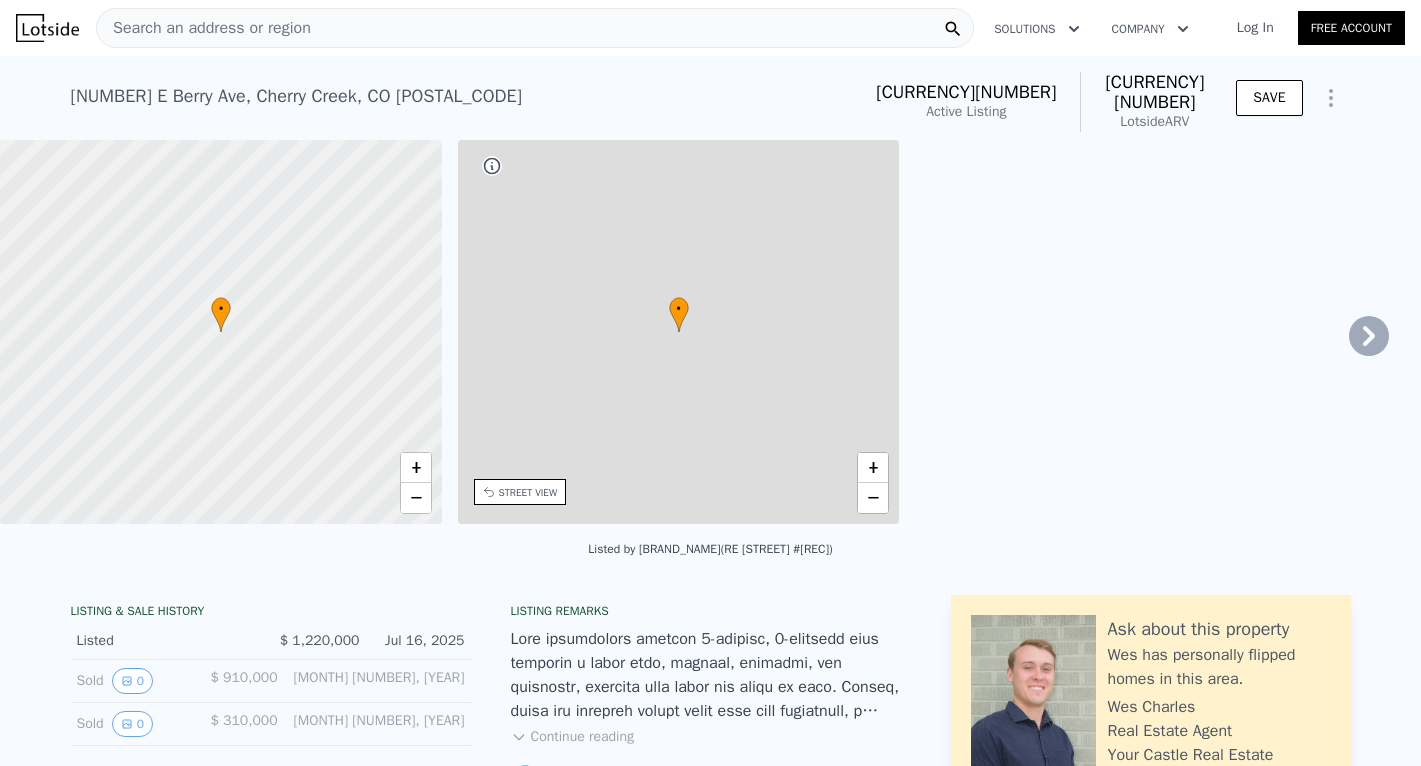 type on "$ 1,484,000" 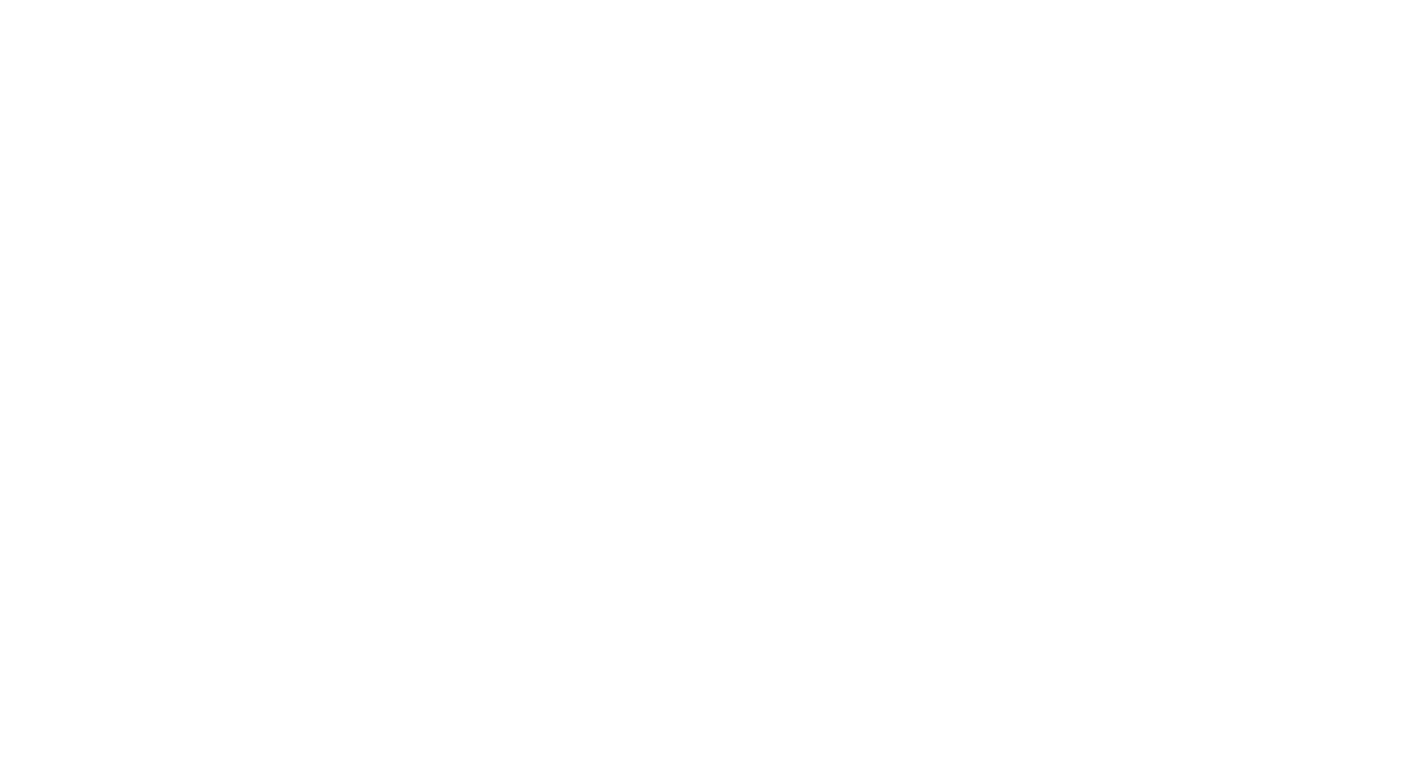 scroll, scrollTop: 0, scrollLeft: 0, axis: both 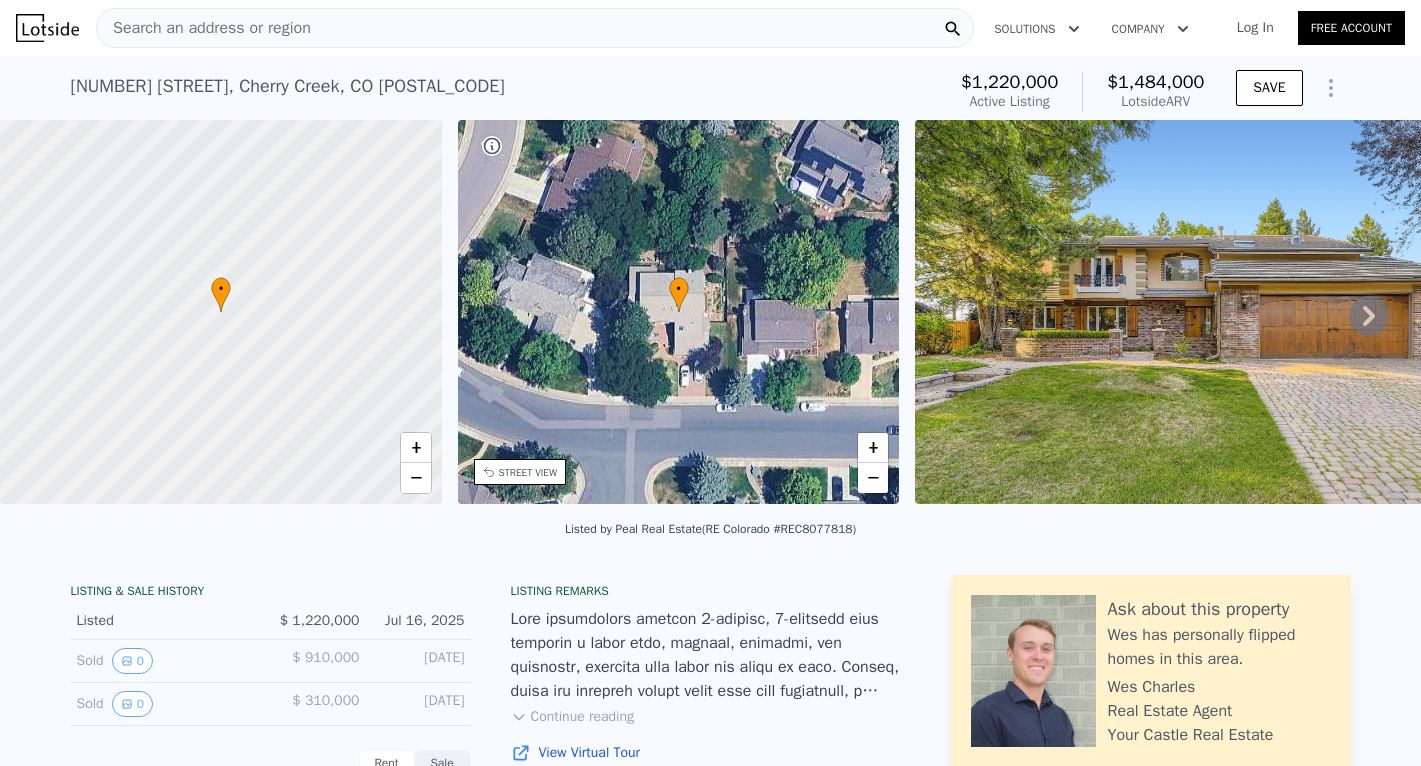 click on "•
+ −" at bounding box center [679, 312] 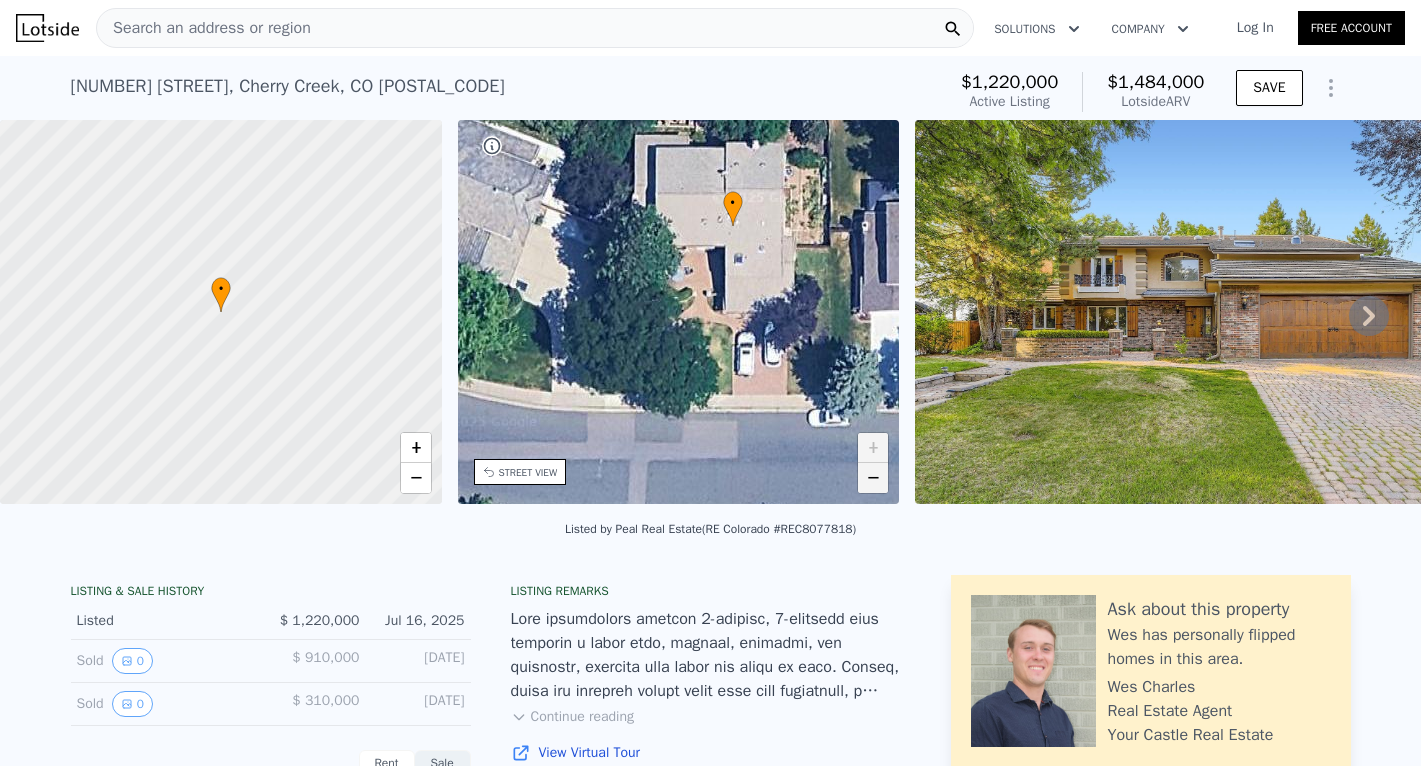 click on "−" at bounding box center (873, 478) 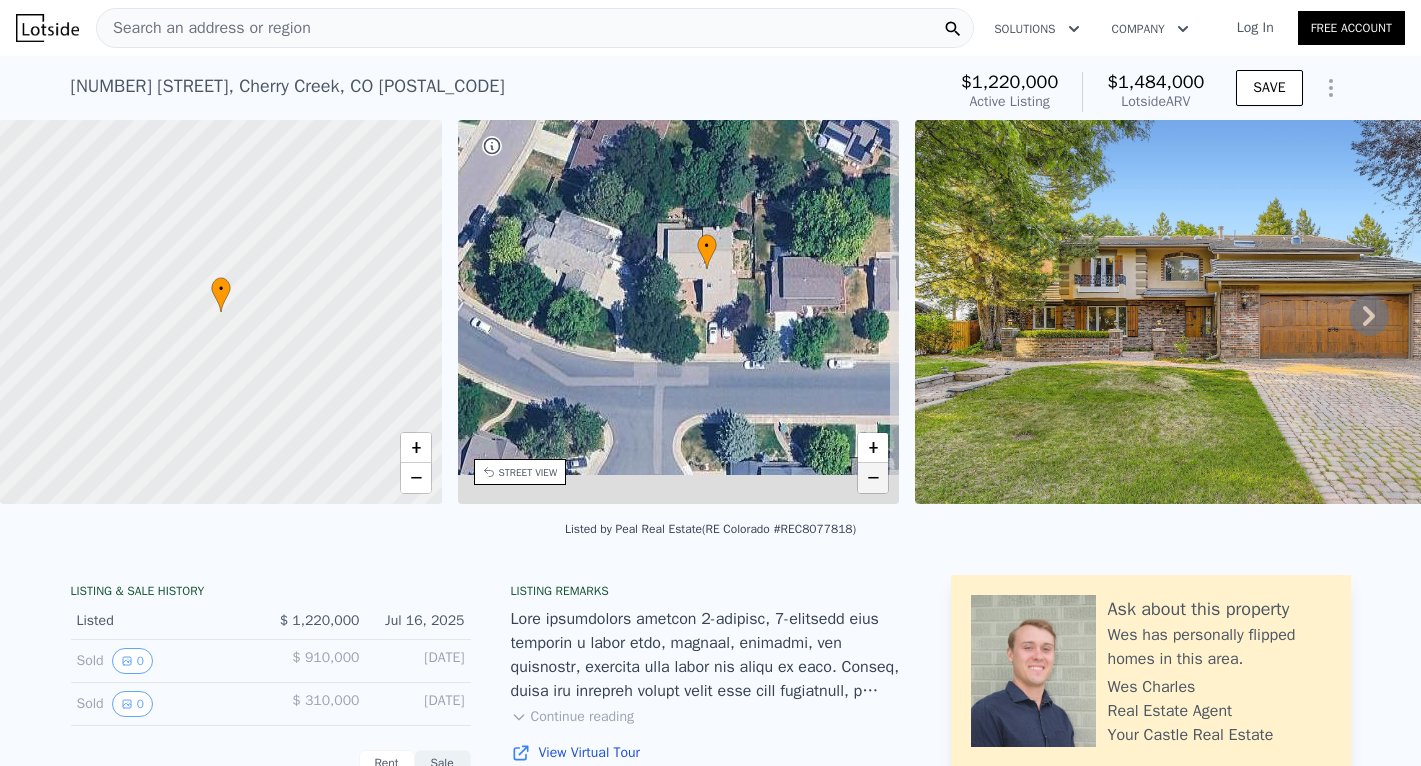 click on "−" at bounding box center (873, 478) 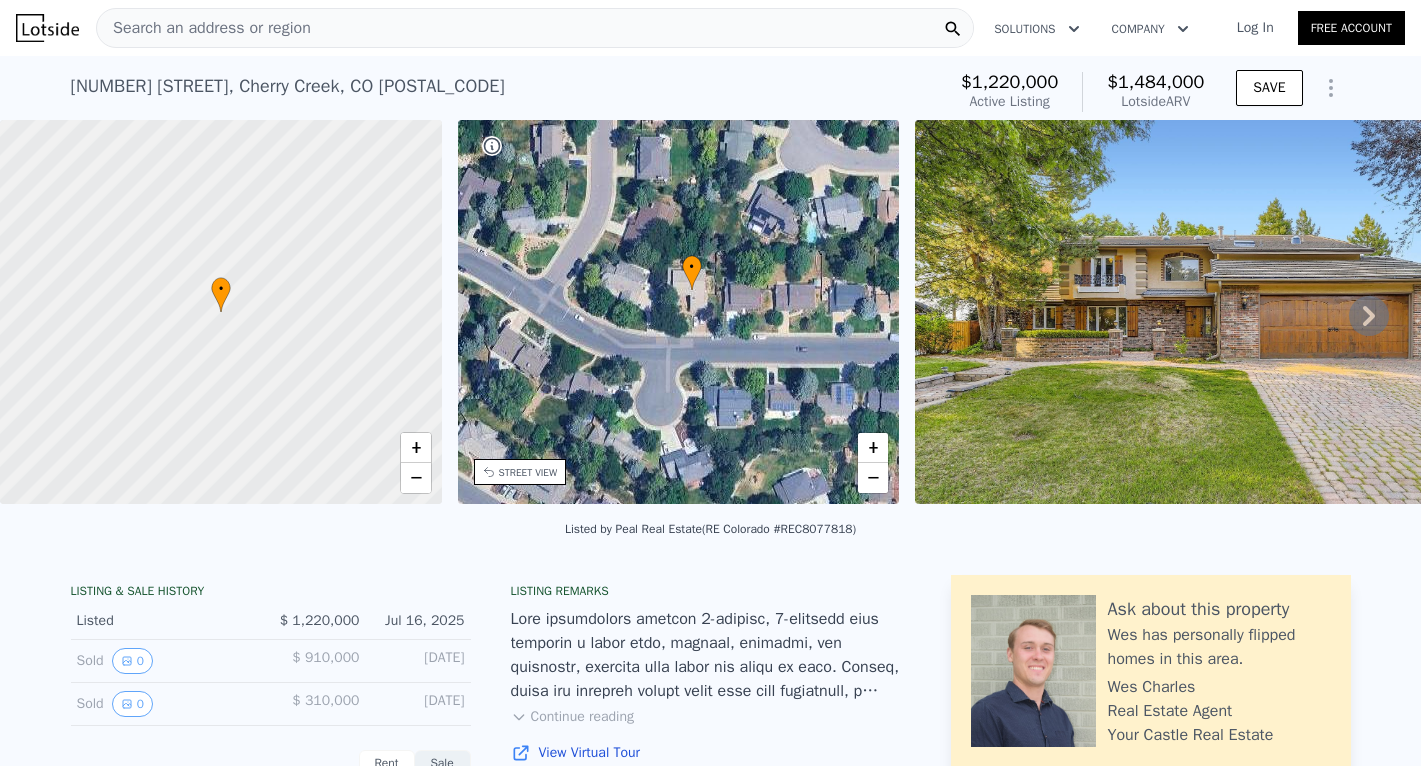 drag, startPoint x: 809, startPoint y: 378, endPoint x: 805, endPoint y: 397, distance: 19.416489 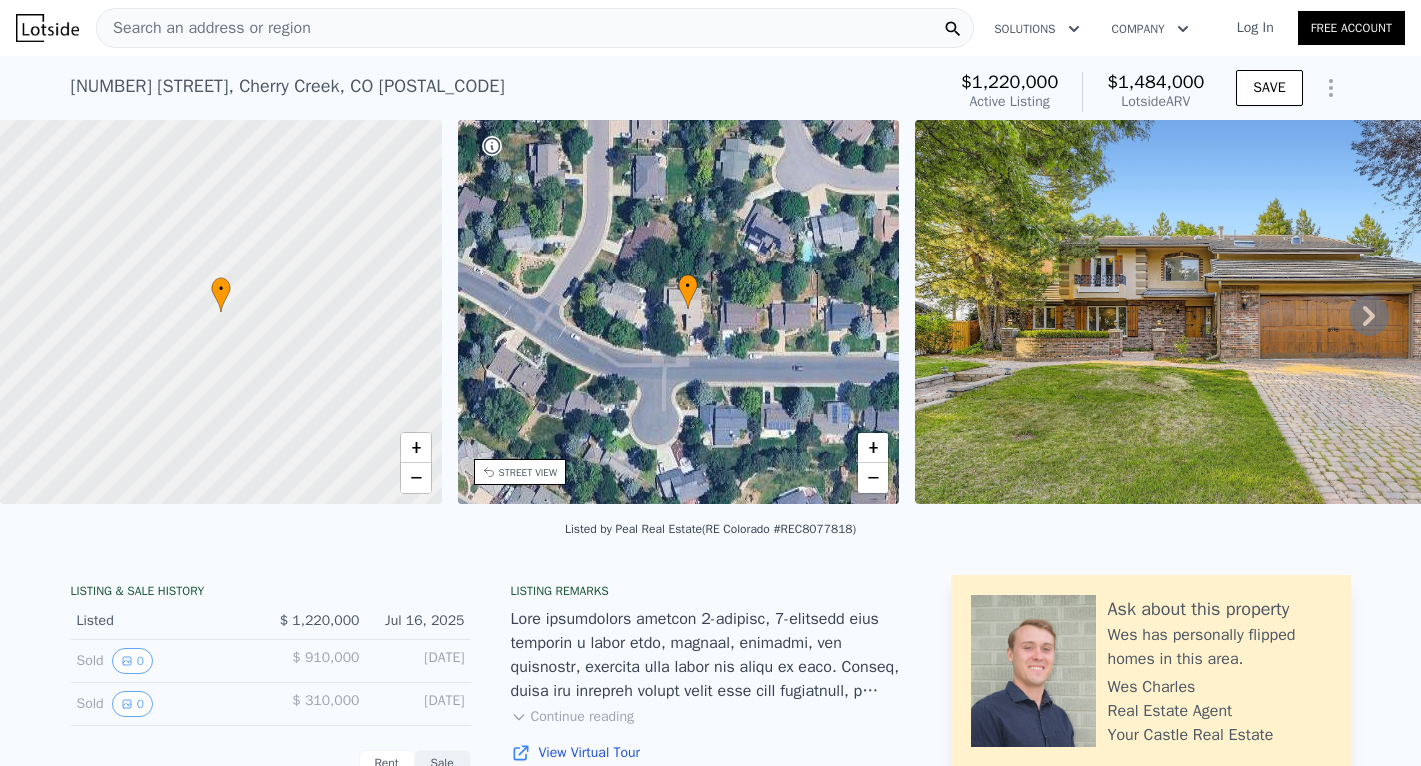 scroll, scrollTop: 0, scrollLeft: 0, axis: both 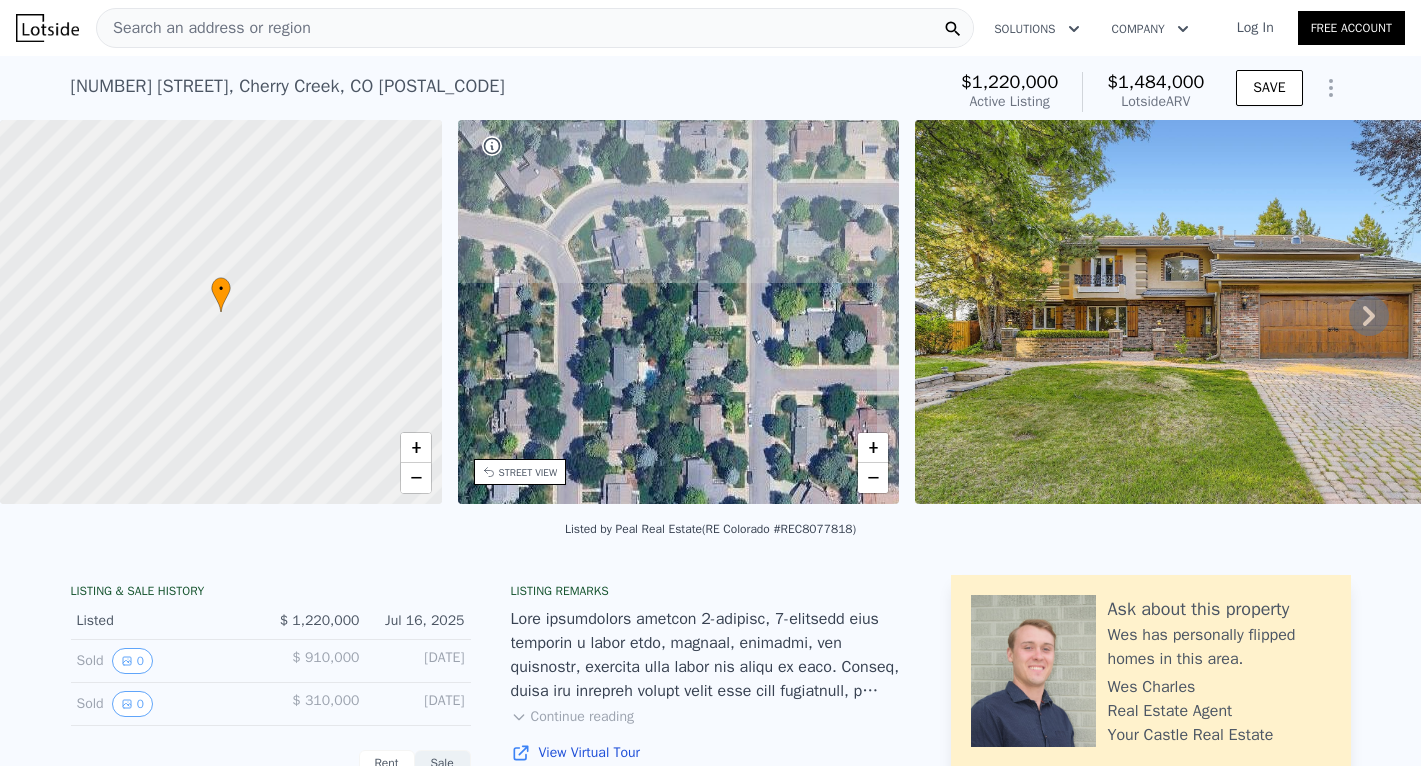 drag, startPoint x: 765, startPoint y: 221, endPoint x: 734, endPoint y: 604, distance: 384.25253 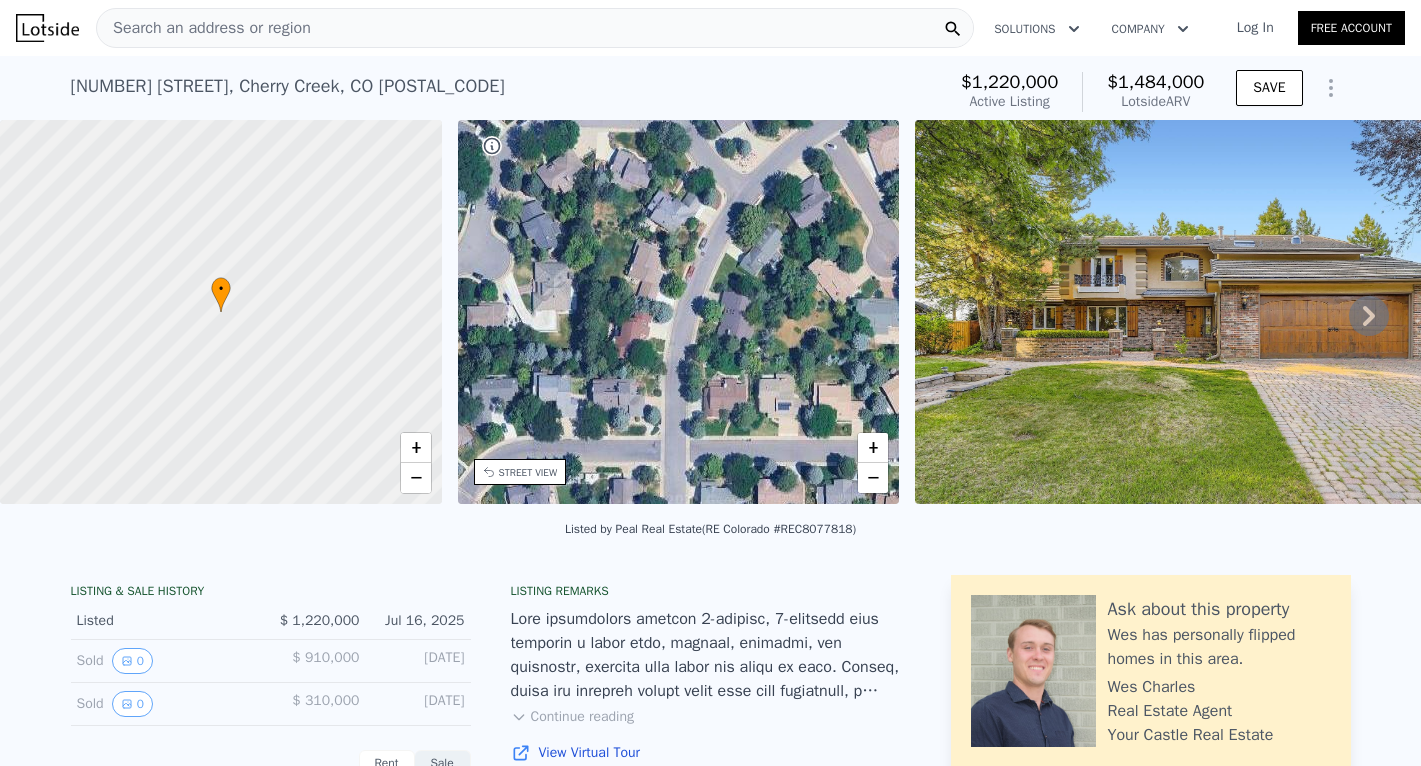 drag, startPoint x: 776, startPoint y: 326, endPoint x: 688, endPoint y: 597, distance: 284.9298 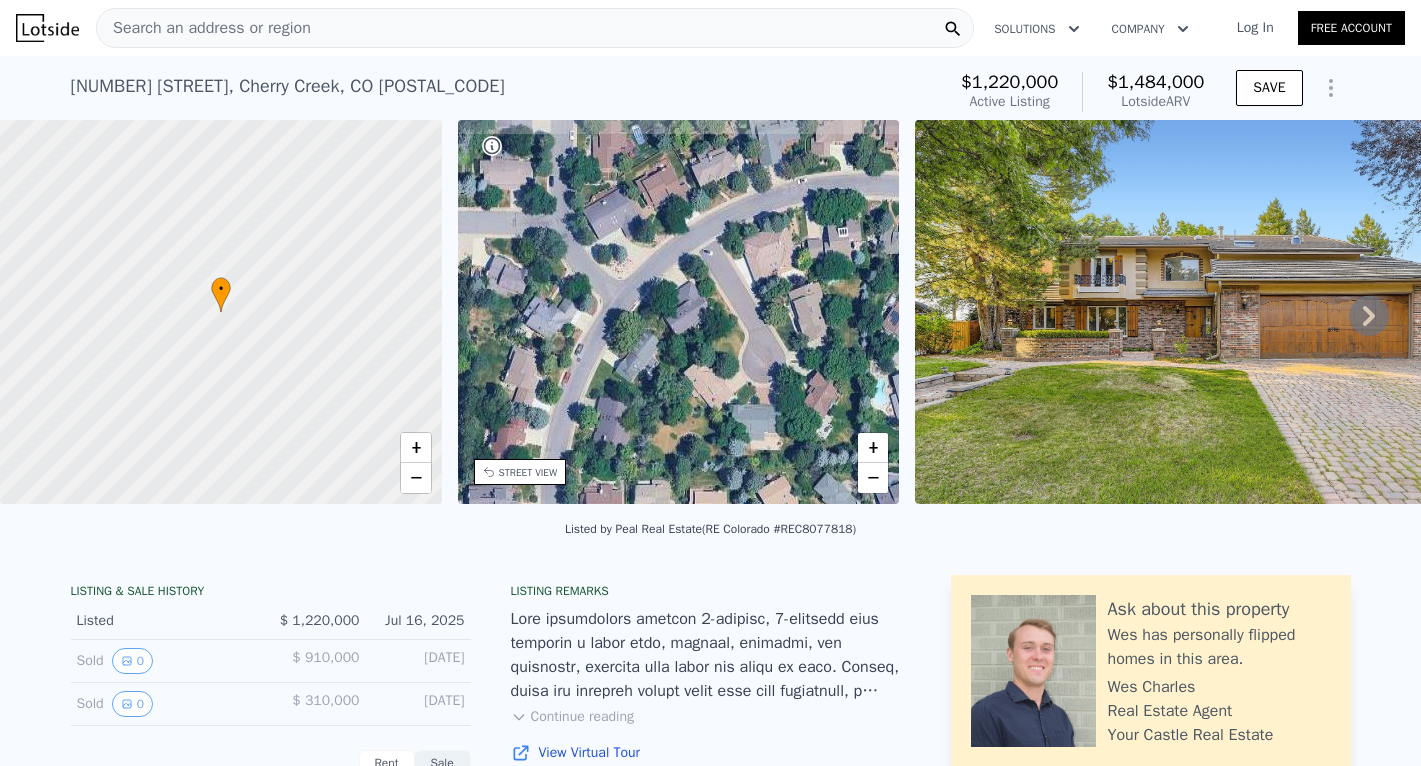 drag, startPoint x: 794, startPoint y: 353, endPoint x: 634, endPoint y: 462, distance: 193.6001 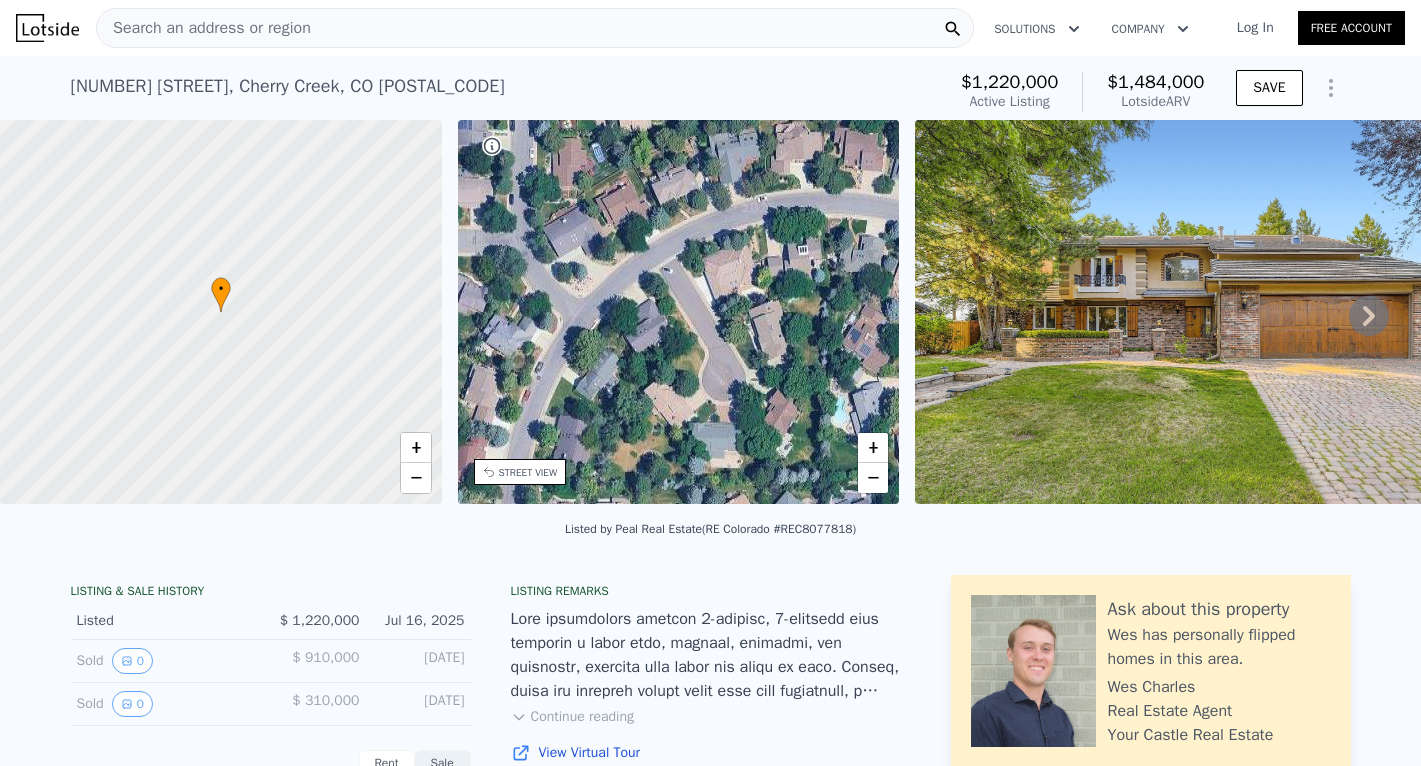 click on "•
+ −" at bounding box center (679, 312) 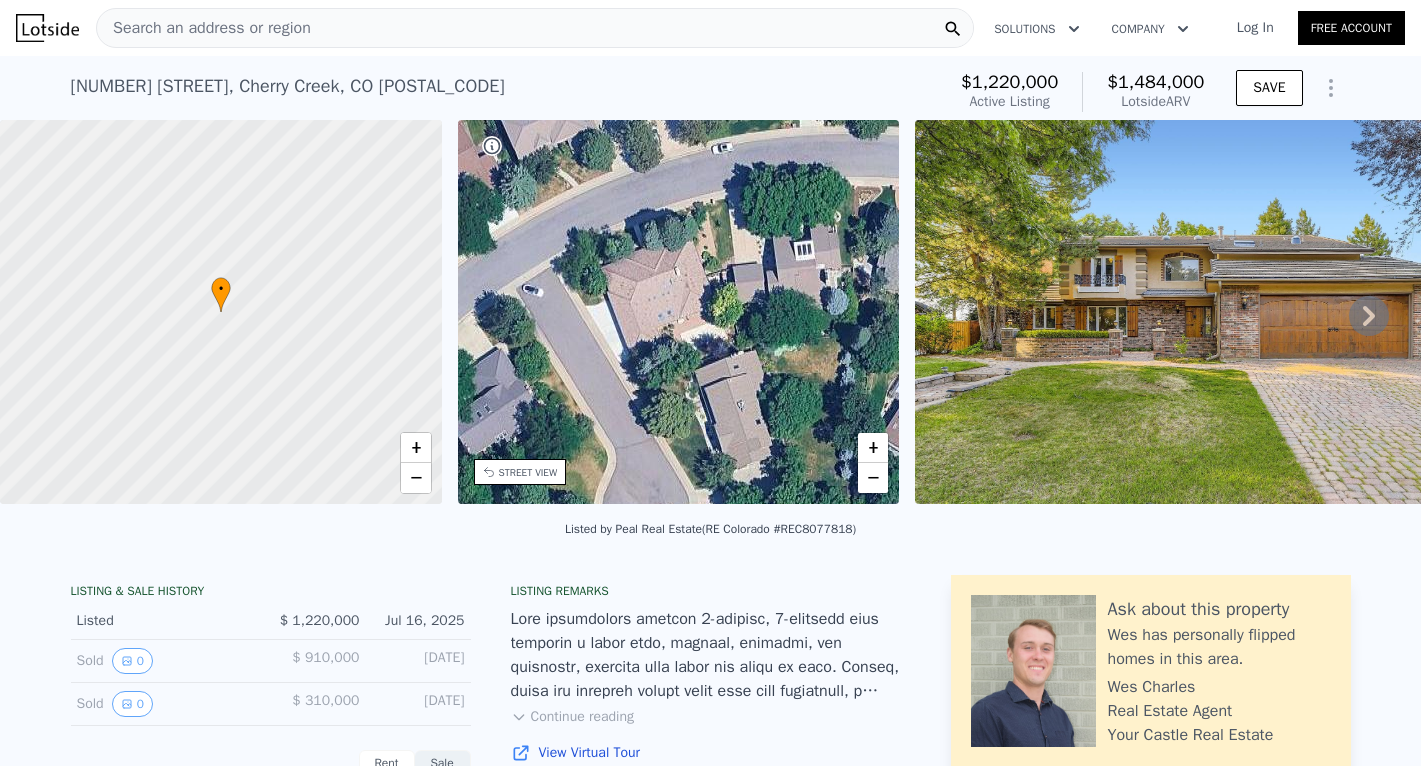 click on "•
+ −" at bounding box center [679, 312] 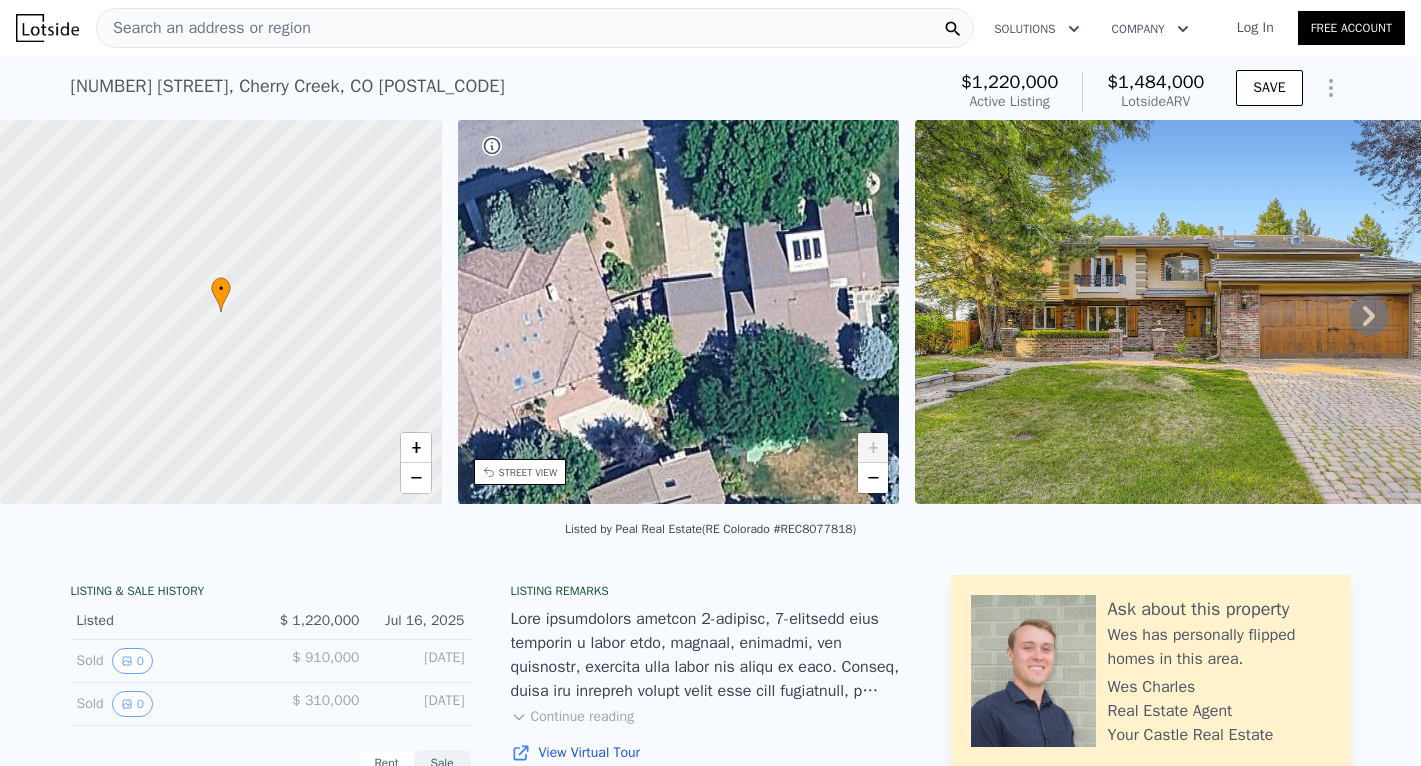 click on "•
+ −" at bounding box center [679, 312] 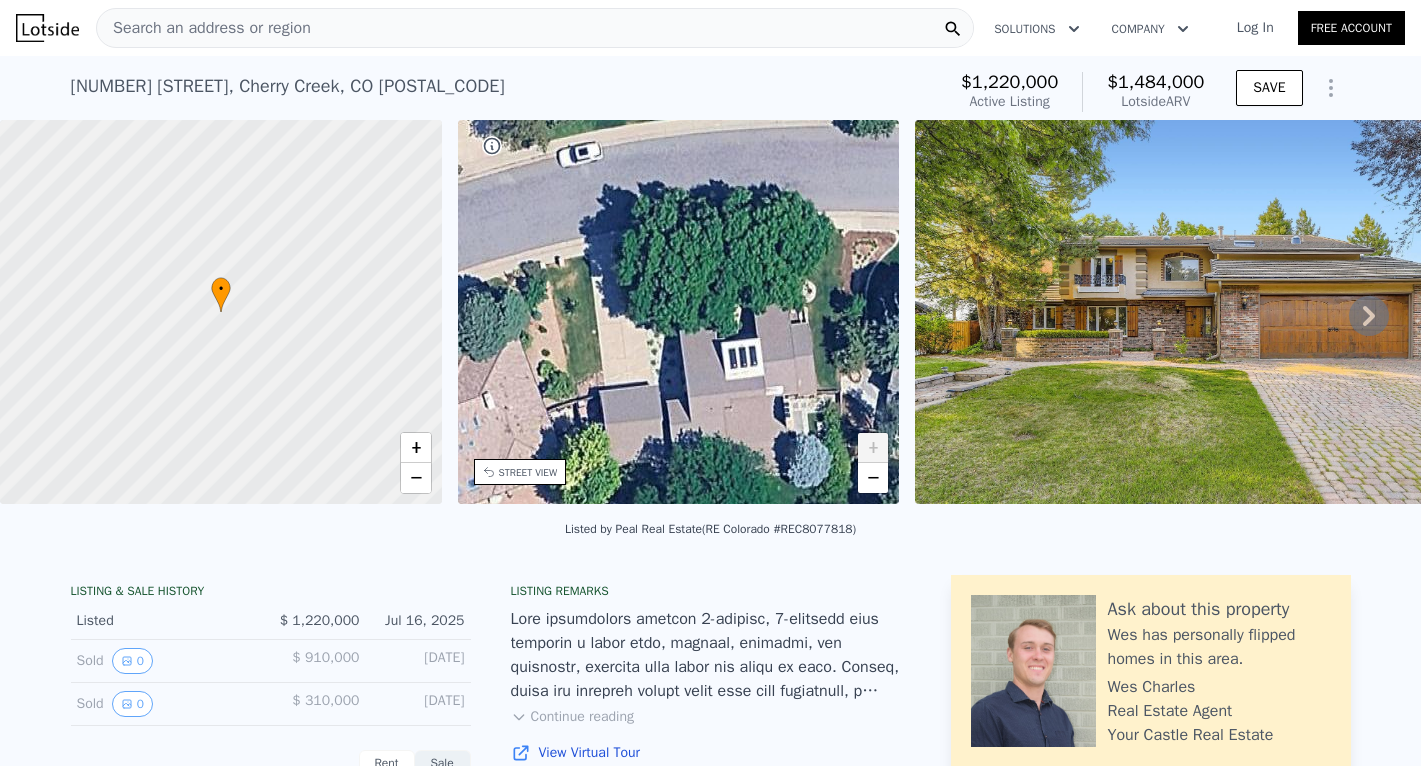 drag, startPoint x: 799, startPoint y: 253, endPoint x: 728, endPoint y: 371, distance: 137.71347 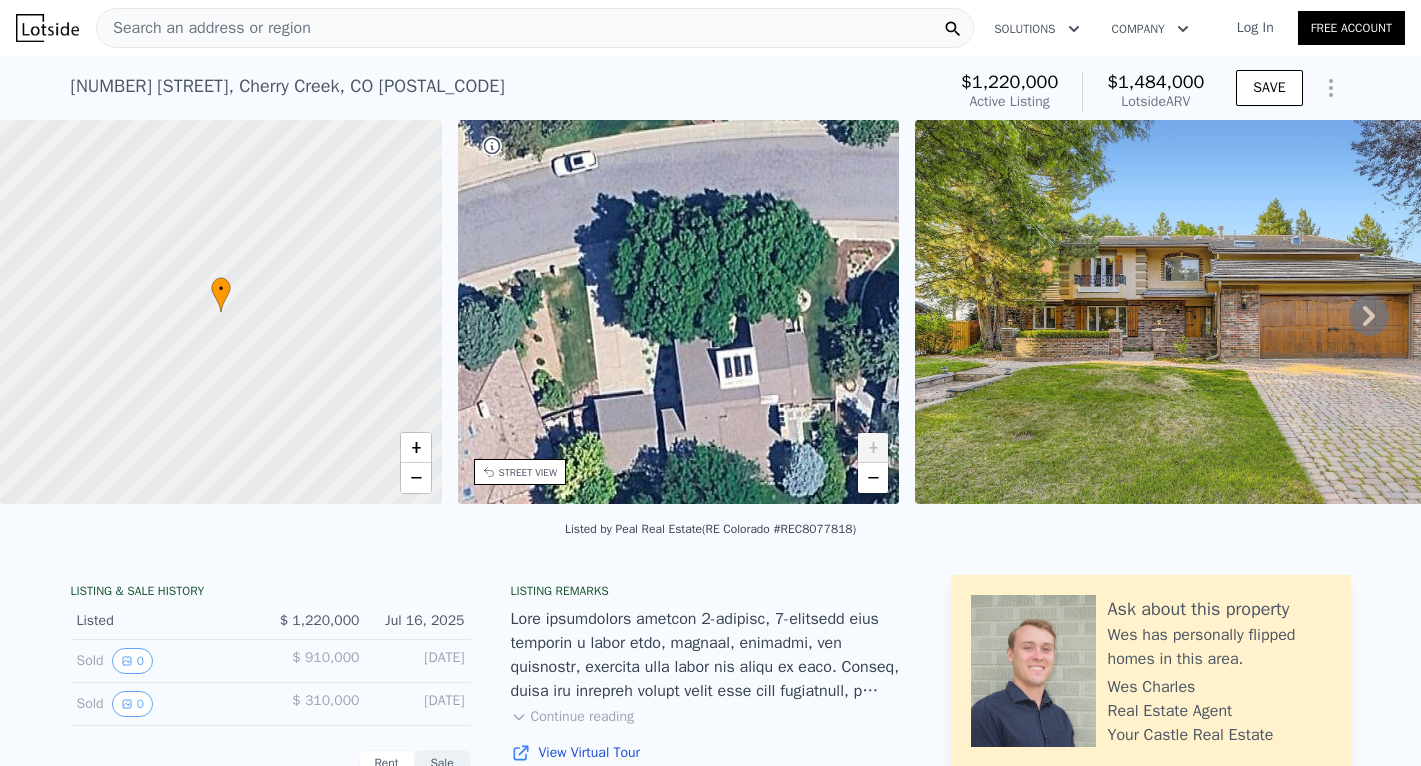 click on "•
+ −" at bounding box center [679, 312] 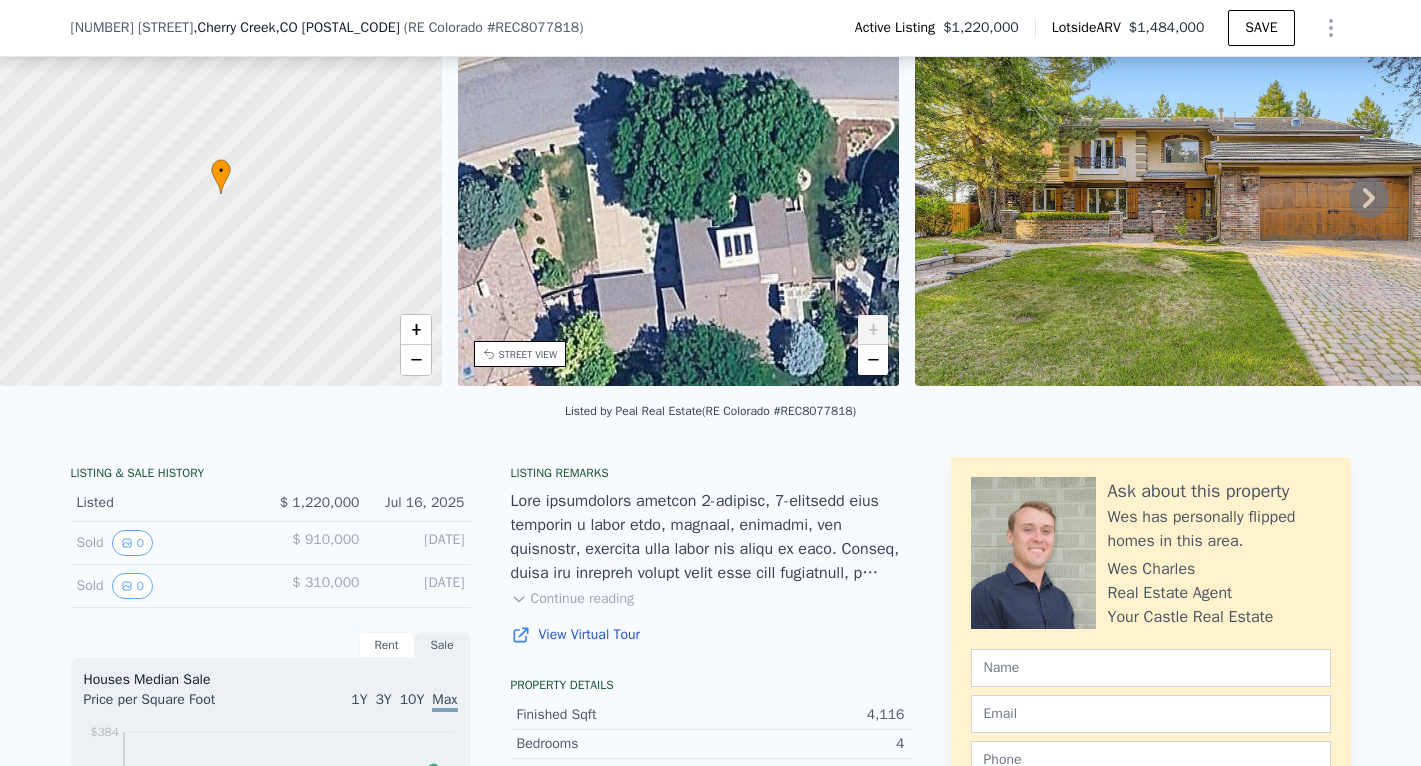 scroll, scrollTop: 119, scrollLeft: 0, axis: vertical 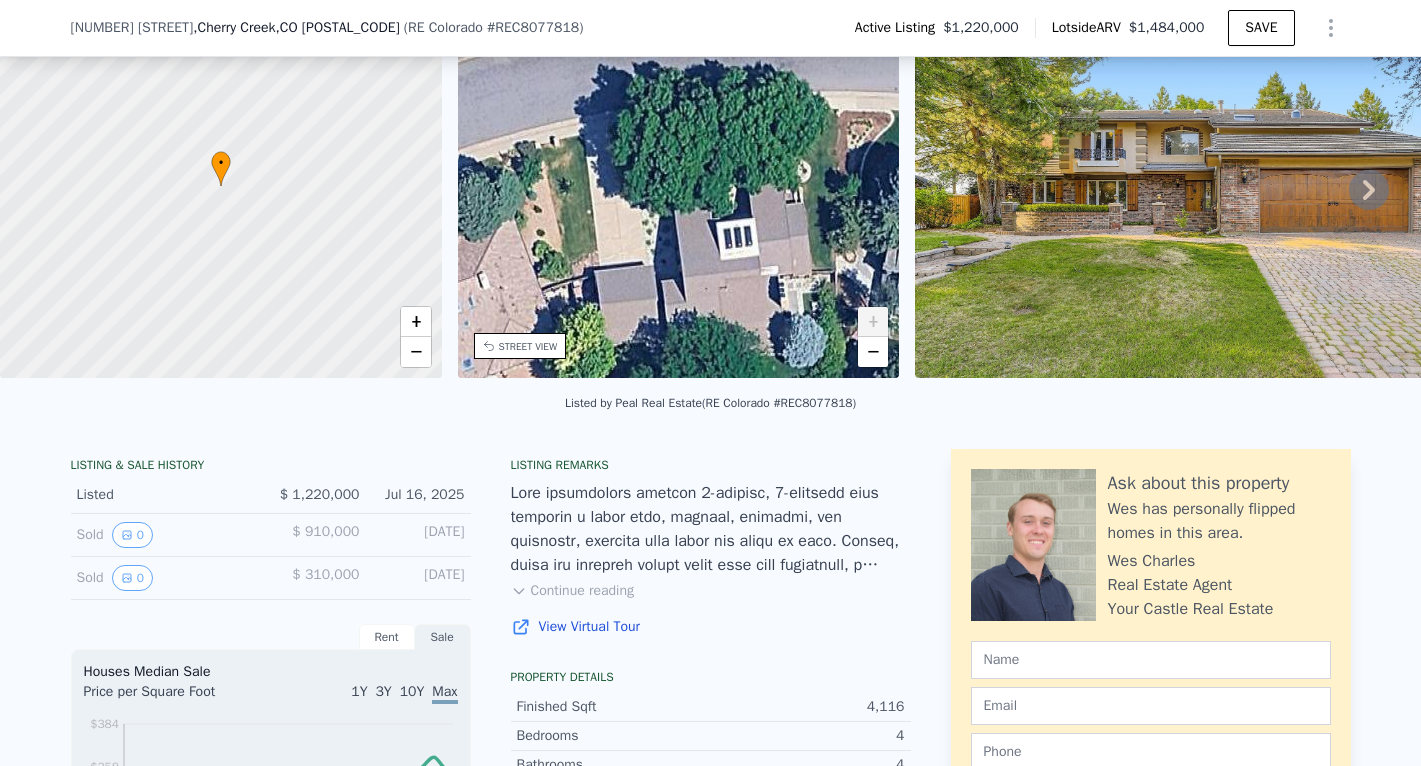 click on "10783 E Berry Ave ,  Cherry Creek ,  CO   80111 ( RE Colorado # REC8077818 ) Active Listing $1,220,000 Lotside  ARV $1,484,000 SAVE" at bounding box center (711, 28) 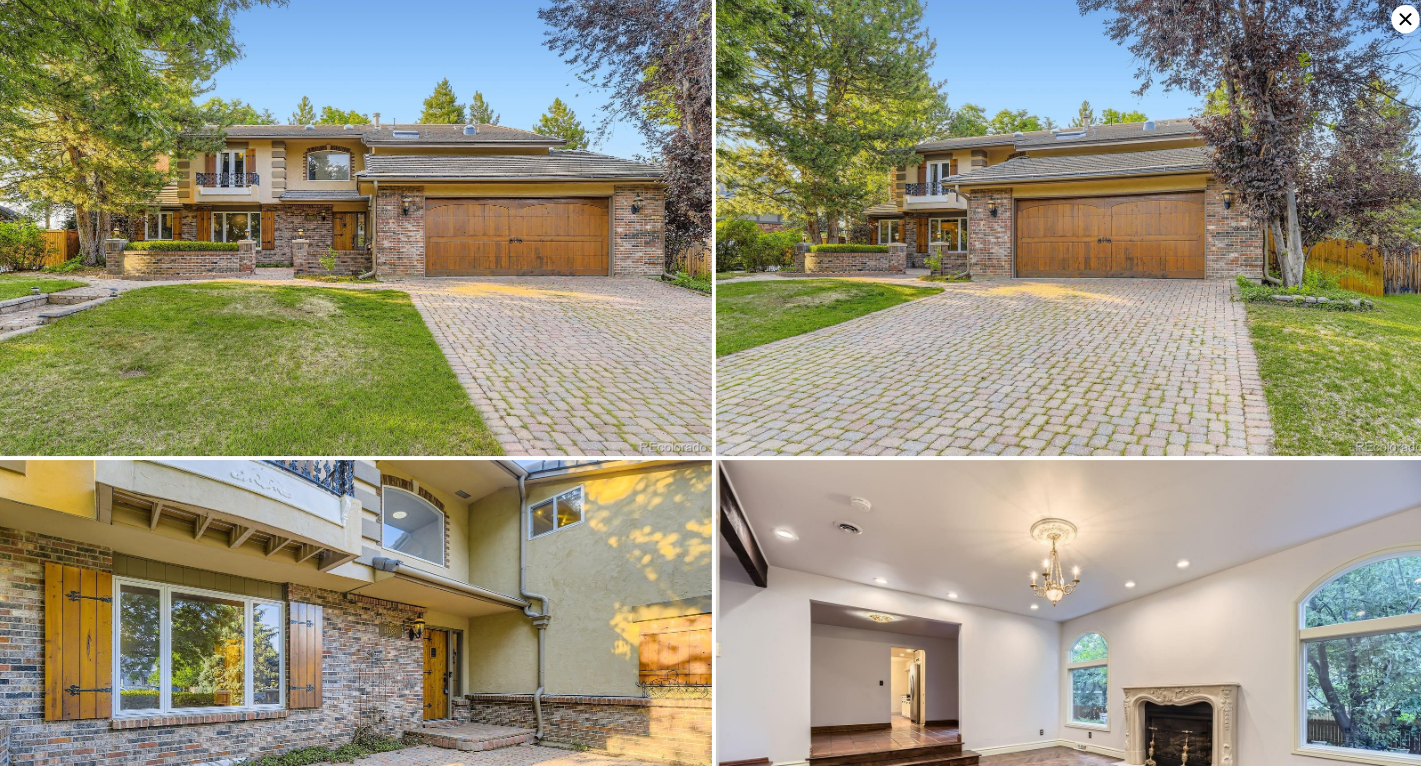 scroll, scrollTop: 0, scrollLeft: 0, axis: both 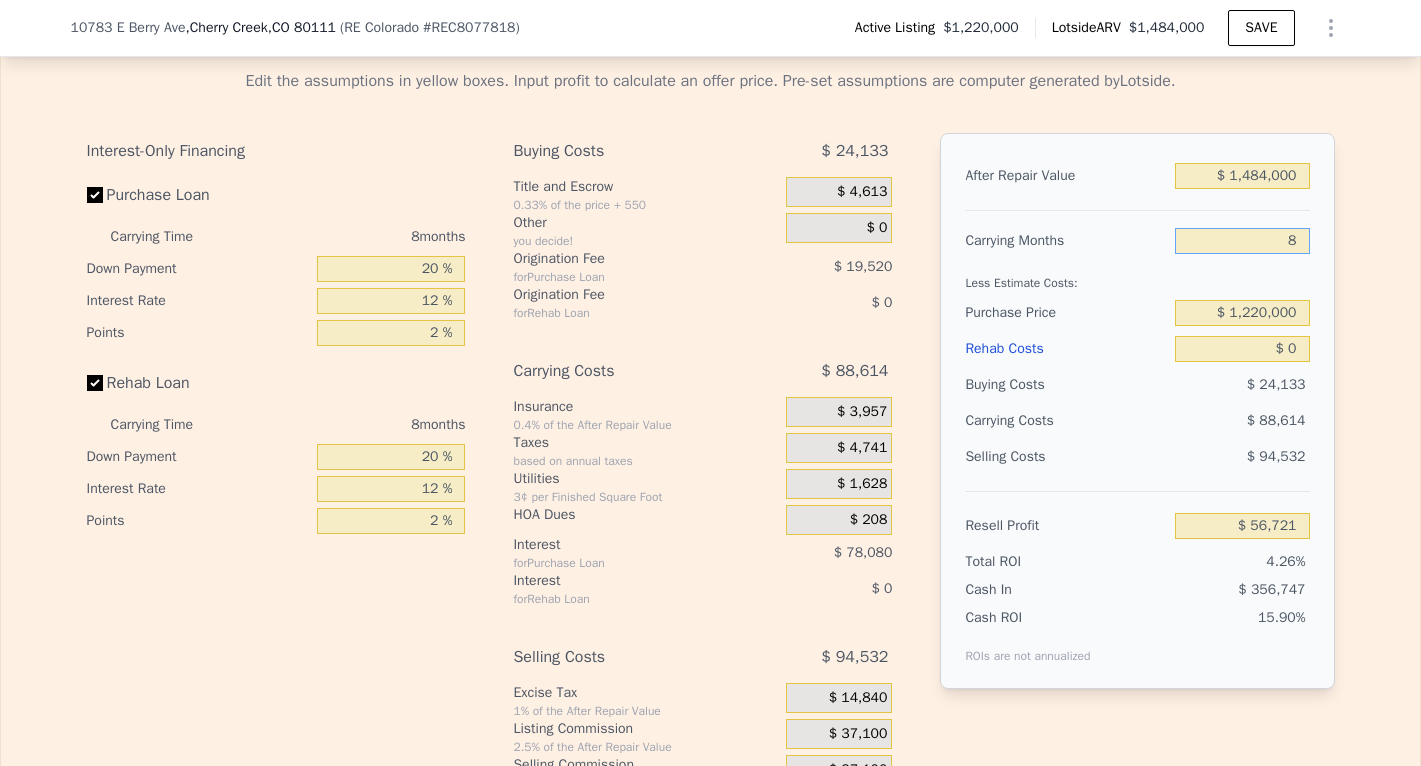click on "8" at bounding box center (1242, 241) 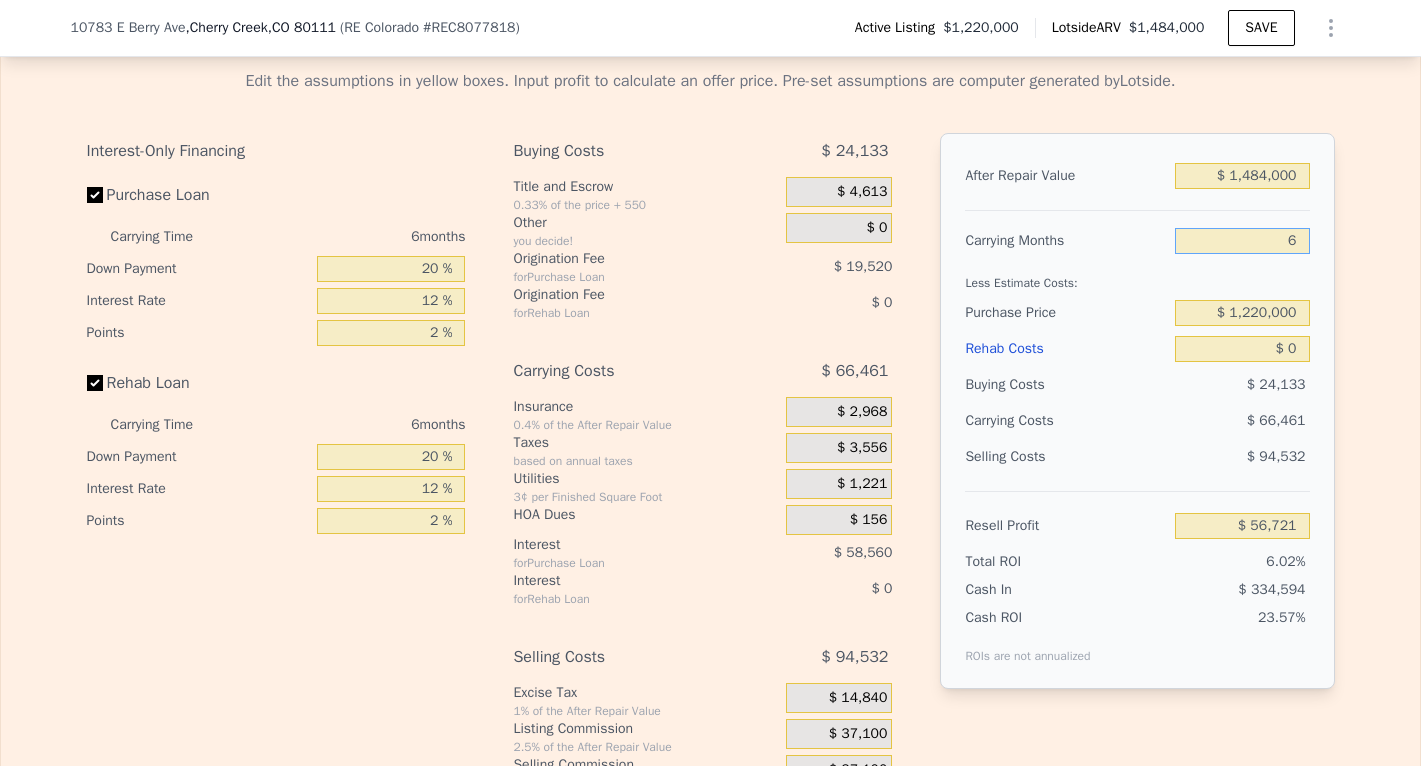 type on "$ 78,874" 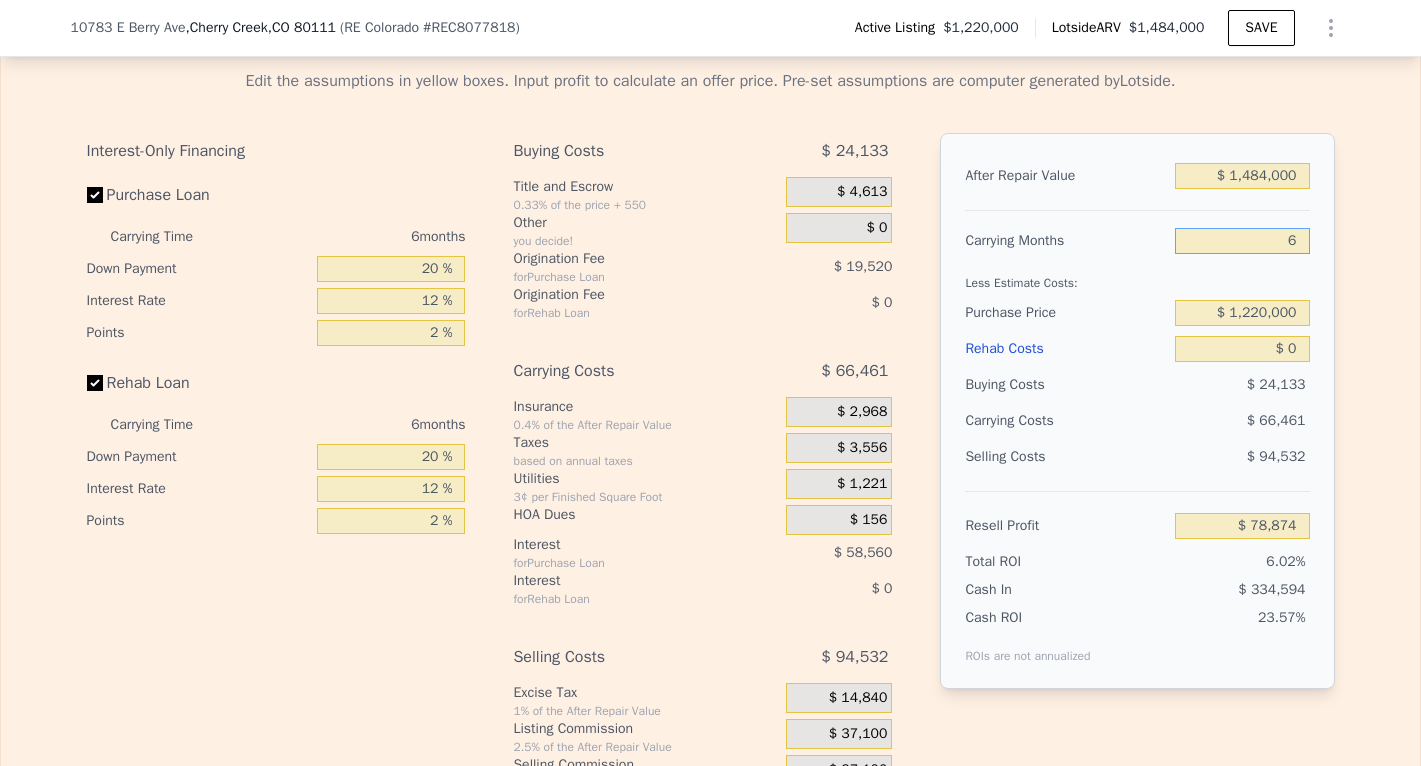 type on "6" 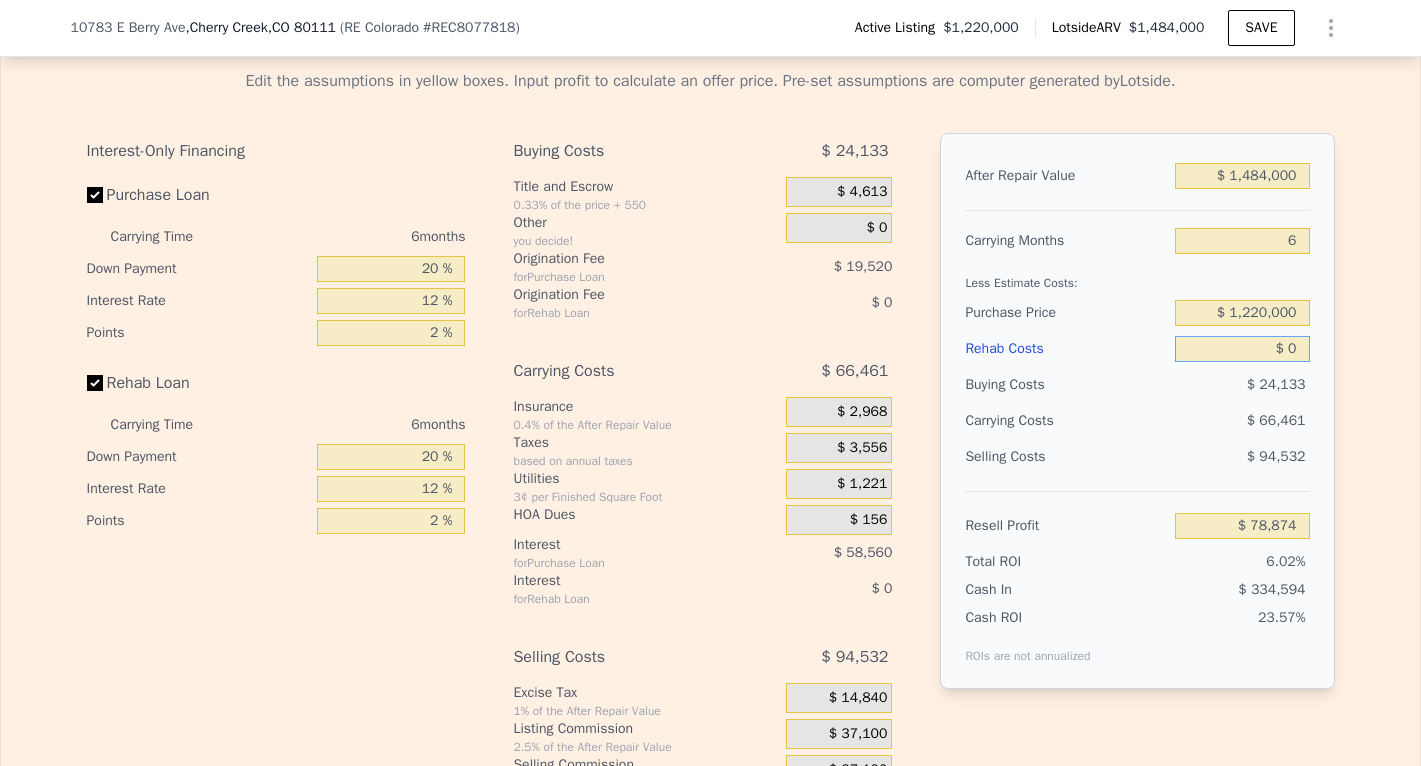 drag, startPoint x: 1287, startPoint y: 349, endPoint x: 1299, endPoint y: 348, distance: 12.0415945 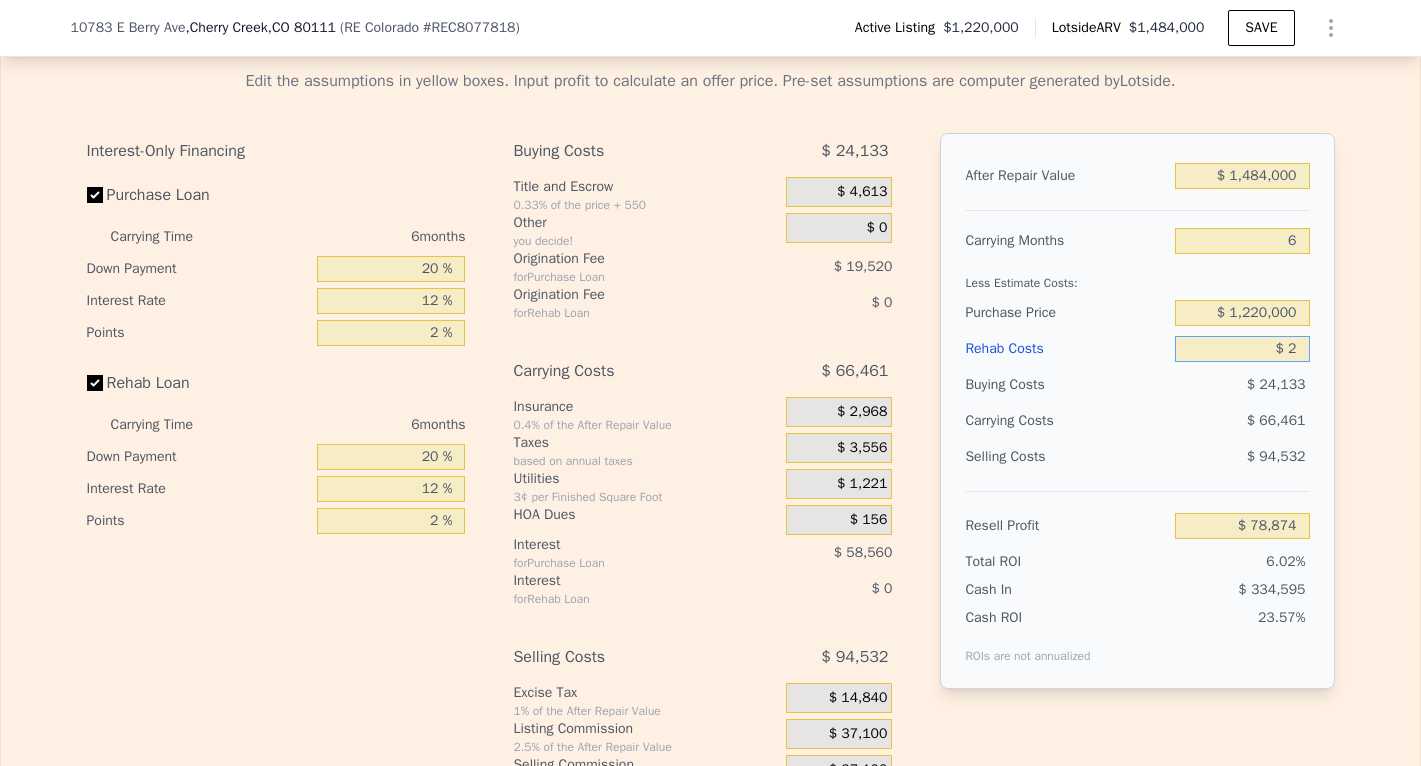 type on "$ 2" 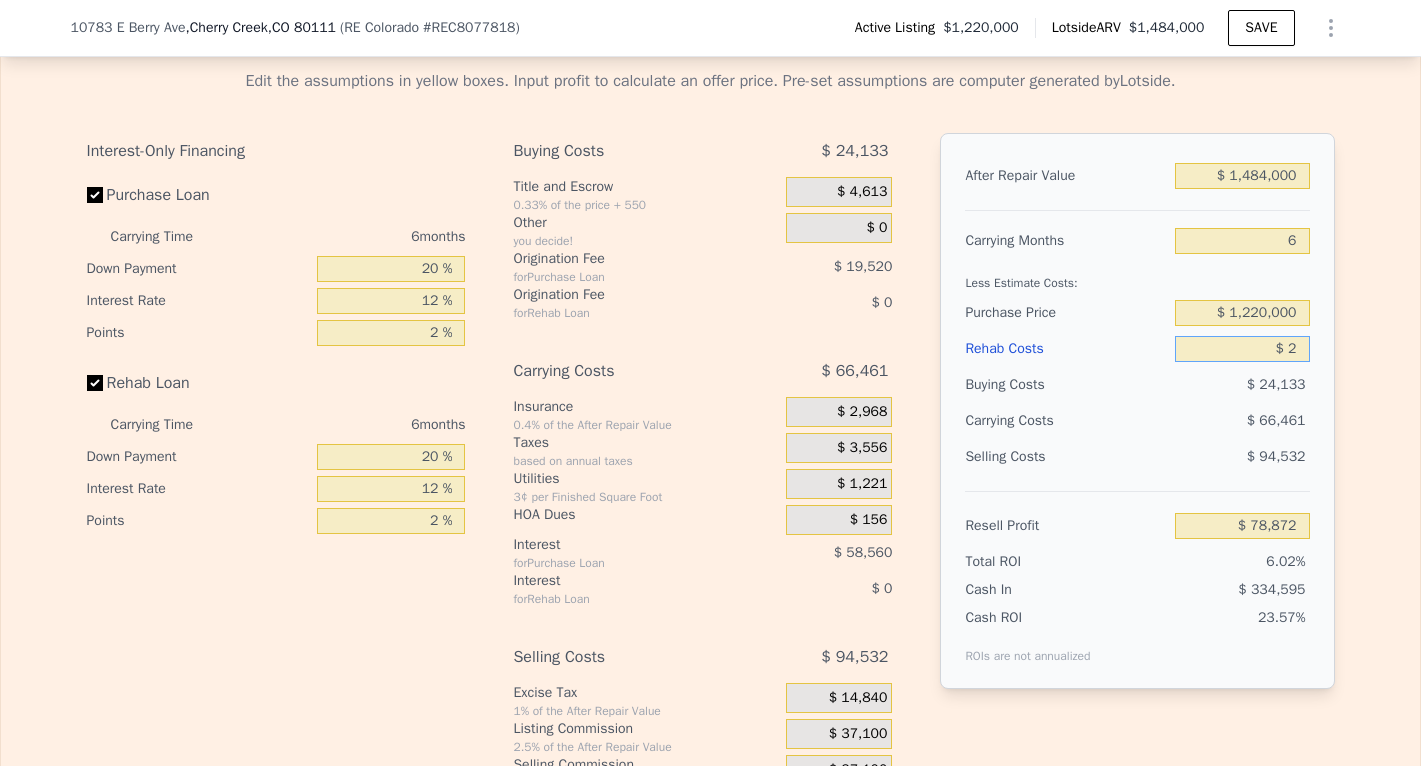 type on "$ 25" 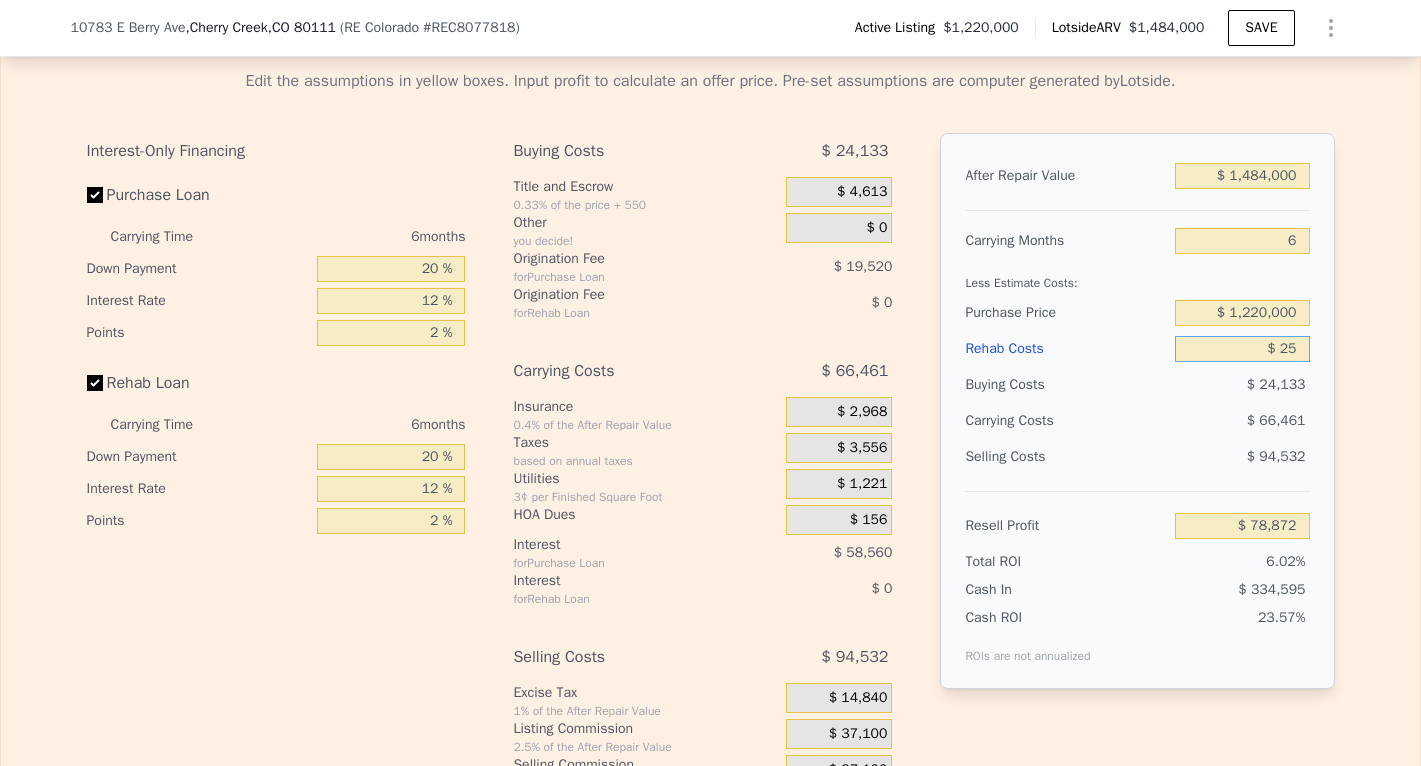 type on "$ 78,849" 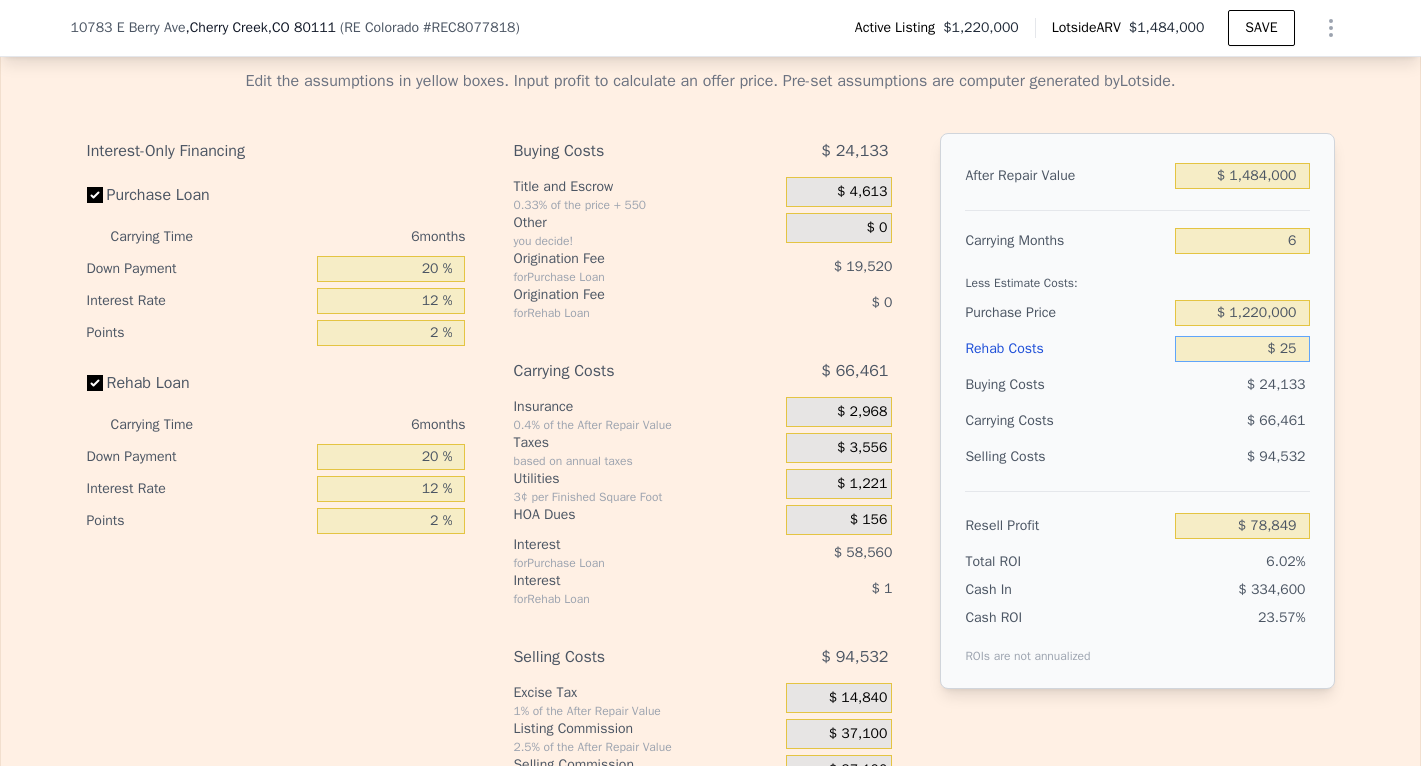 type on "$ 250" 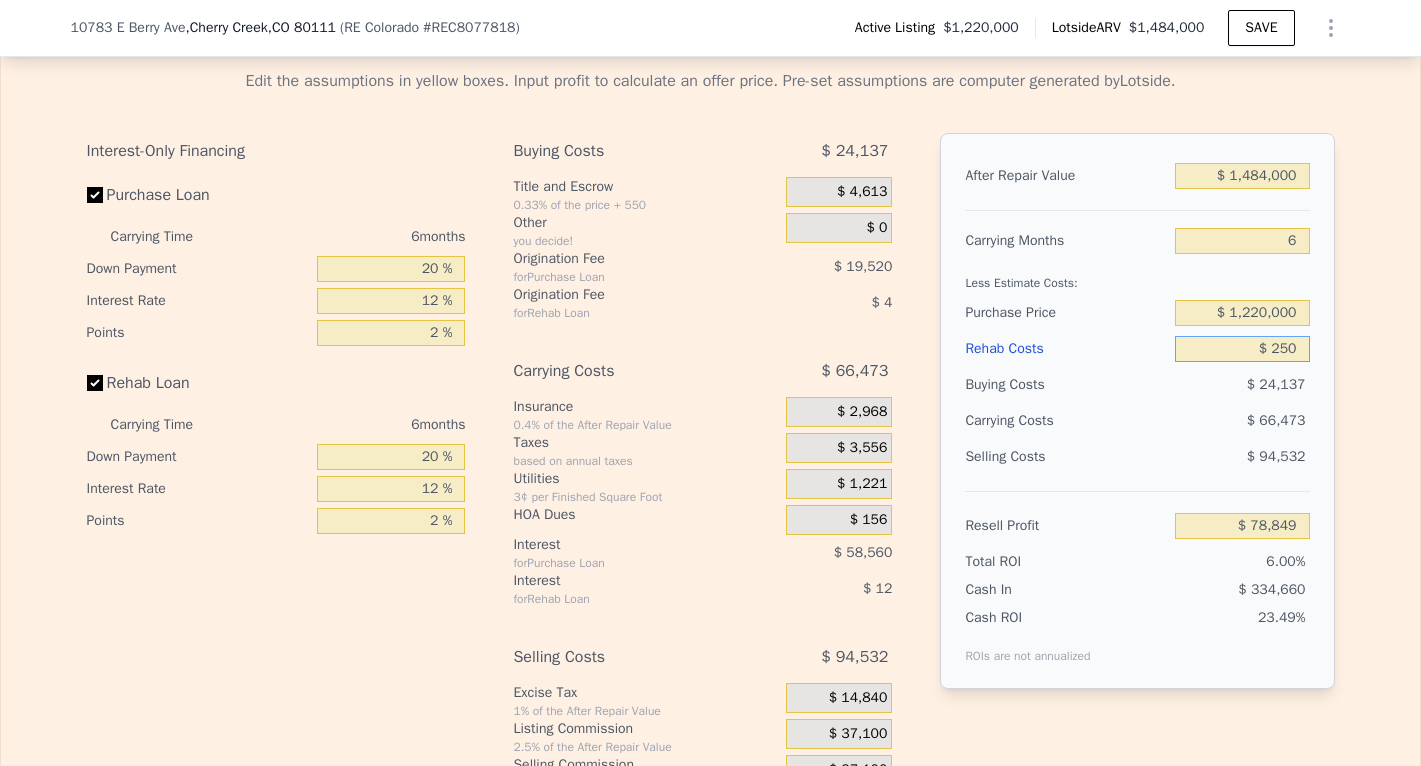 type on "$ 78,608" 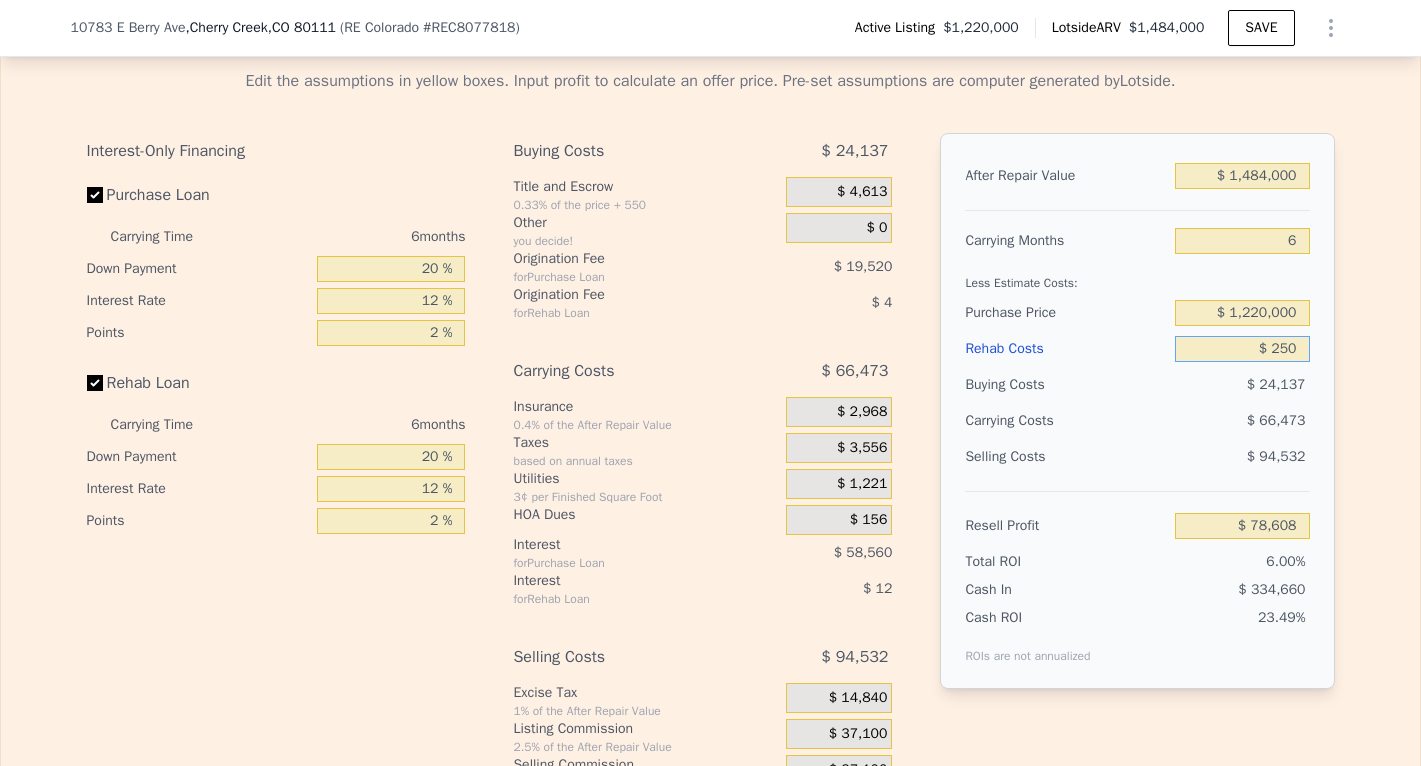 type on "$ 2,500" 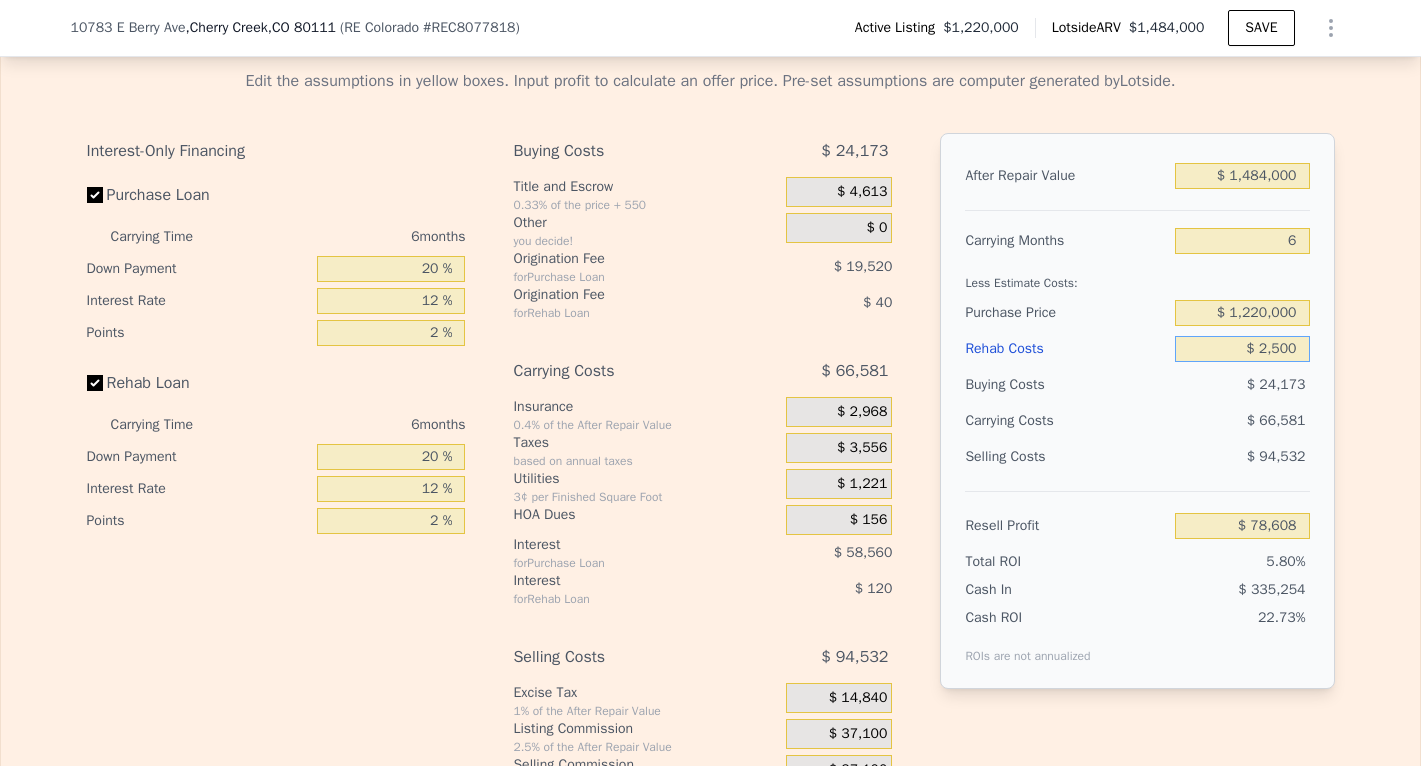 type on "$ 76,214" 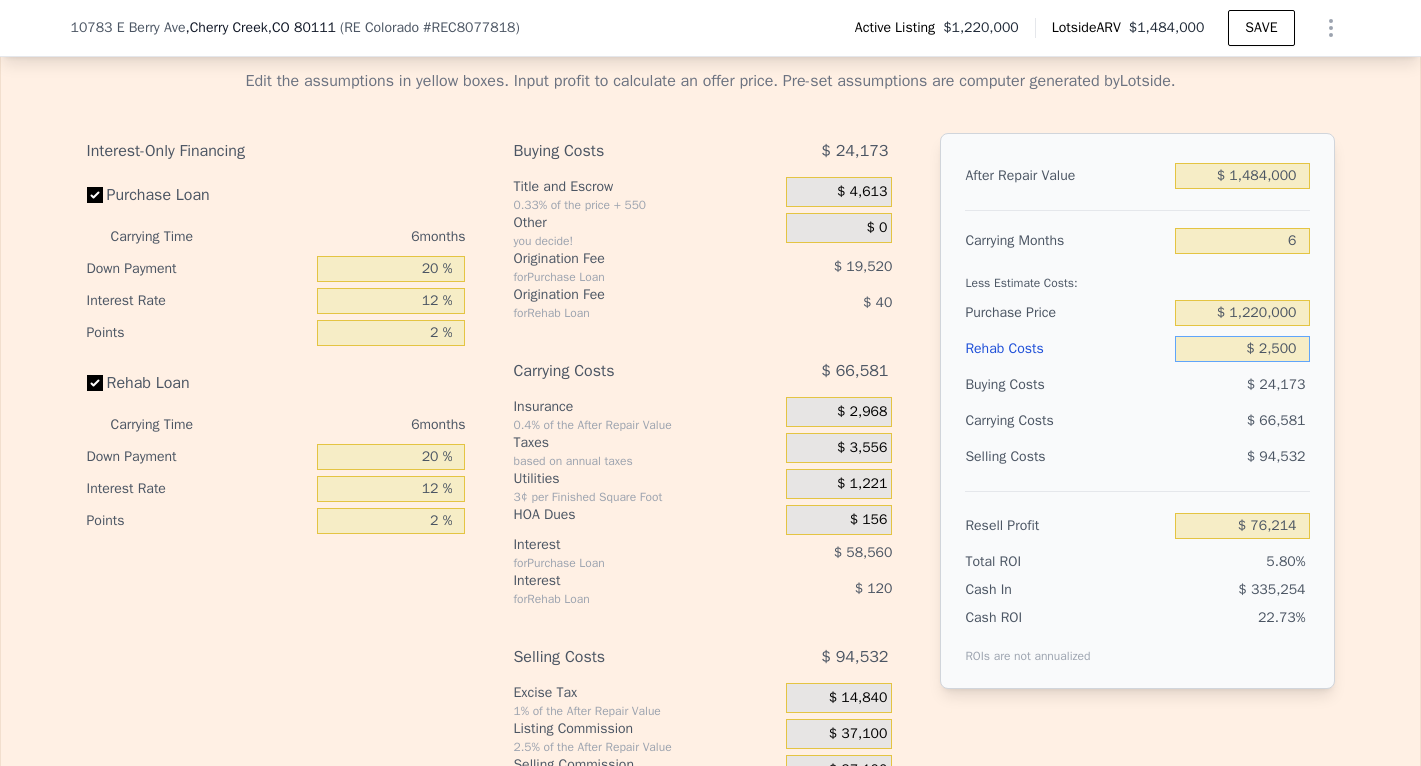 type on "$ 25,000" 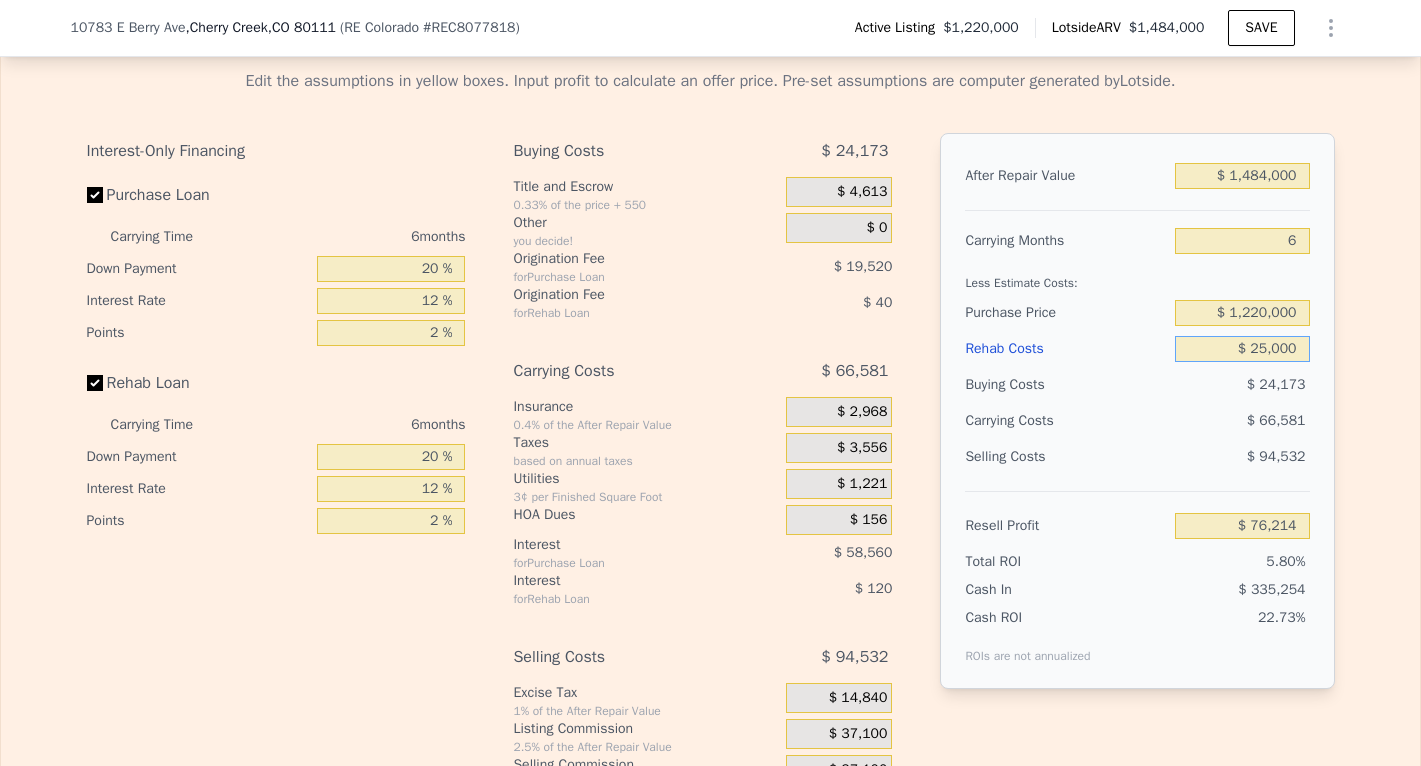 type on "$ 52,274" 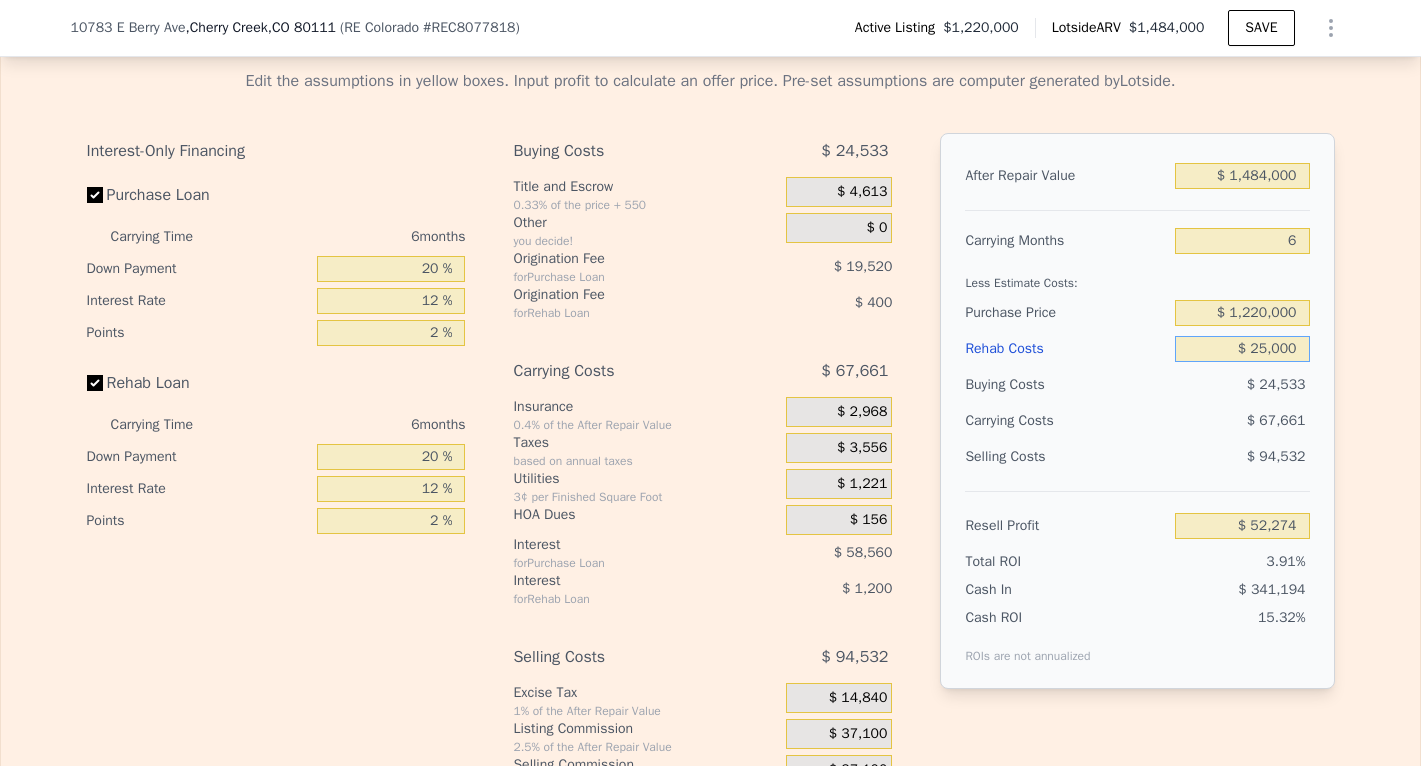 type on "$ 250,000" 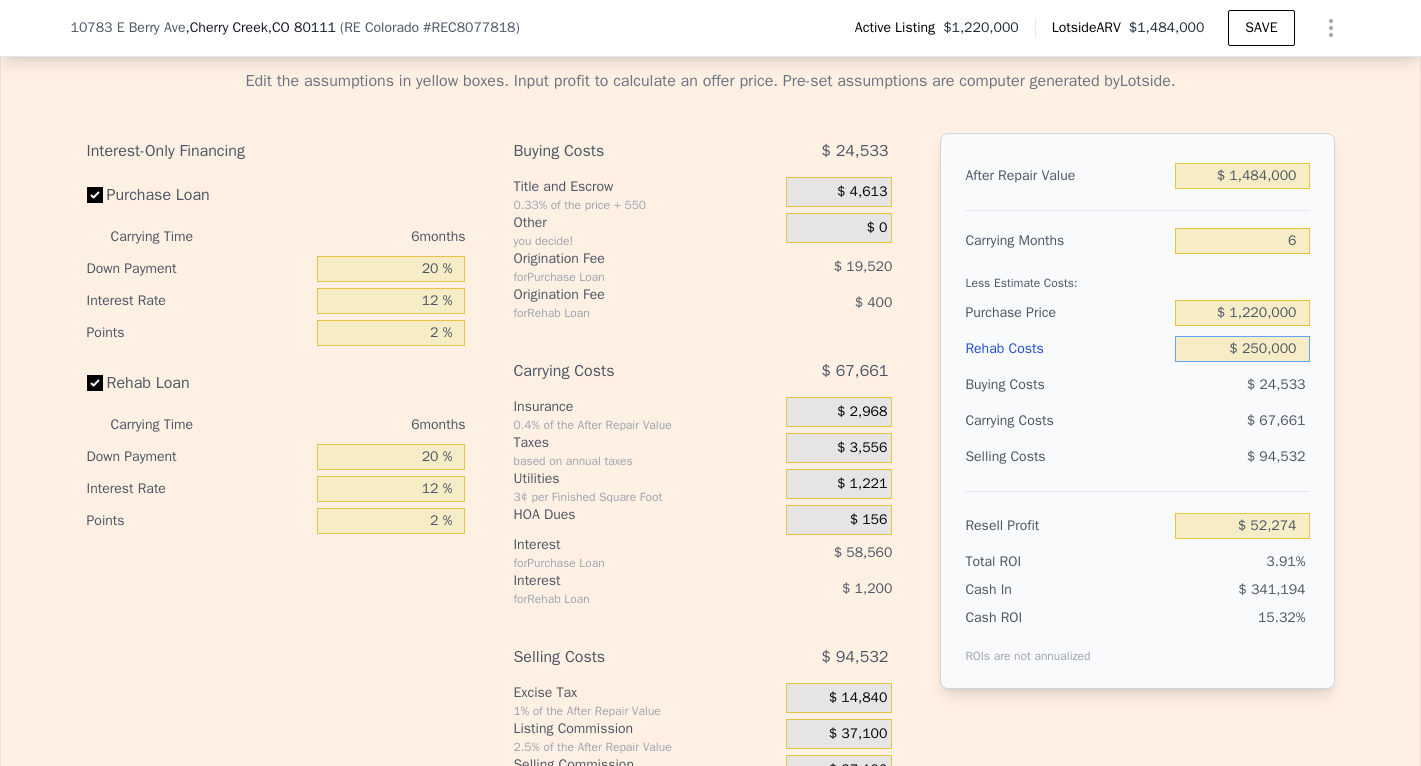 type on "-$ 187,126" 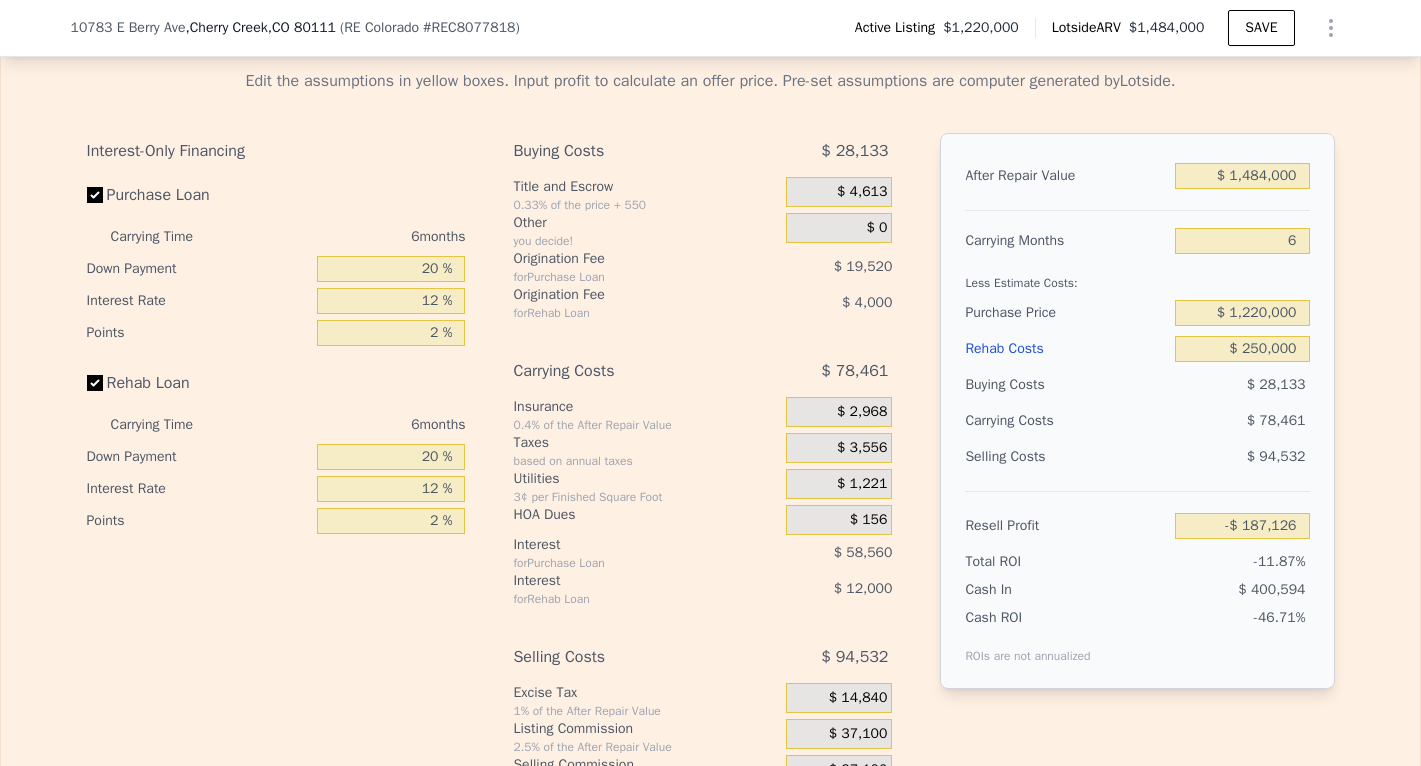 click on "$ 78,461" at bounding box center [1276, 420] 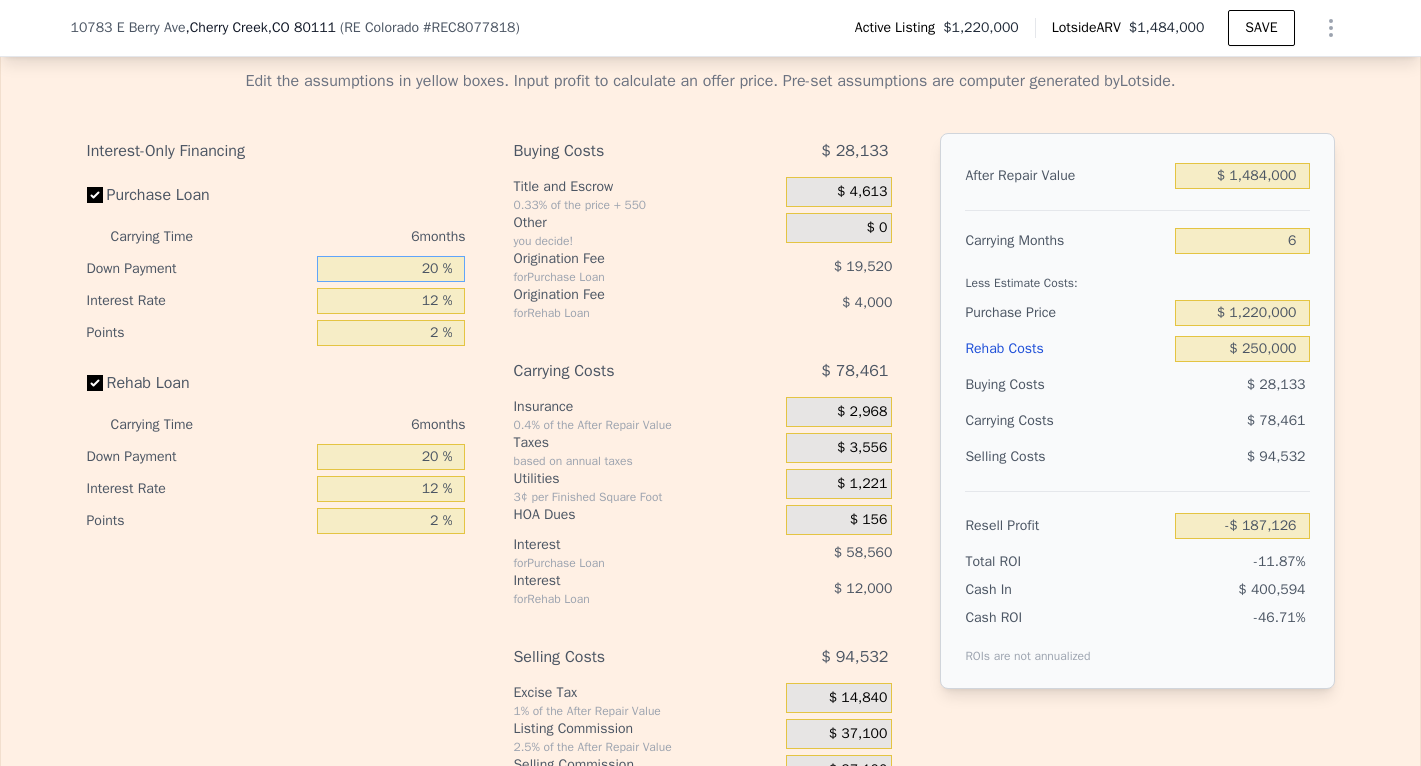click on "20 %" at bounding box center [391, 269] 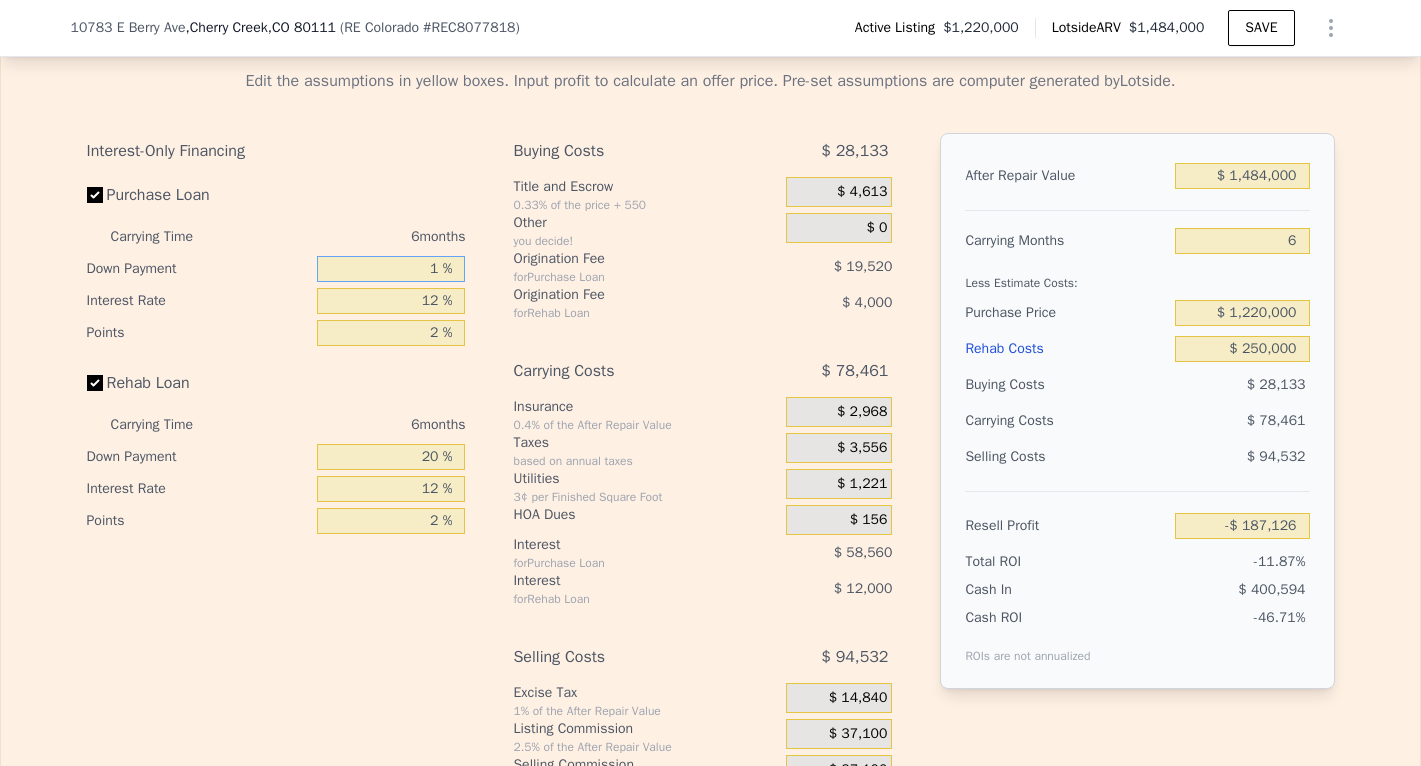 type on "-$ 205,670" 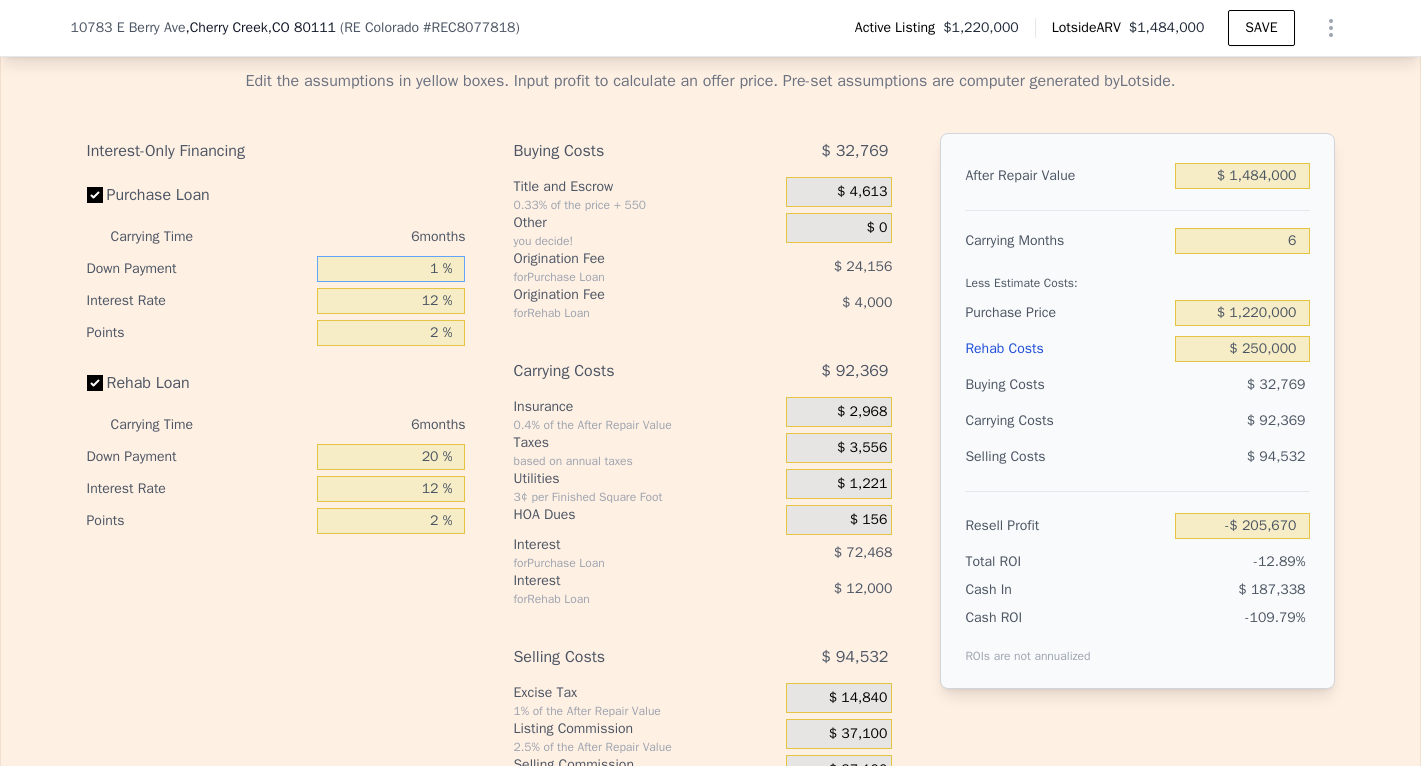 type on "10 %" 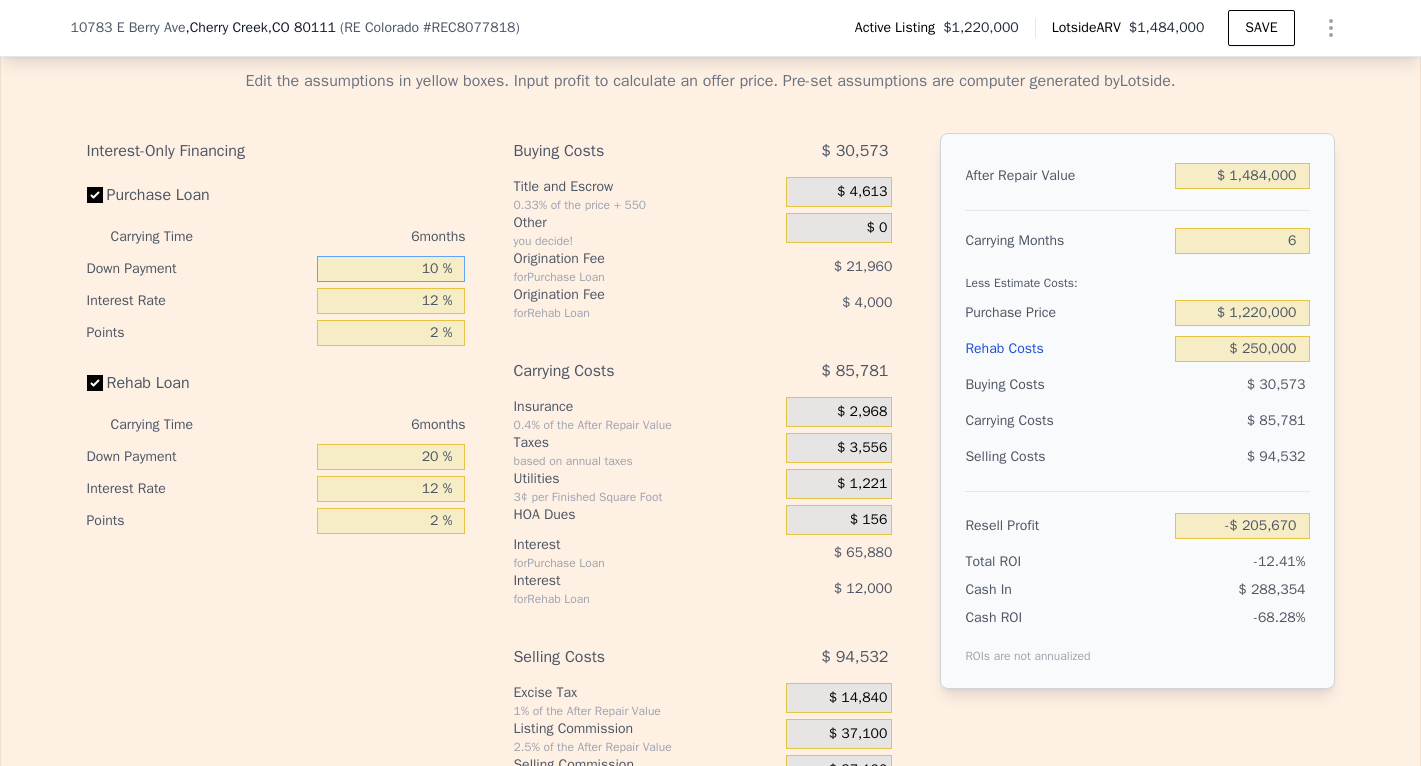 type on "-$ 196,886" 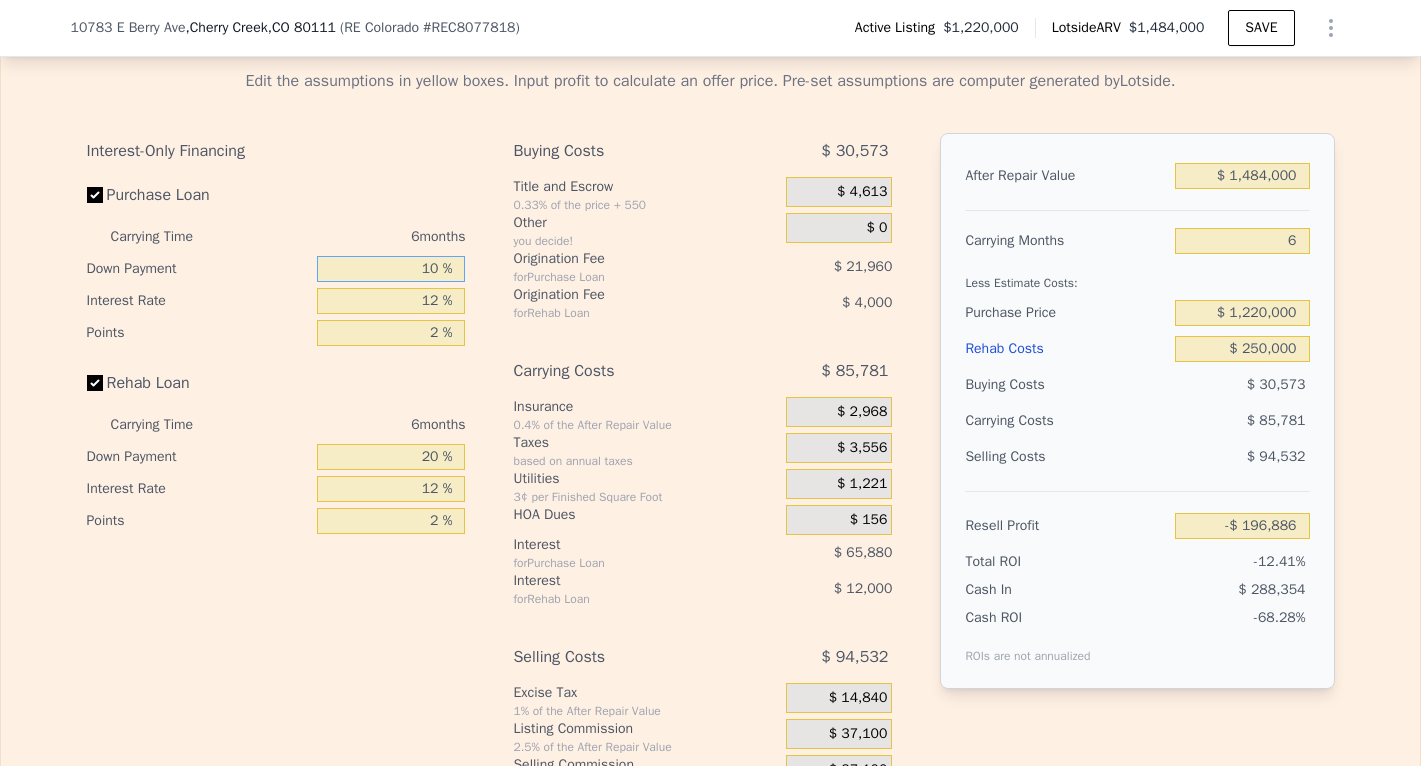 type on "10 %" 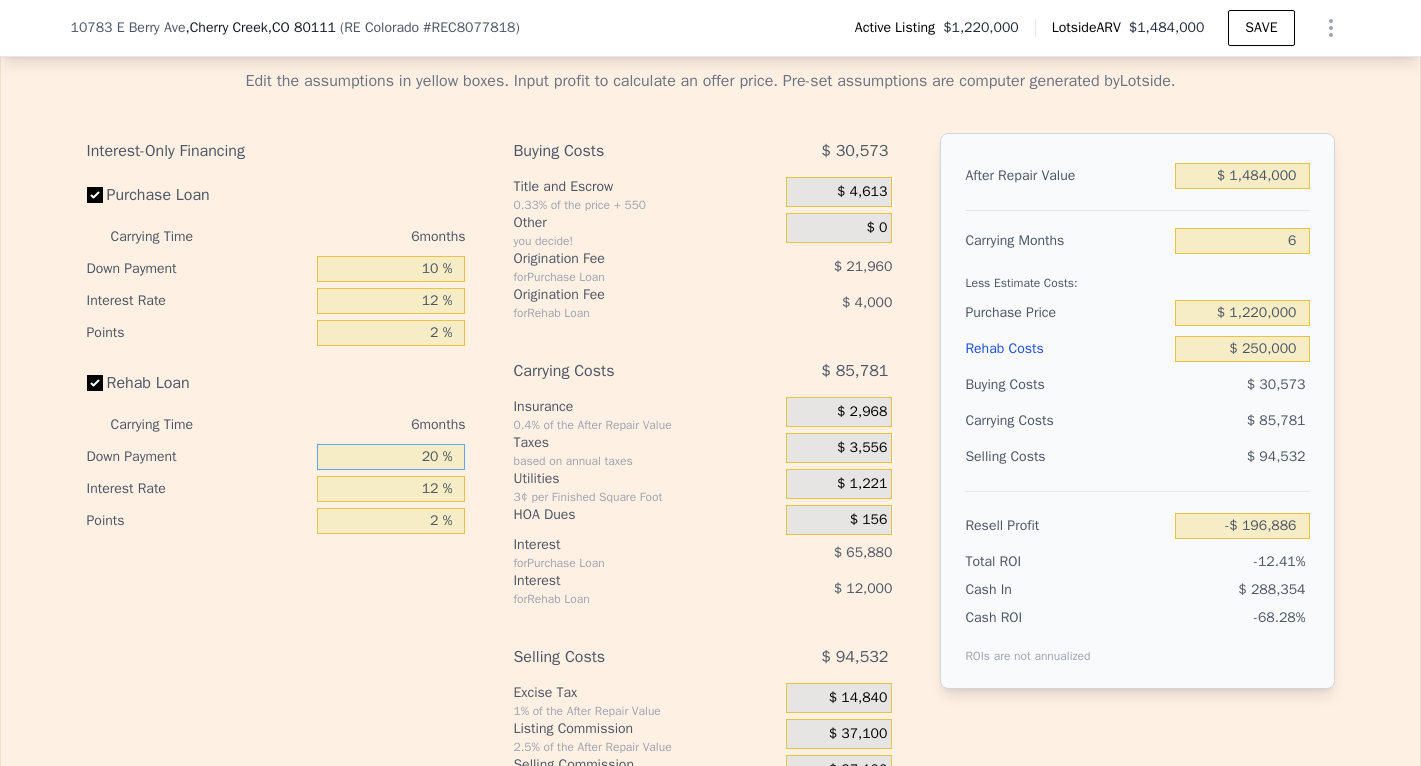 click on "20 %" at bounding box center [391, 457] 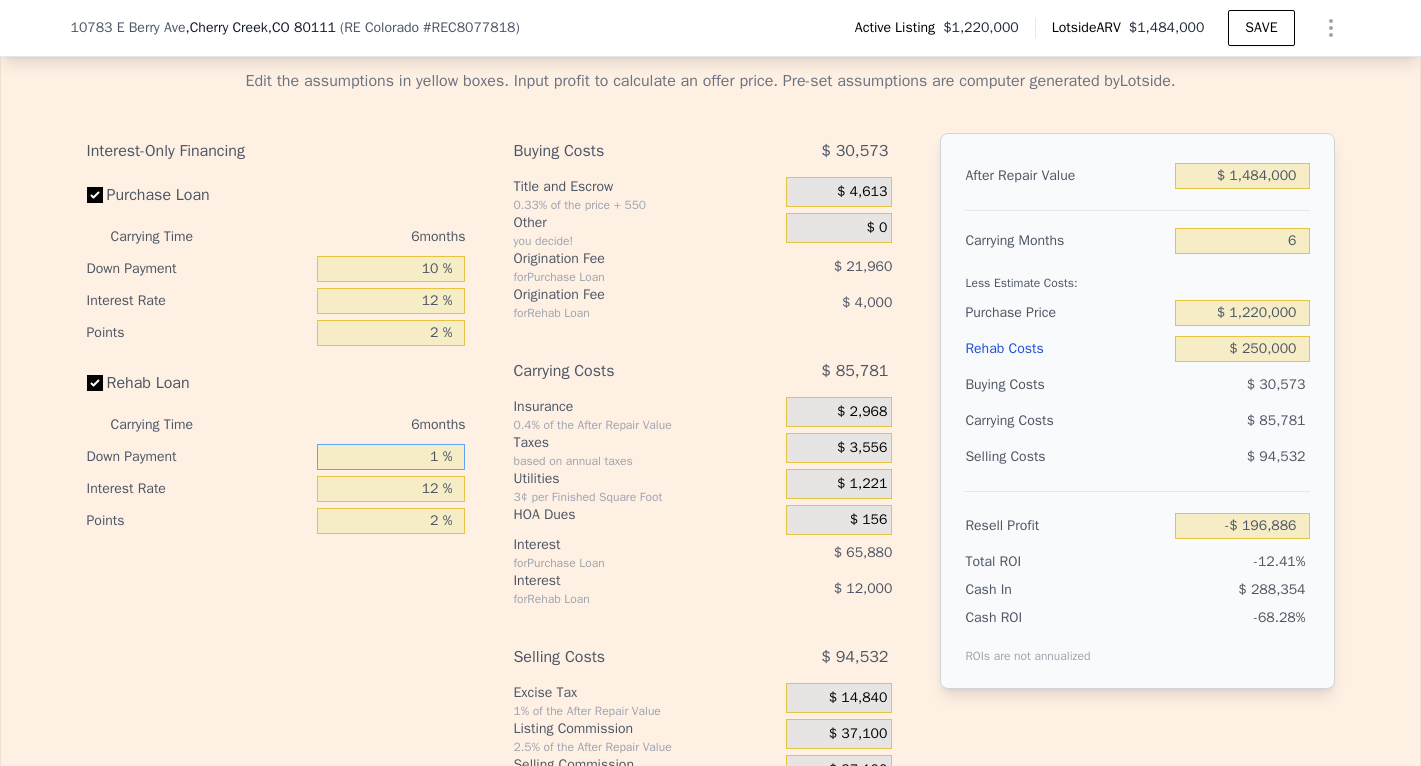 type on "-$ 200,686" 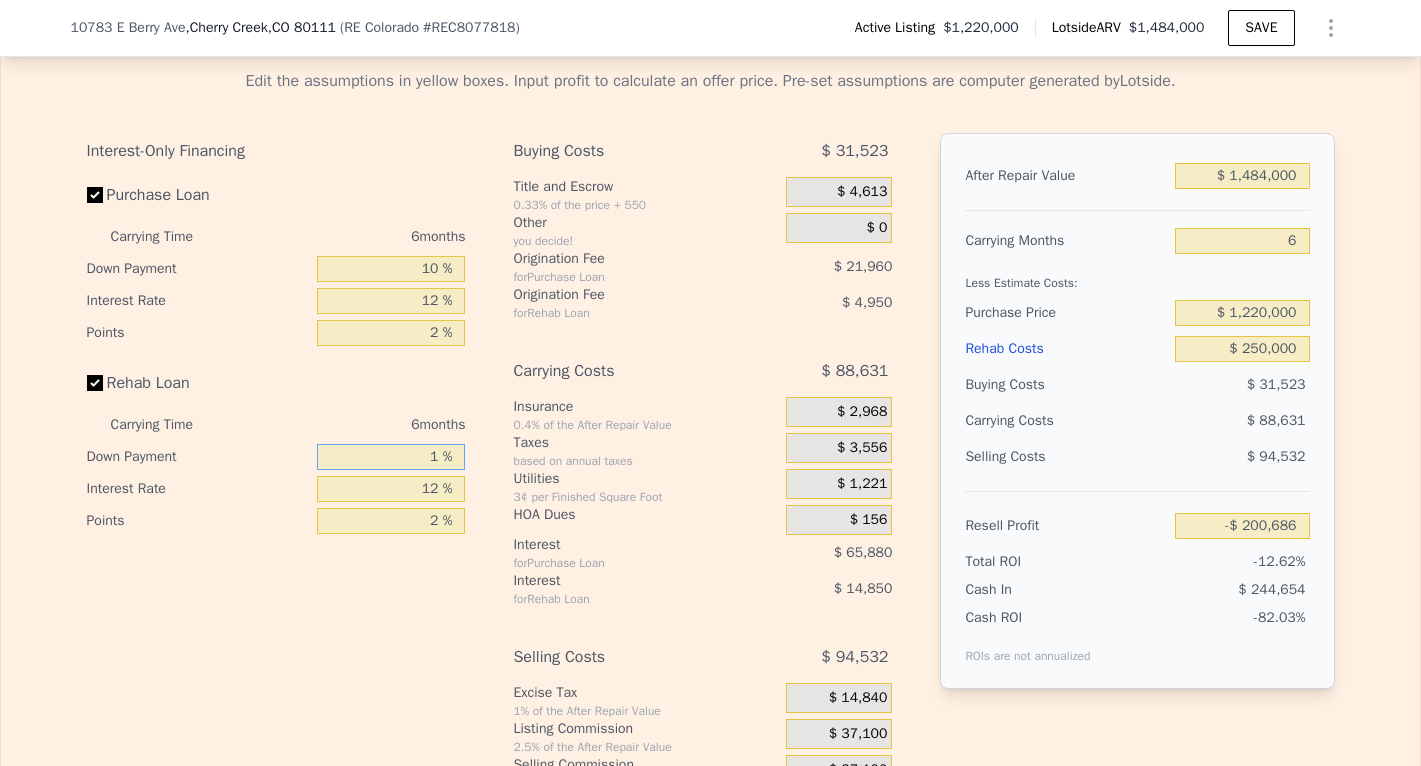 type on "10 %" 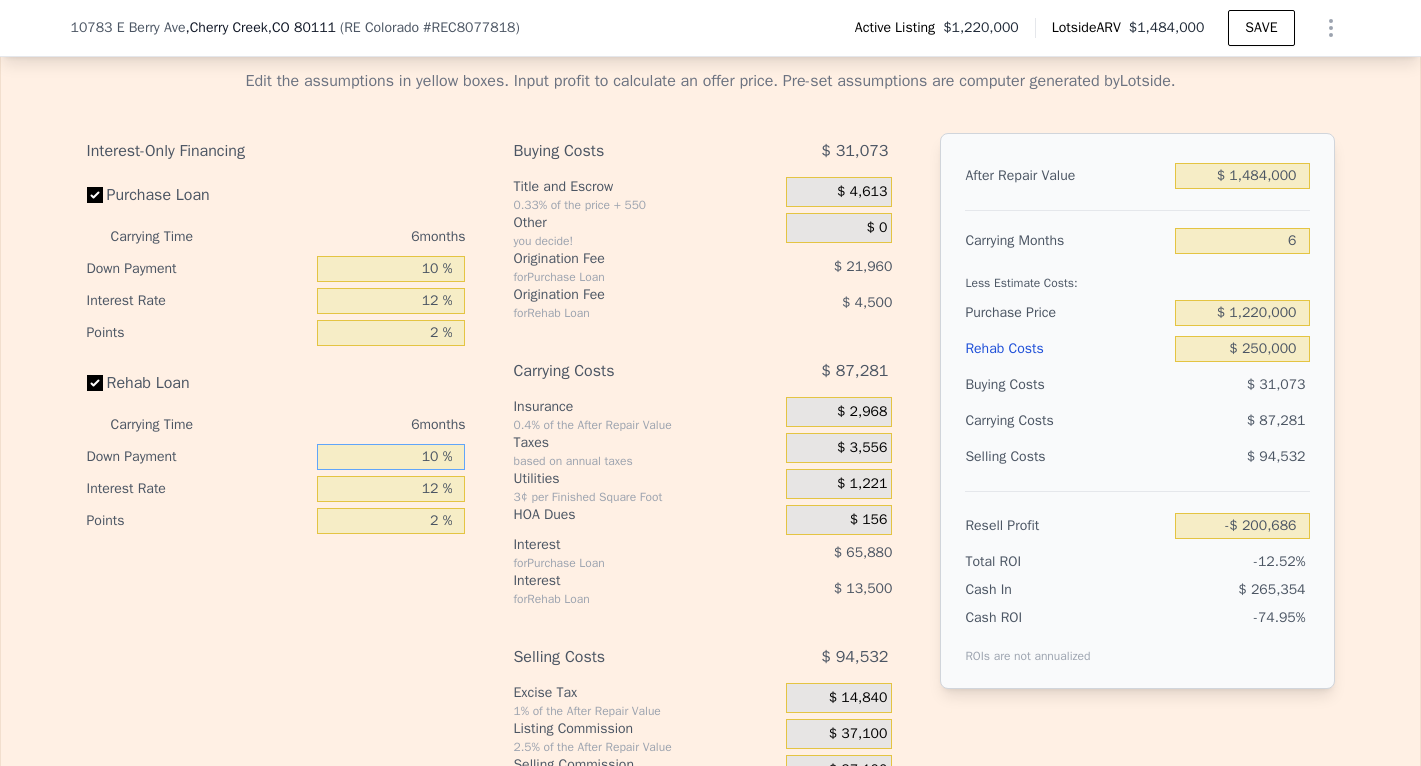 type on "-$ 198,886" 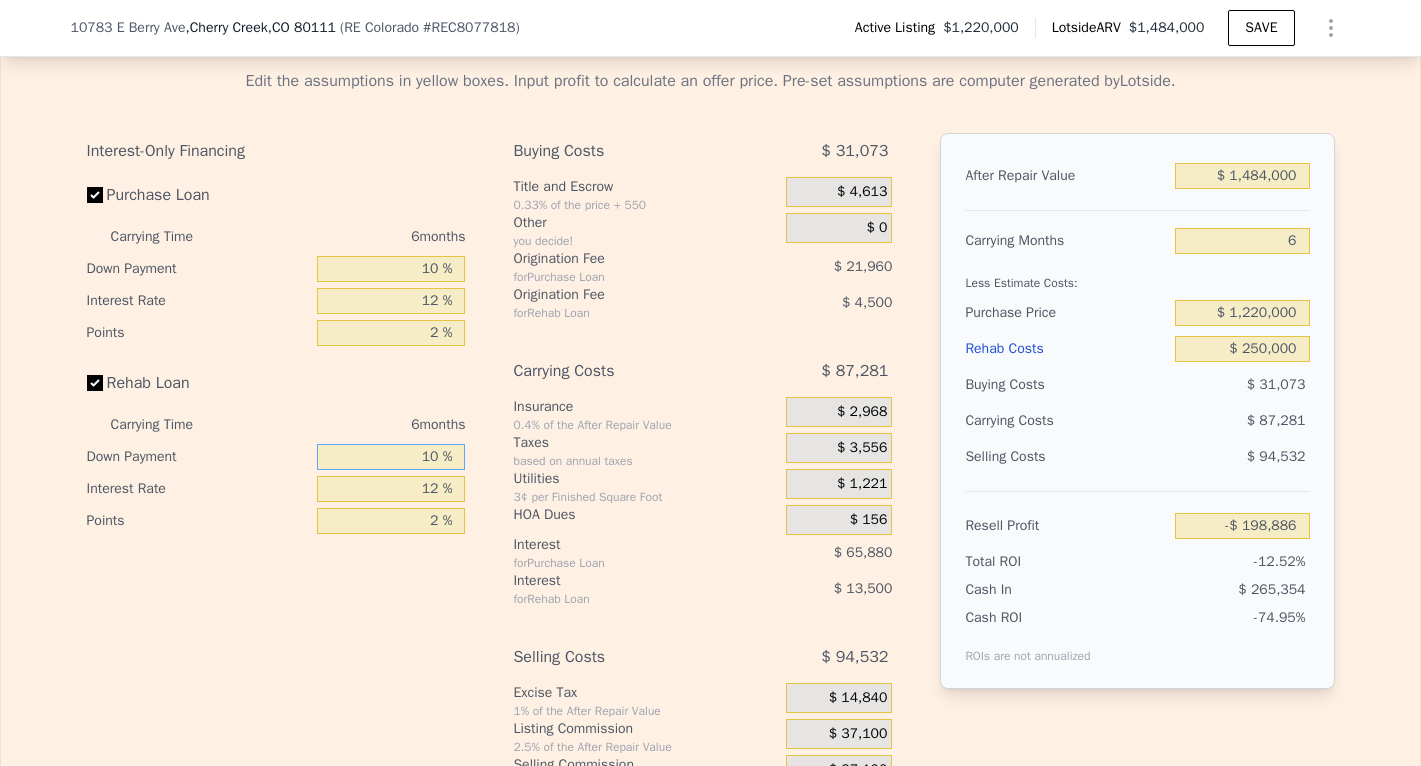 type on "10 %" 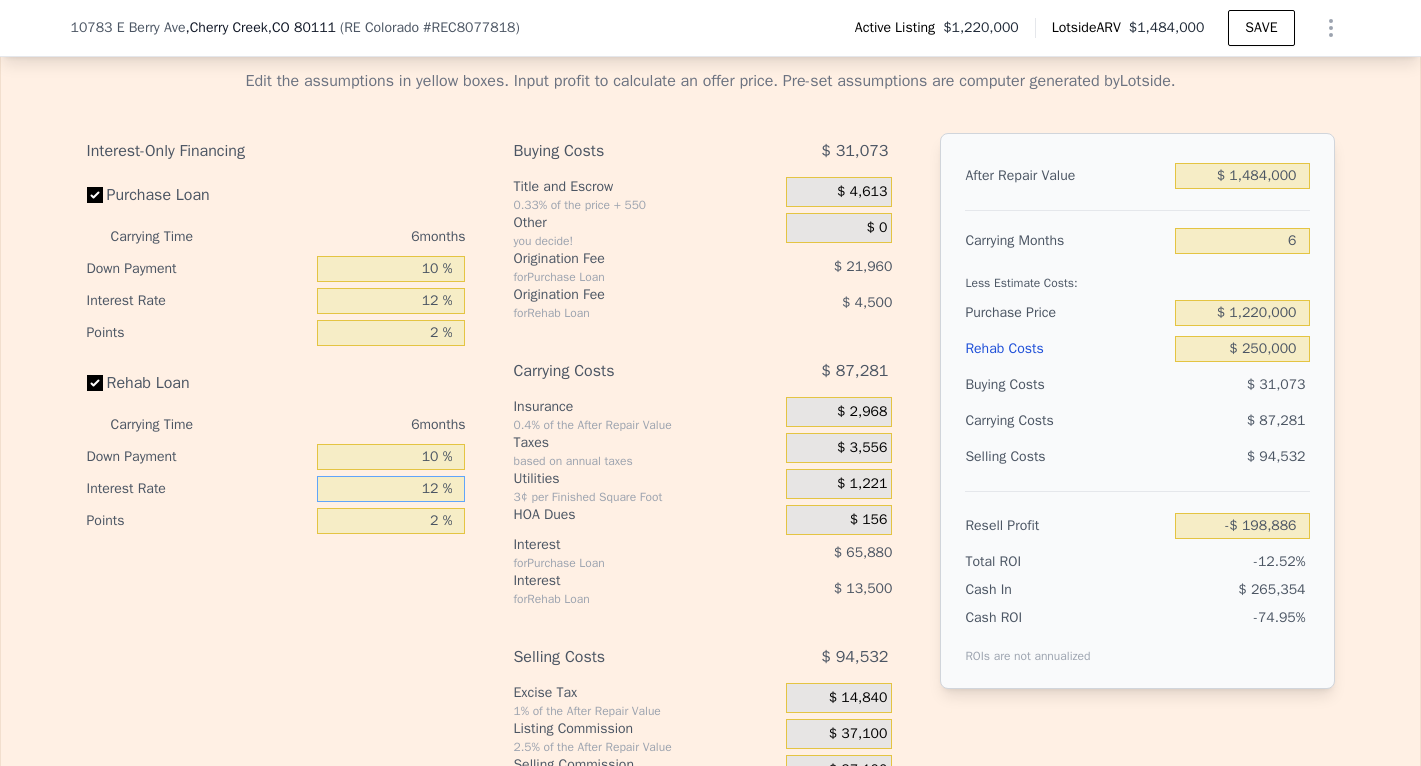 click on "12 %" at bounding box center [391, 489] 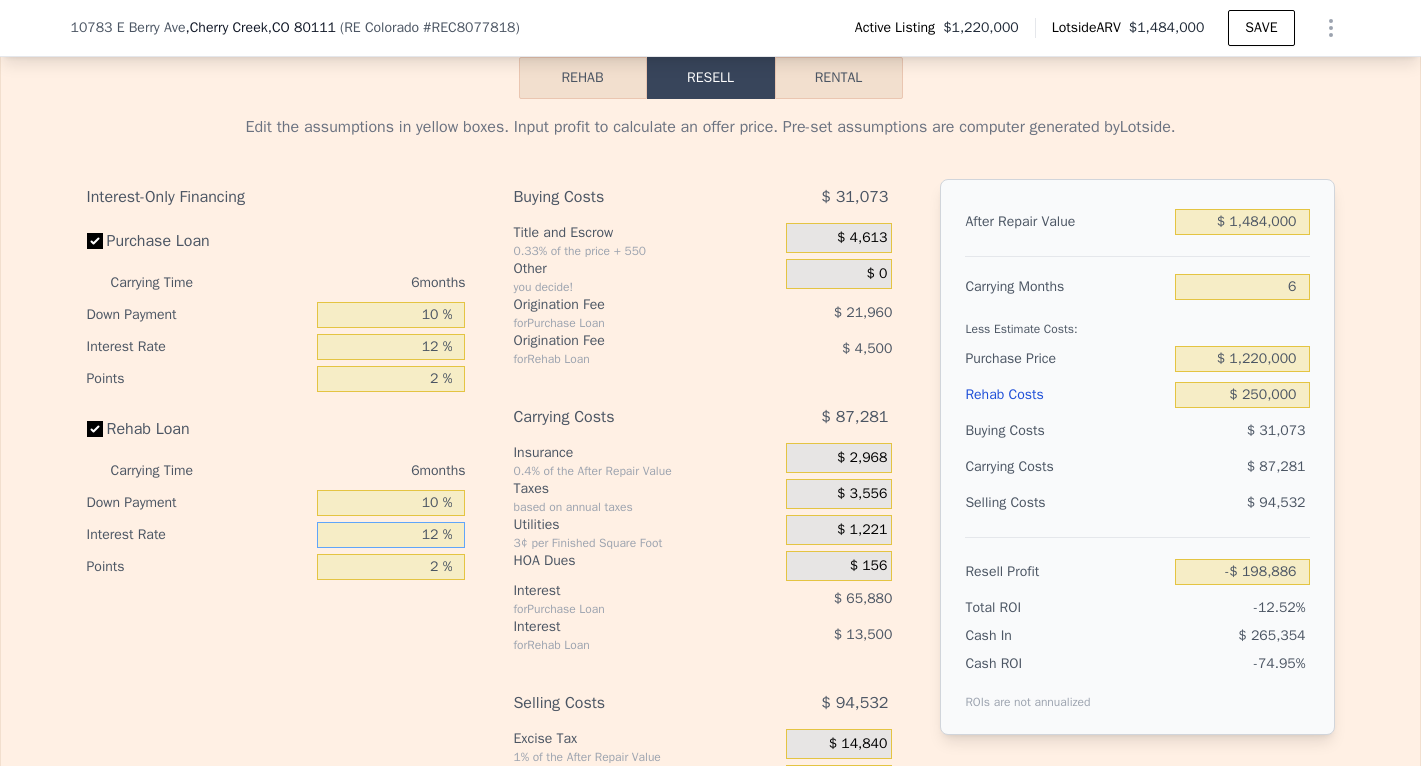 scroll, scrollTop: 3037, scrollLeft: 0, axis: vertical 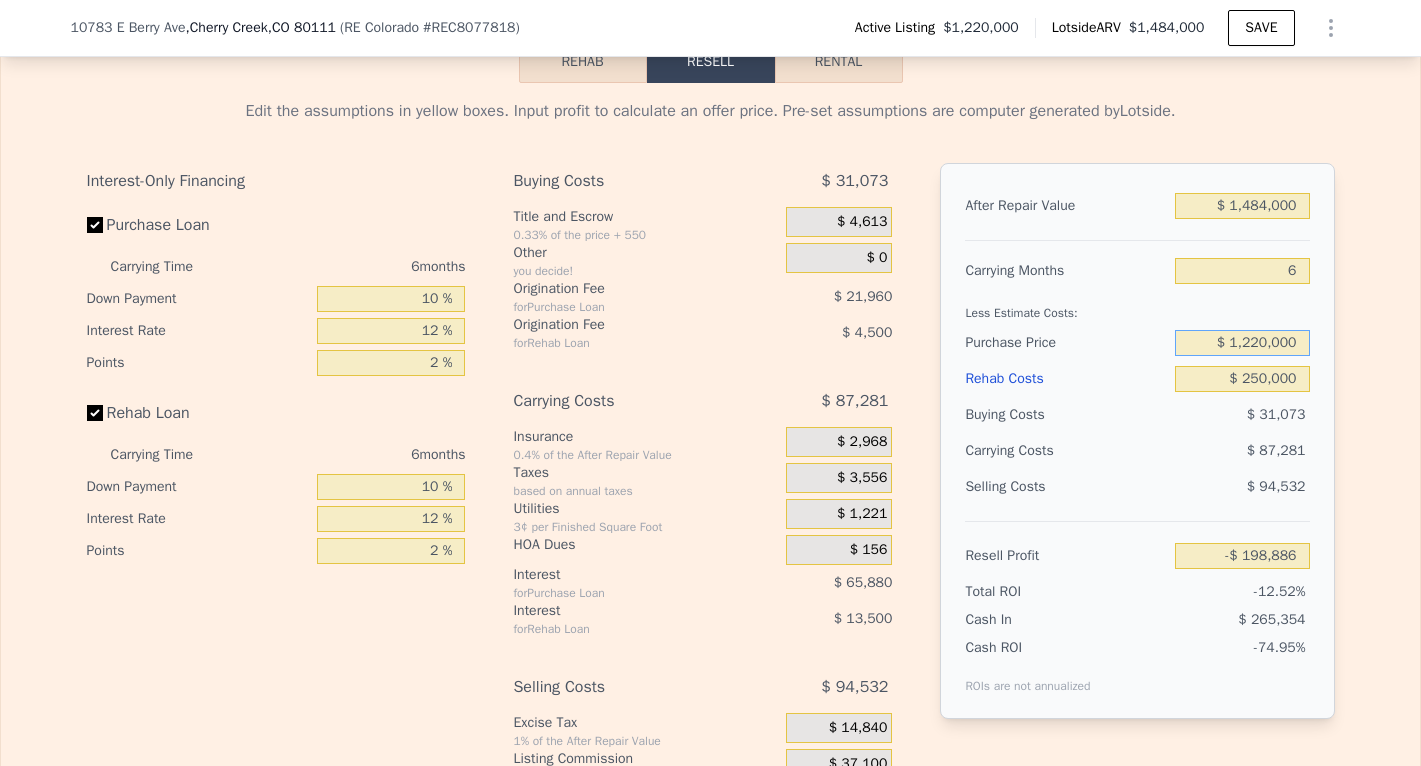 click on "$ 1,220,000" at bounding box center (1242, 343) 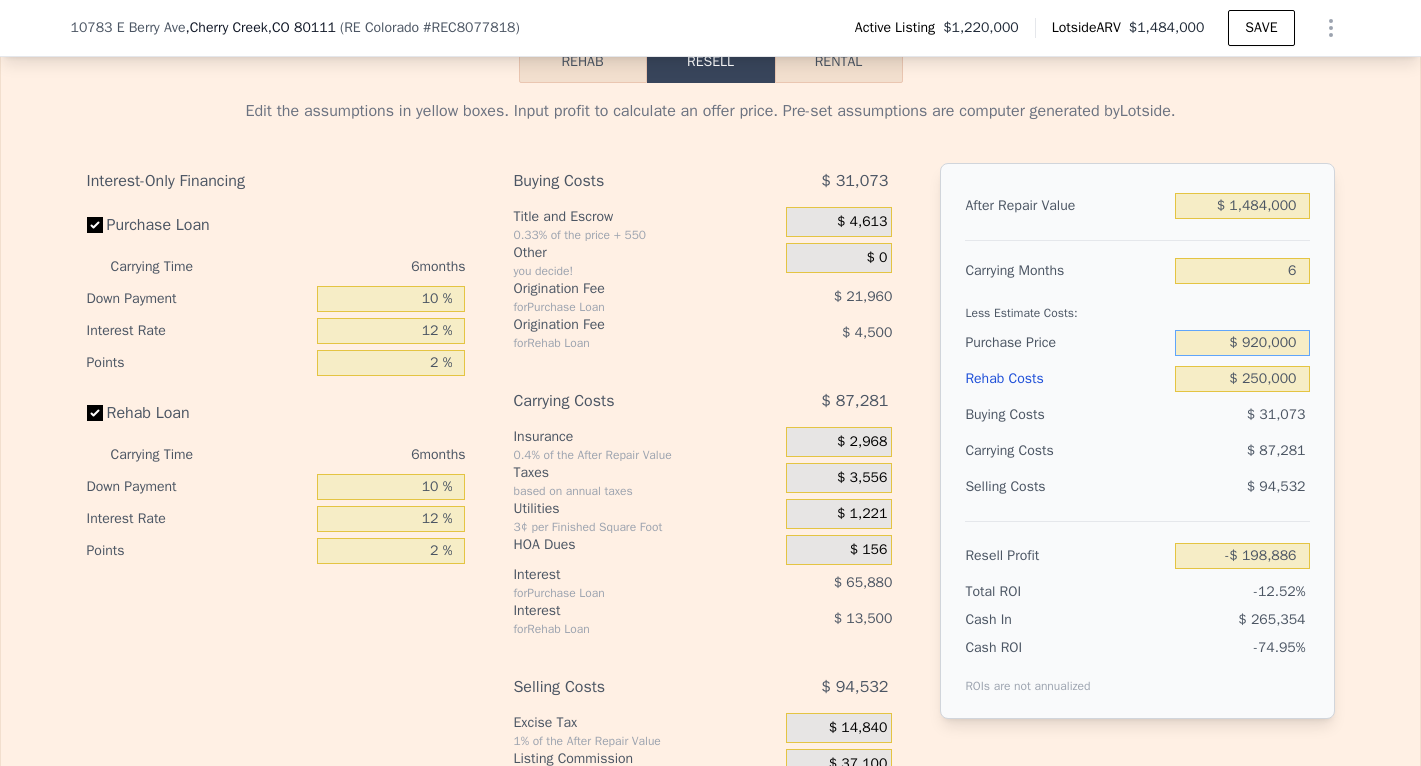 type on "$ 920,000" 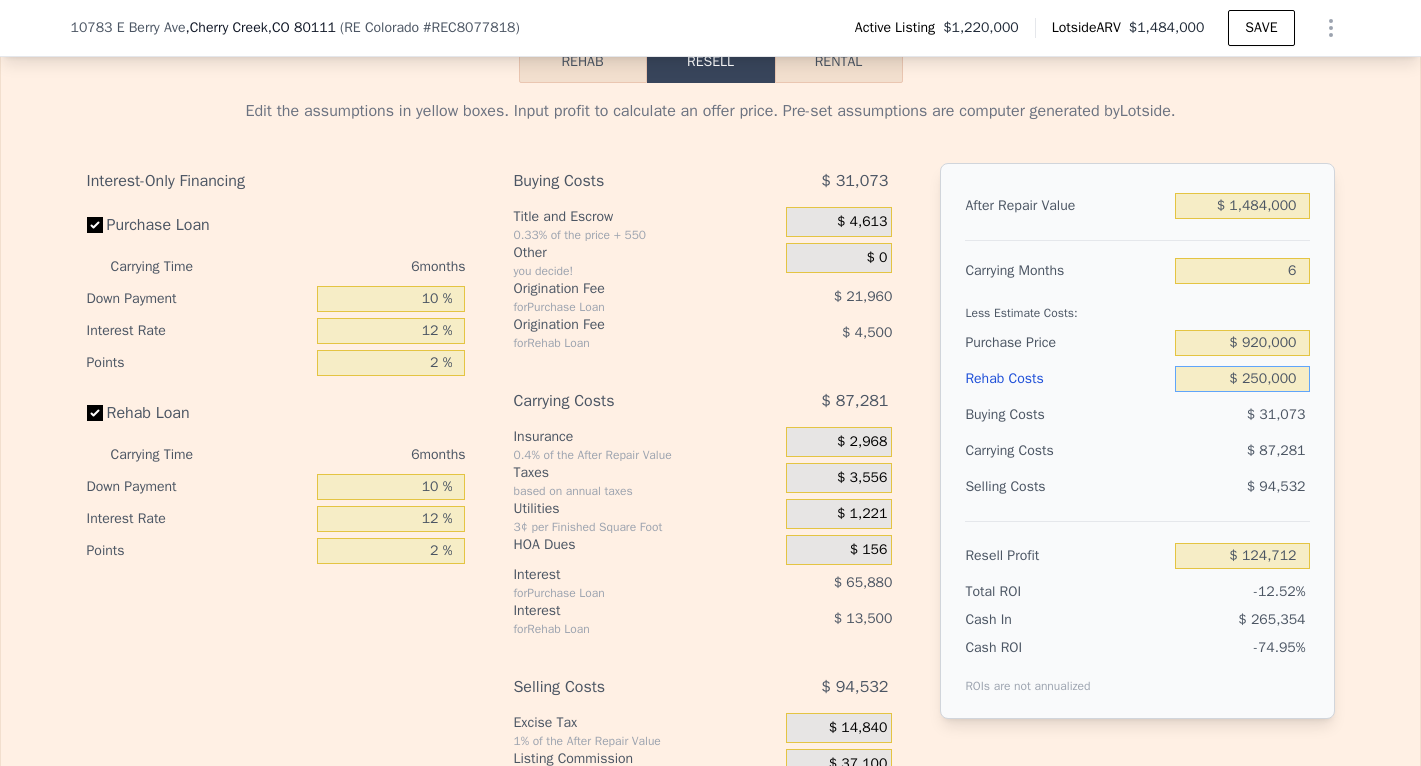 type on "$ 123,713" 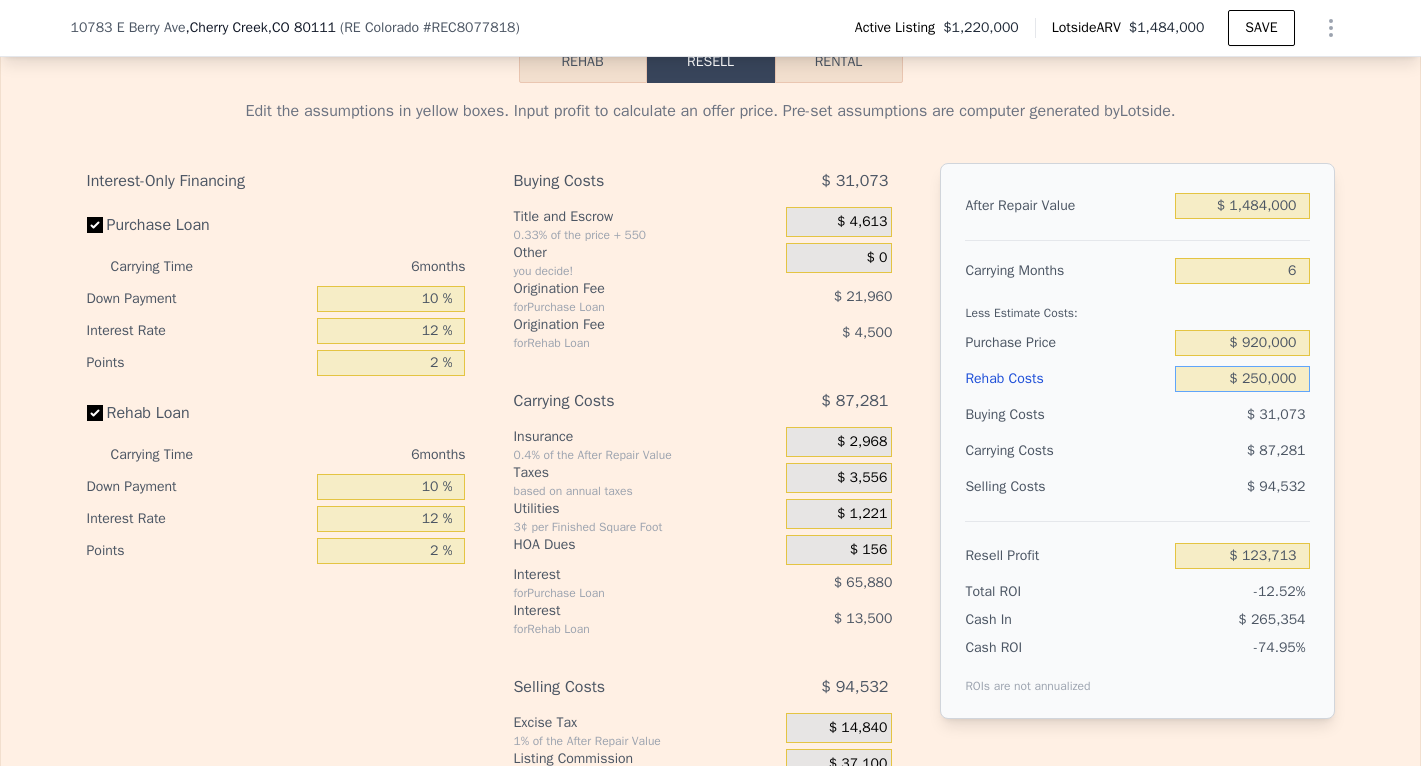click on "$ 250,000" at bounding box center (1242, 379) 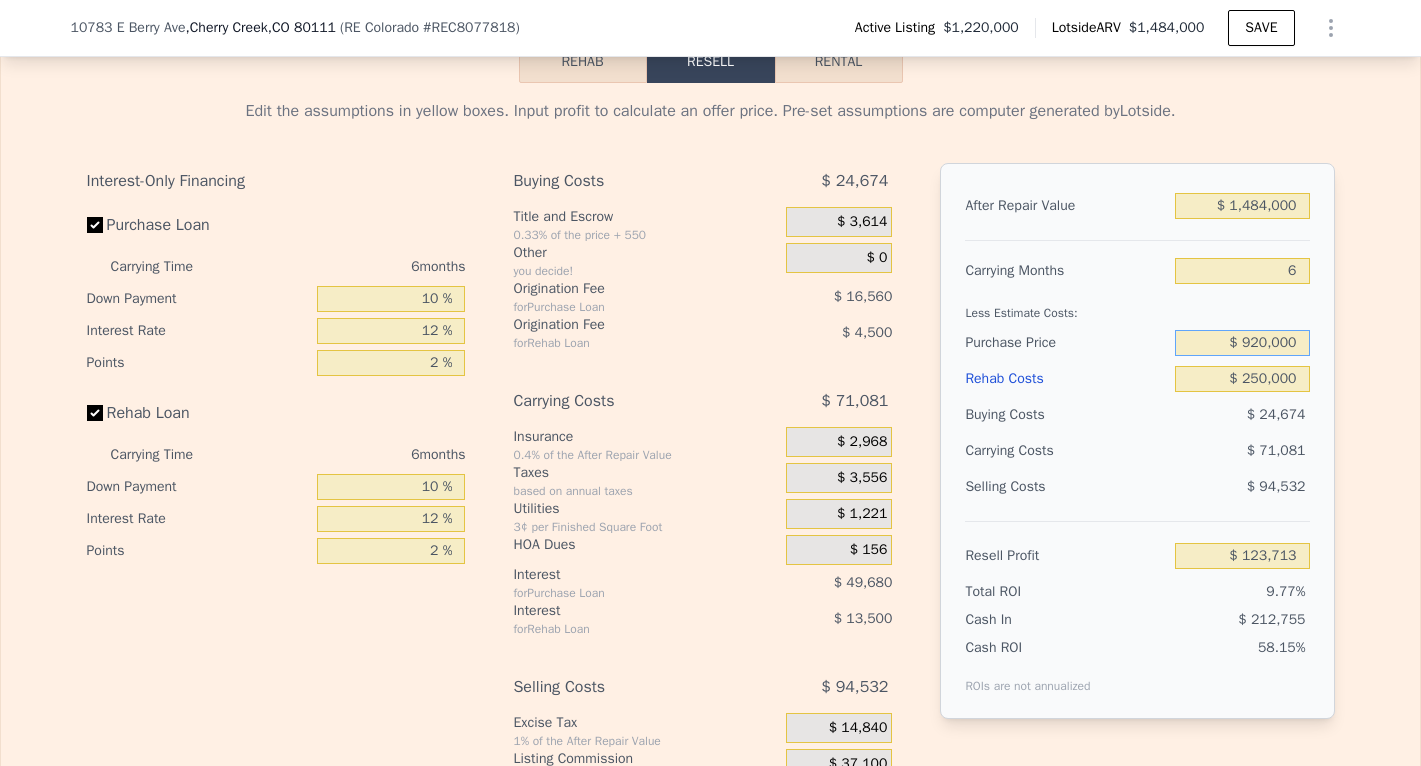 click on "$ 920,000" at bounding box center [1242, 343] 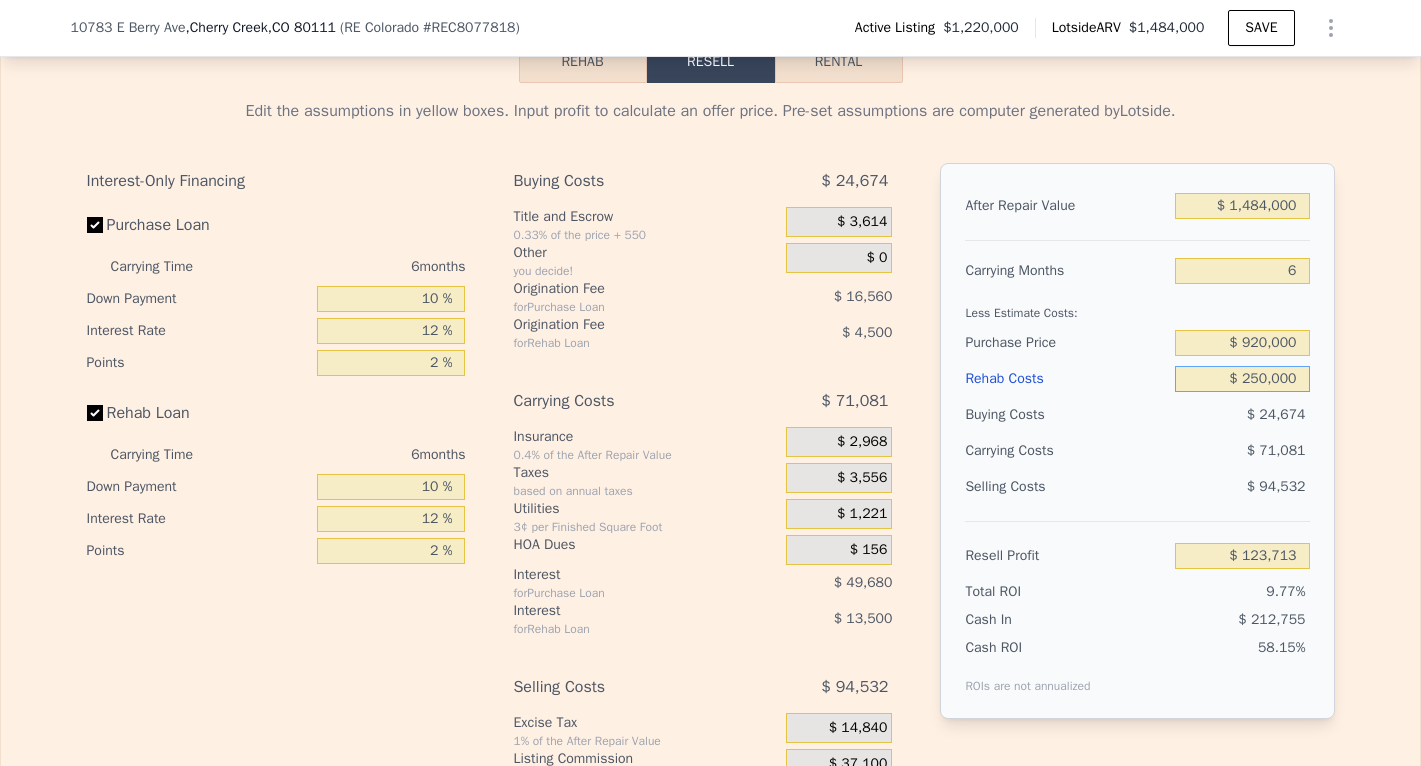click on "$ 250,000" at bounding box center (1242, 379) 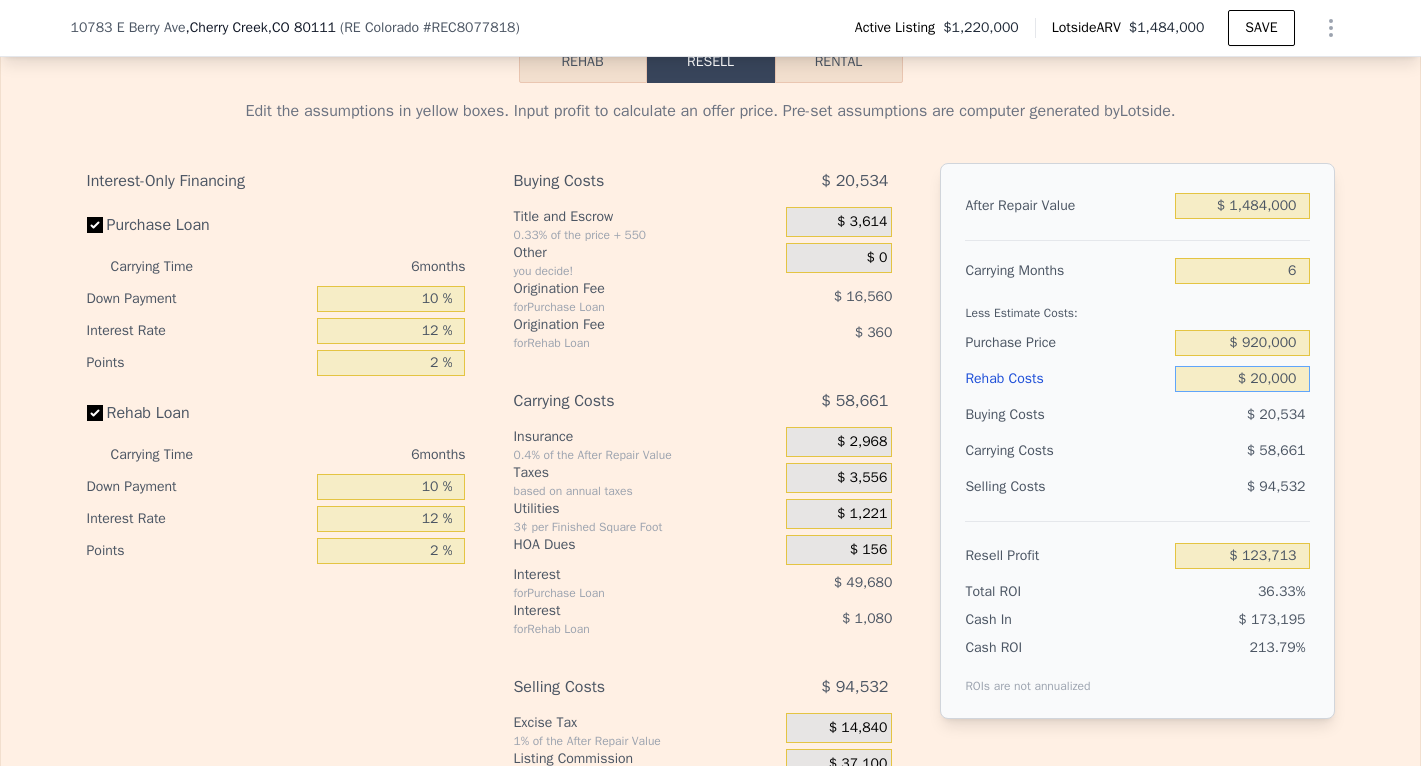 type on "$ 370,273" 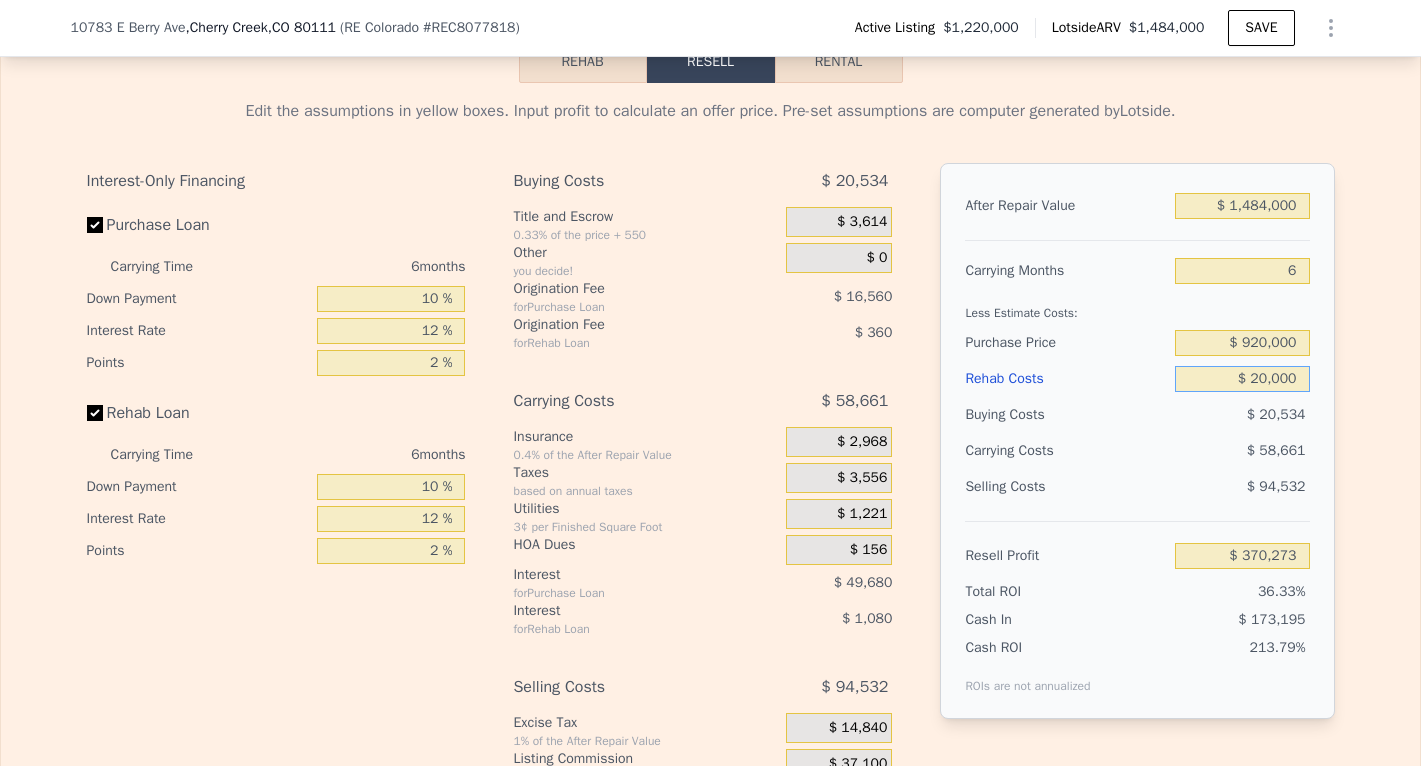 type on "$ 0000" 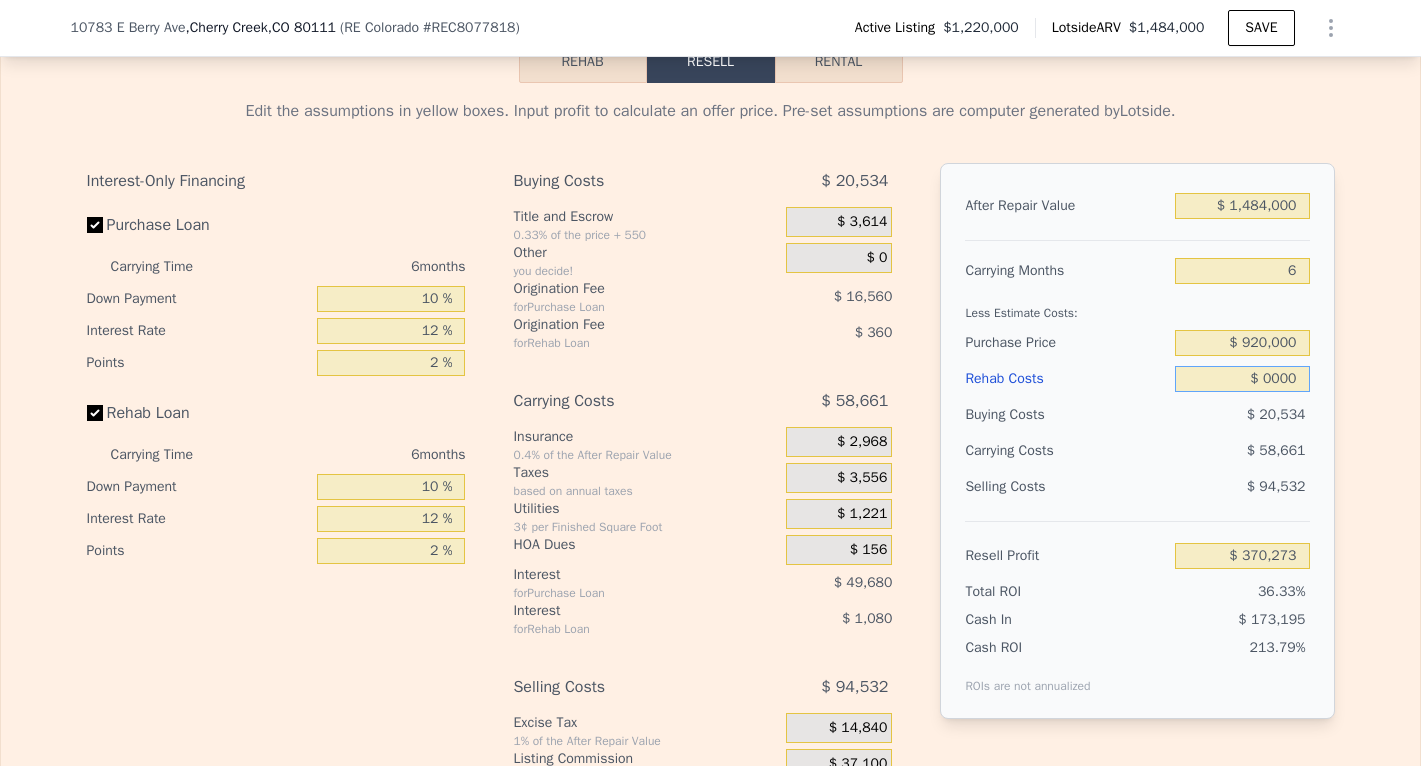 type on "$ 391,713" 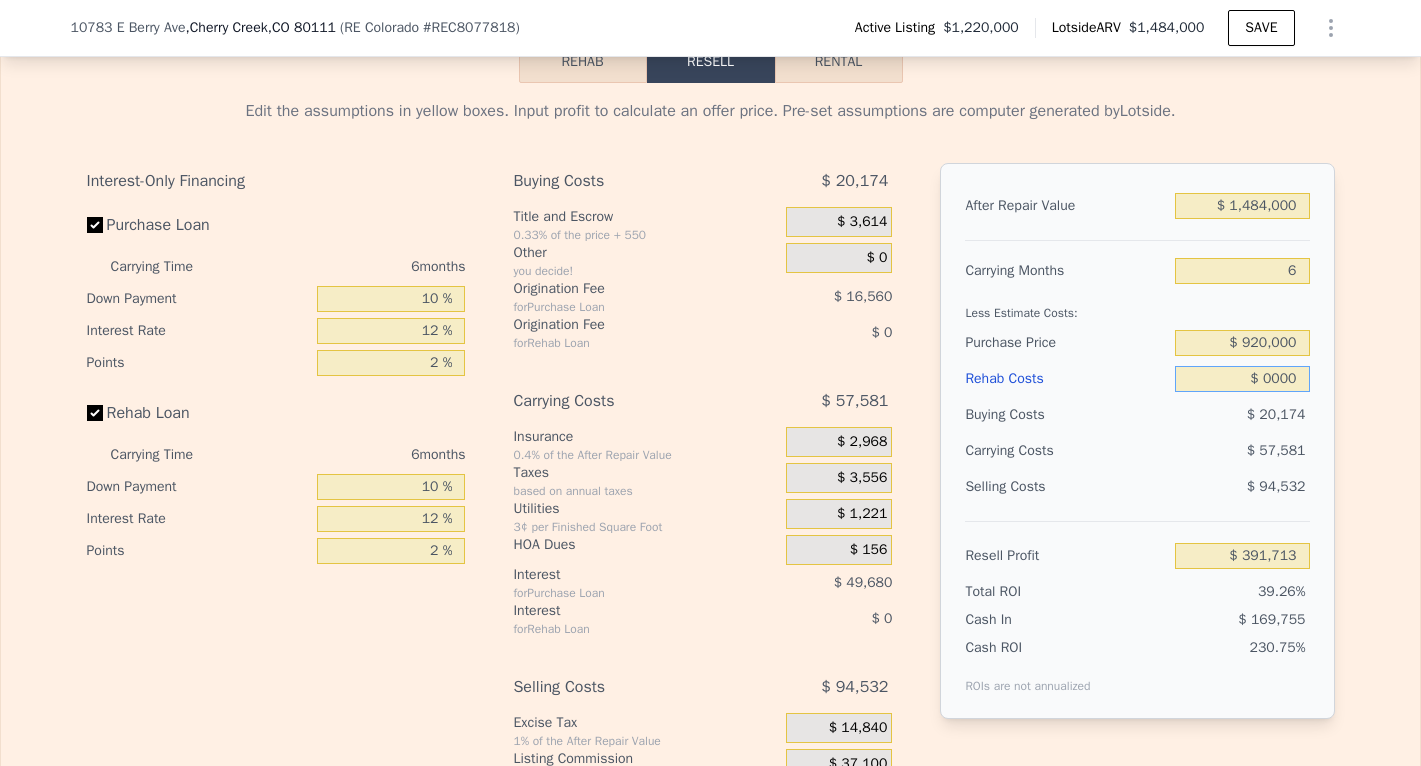 type on "$ 30,000" 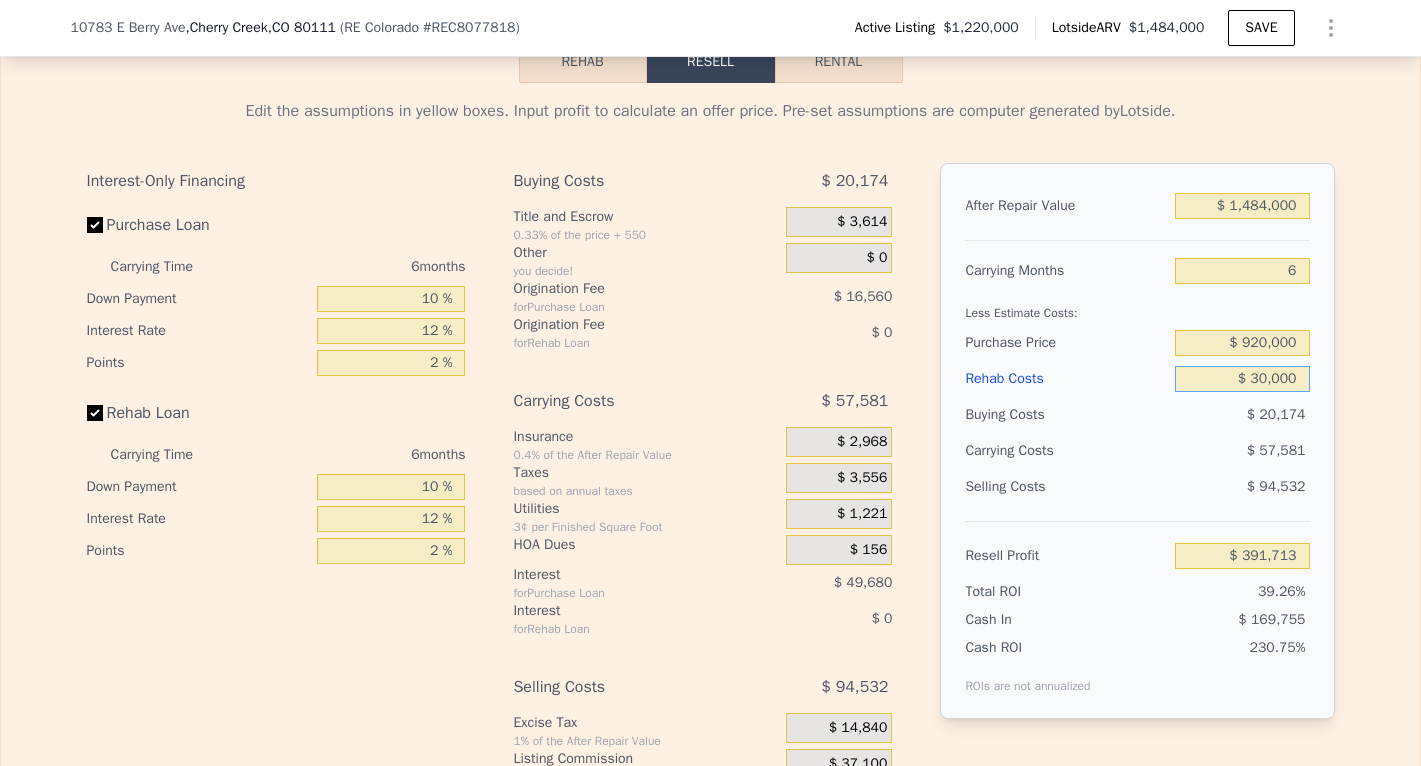 type on "$ 359,553" 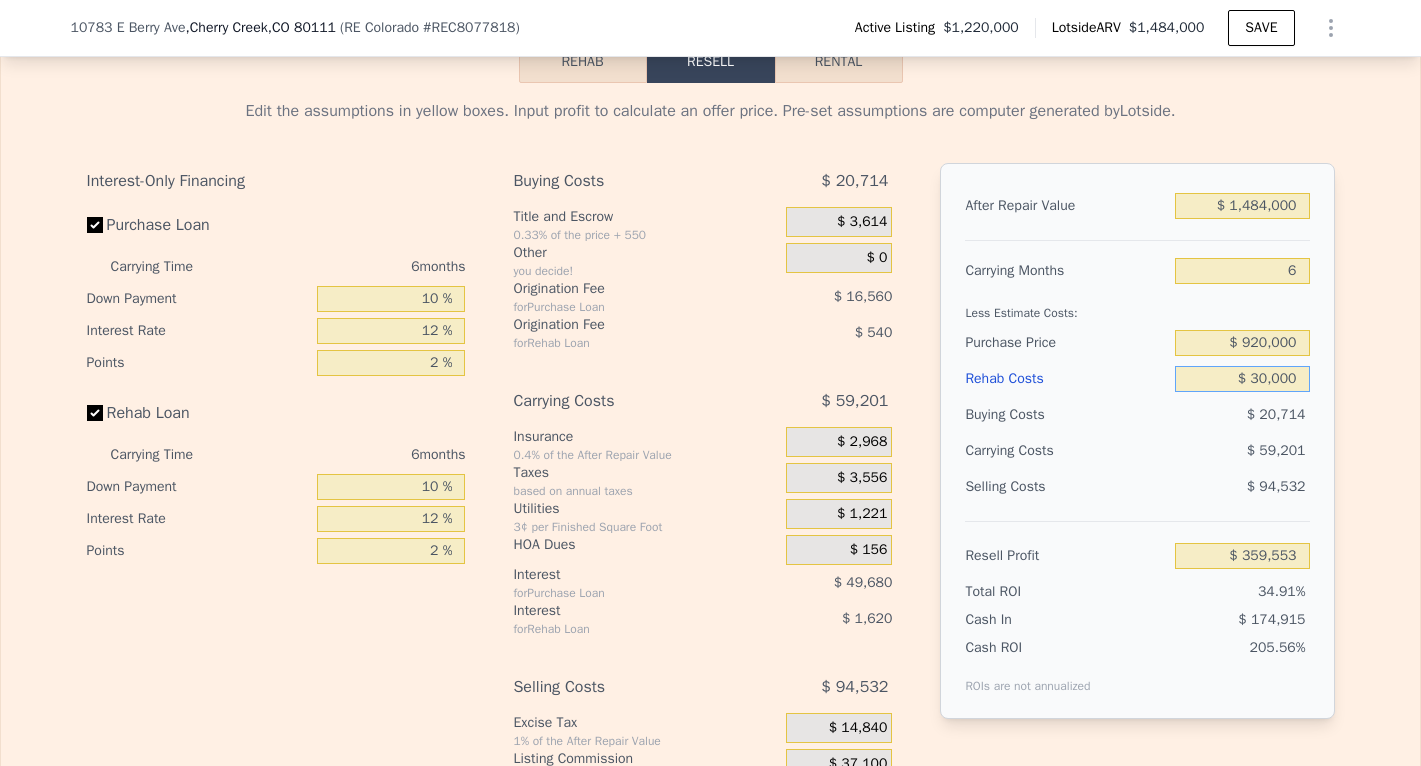 type on "$ 300,000" 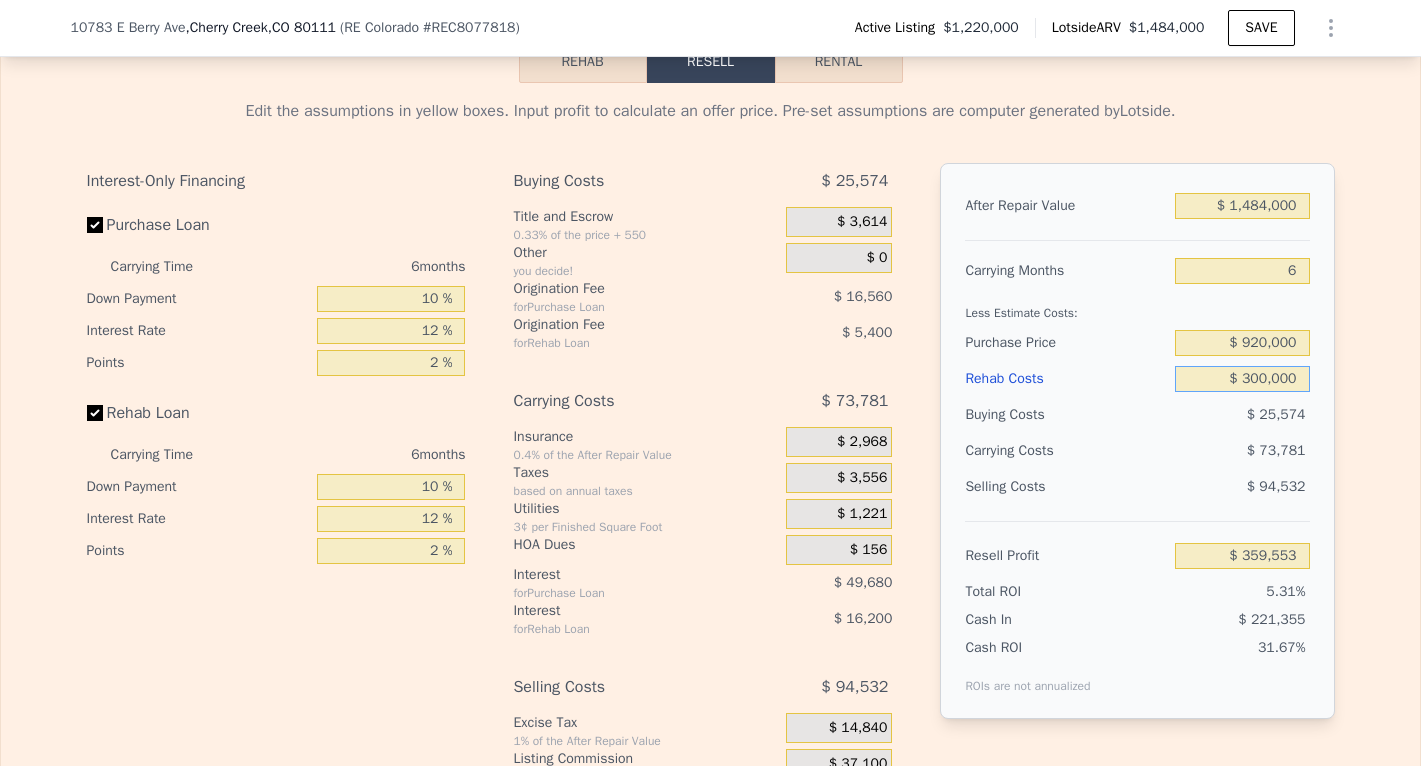 type on "$ 70,113" 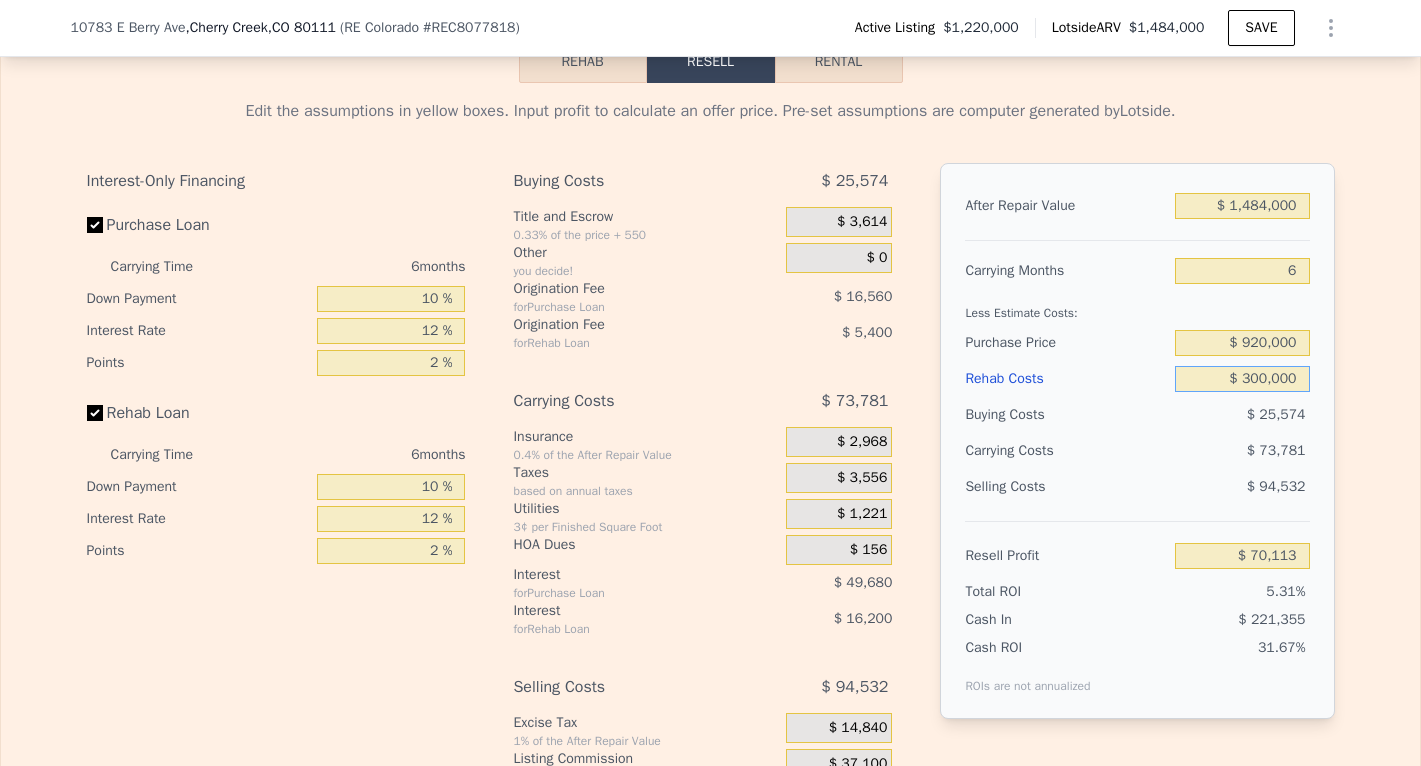 type on "$ 300,000" 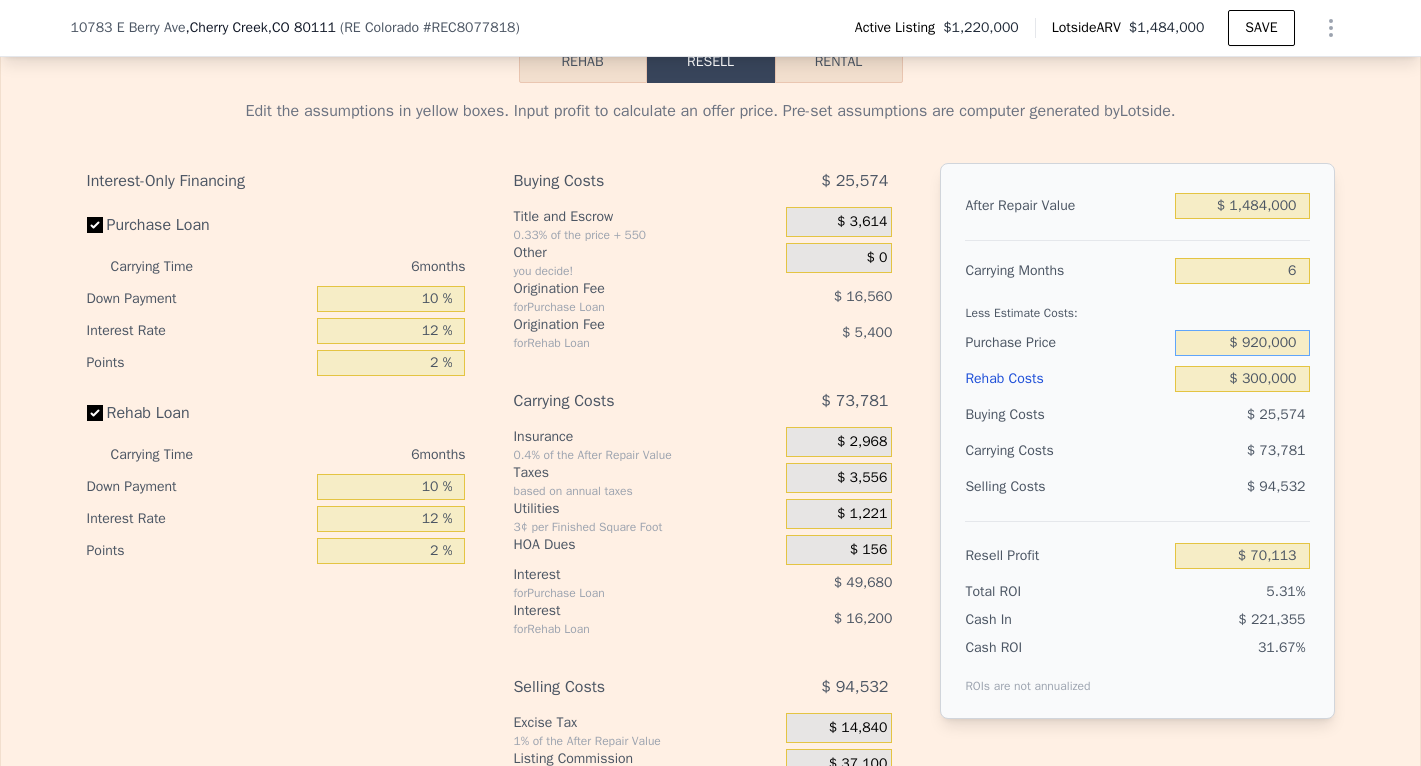 click on "$ 920,000" at bounding box center [1242, 343] 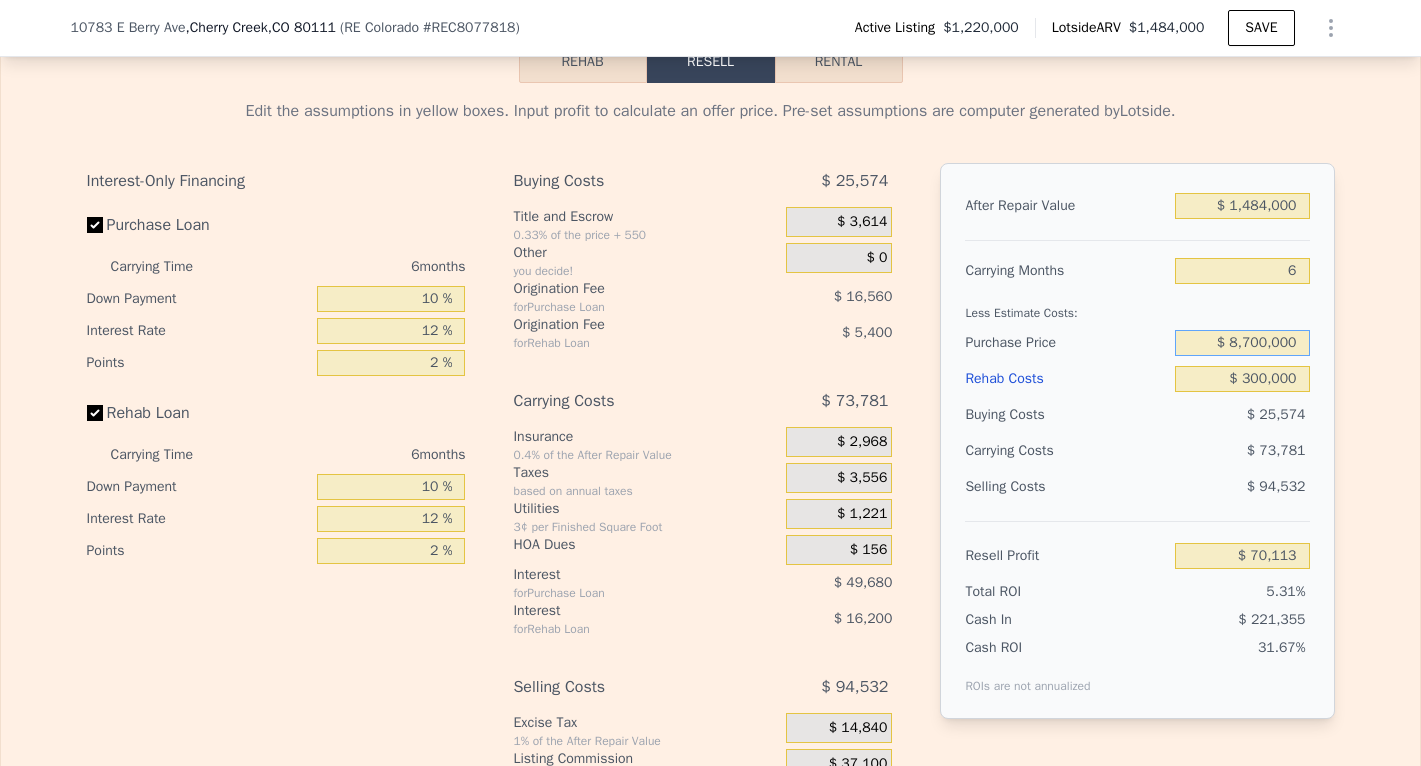 type on "$ 870,000" 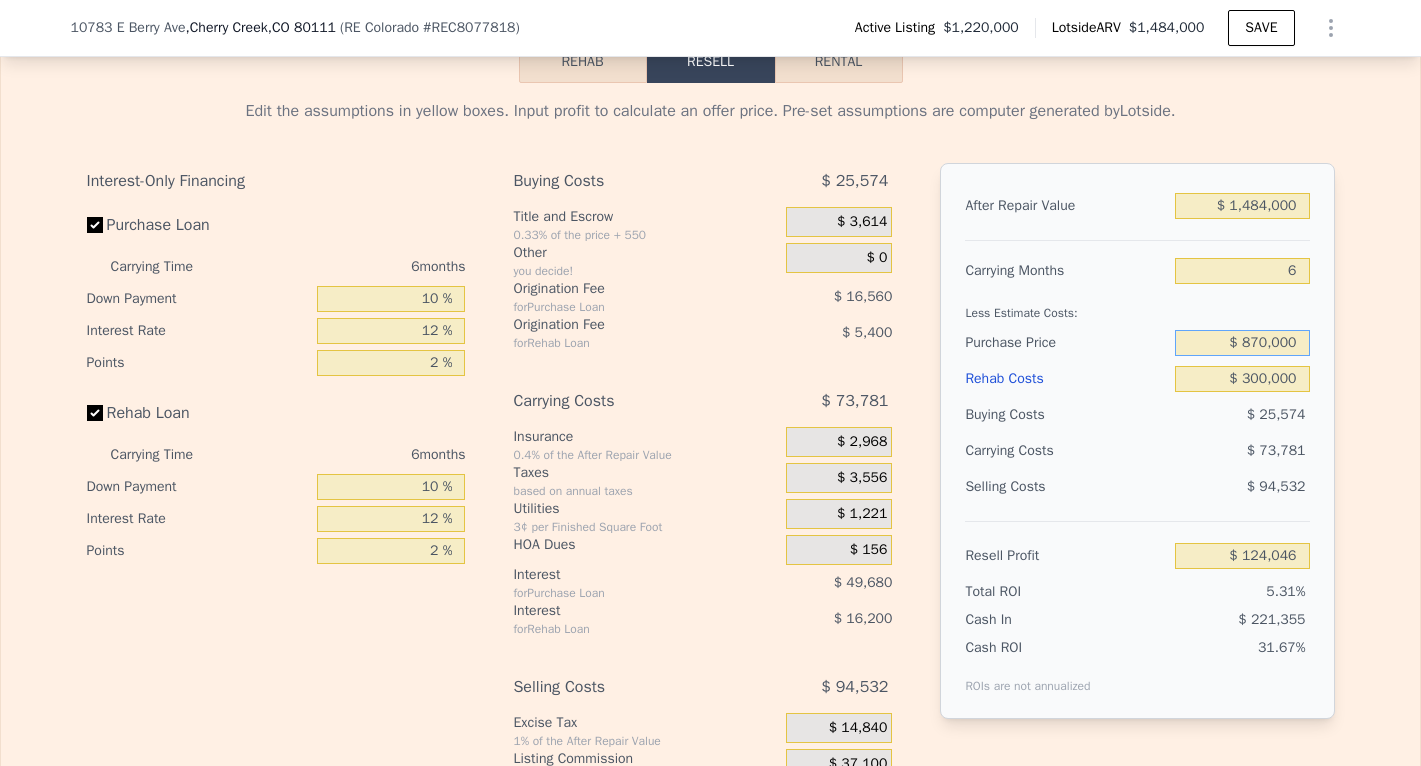 type on "$ 123,880" 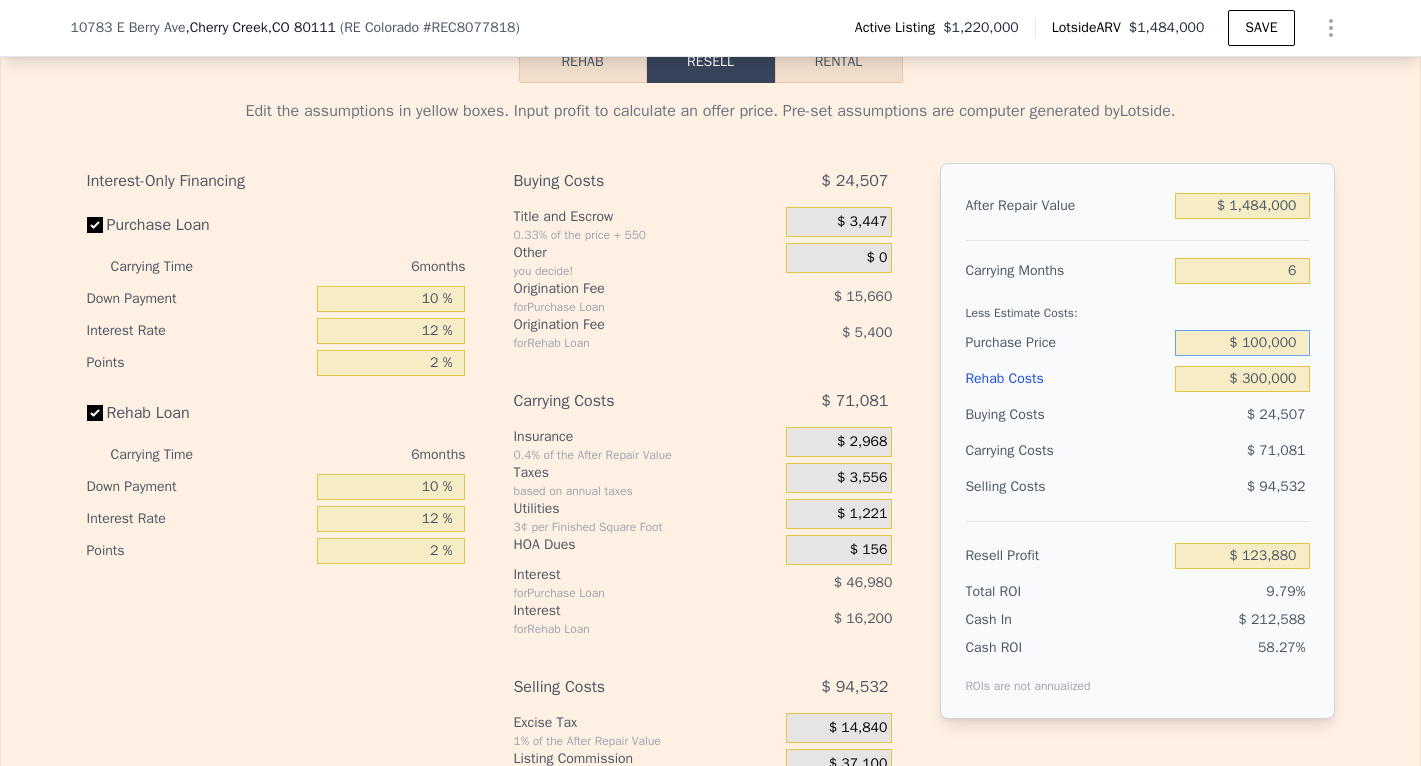 type on "$ 1,000,000" 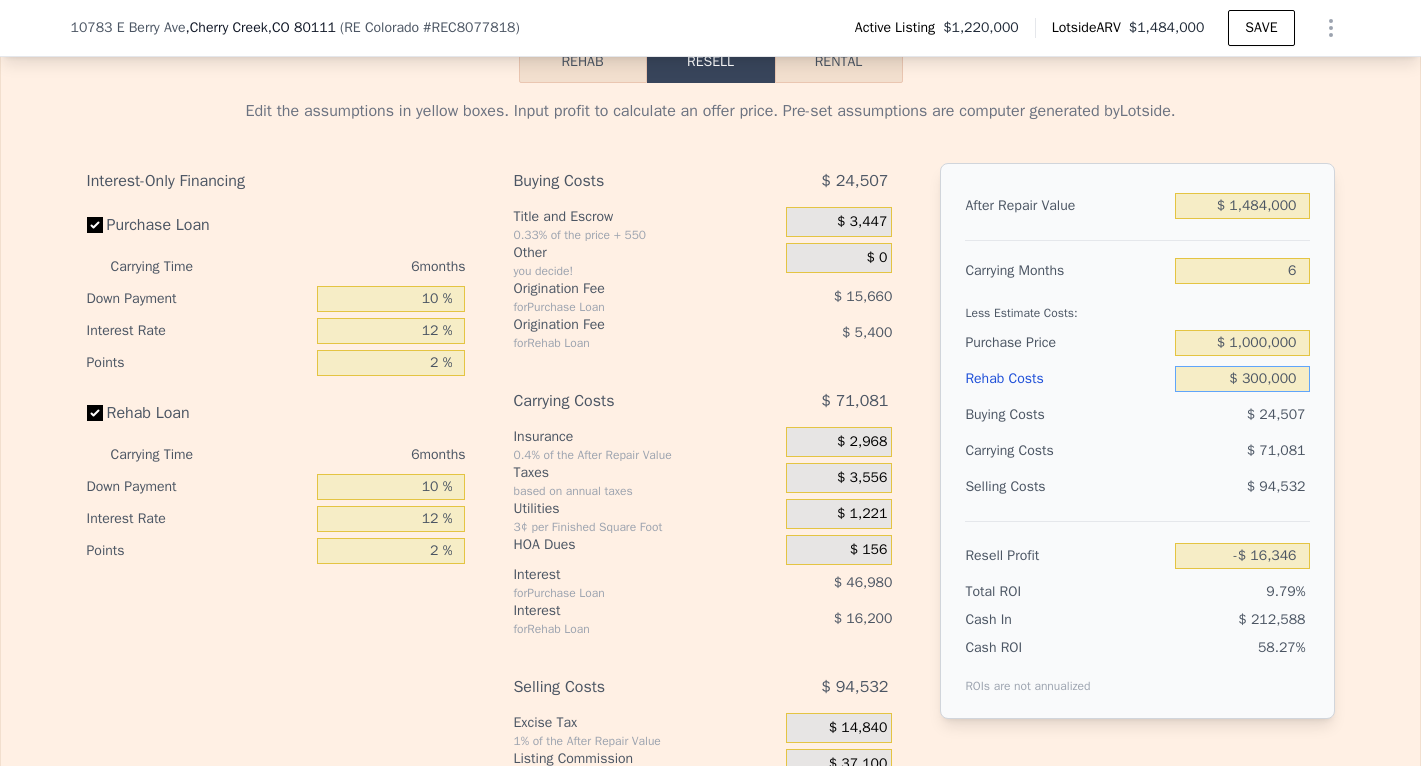 type on "-$ 15,913" 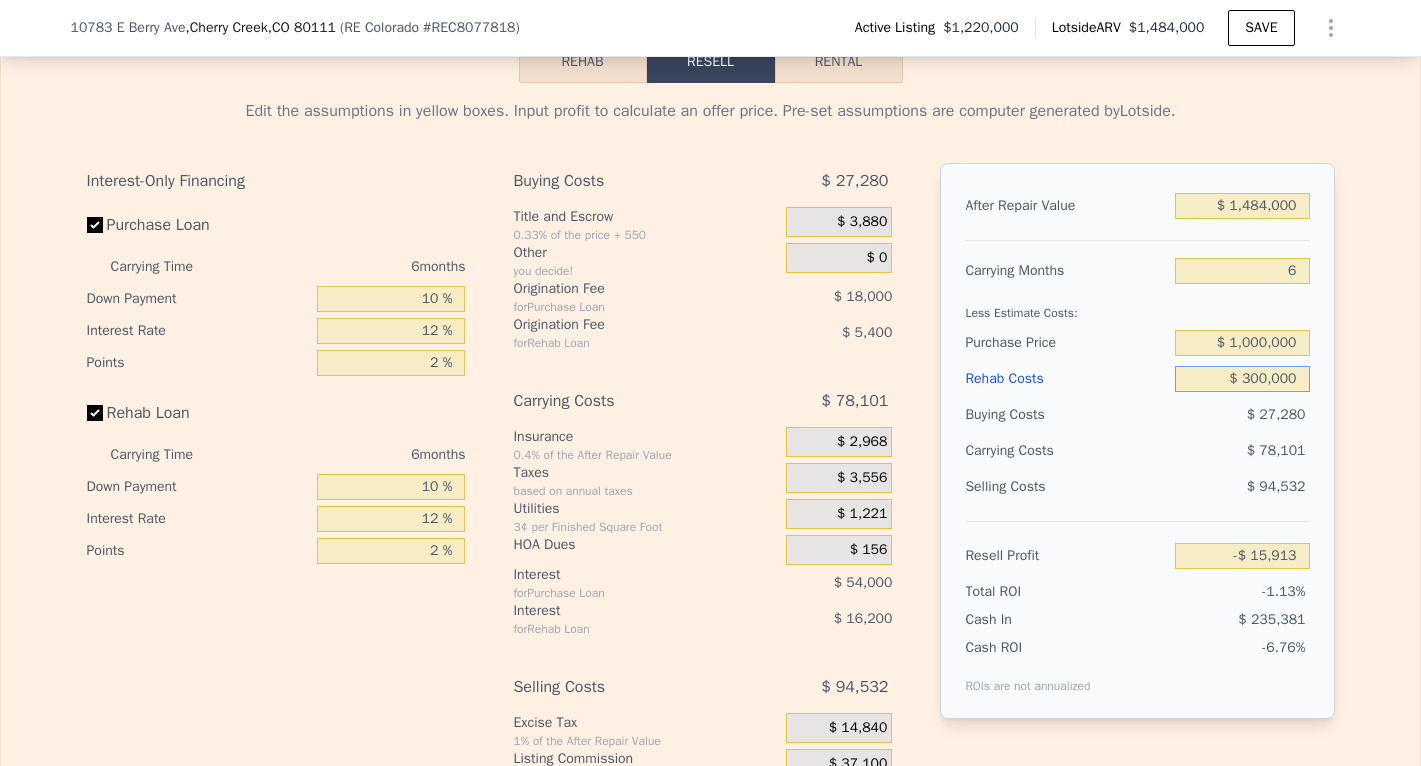 click on "$ 300,000" at bounding box center (1242, 379) 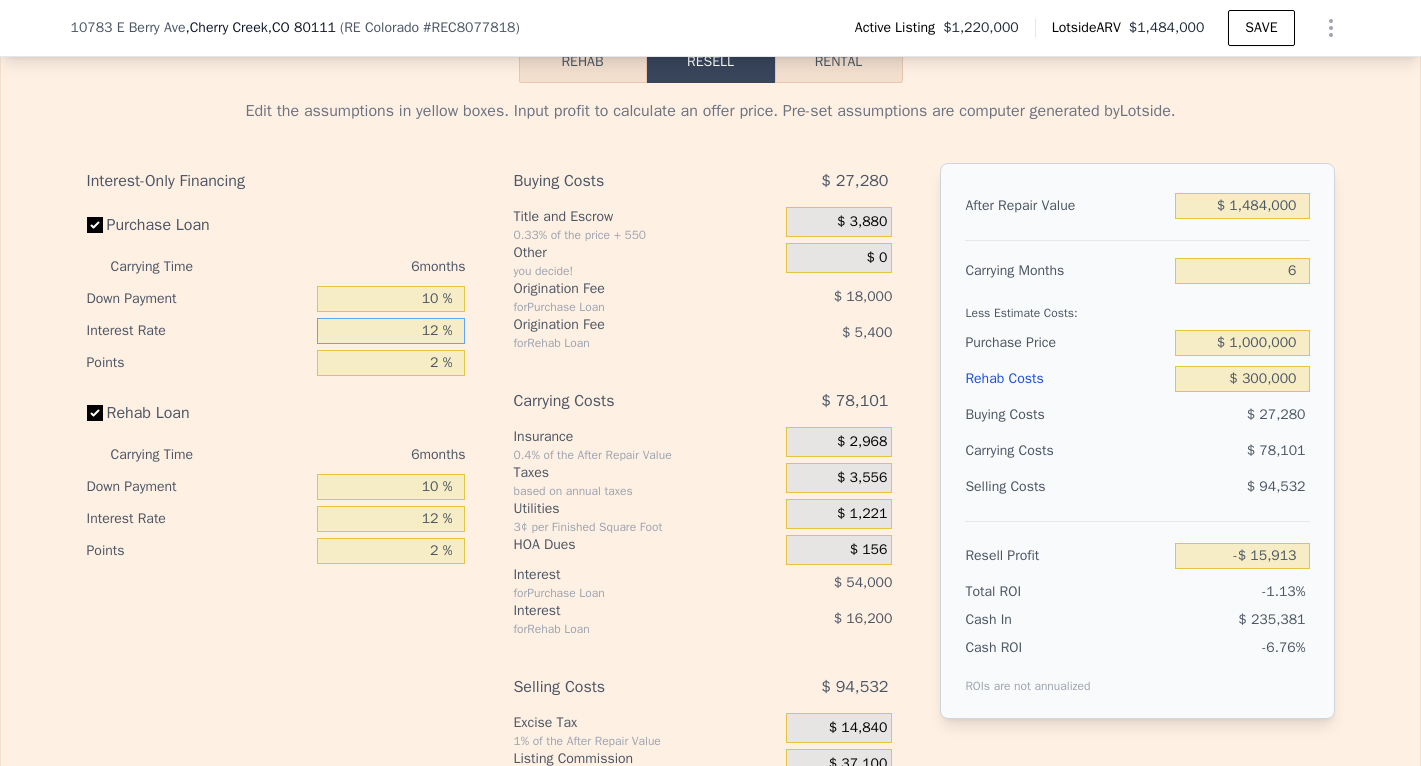 drag, startPoint x: 438, startPoint y: 329, endPoint x: 422, endPoint y: 334, distance: 16.763054 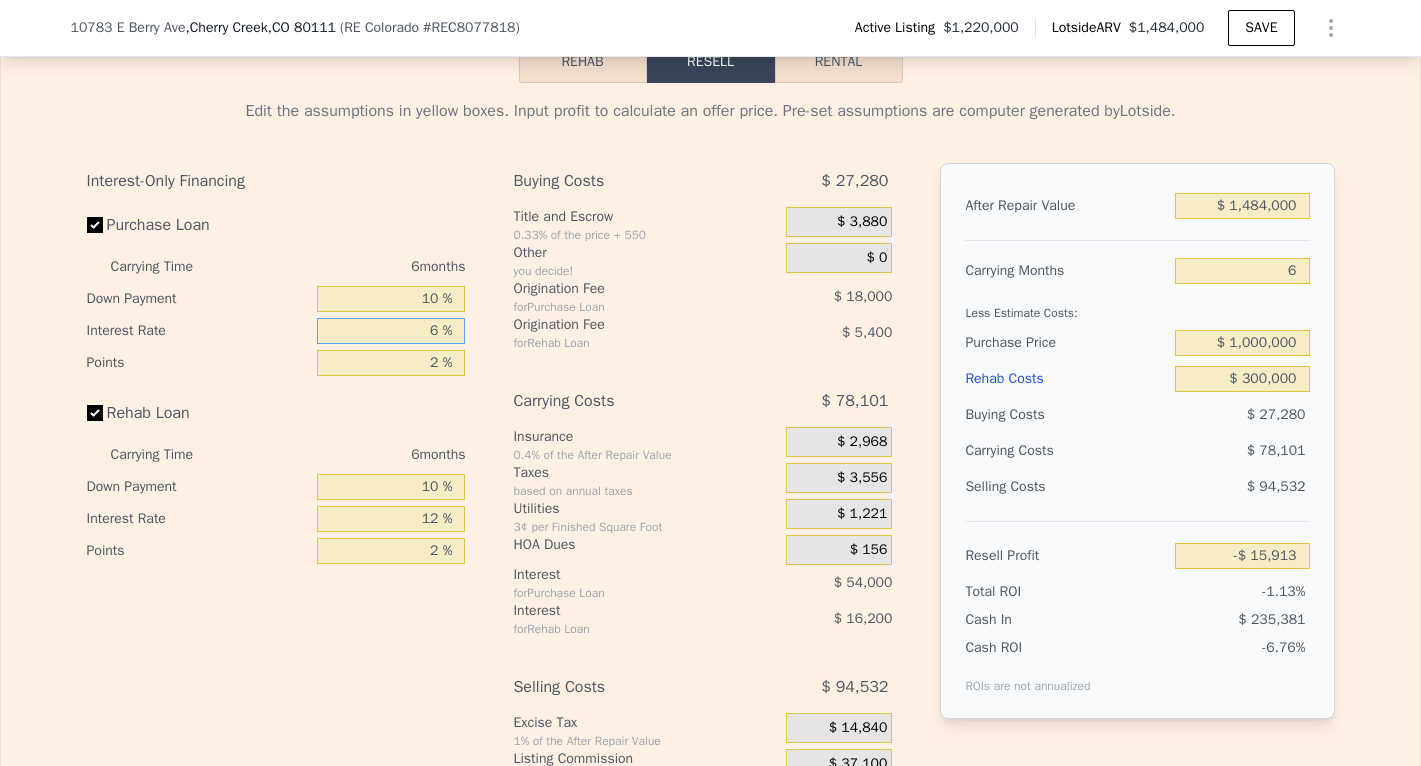 type on "$ 11,087" 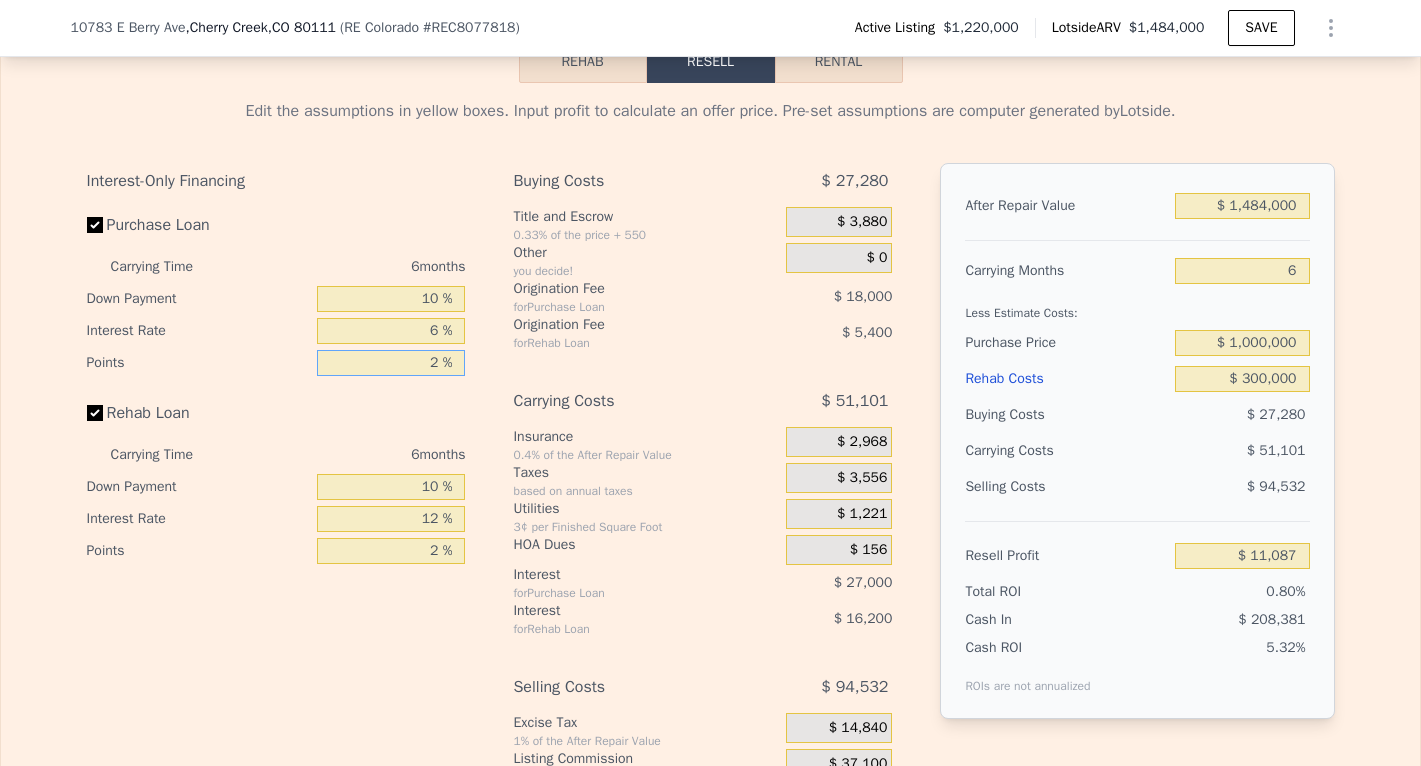 click on "2 %" at bounding box center [391, 363] 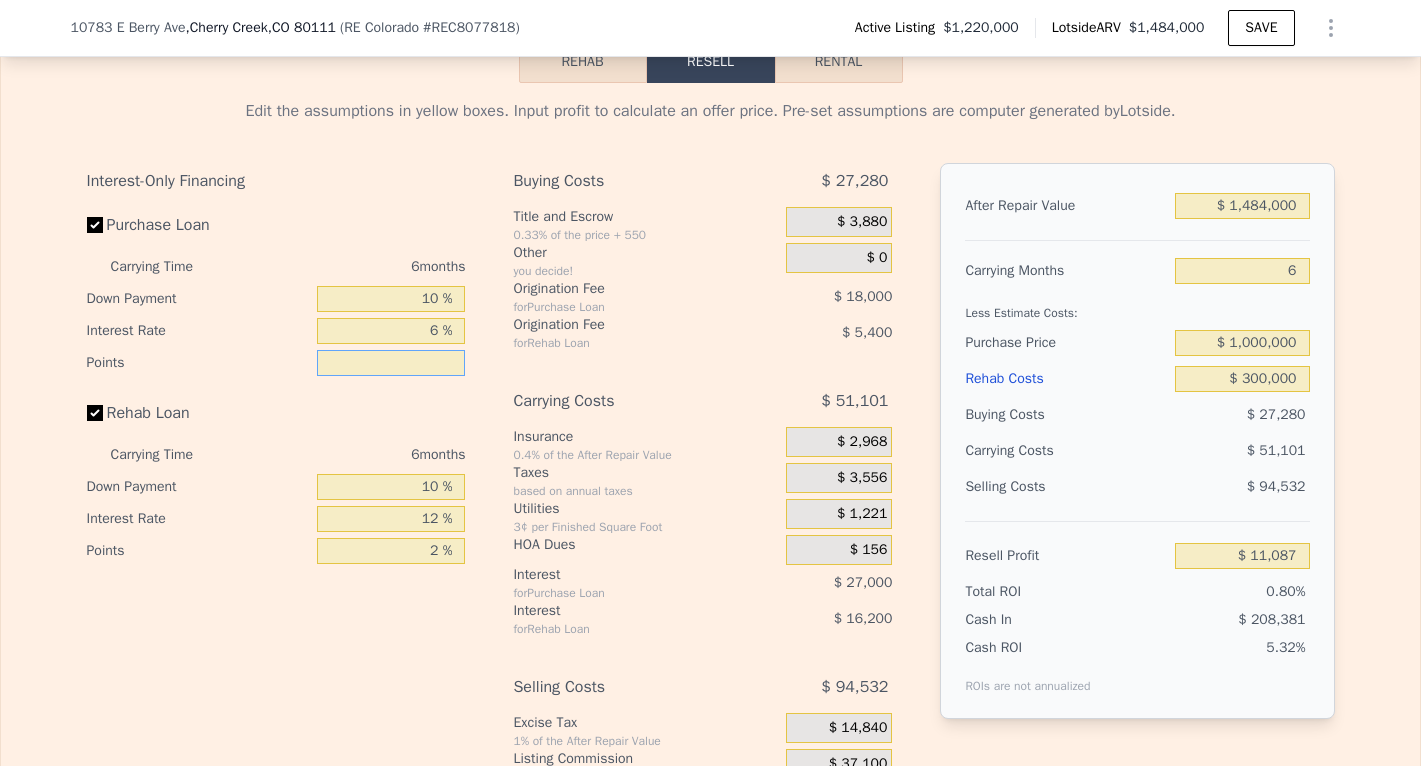 type on "1 %" 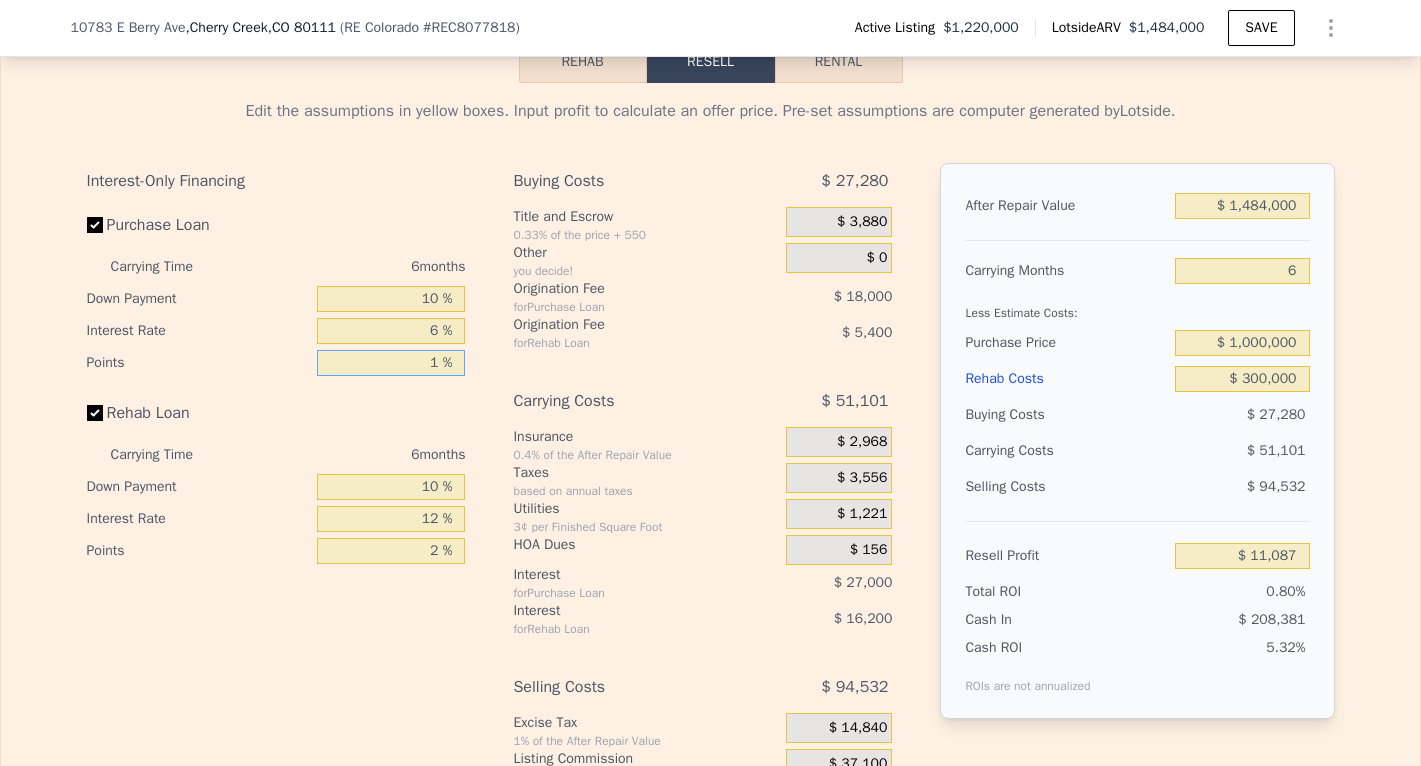 type on "$ 20,087" 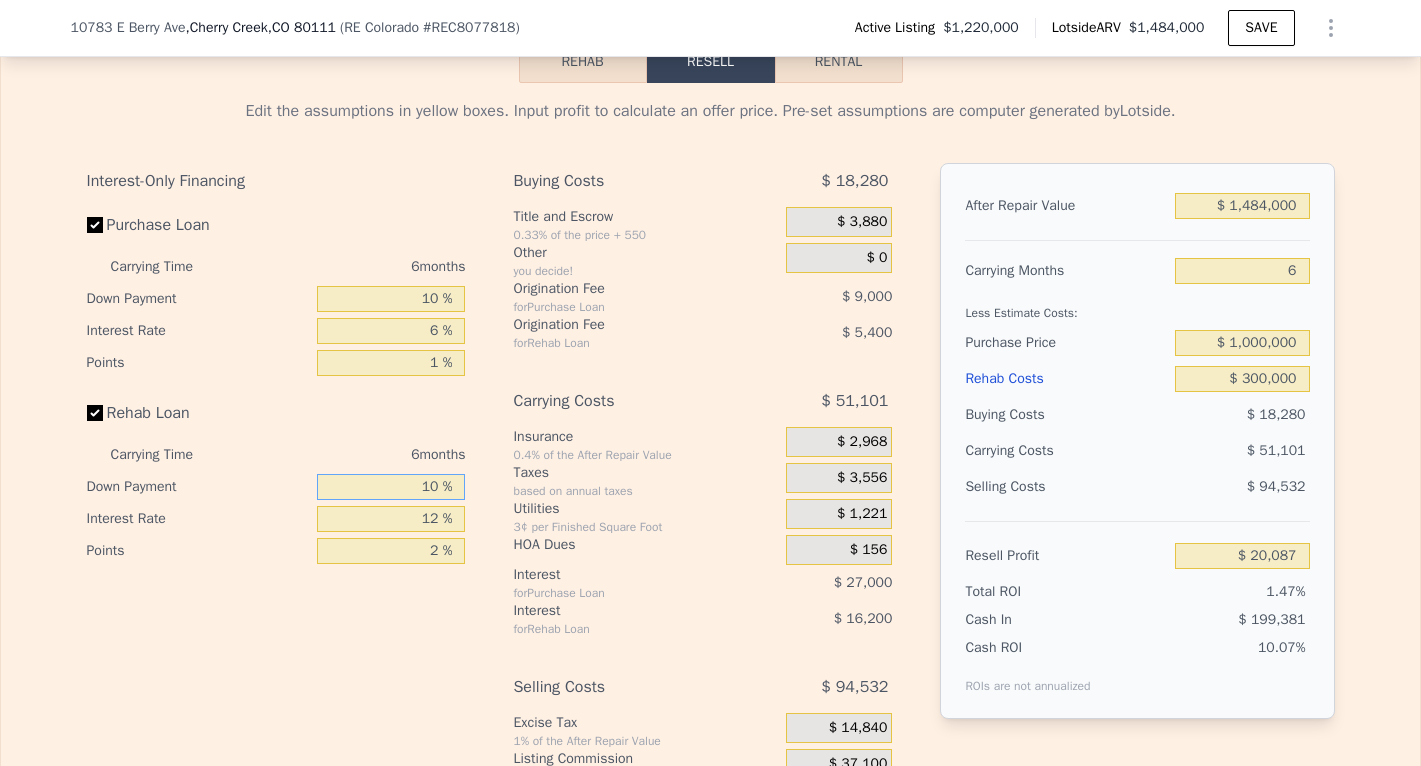 click on "10 %" at bounding box center [391, 487] 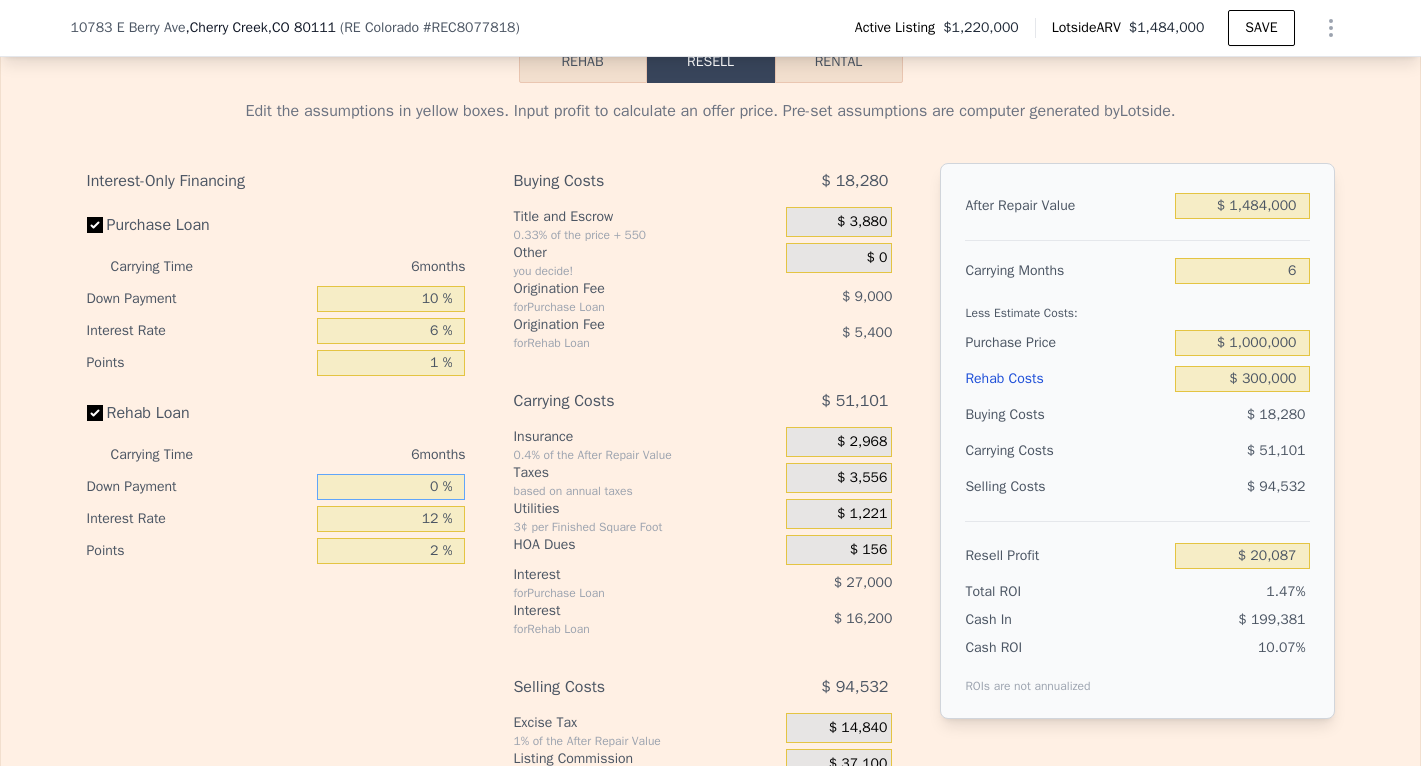 type on "$ 17,687" 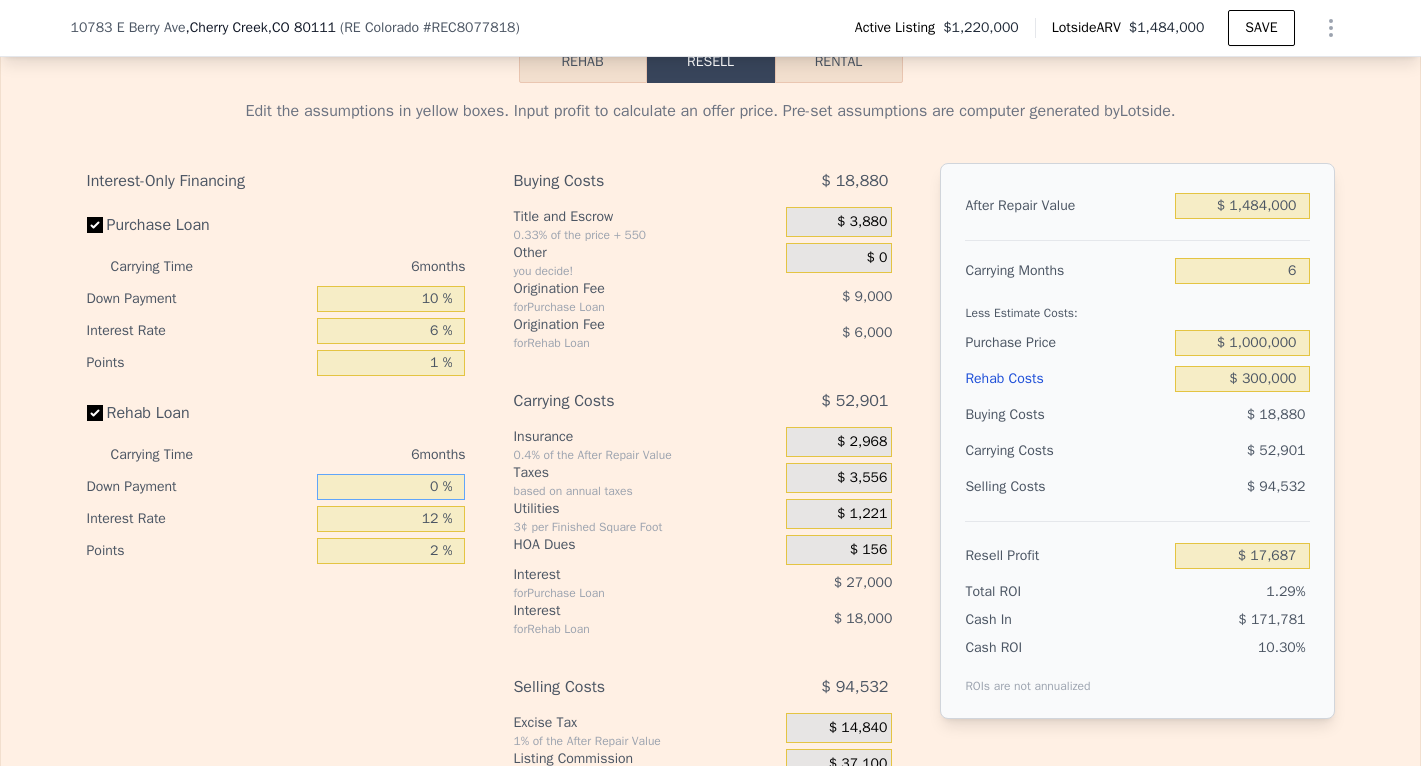 type on "0 %" 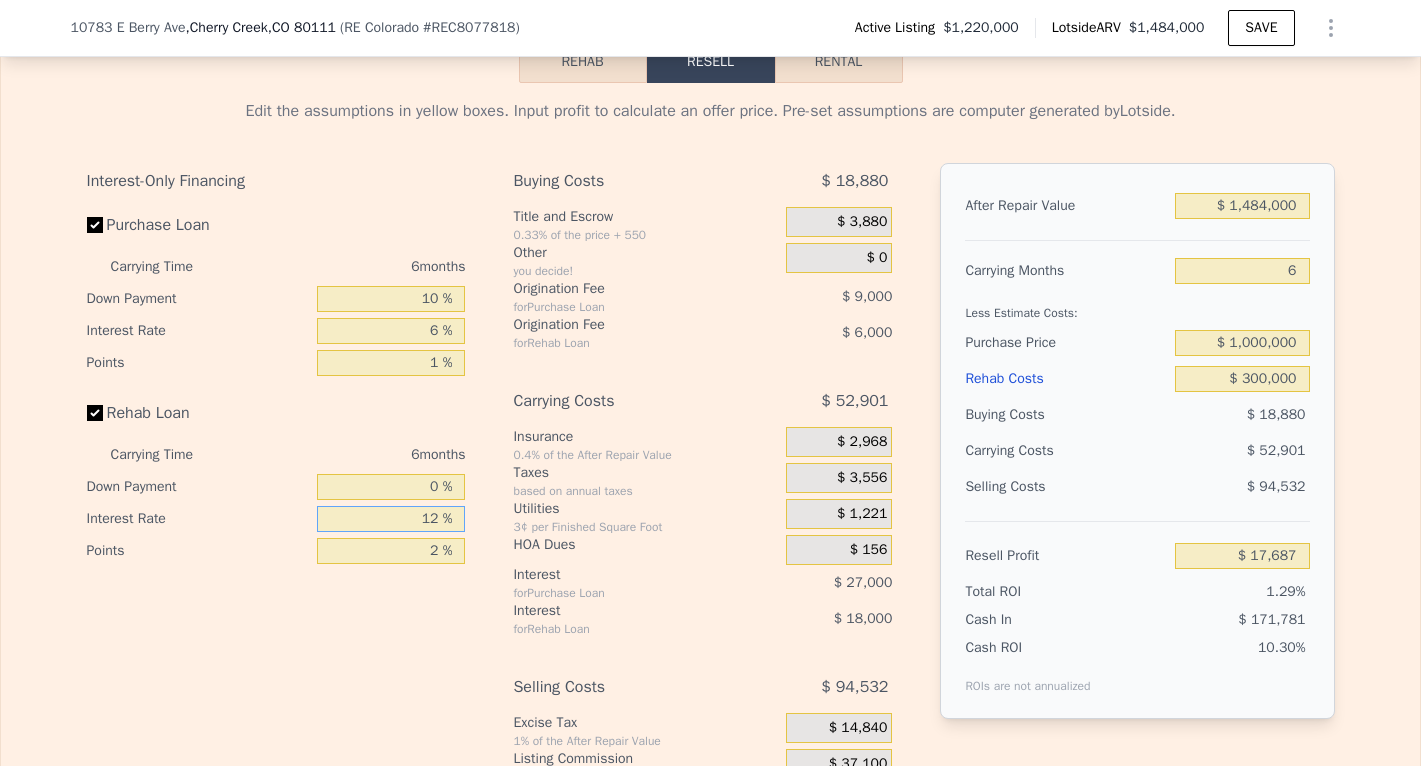 click on "12 %" at bounding box center (391, 519) 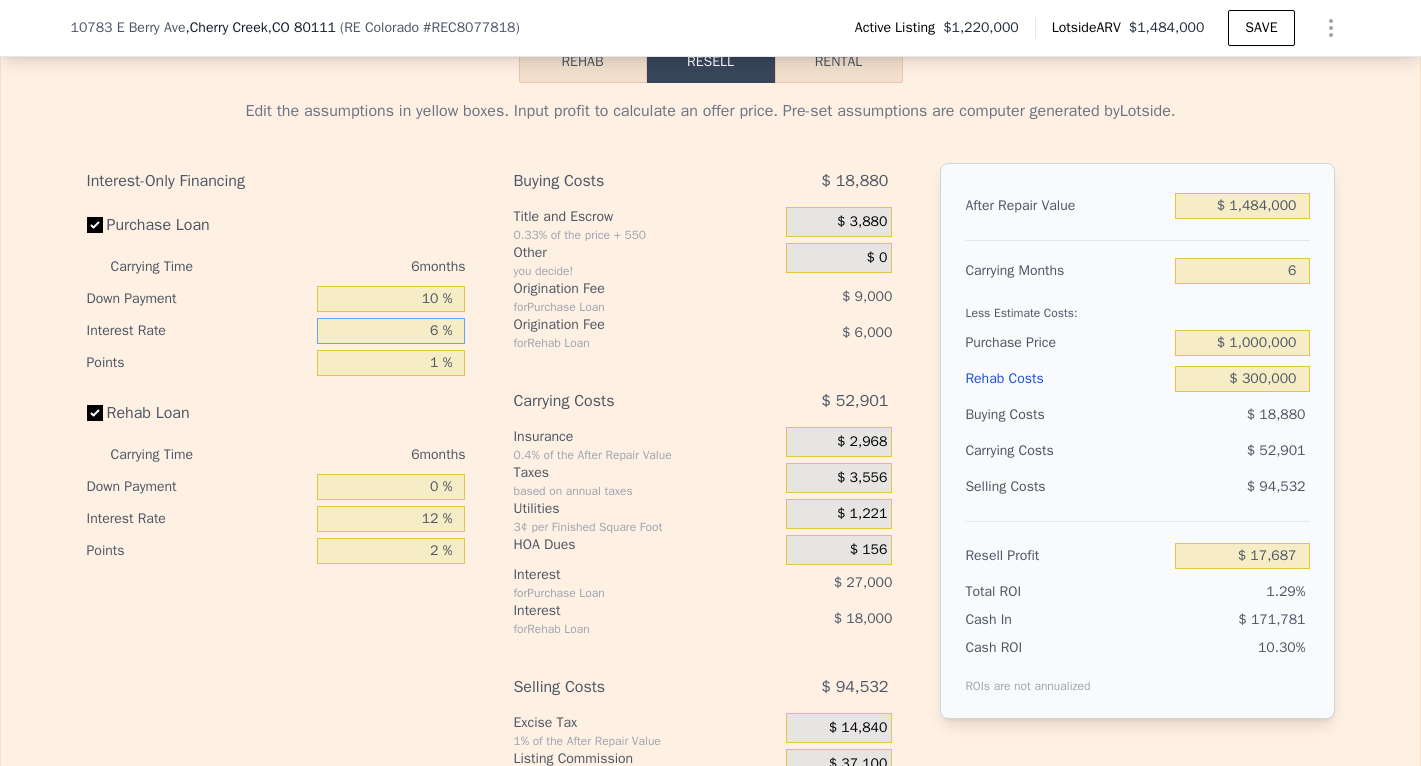drag, startPoint x: 435, startPoint y: 333, endPoint x: 420, endPoint y: 331, distance: 15.132746 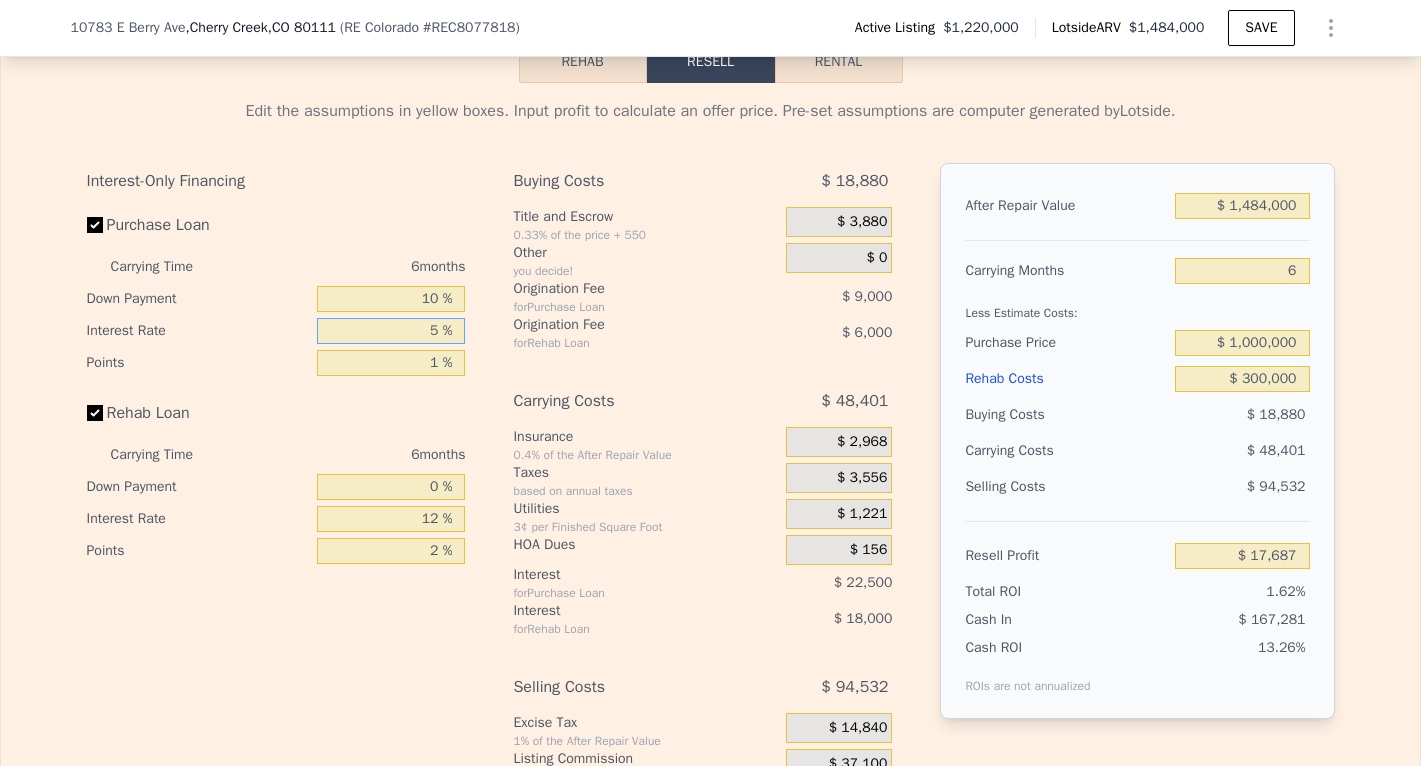 type on "$ 22,187" 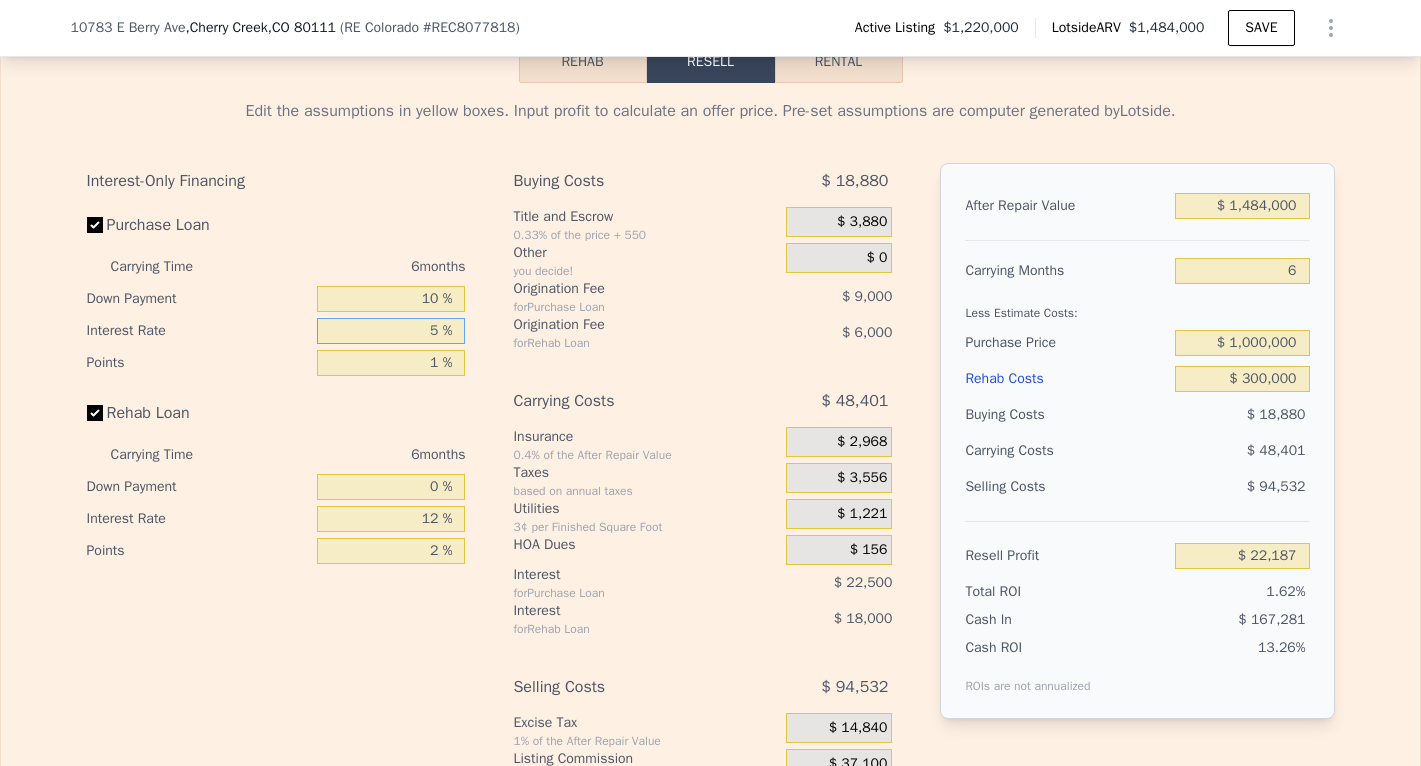 type on "5 %" 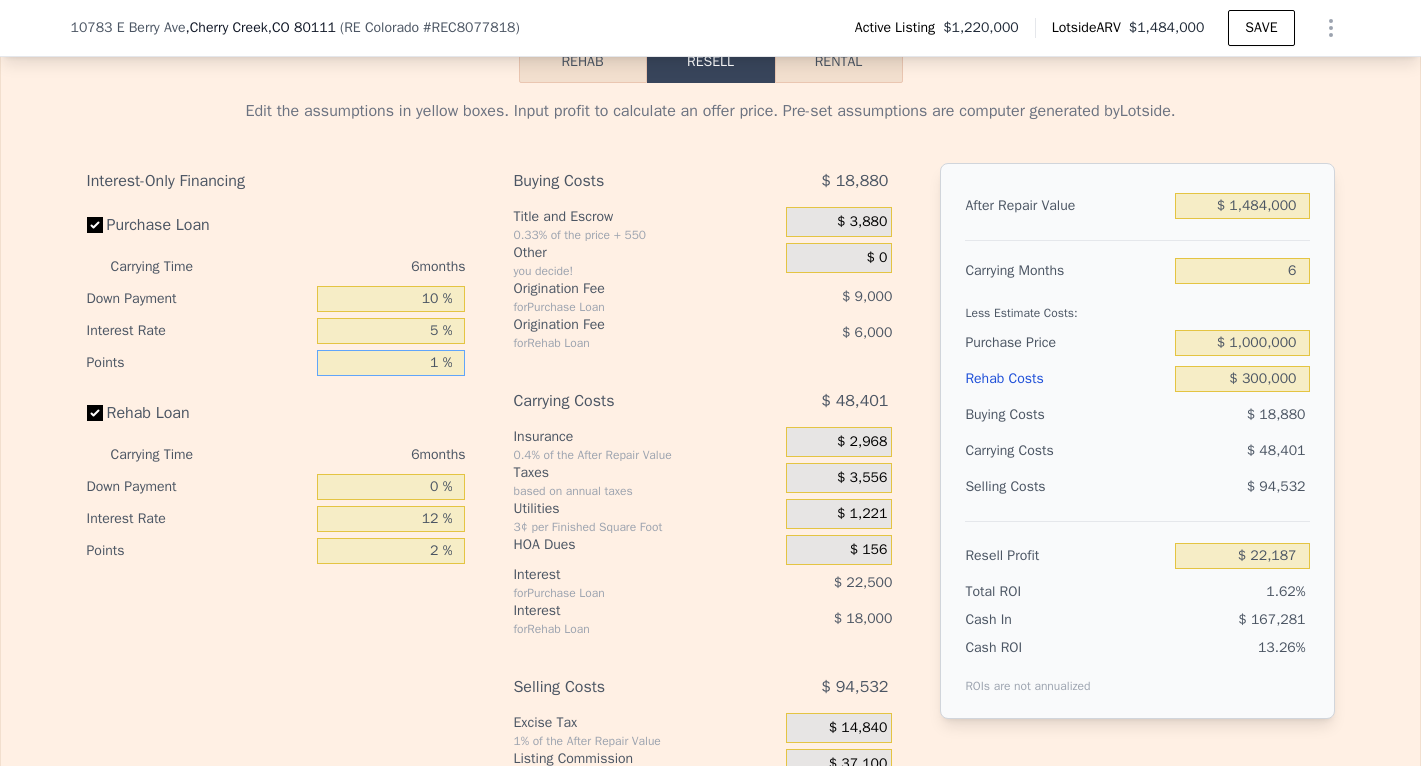 click on "1 %" at bounding box center [391, 363] 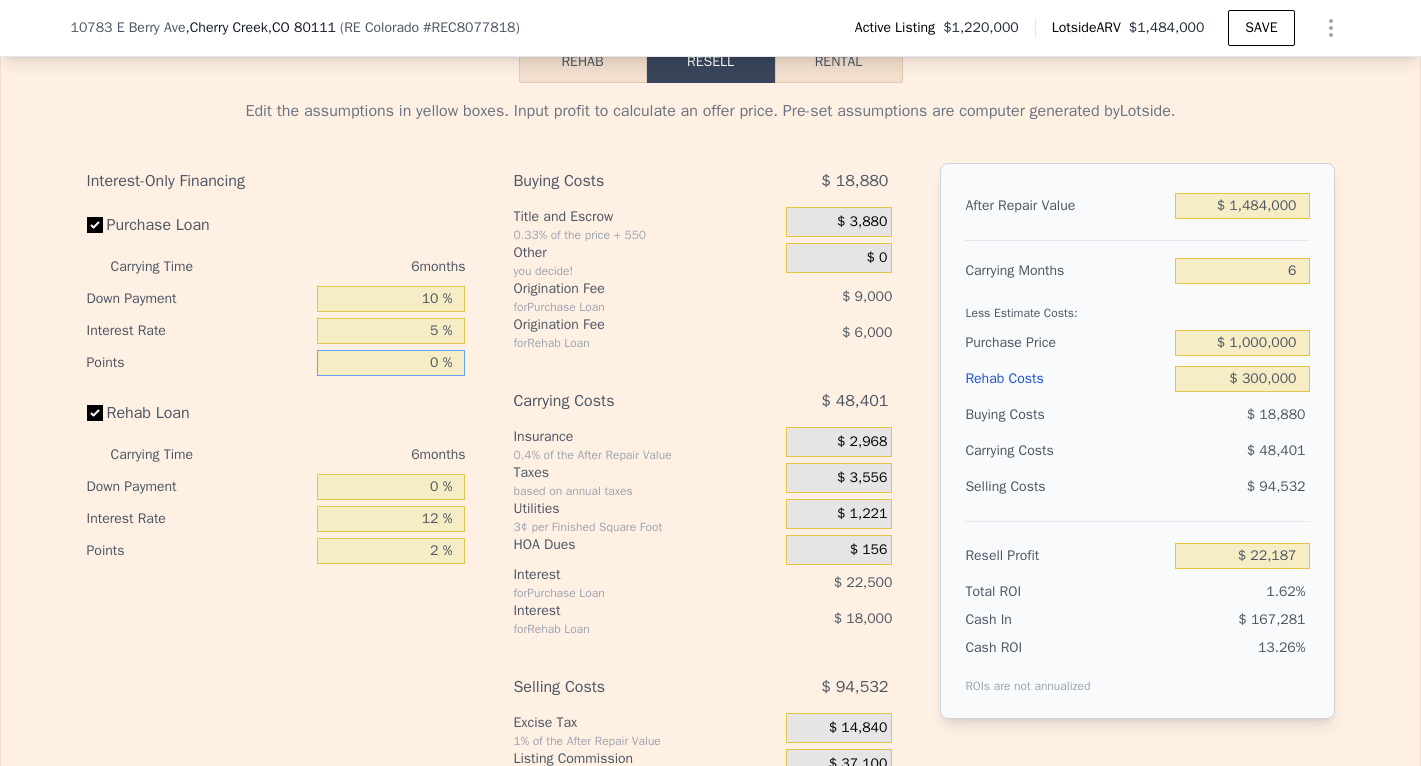 type on "$ 31,187" 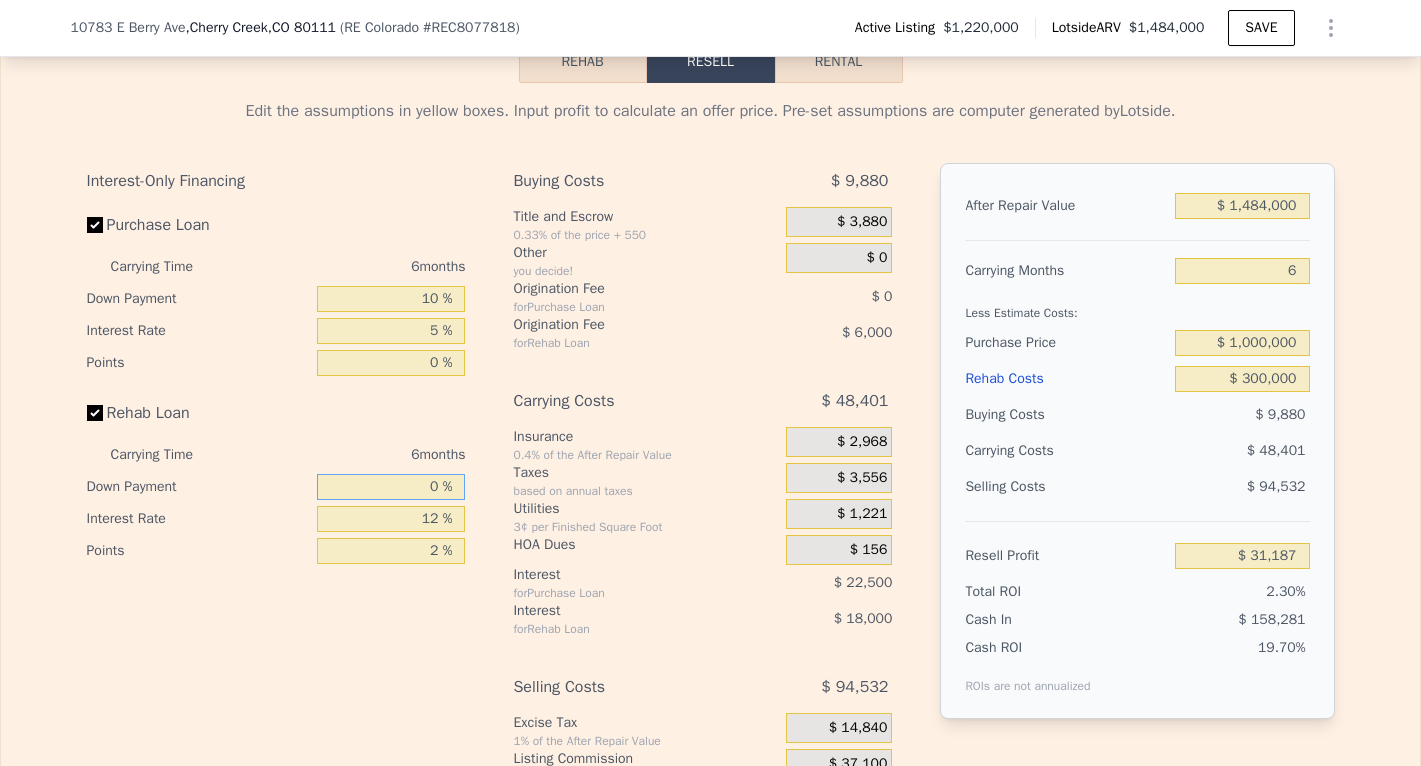 click on "0 %" at bounding box center (391, 487) 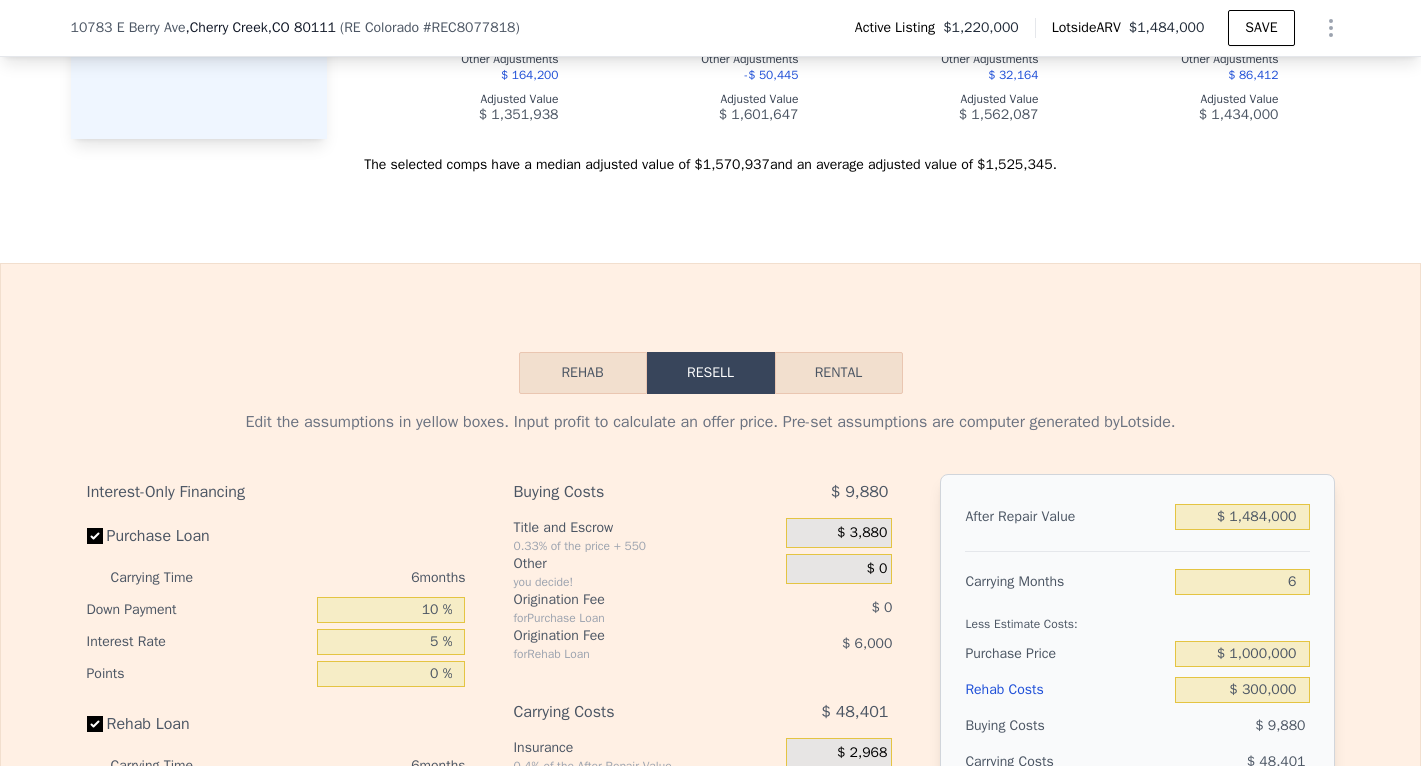 scroll, scrollTop: 2866, scrollLeft: 0, axis: vertical 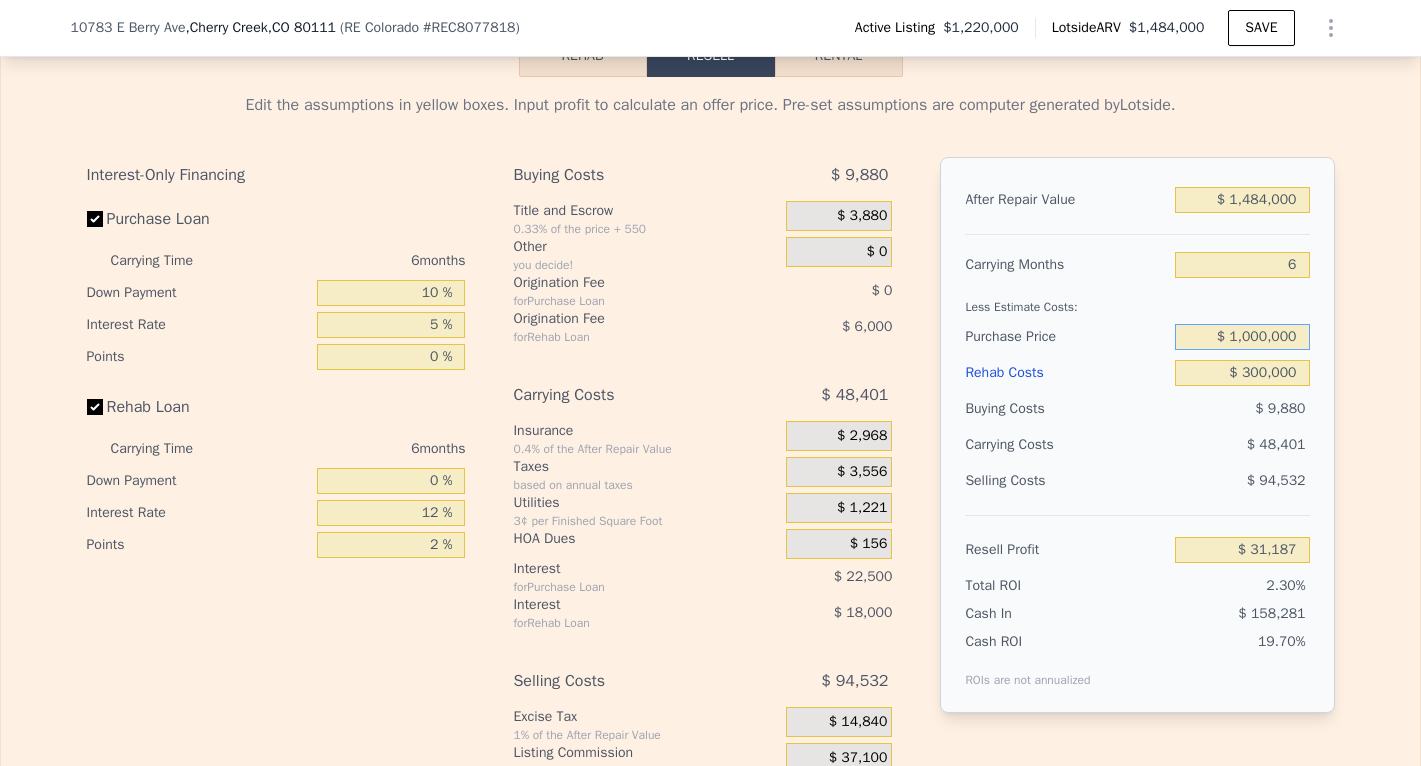 click on "$ 1,000,000" at bounding box center [1242, 337] 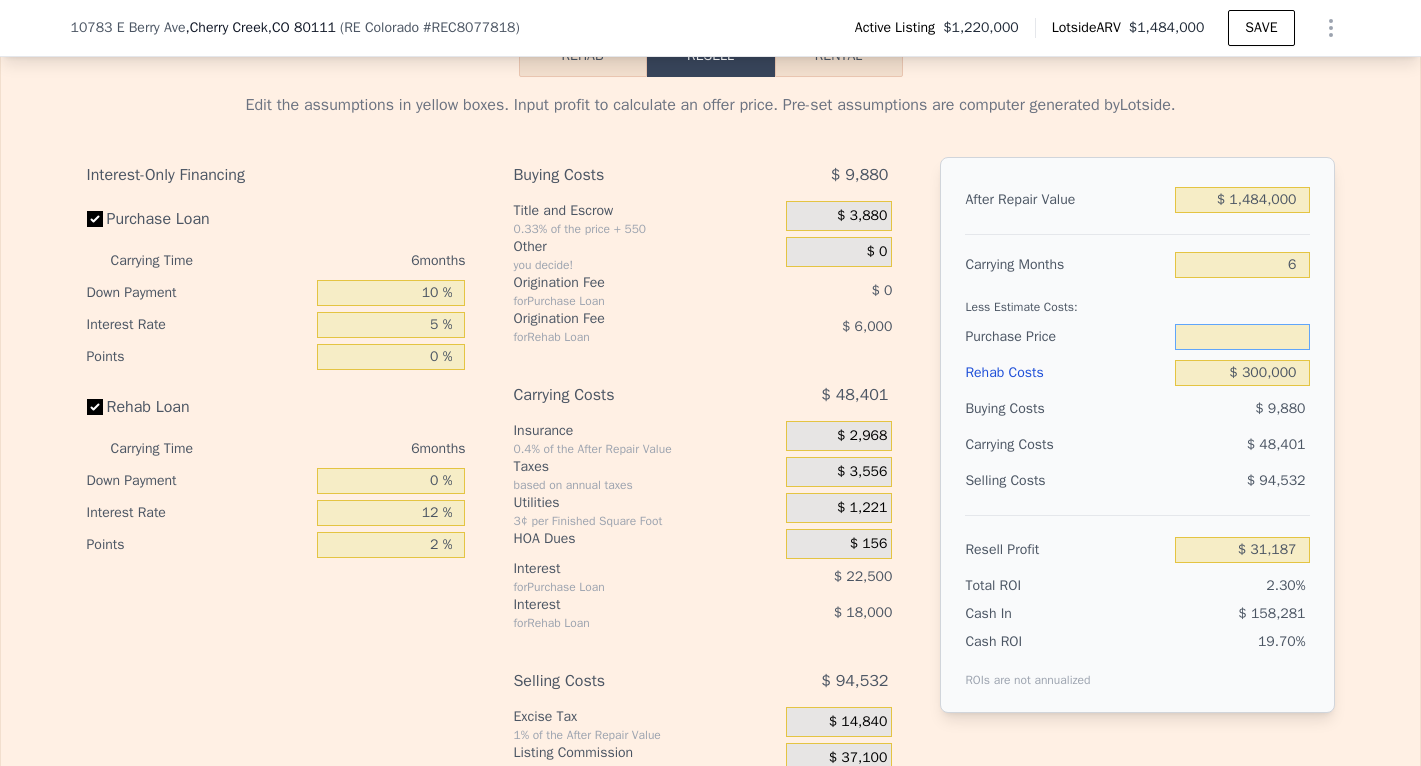 type on "$ 0" 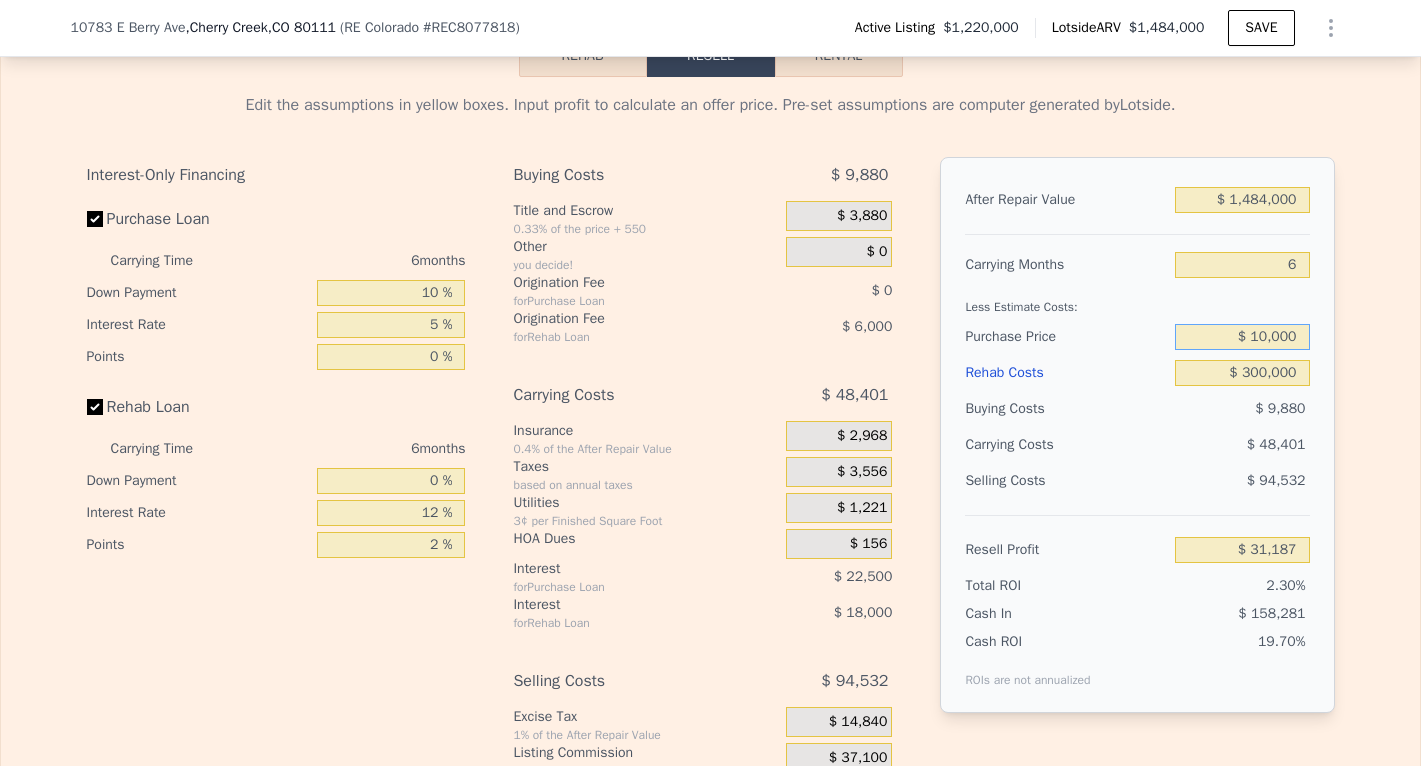 type on "$ 100,000" 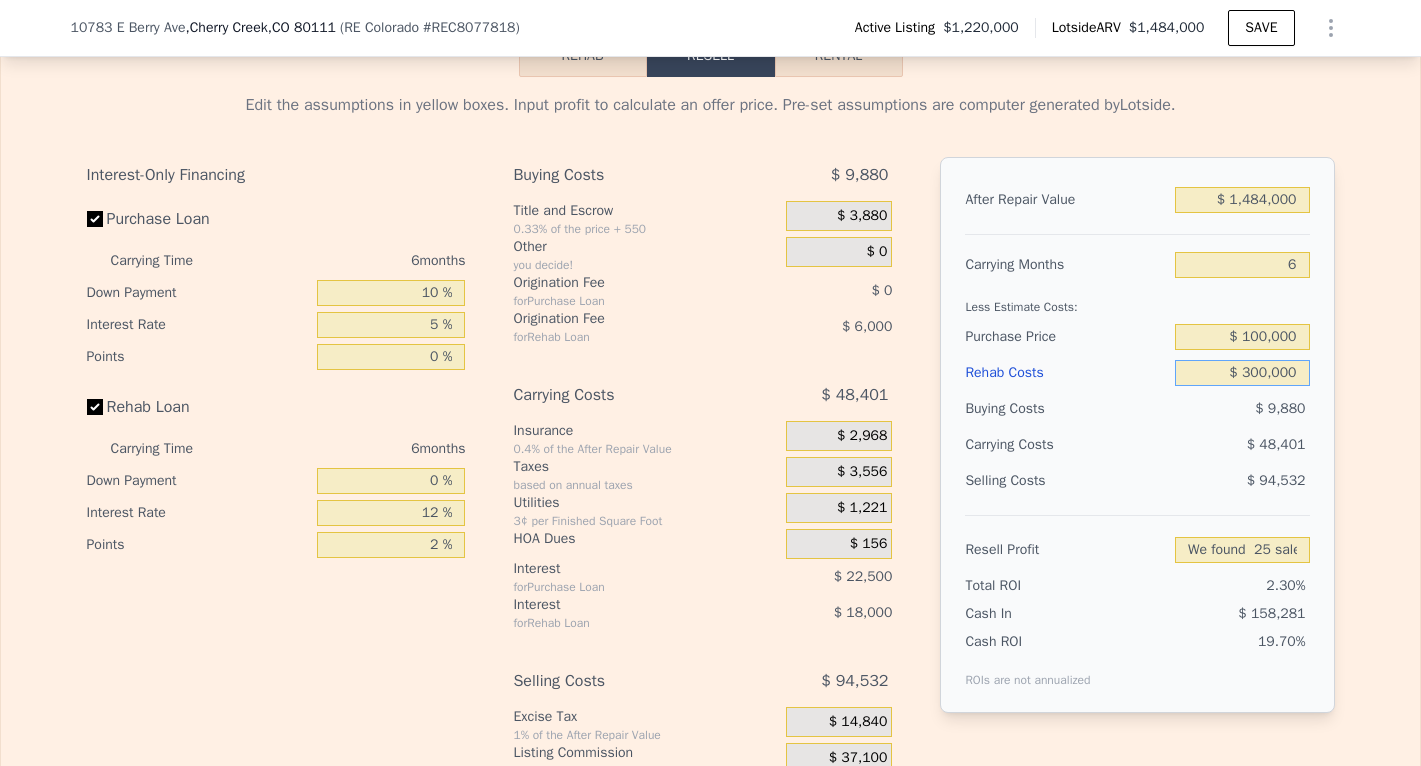 type on "$ 954,434" 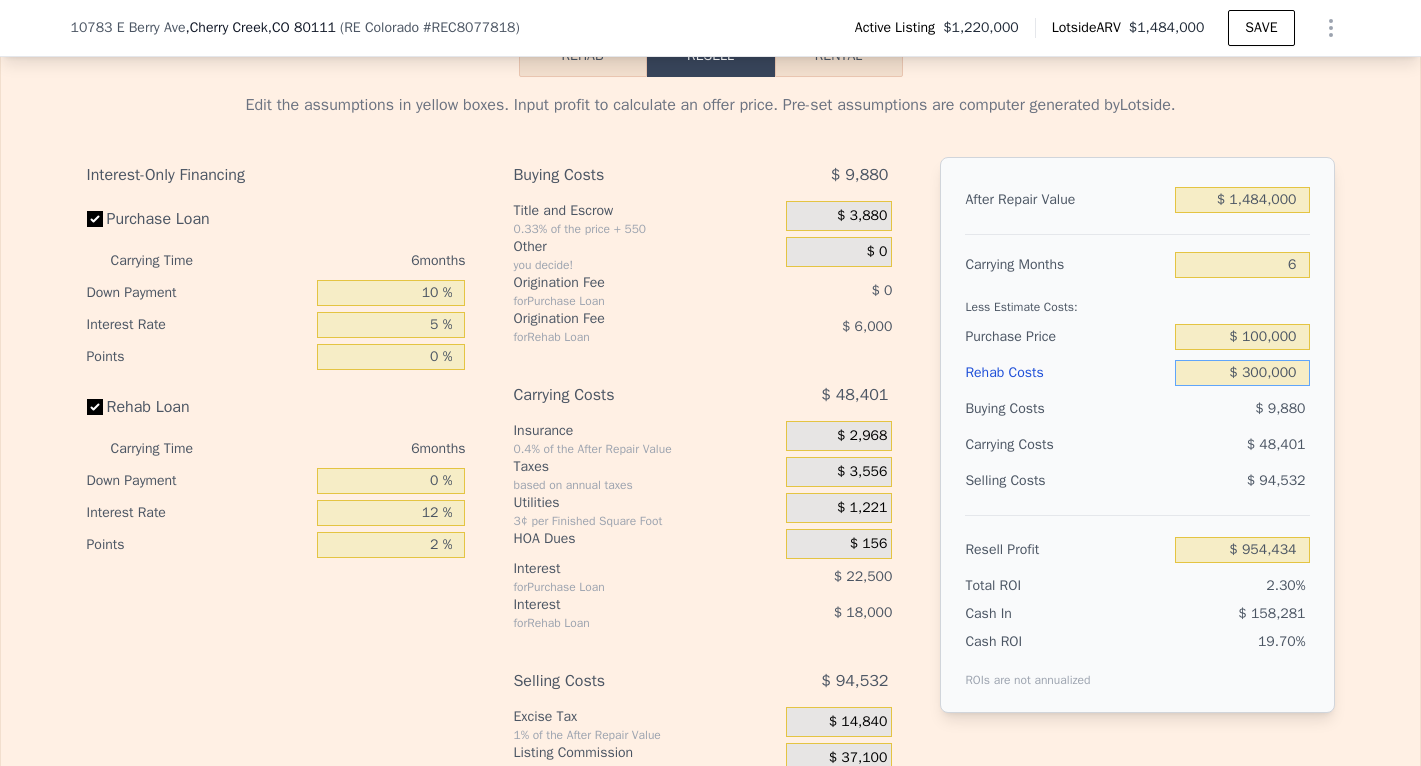 click on "$ 300,000" at bounding box center [1242, 373] 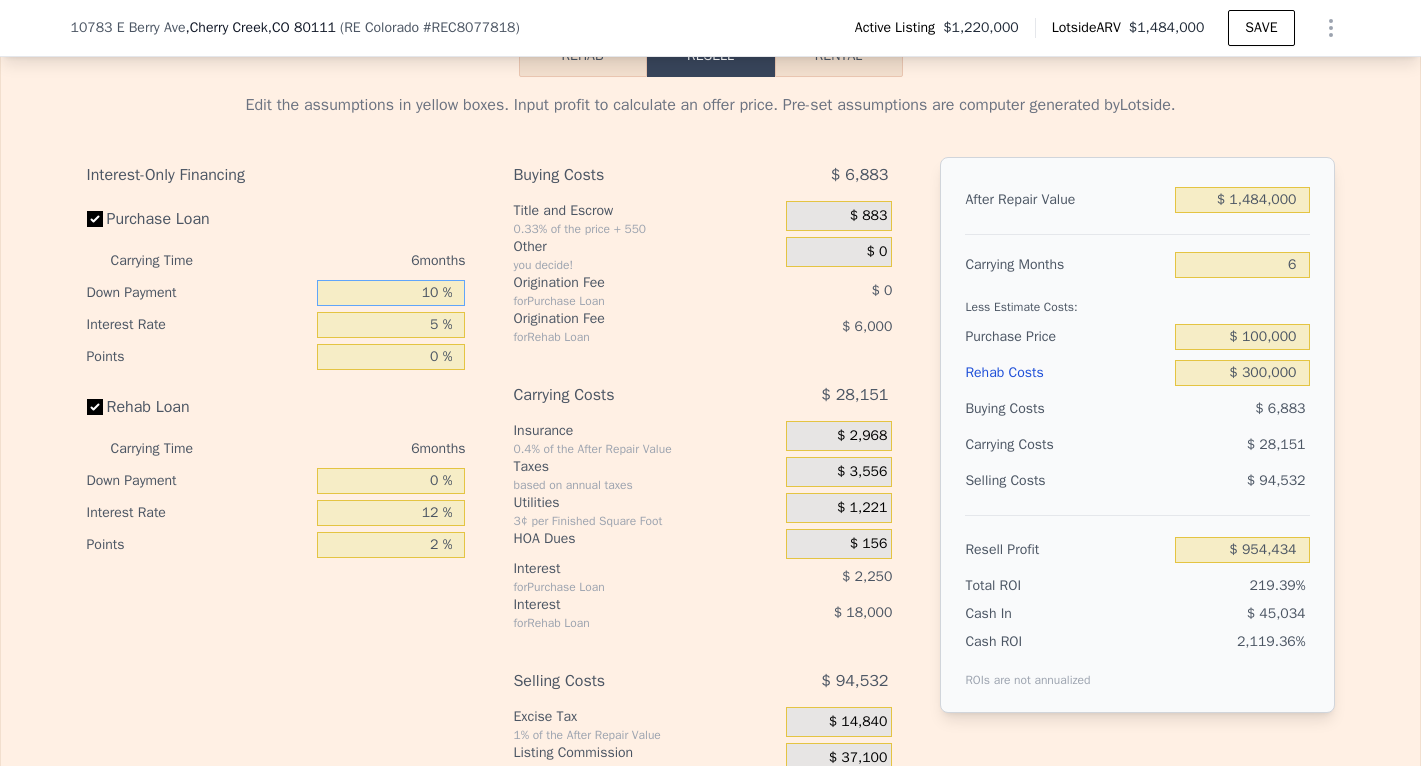 click on "10 %" at bounding box center [391, 293] 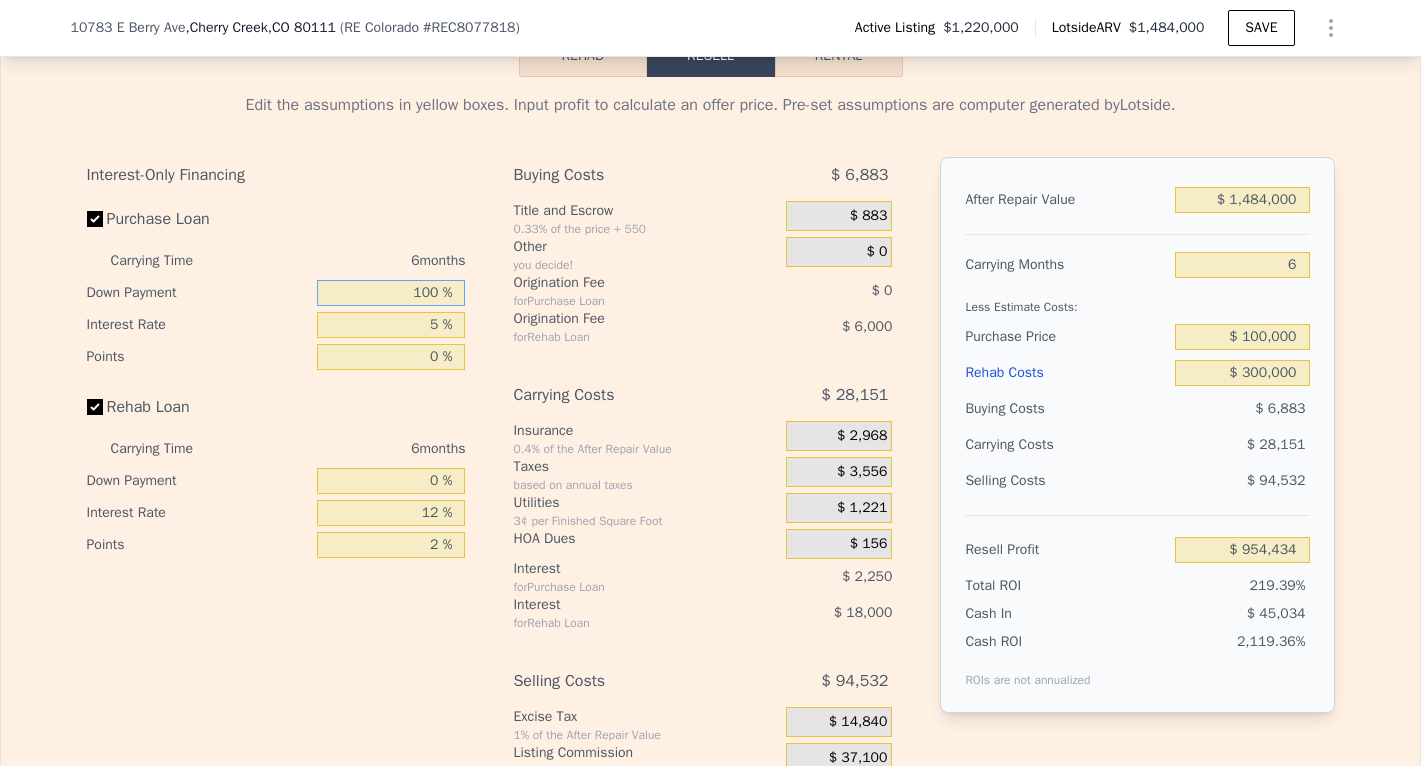 type on "$ 956,684" 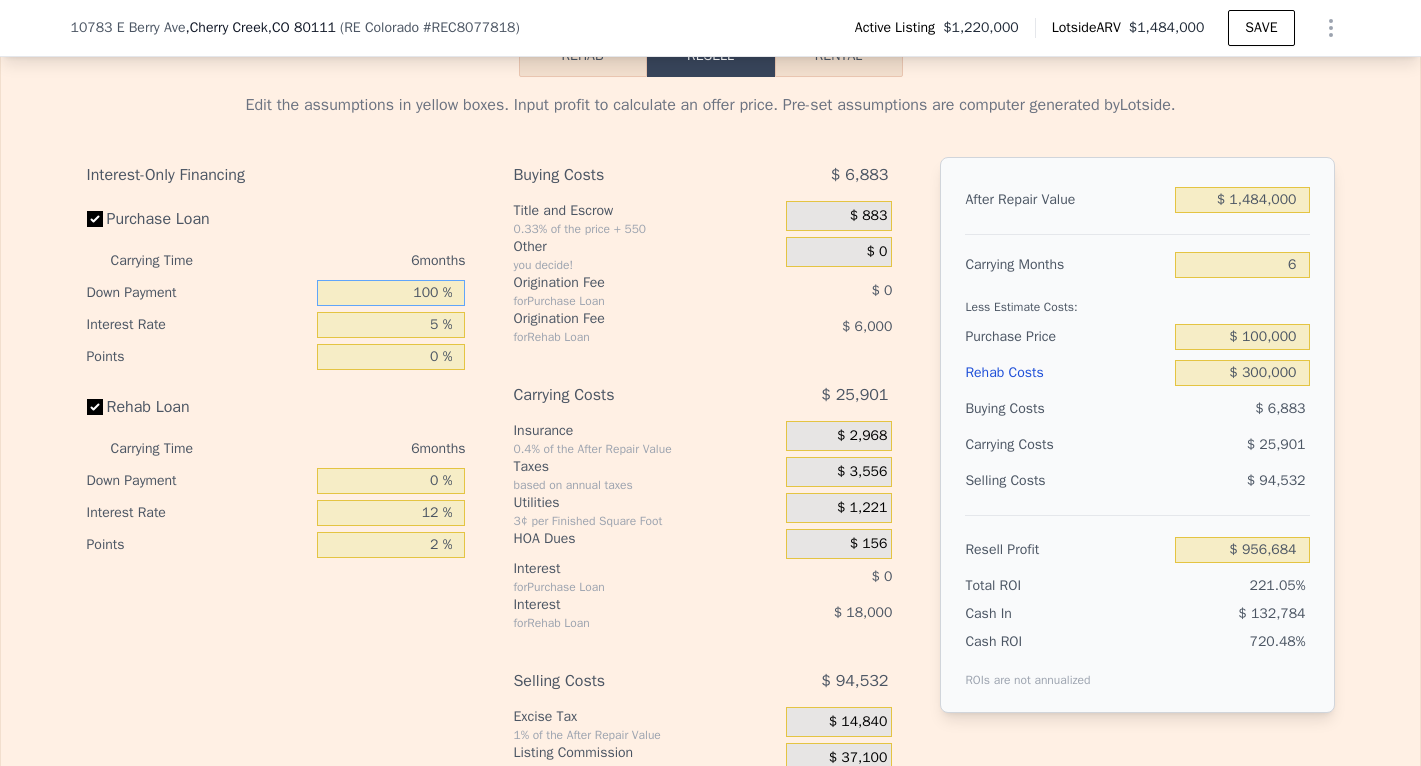 type on "100 %" 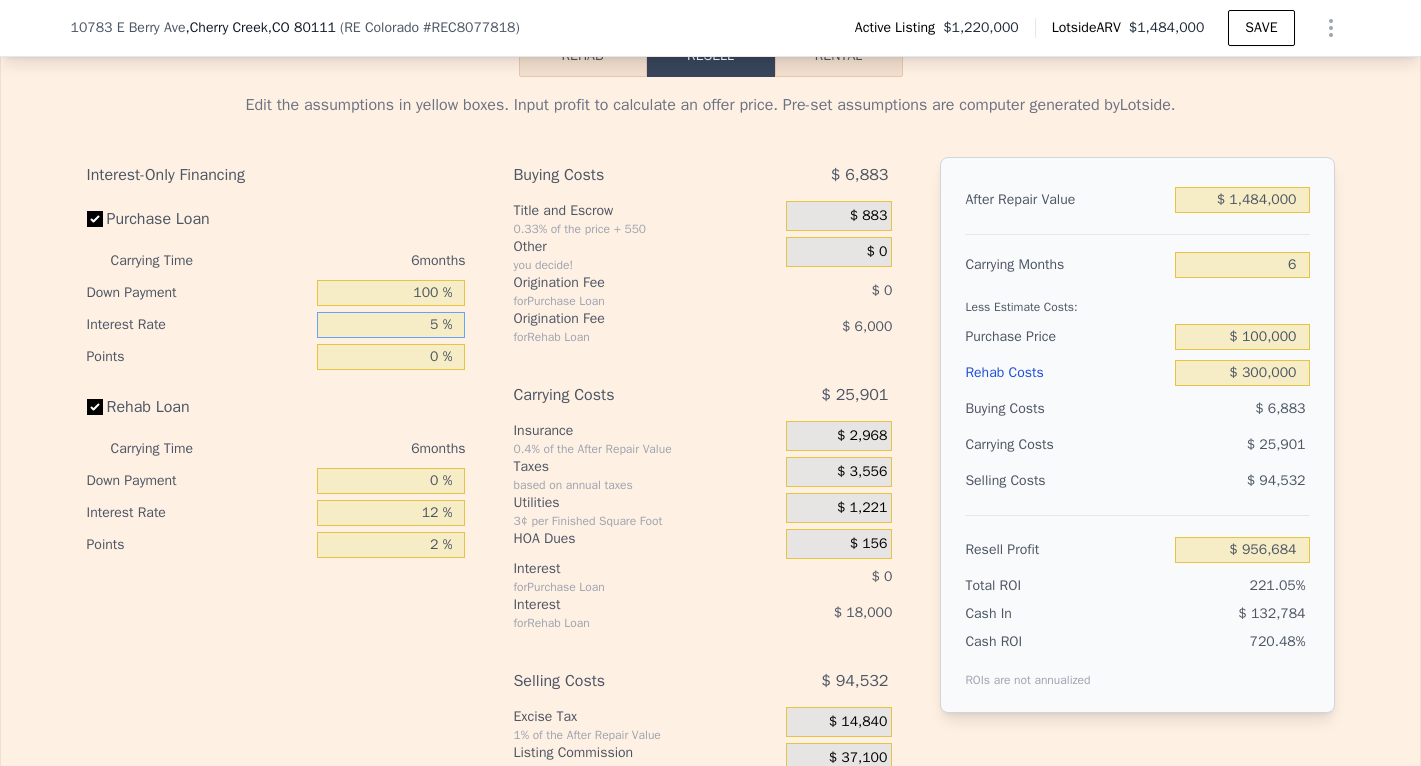 click on "5 %" at bounding box center [391, 325] 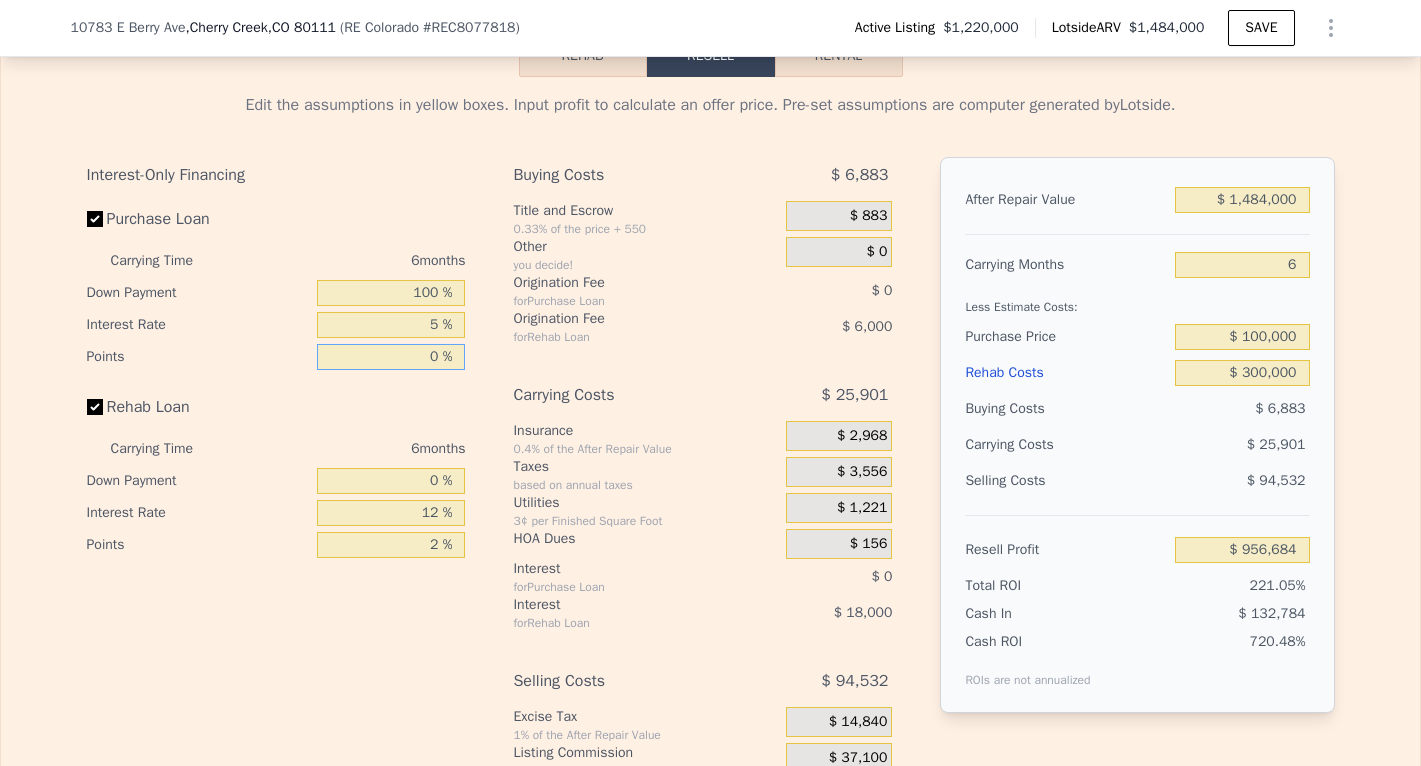 click on "0 %" at bounding box center (391, 357) 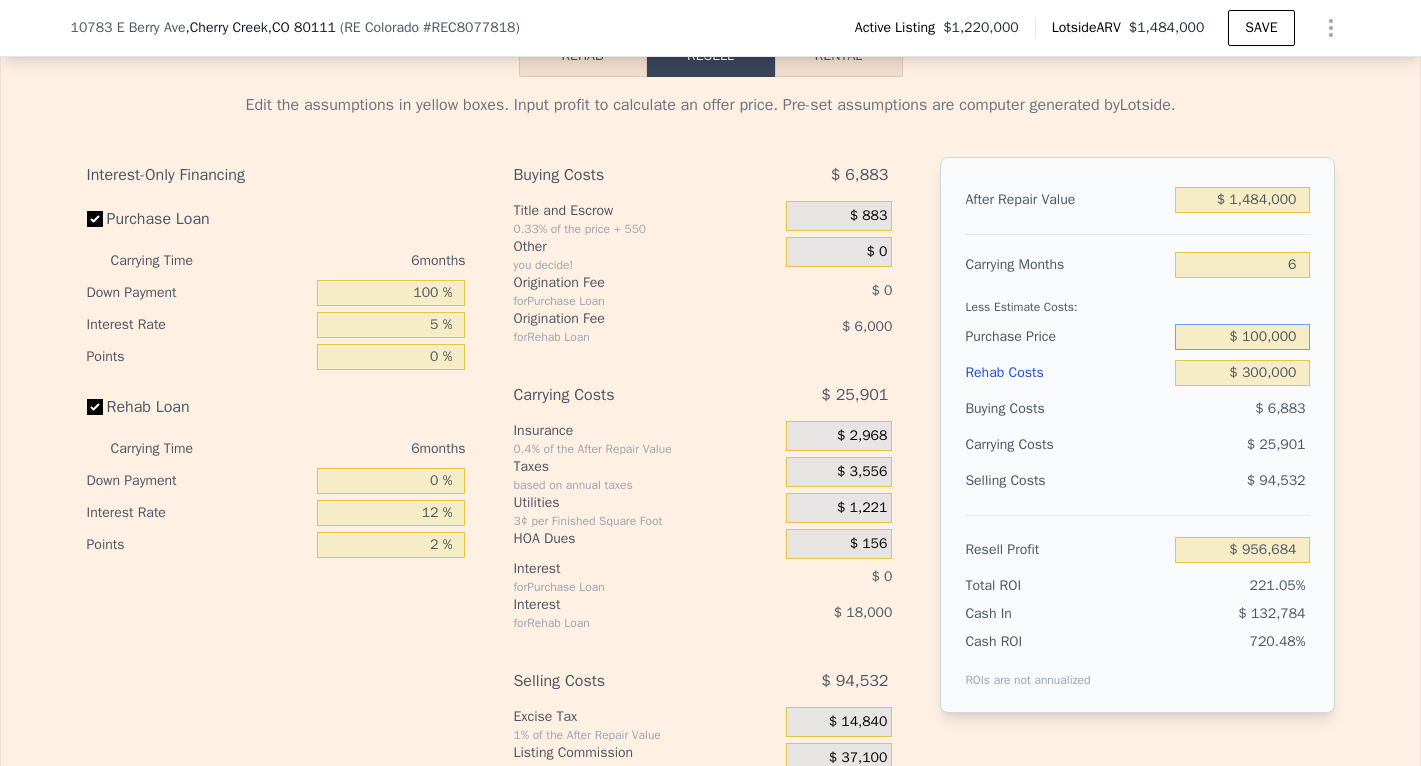 drag, startPoint x: 1243, startPoint y: 336, endPoint x: 1300, endPoint y: 338, distance: 57.035076 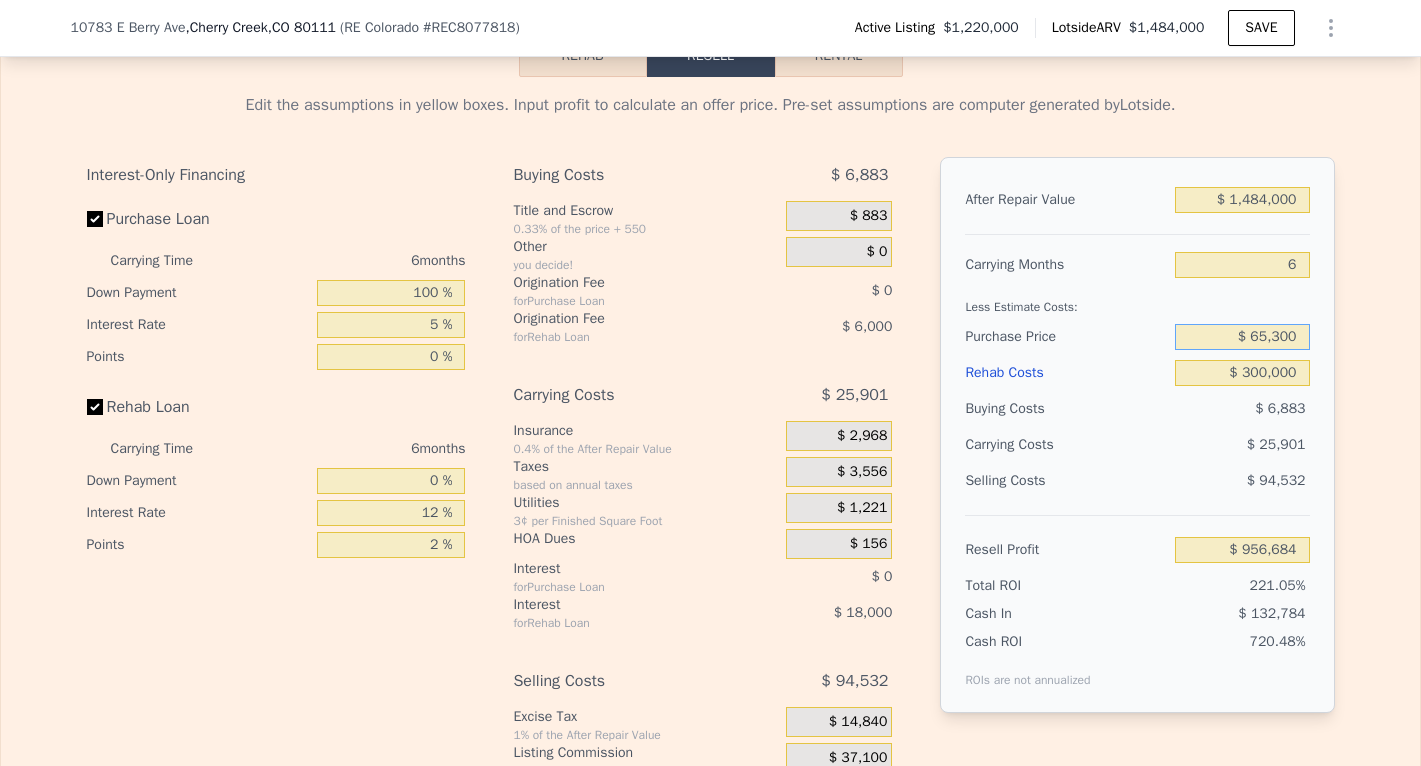 type on "$ 653,000" 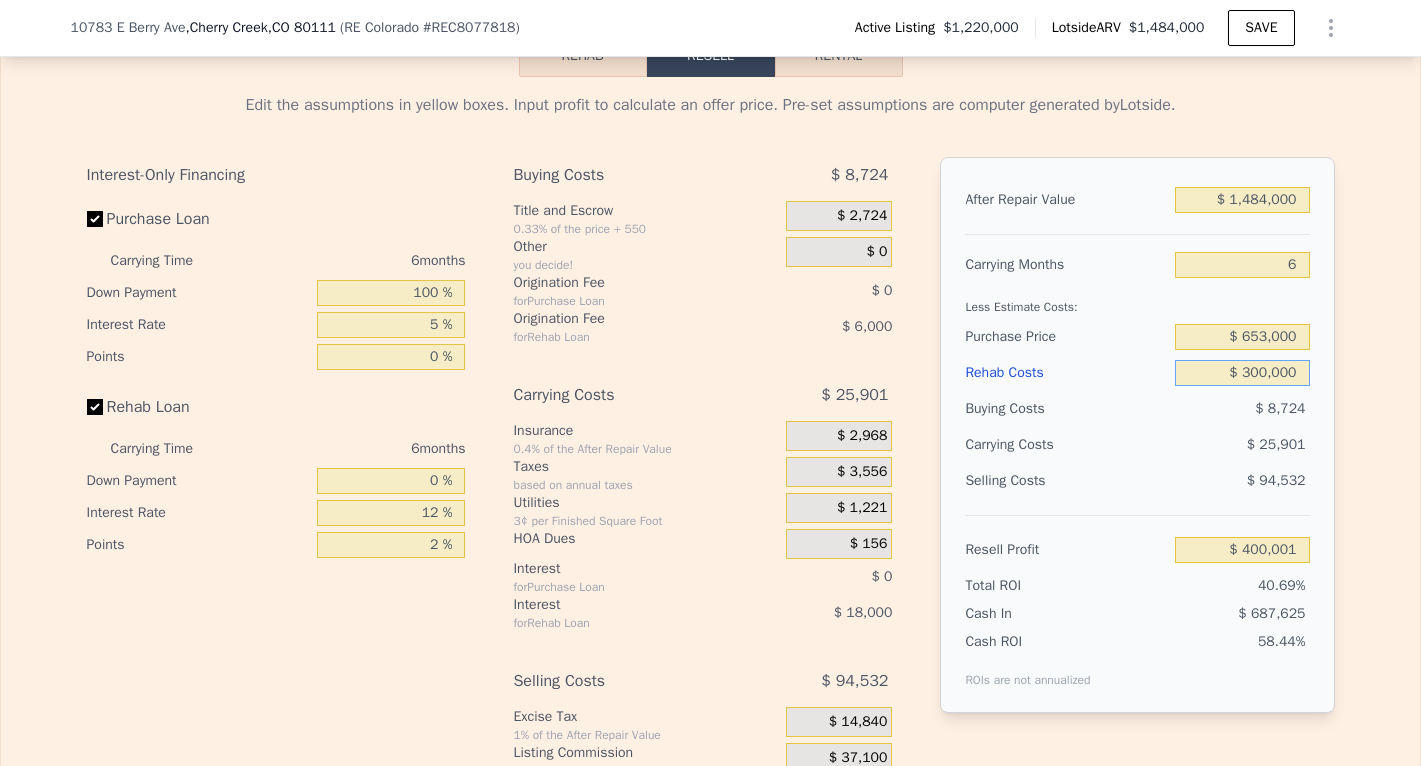 type on "$ 401,843" 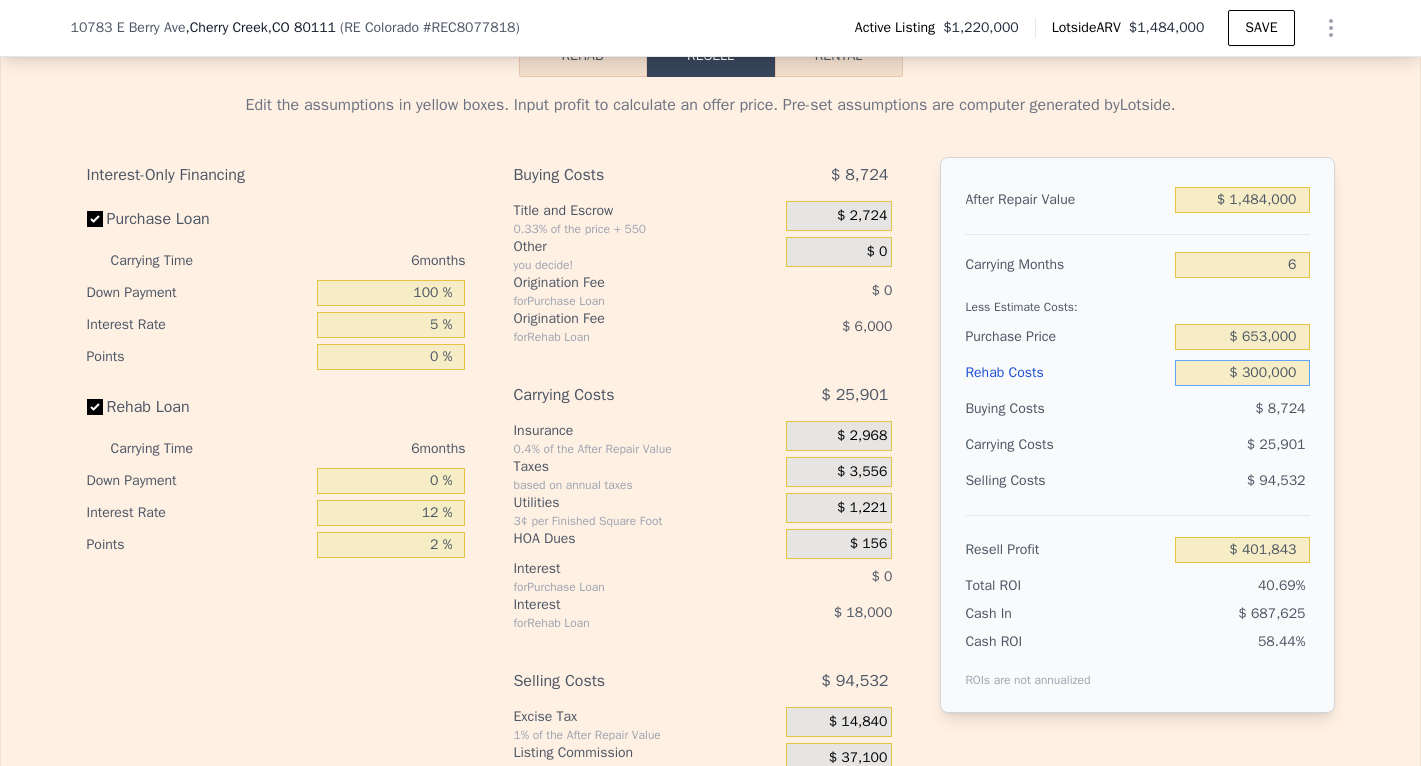 click on "$ 300,000" at bounding box center [1242, 373] 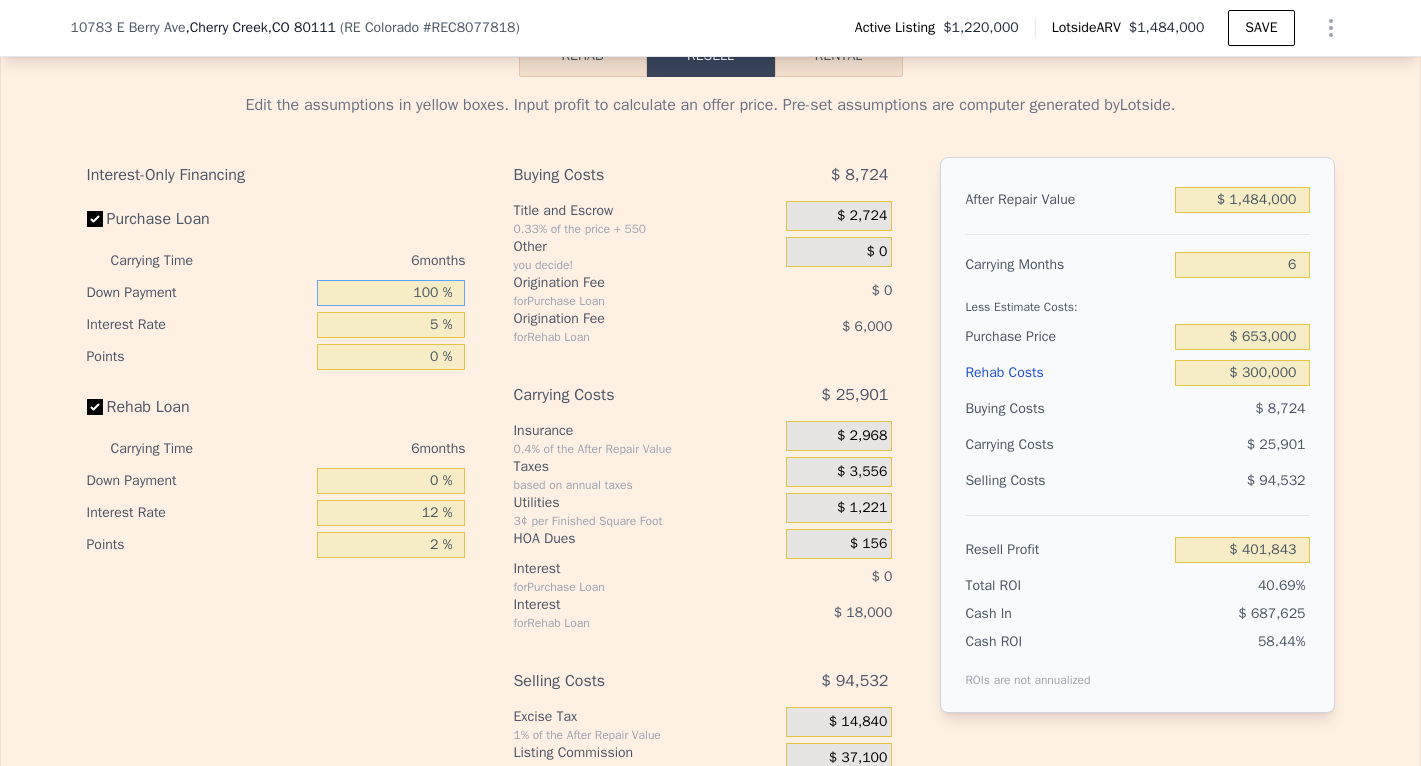 click on "100 %" at bounding box center (391, 293) 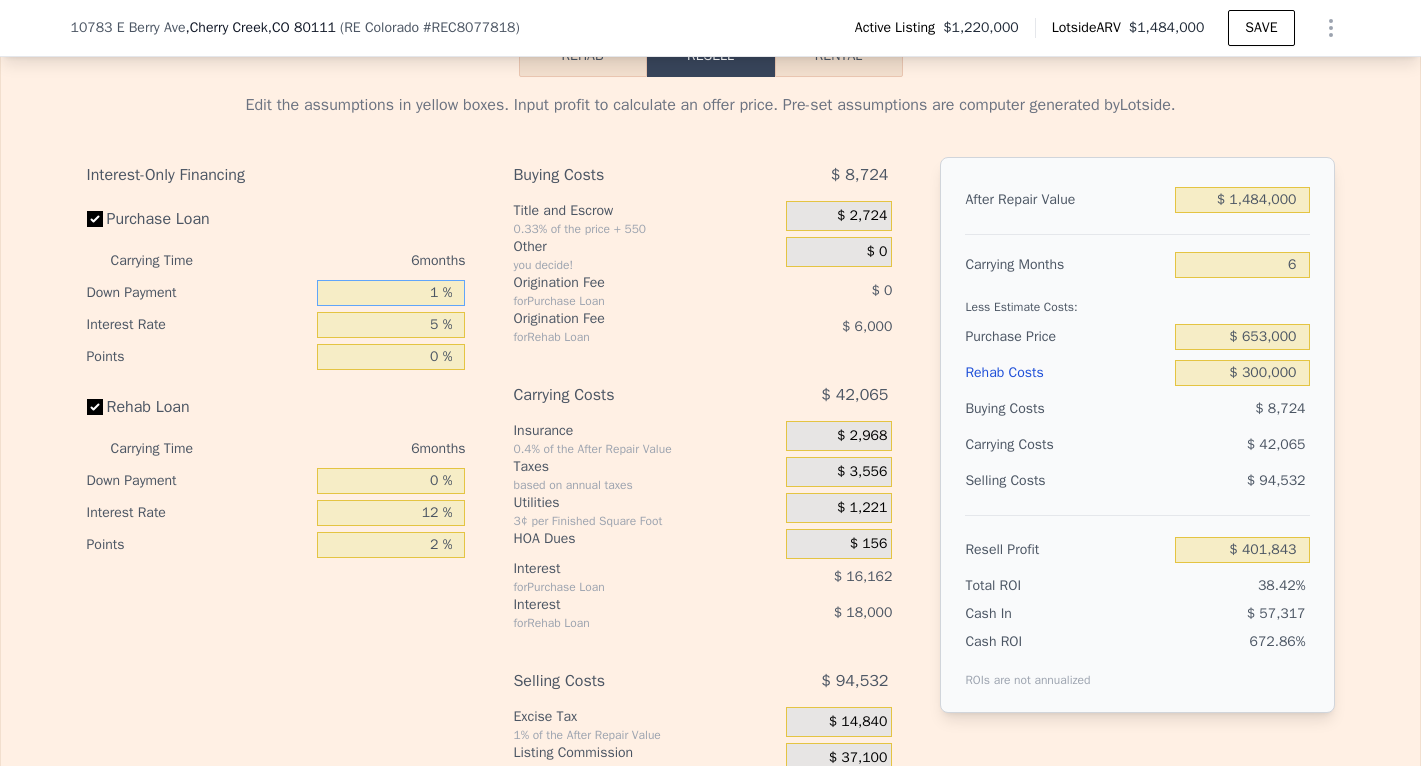 type on "$ 385,679" 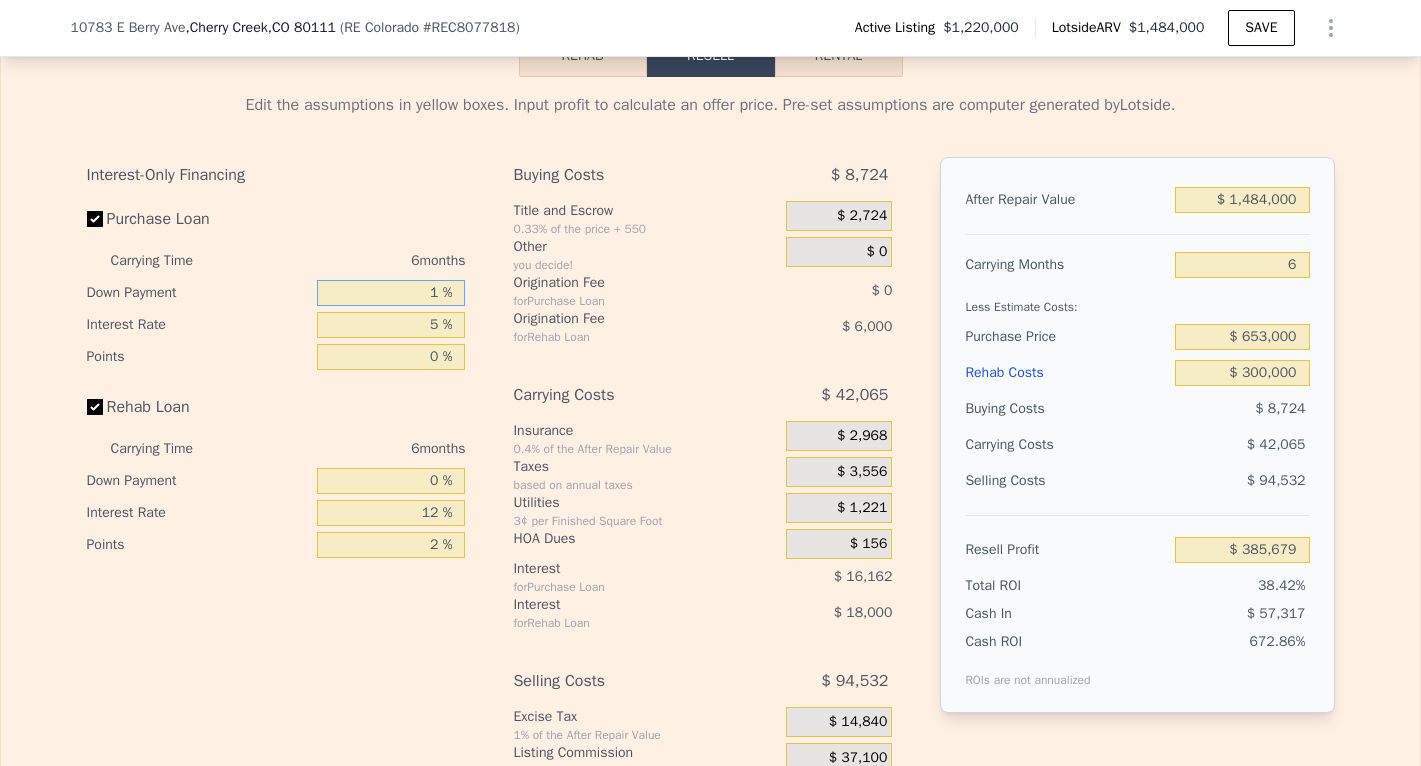type on "10 %" 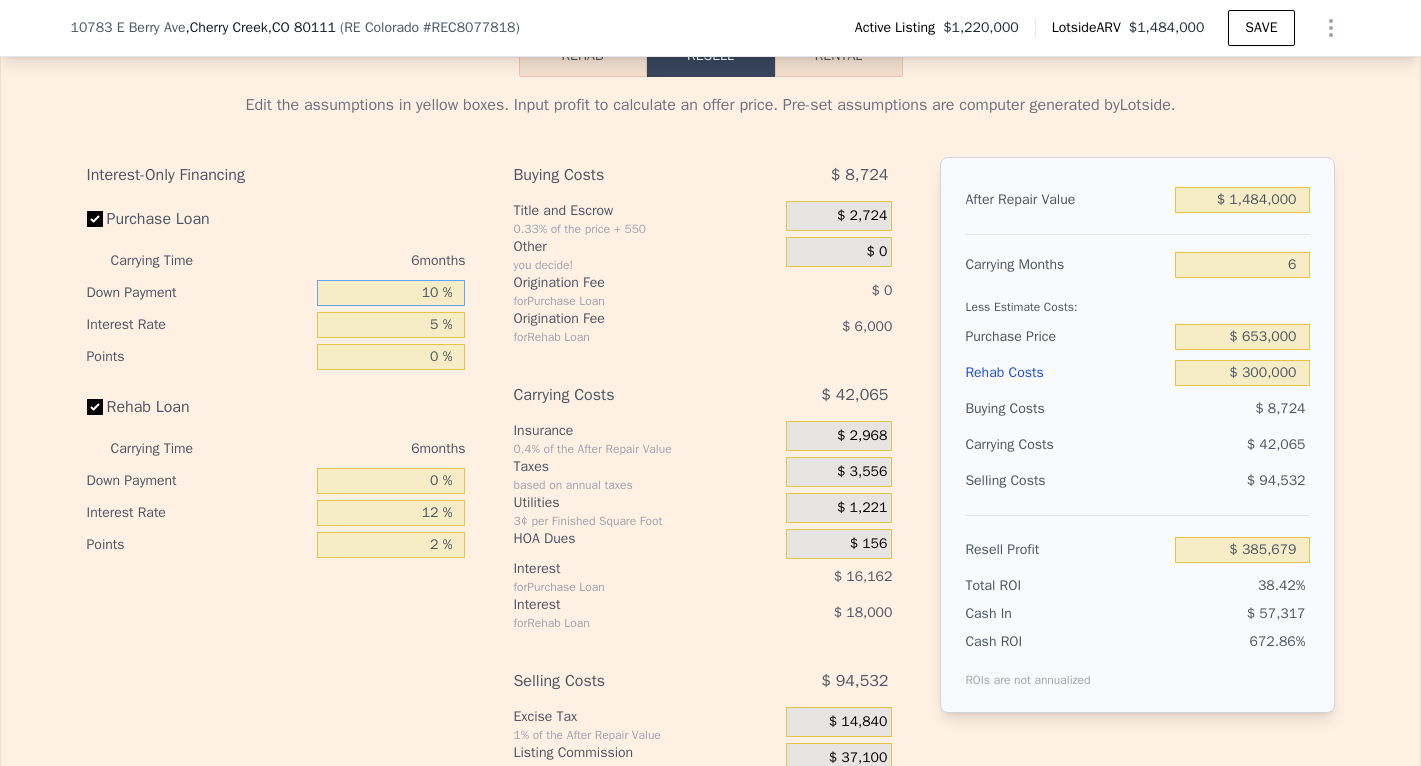 type on "$ 387,149" 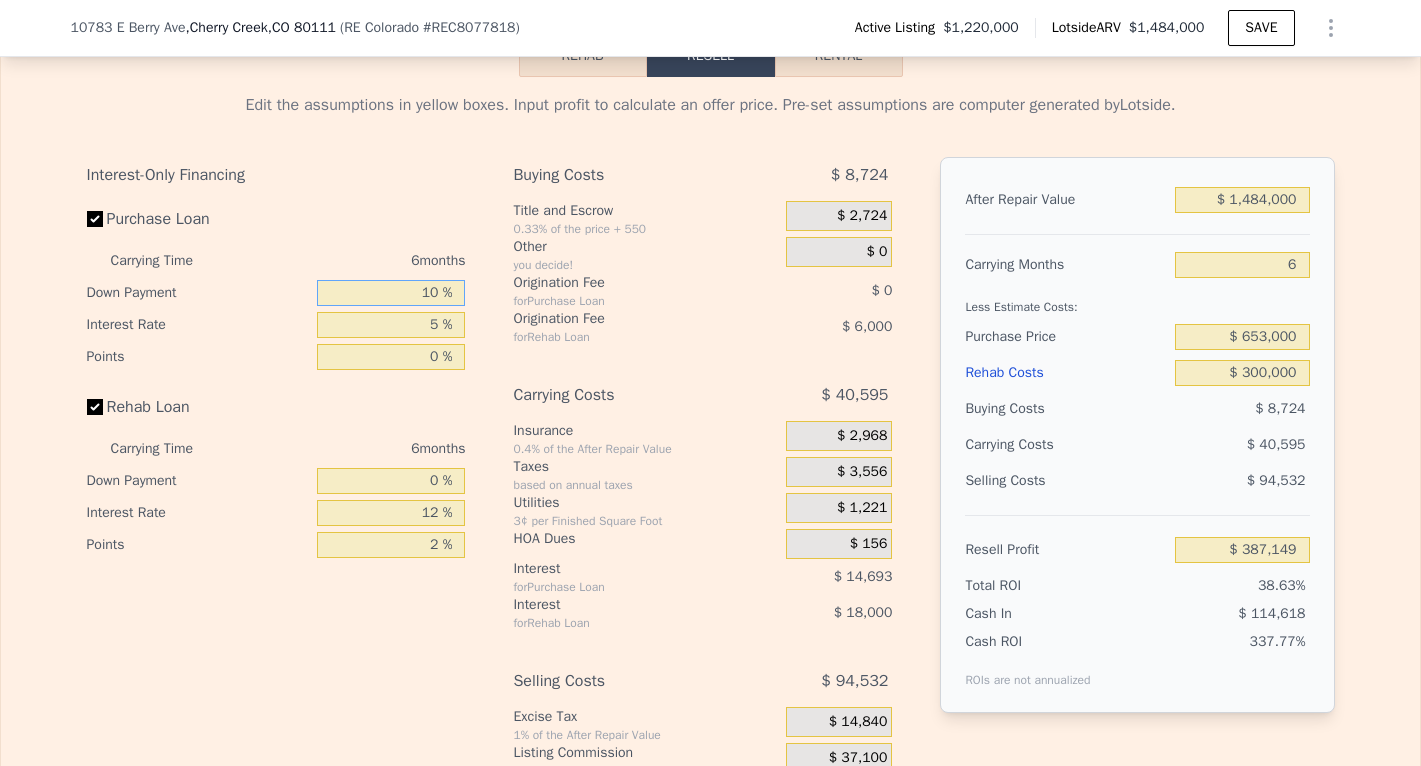 type on "10 %" 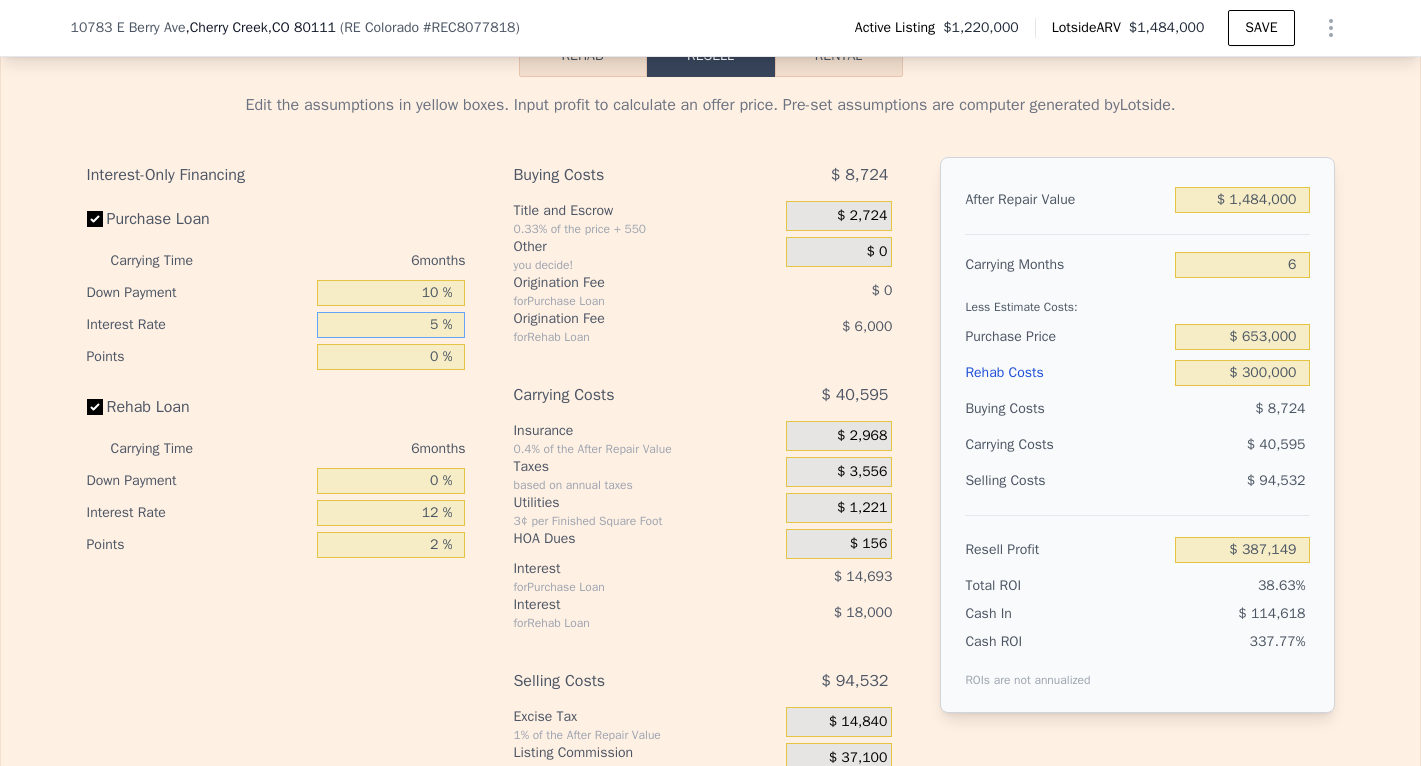 click on "5 %" at bounding box center (391, 325) 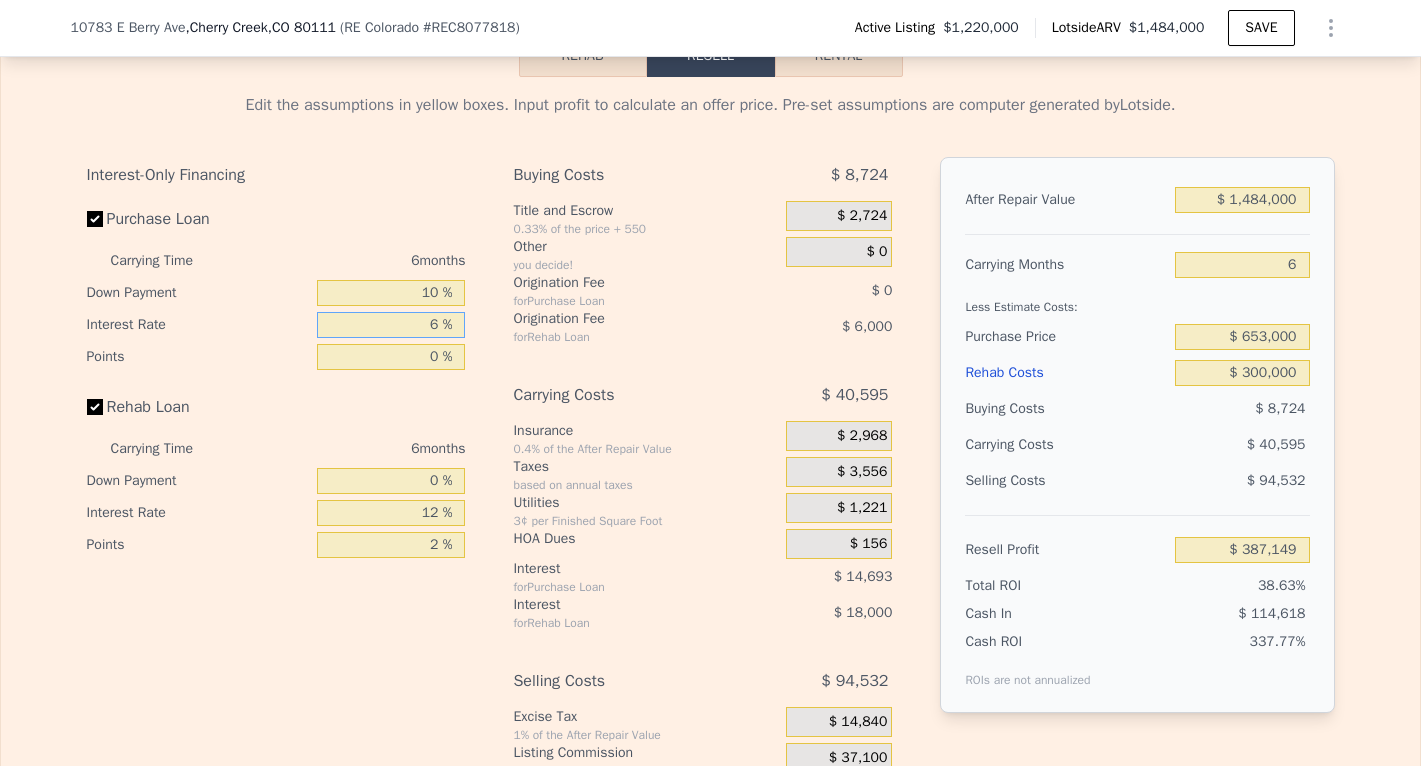 type on "$ 384,209" 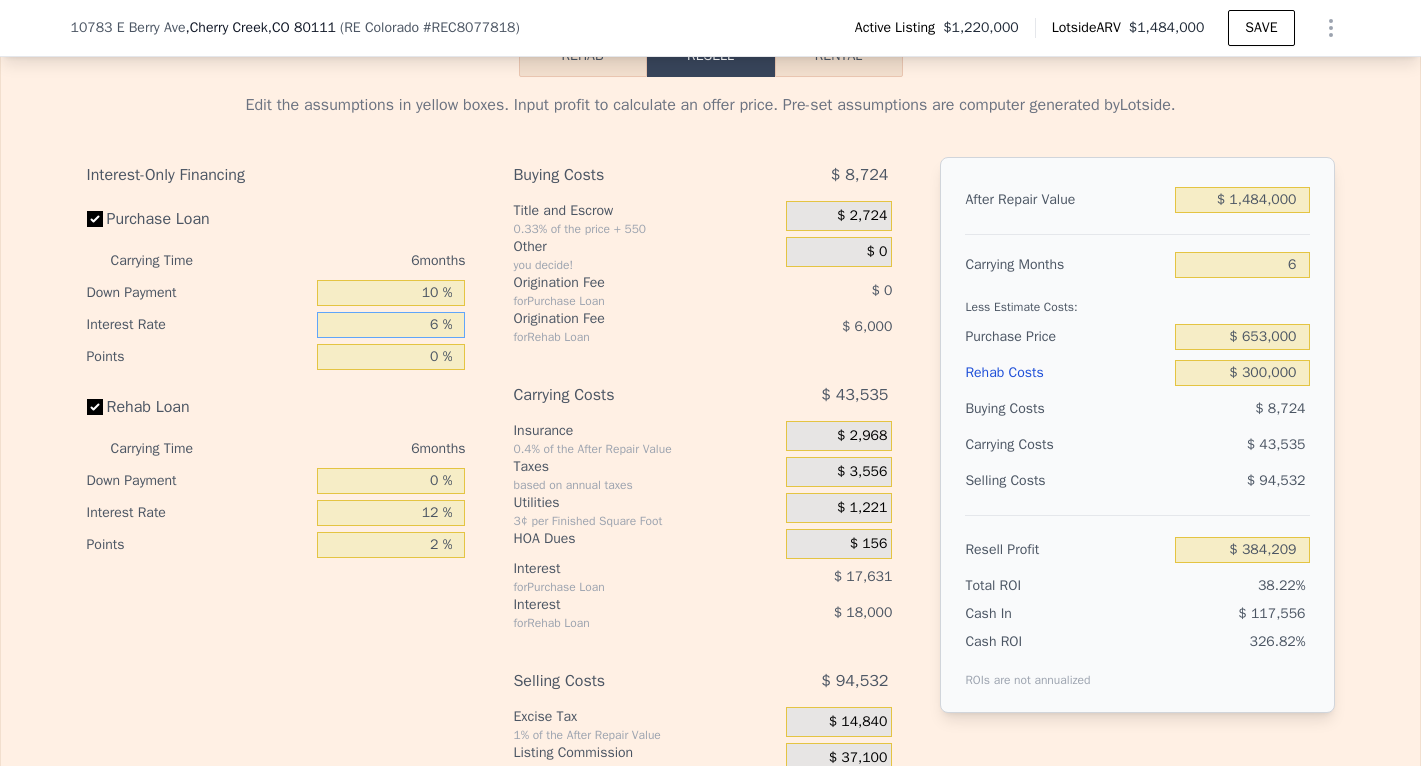 type on "6 %" 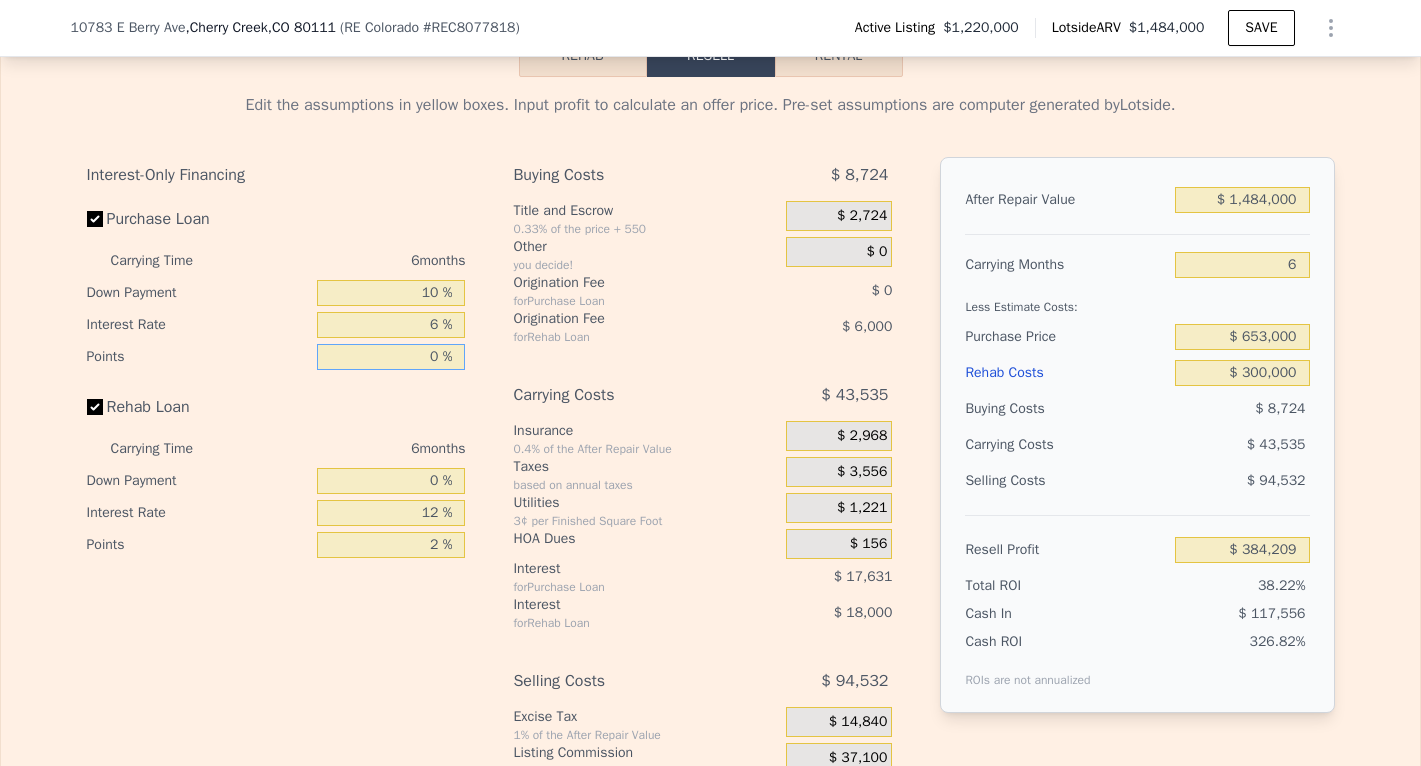 click on "0 %" at bounding box center [391, 357] 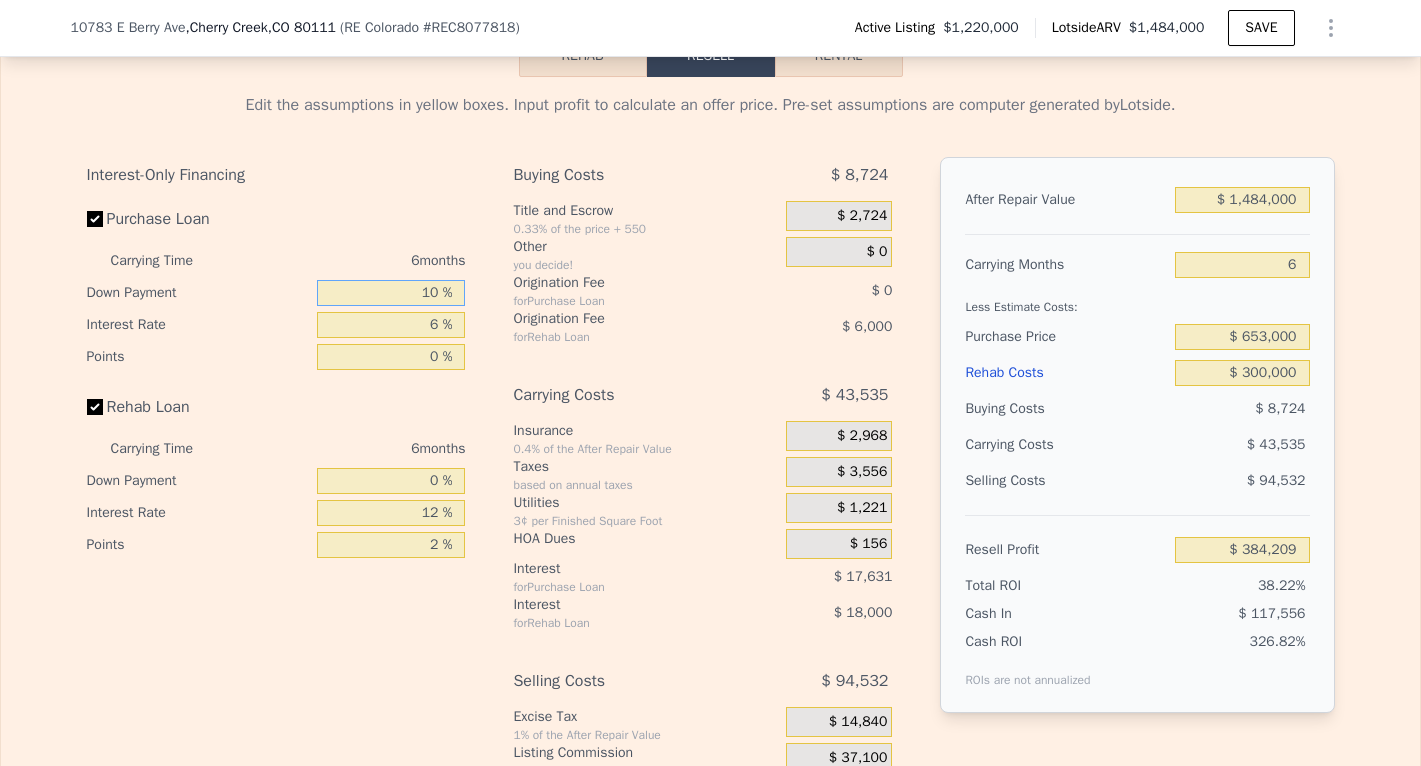 drag, startPoint x: 436, startPoint y: 298, endPoint x: 421, endPoint y: 300, distance: 15.132746 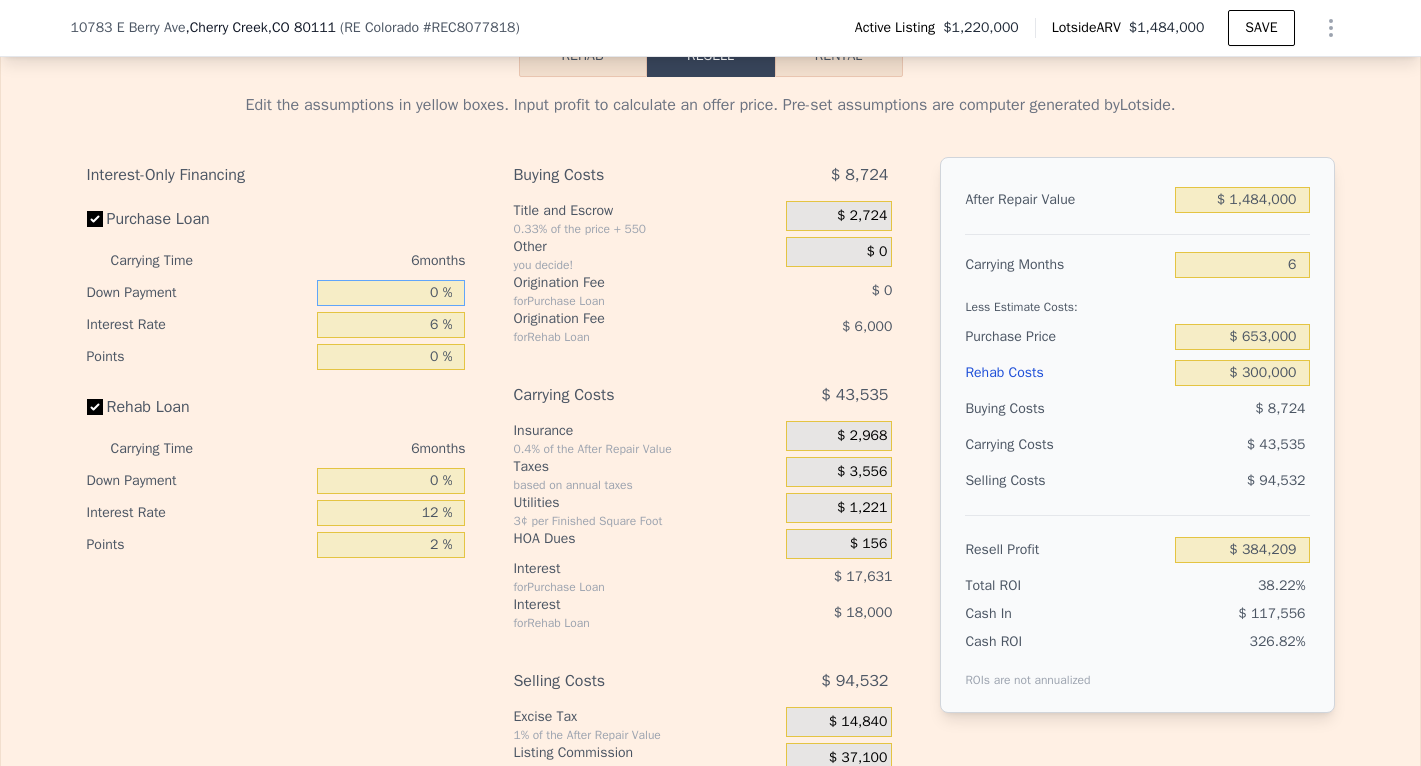type on "$ 382,253" 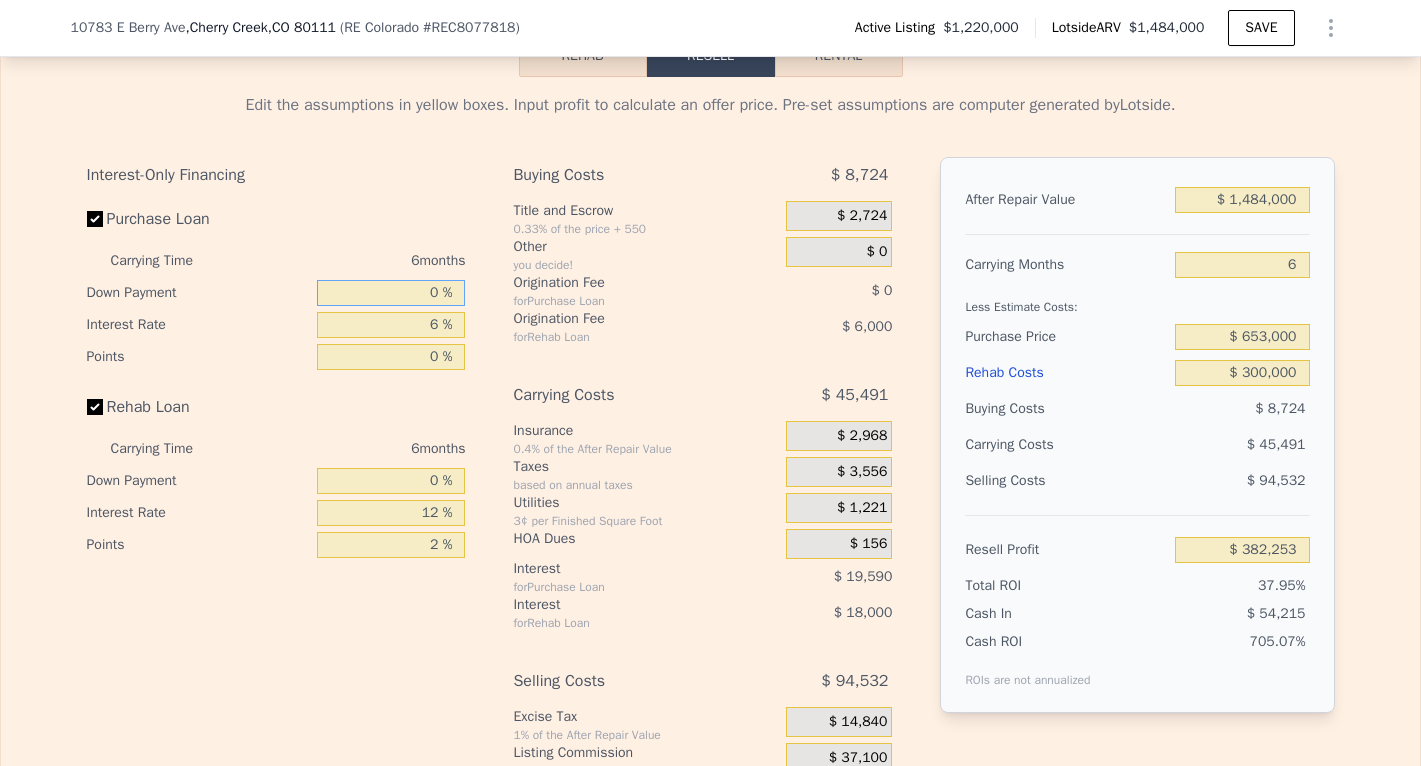 type on "0 %" 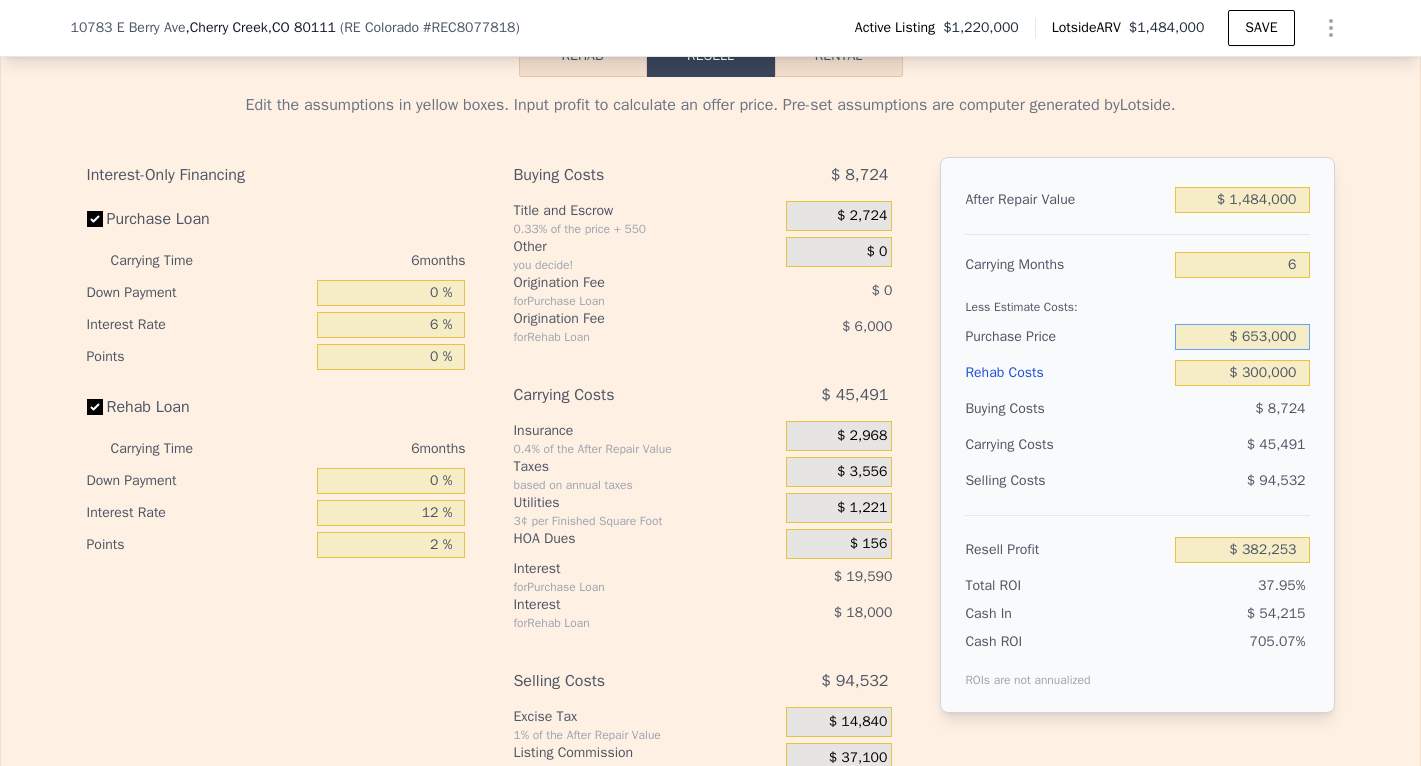 click on "$ 653,000" at bounding box center (1242, 337) 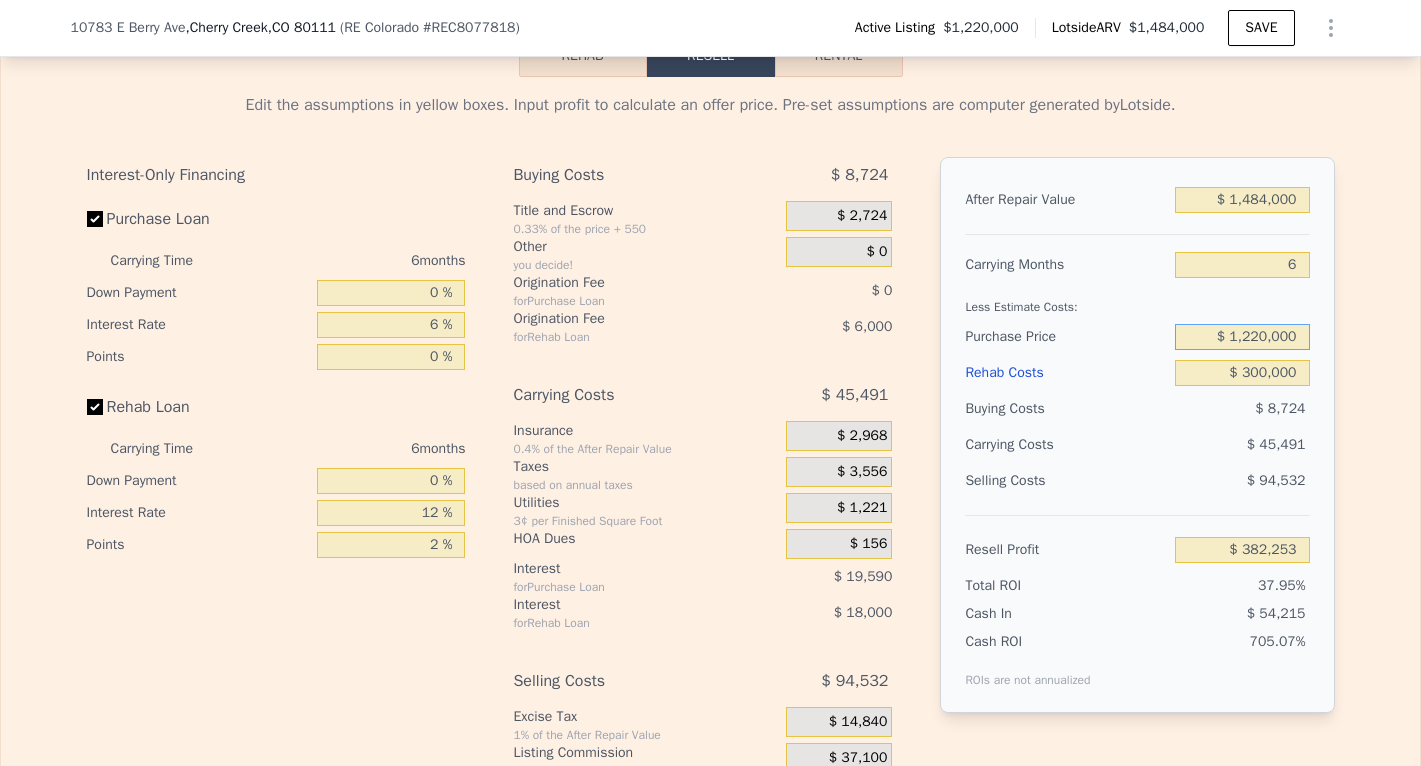 type on "$ 122,000" 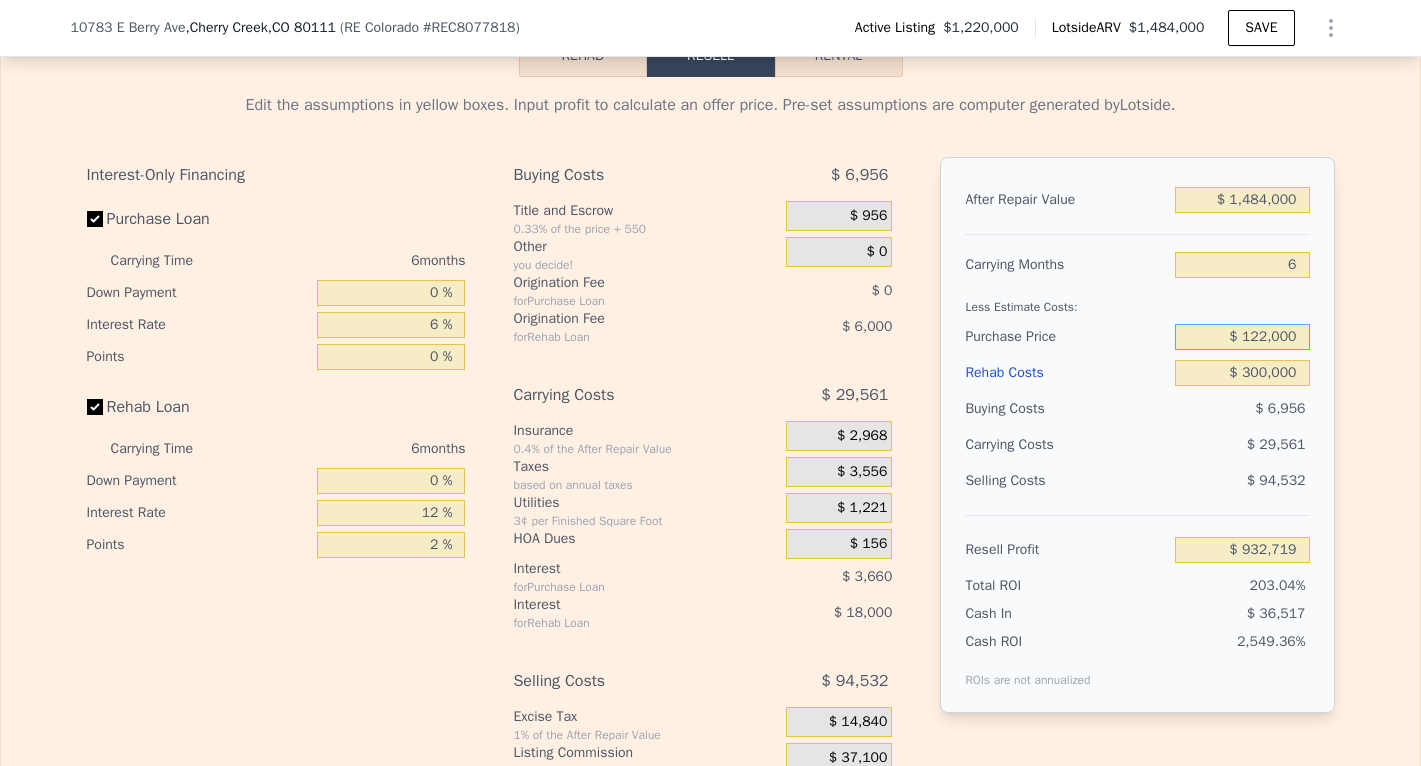 type on "$ 930,951" 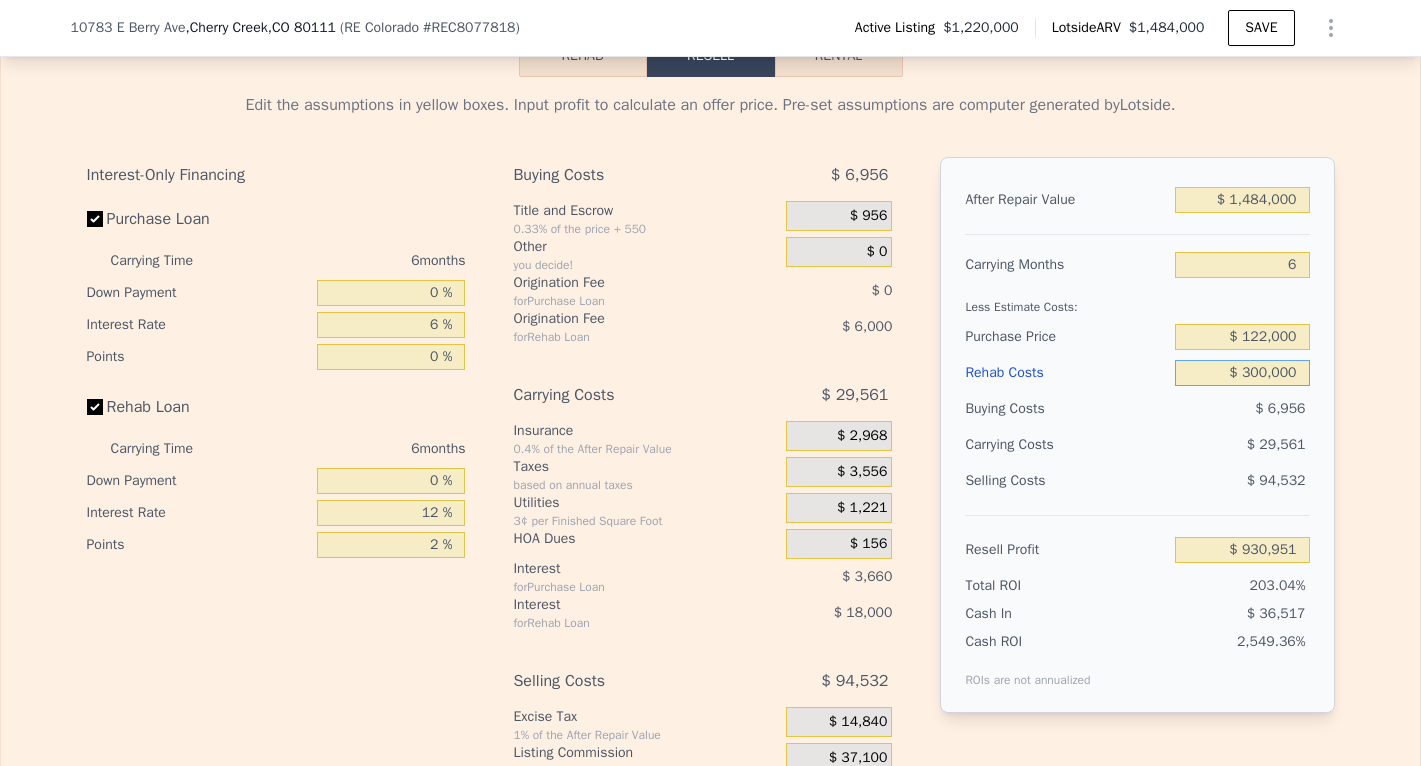 click on "$ 300,000" at bounding box center [1242, 373] 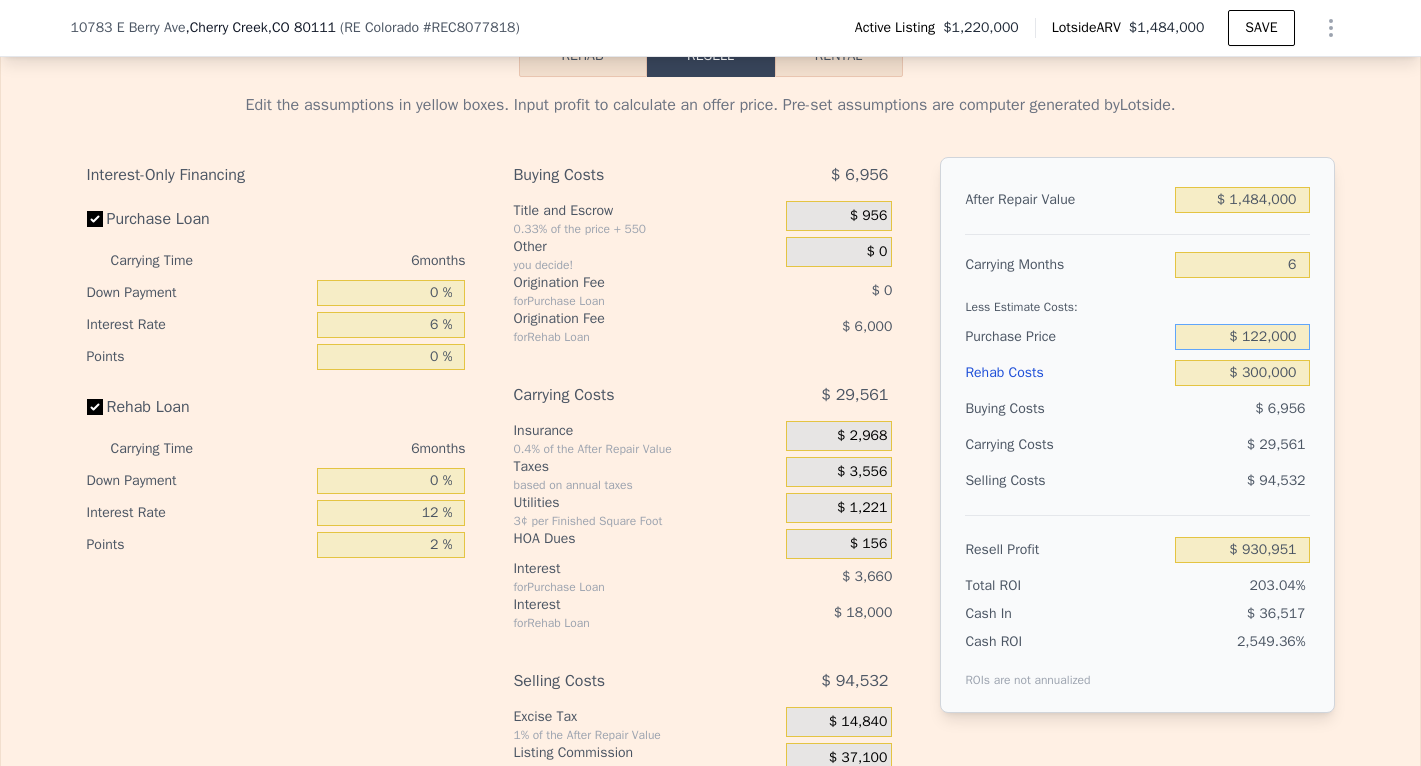 drag, startPoint x: 1265, startPoint y: 340, endPoint x: 1245, endPoint y: 340, distance: 20 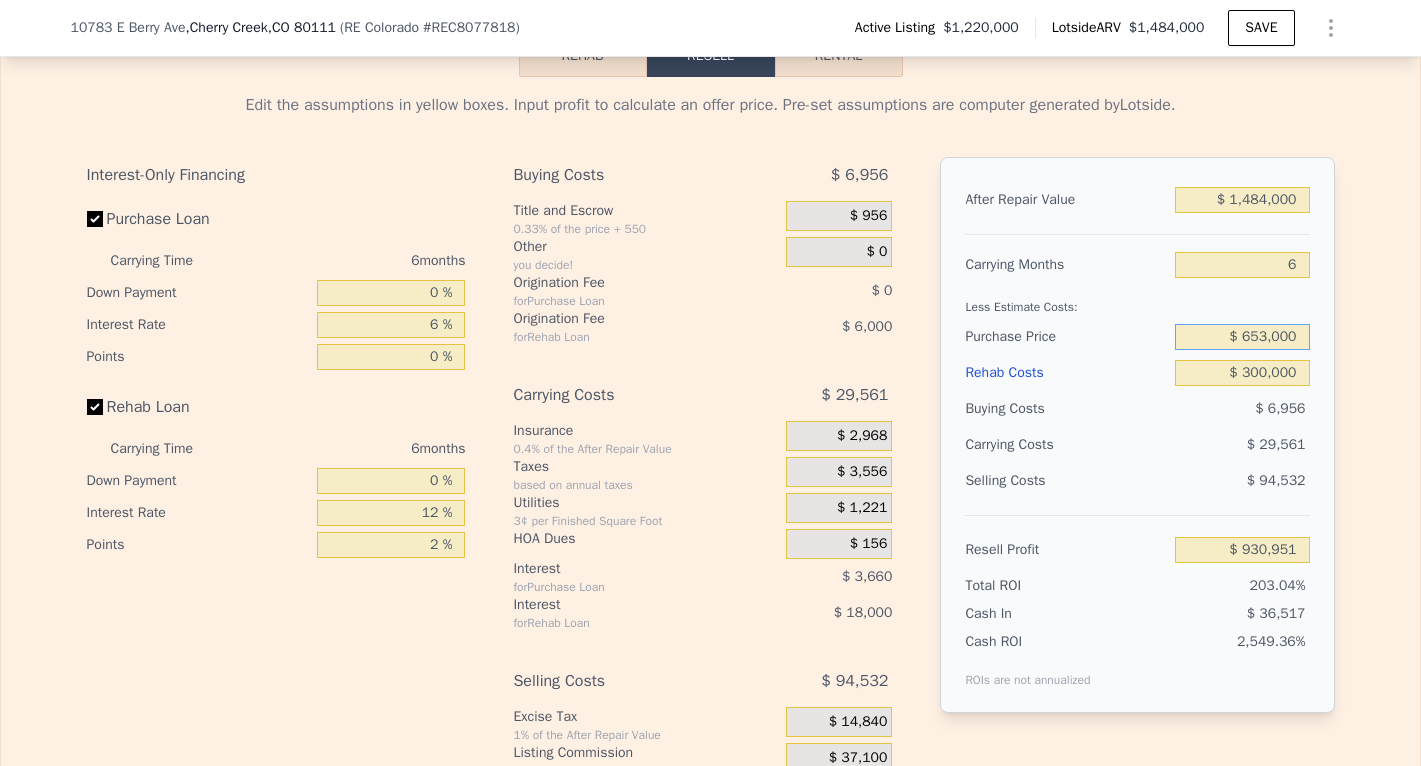 type on "$ 653,000" 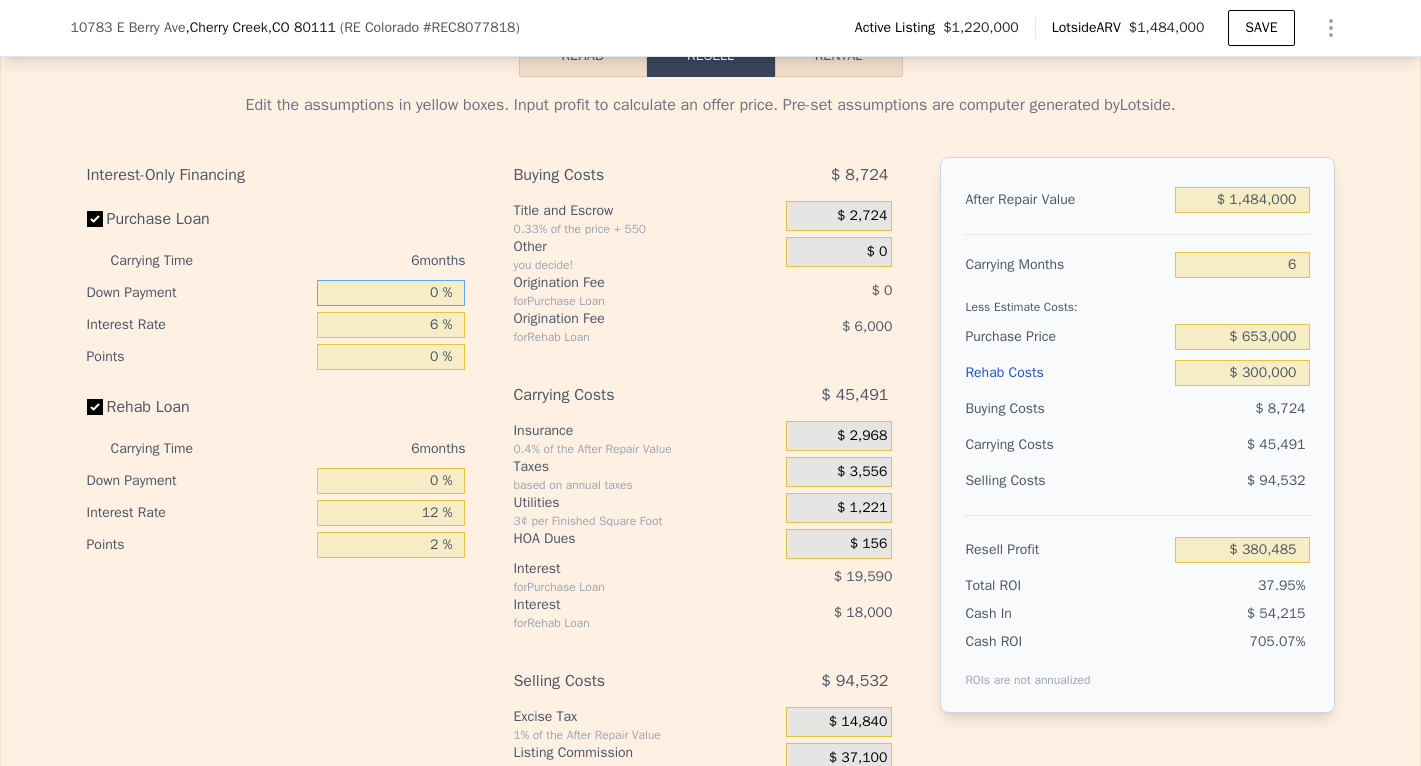 type on "$ 382,253" 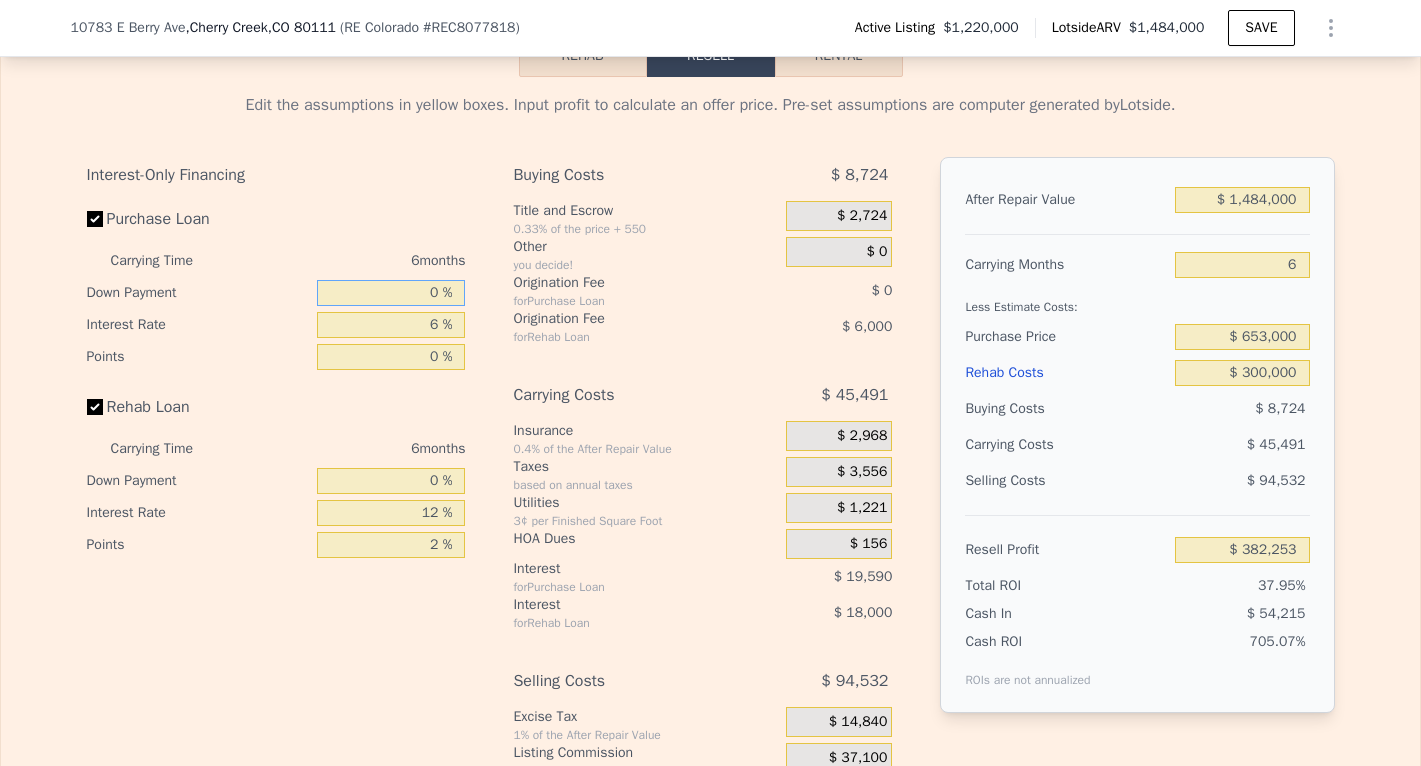 click on "0 %" at bounding box center (391, 293) 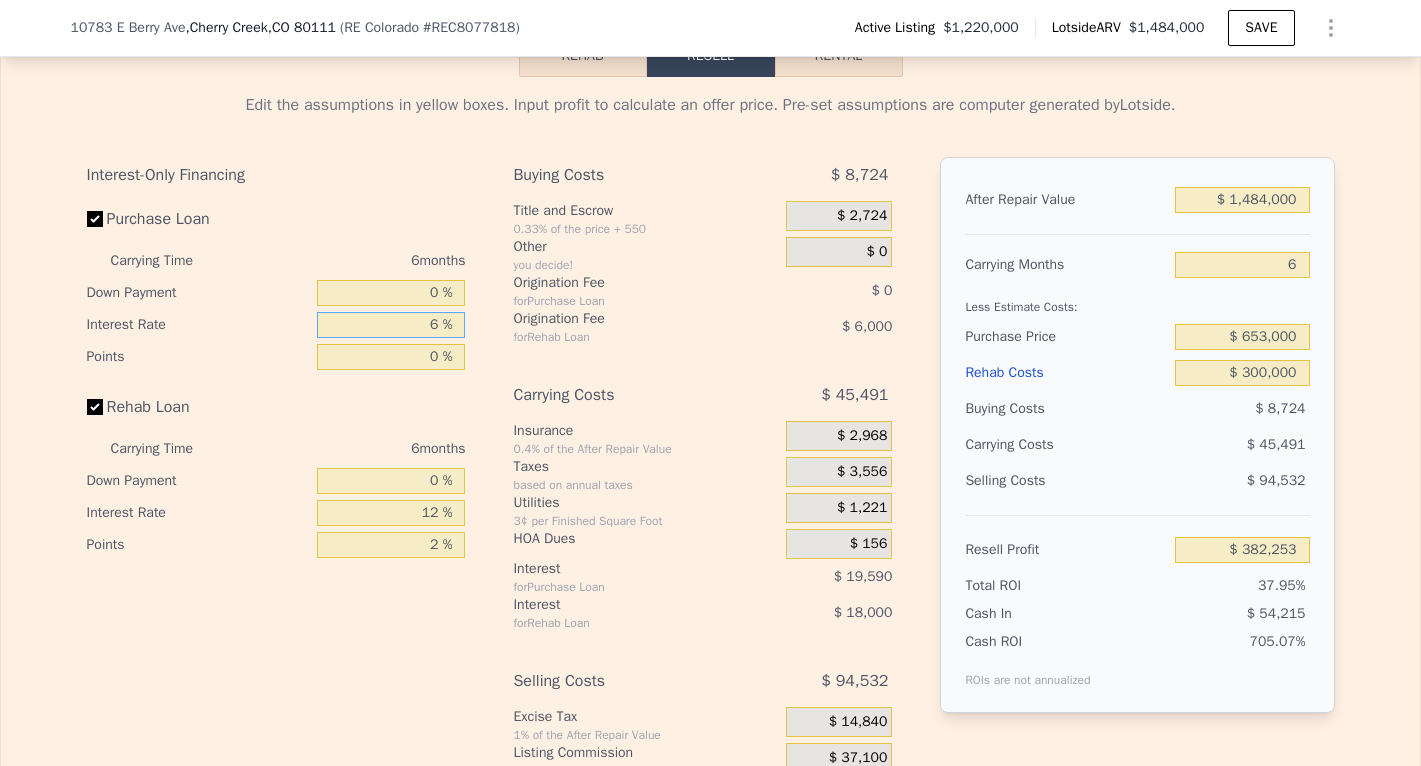 click on "6 %" at bounding box center (391, 325) 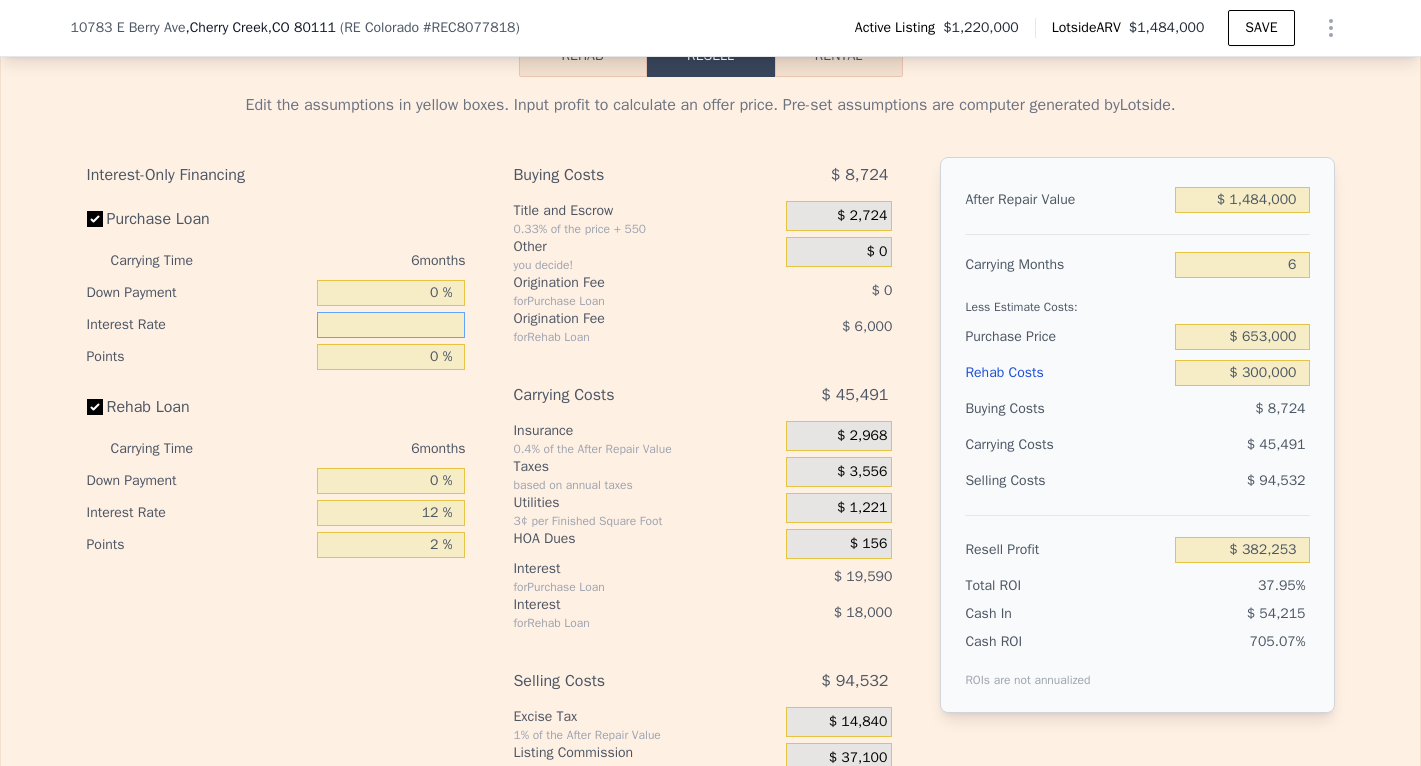type on "0 %" 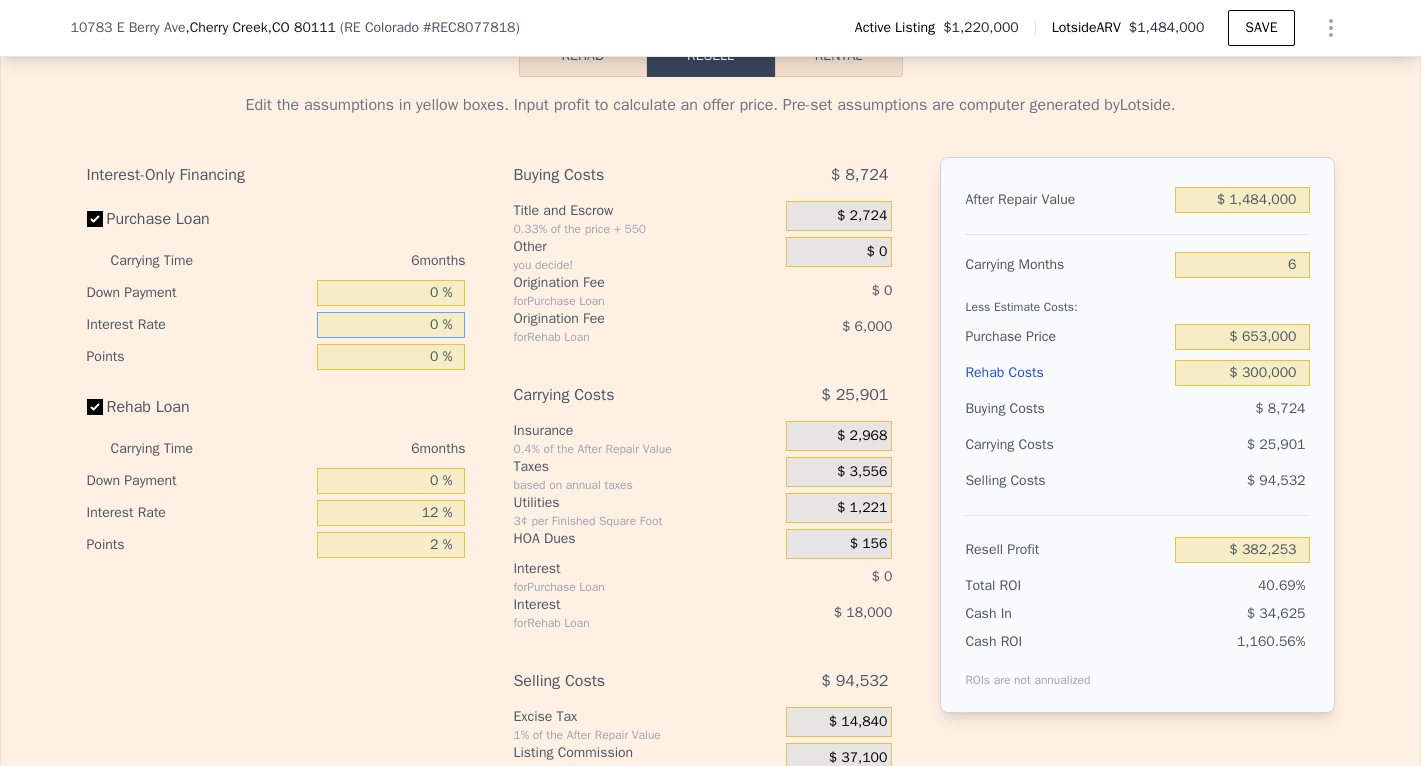 type on "$ 401,843" 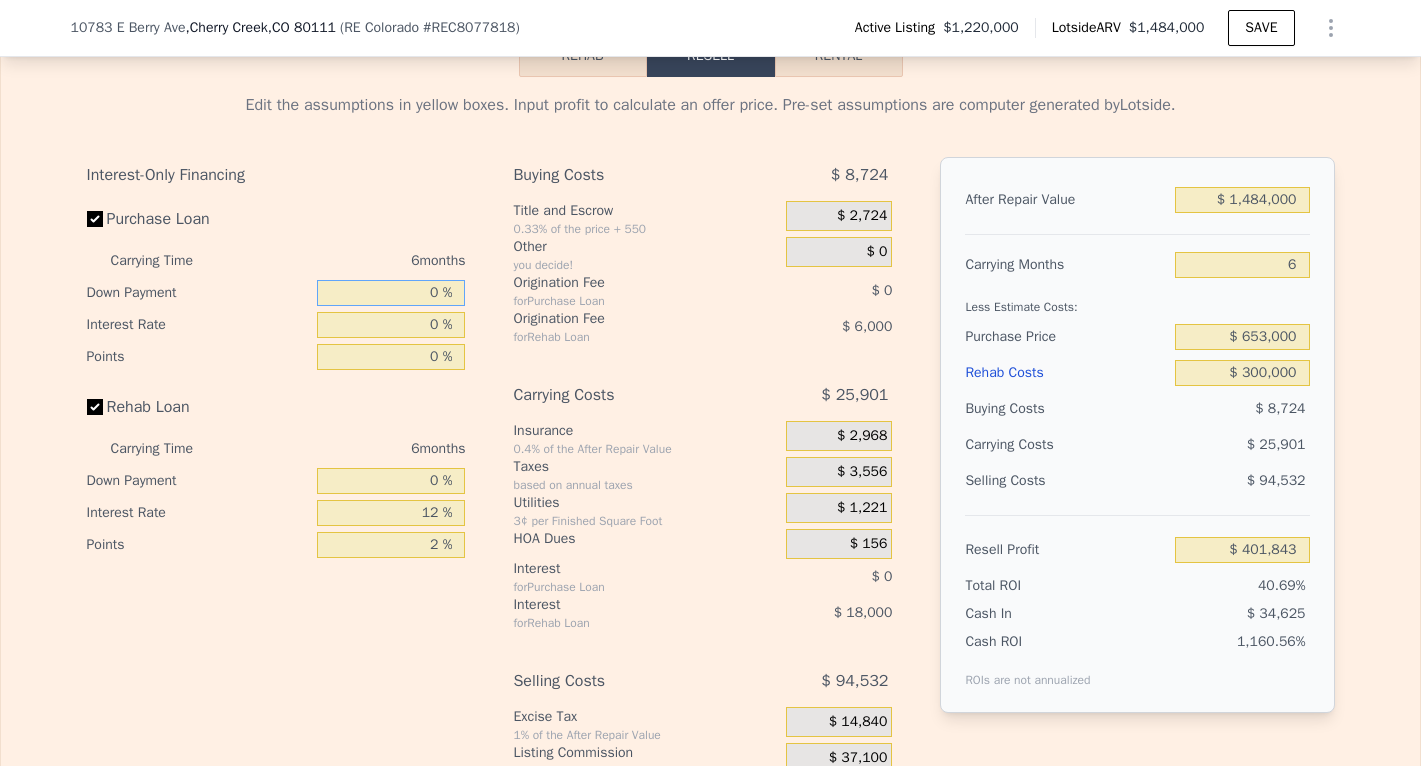 click on "0 %" at bounding box center [391, 293] 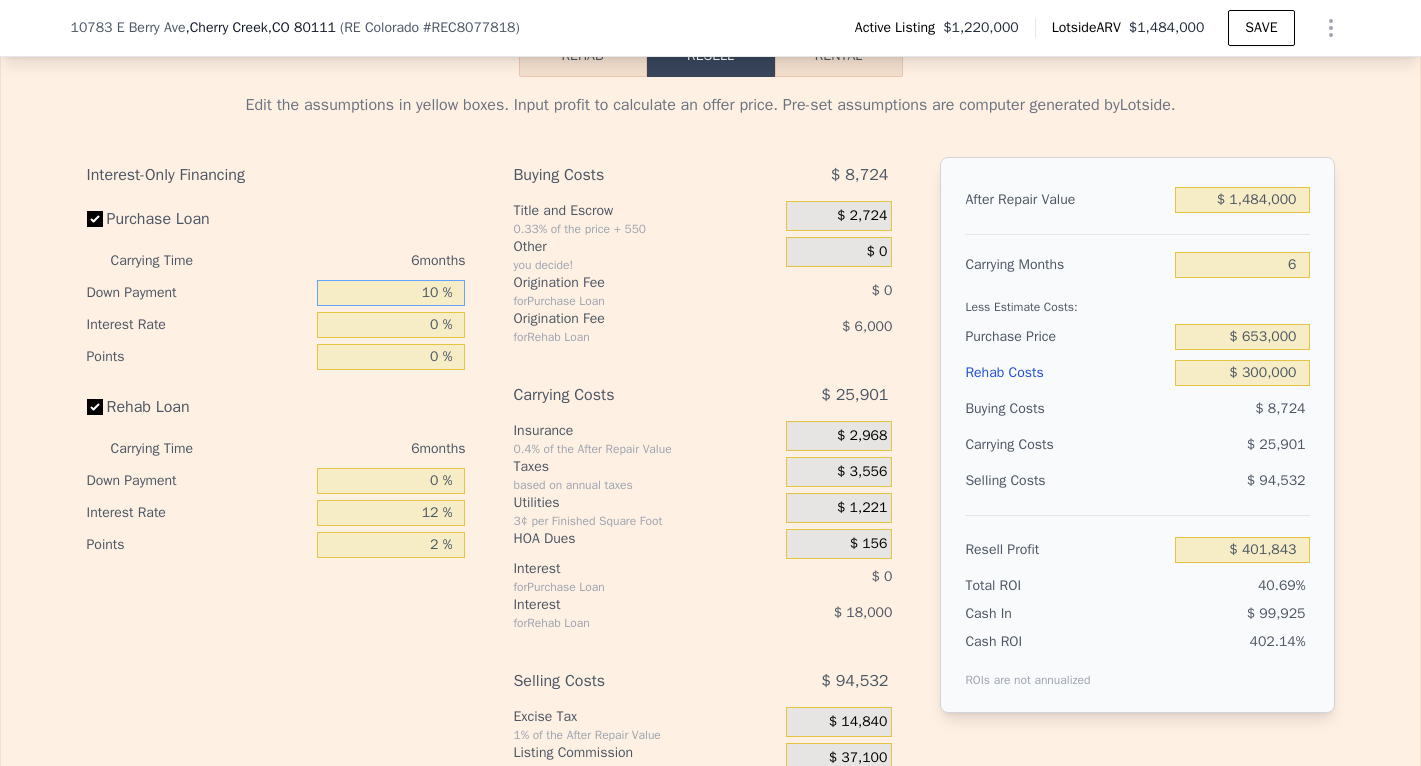 type on "10 %" 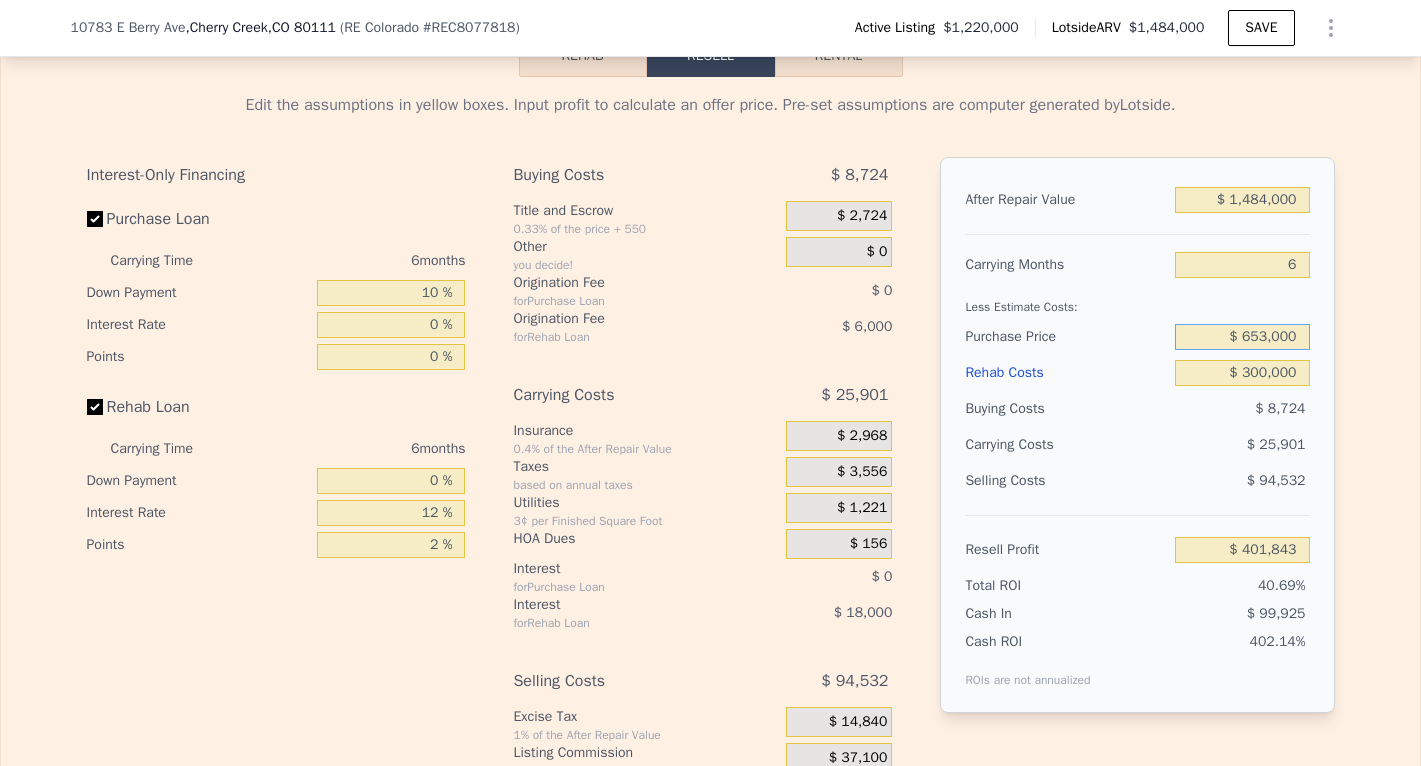 click on "$ 653,000" at bounding box center (1242, 337) 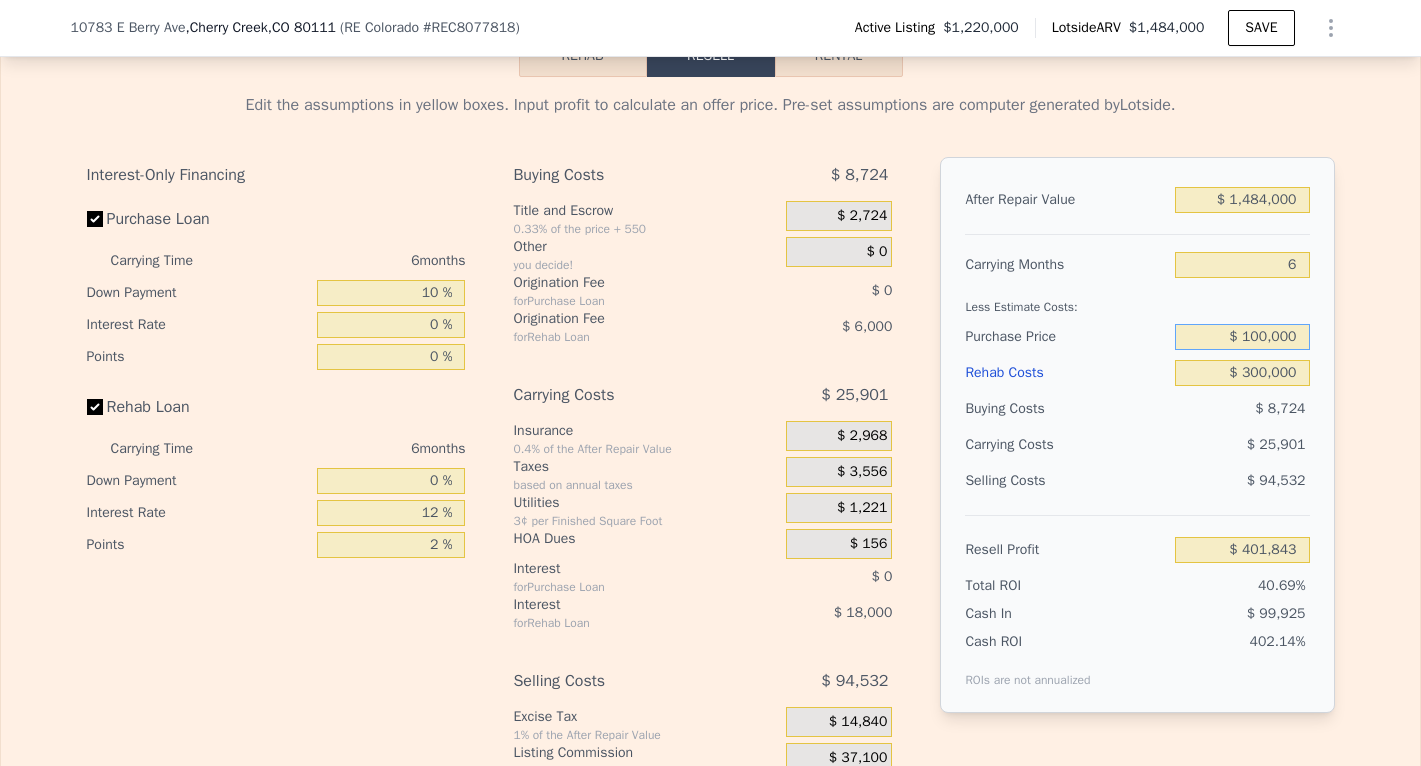 type on "$ 1,000,000" 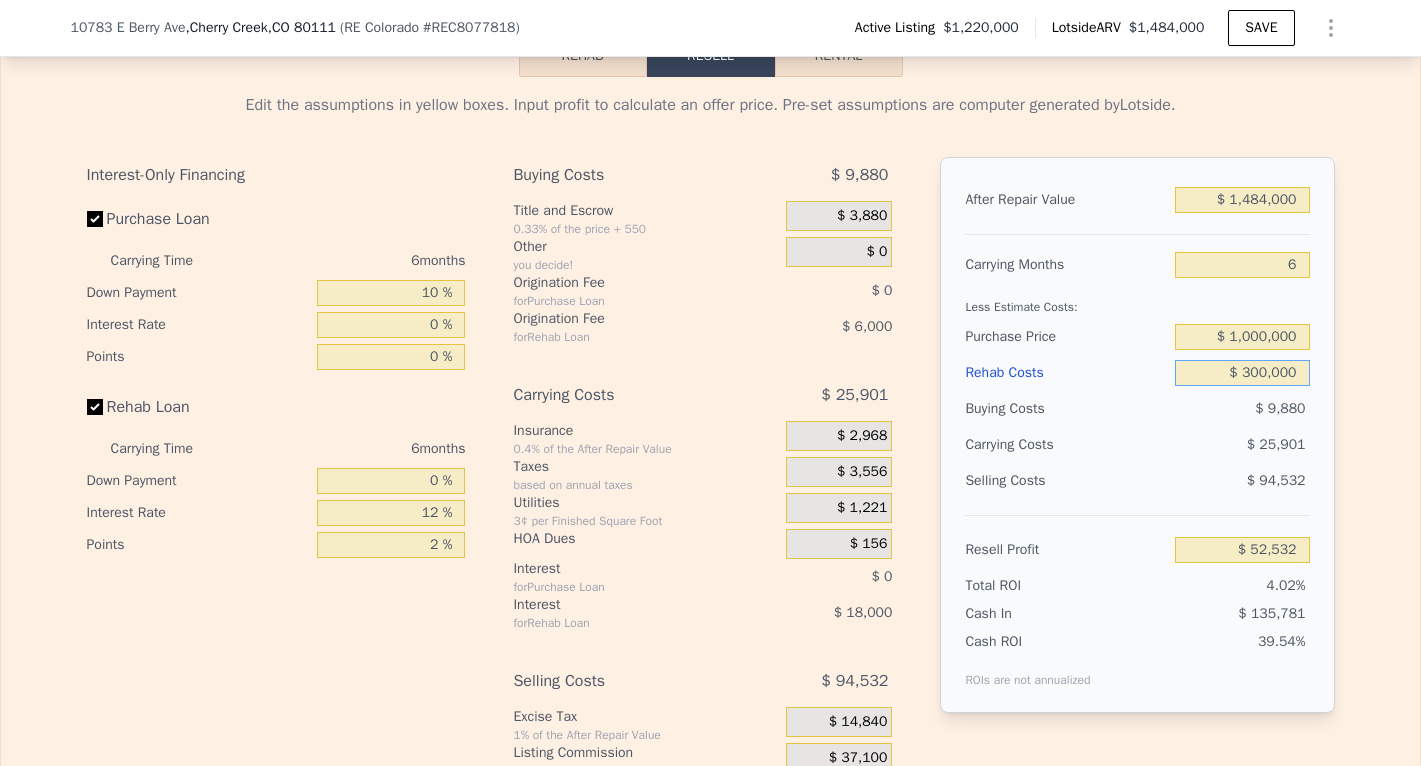 type on "$ 53,687" 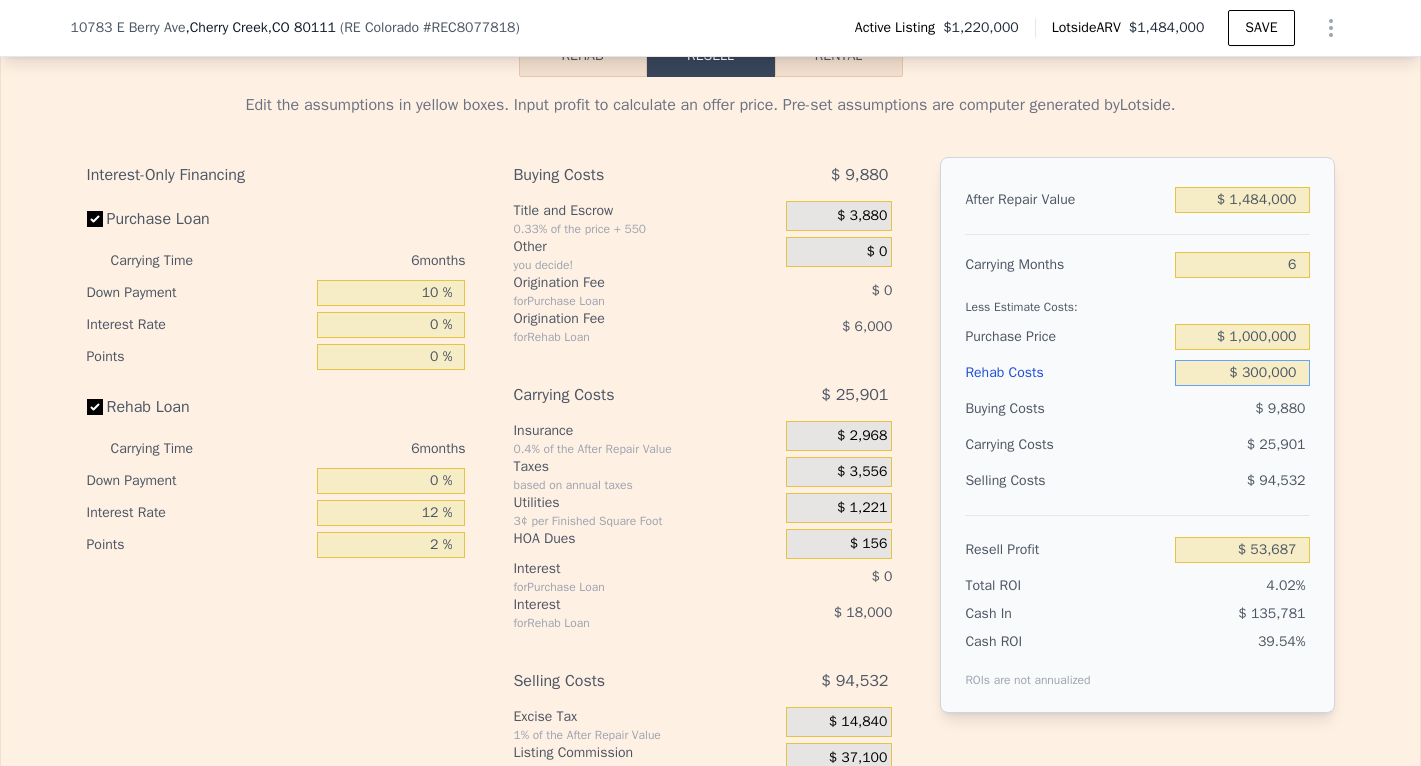 click on "$ 300,000" at bounding box center [1242, 373] 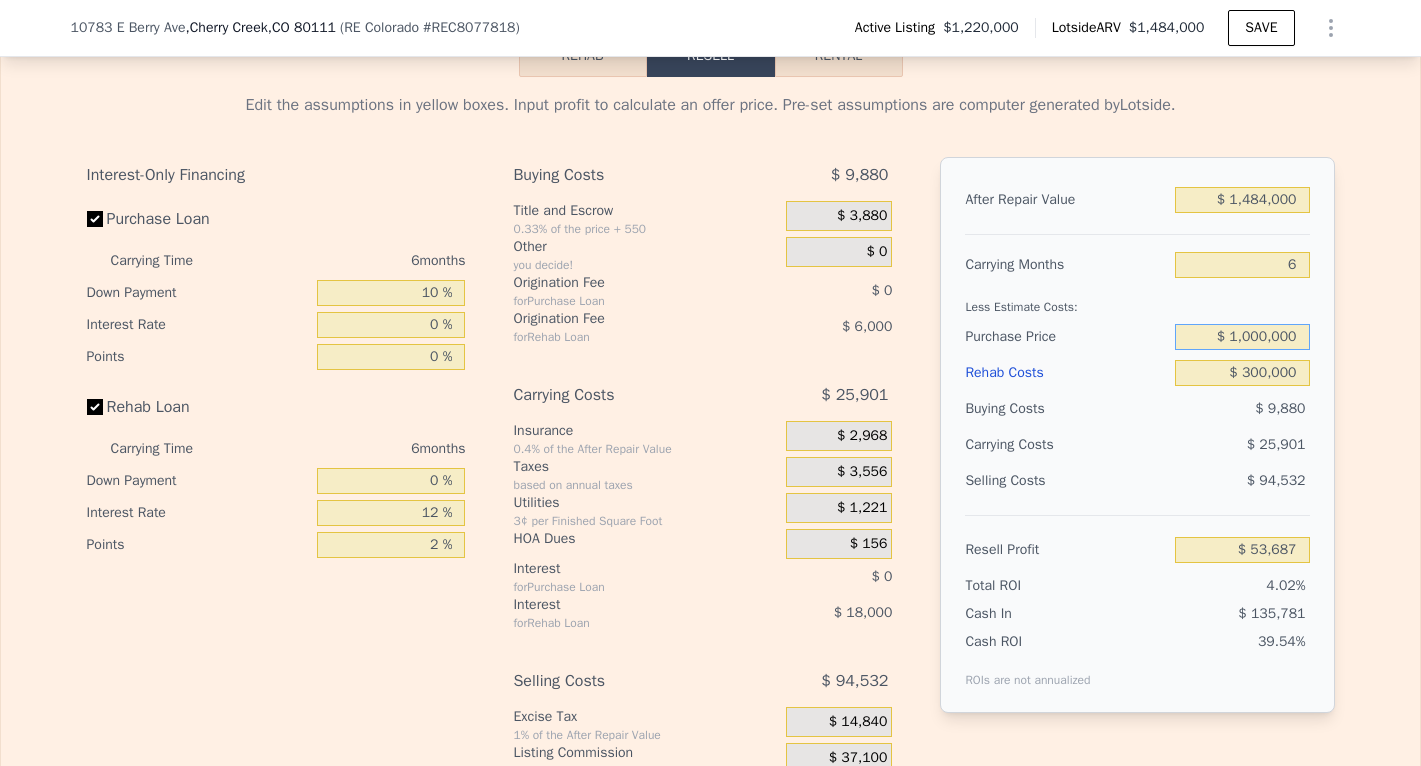 click on "$ 1,000,000" at bounding box center [1242, 337] 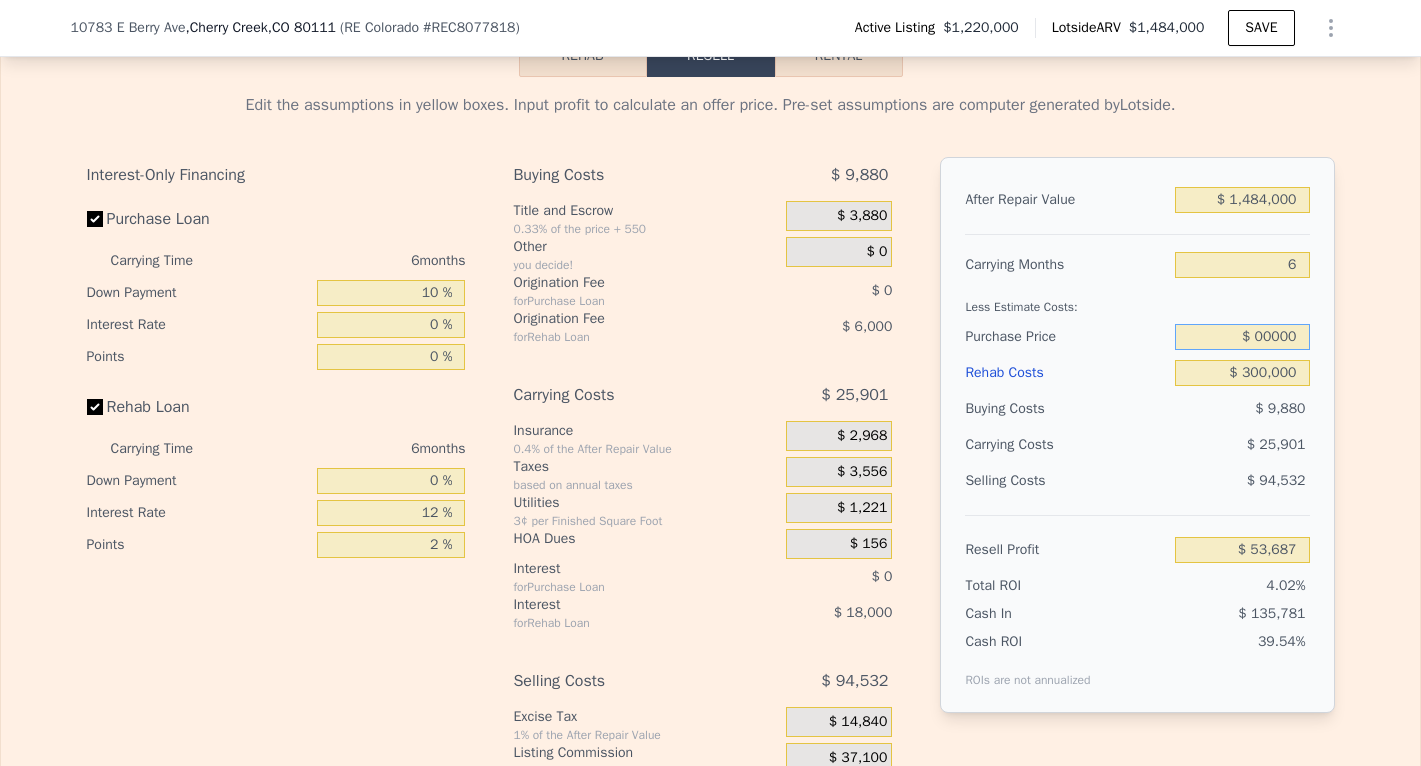 type on "$ 900,000" 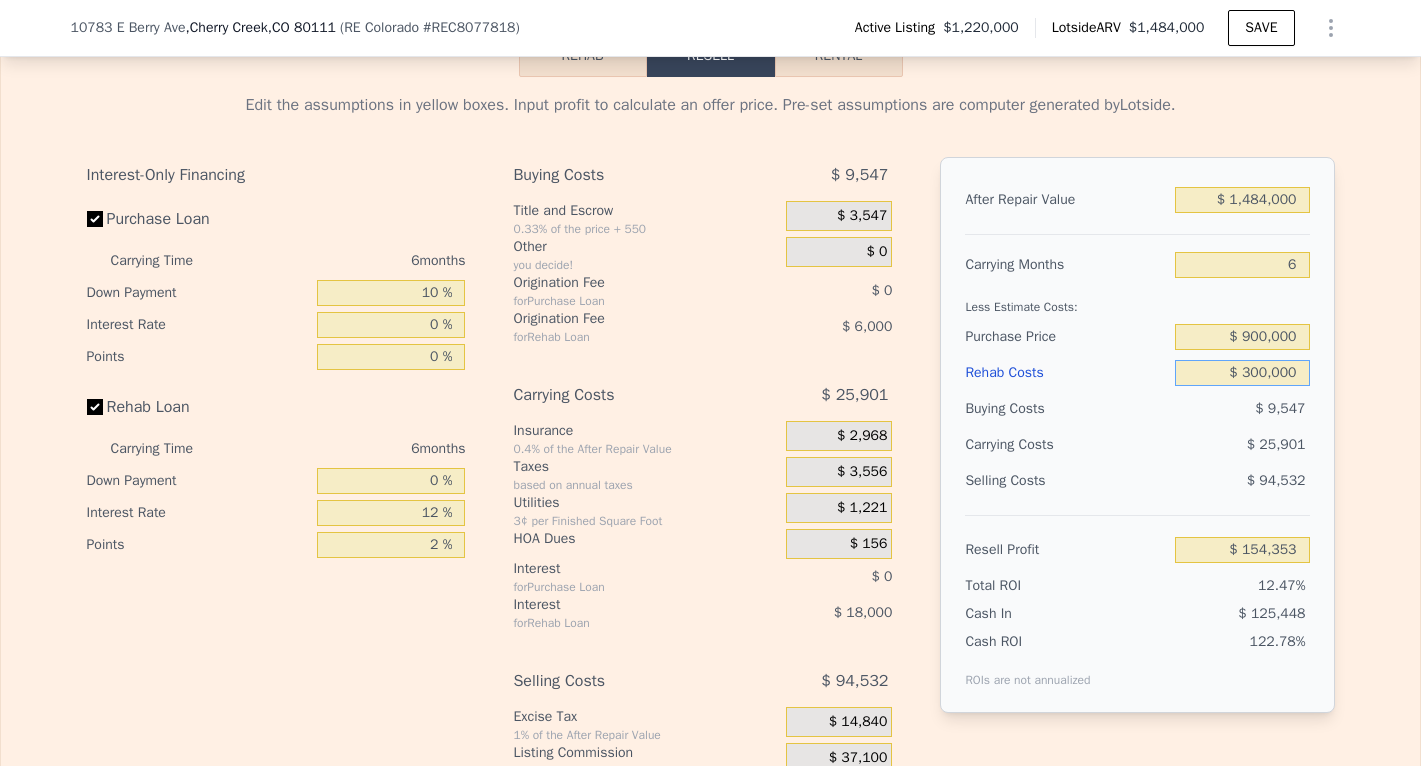 type on "$ 154,020" 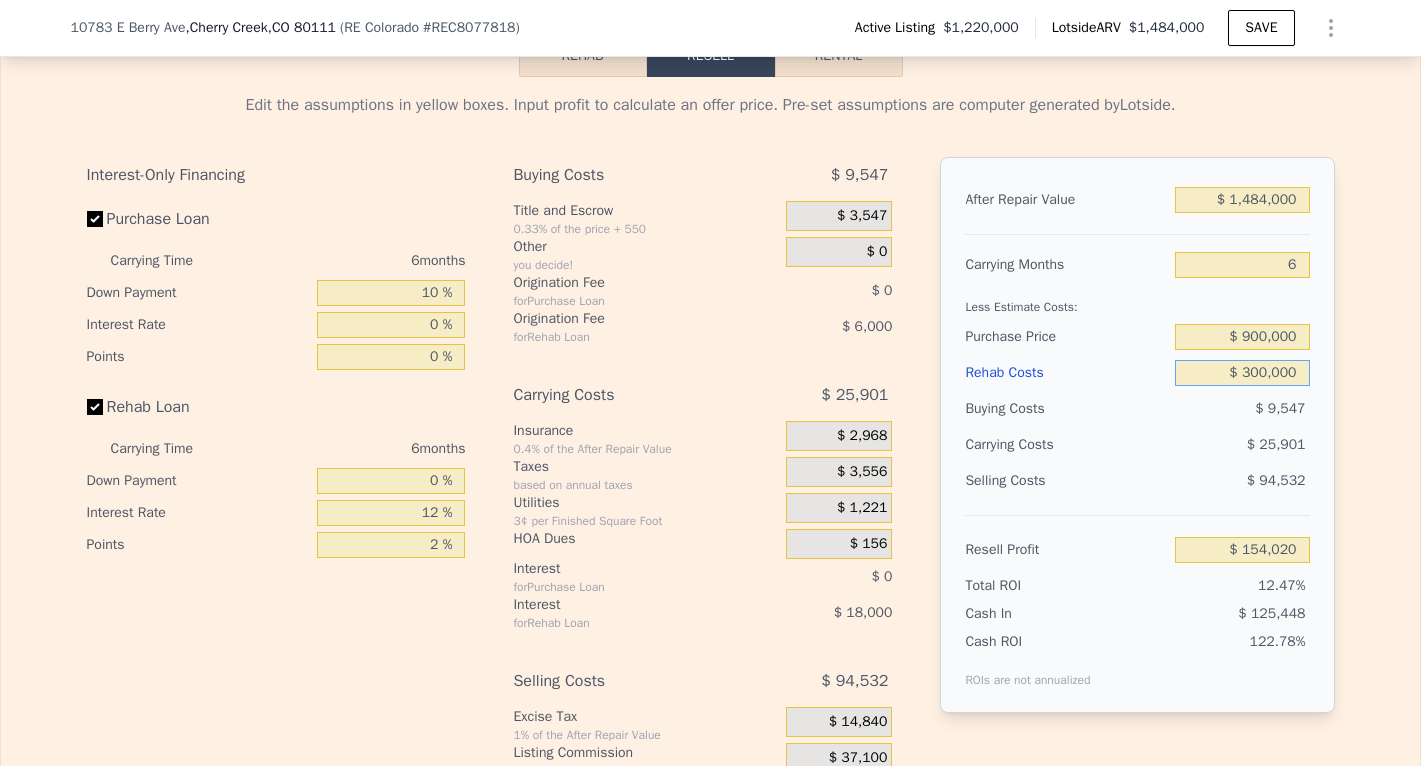 click on "$ 300,000" at bounding box center [1242, 373] 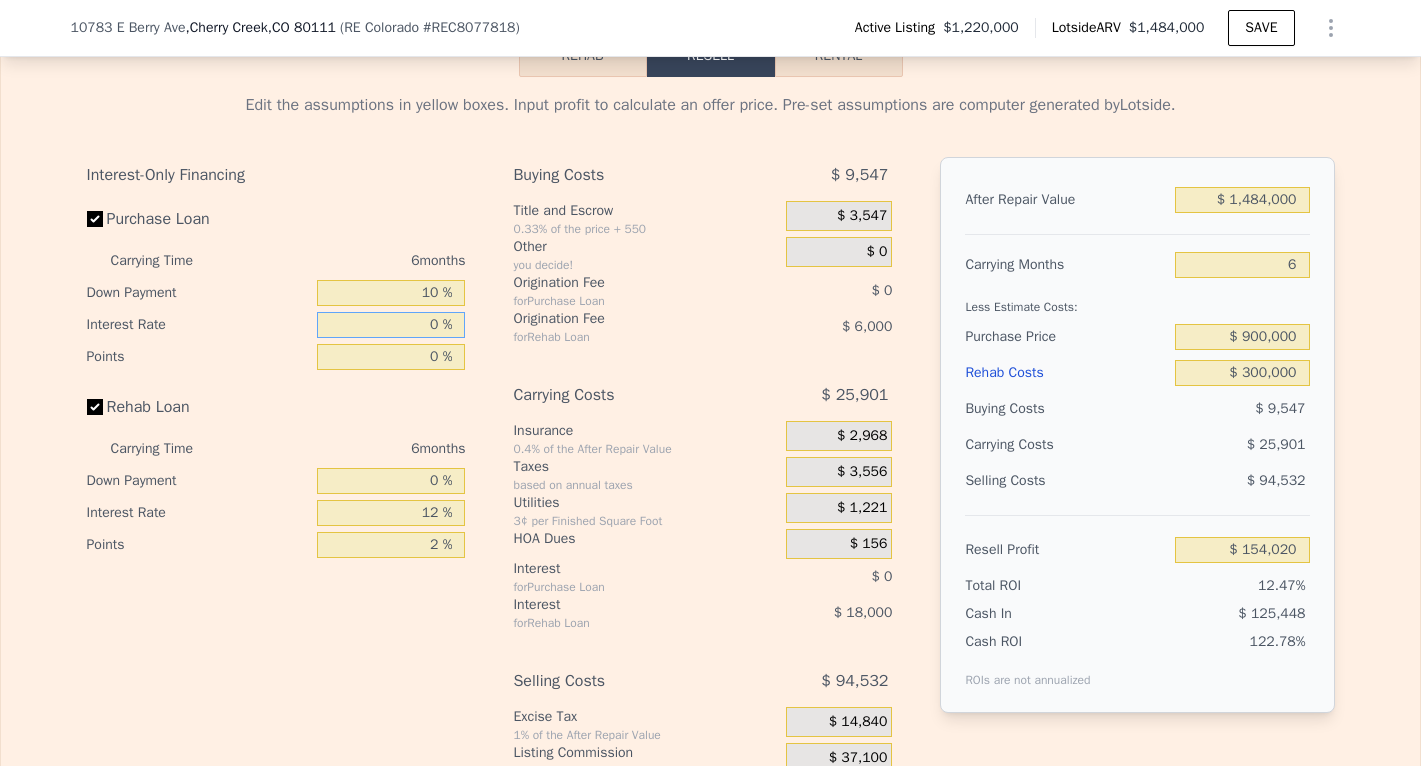 click on "0 %" at bounding box center [391, 325] 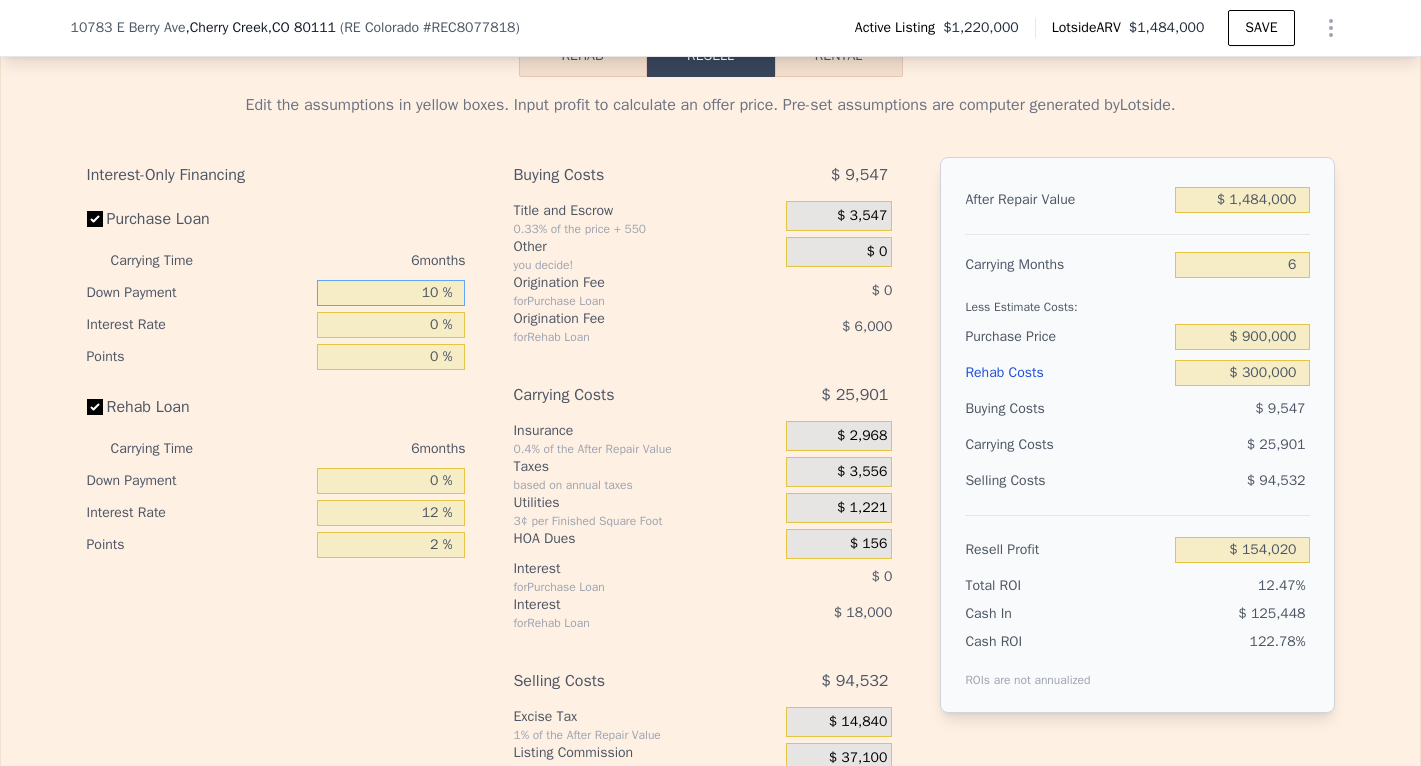 click on "10 %" at bounding box center [391, 293] 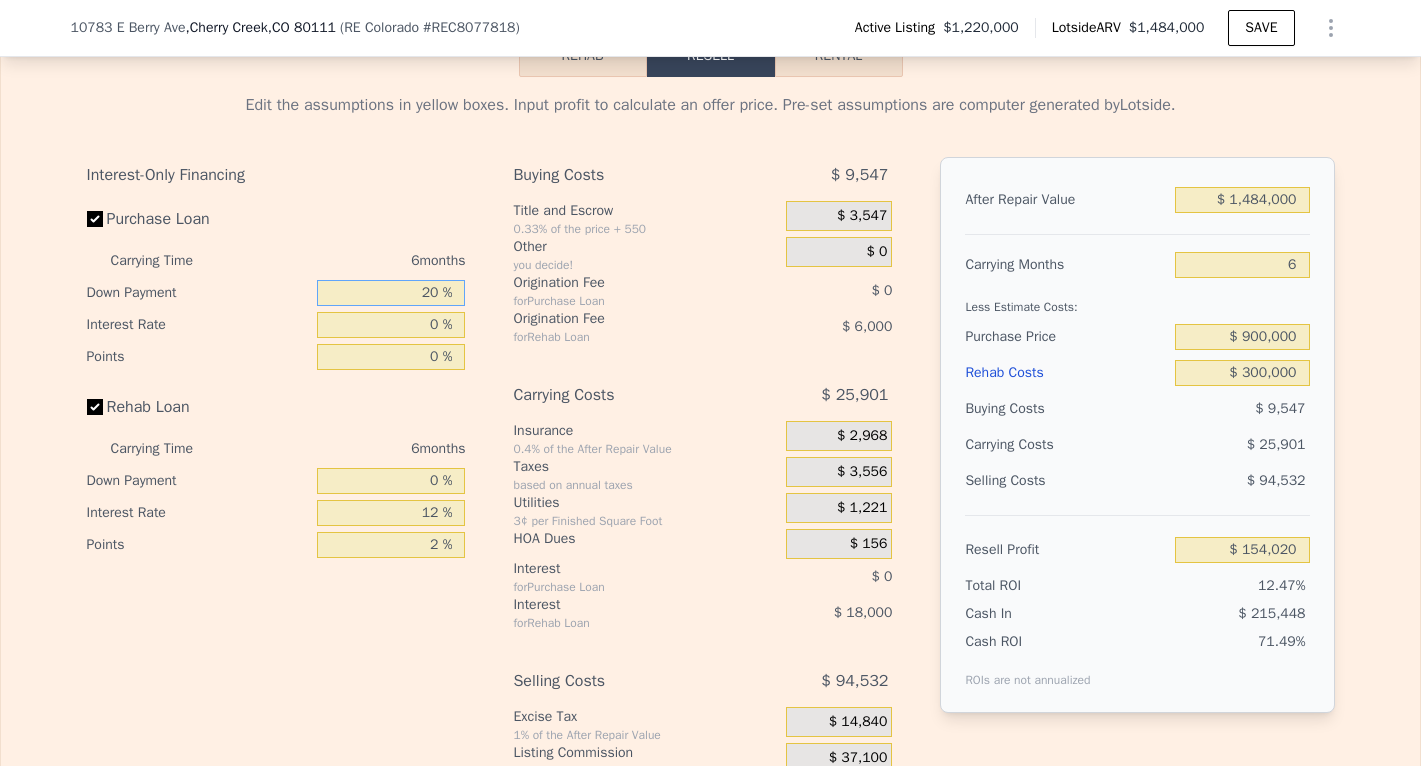type on "20 %" 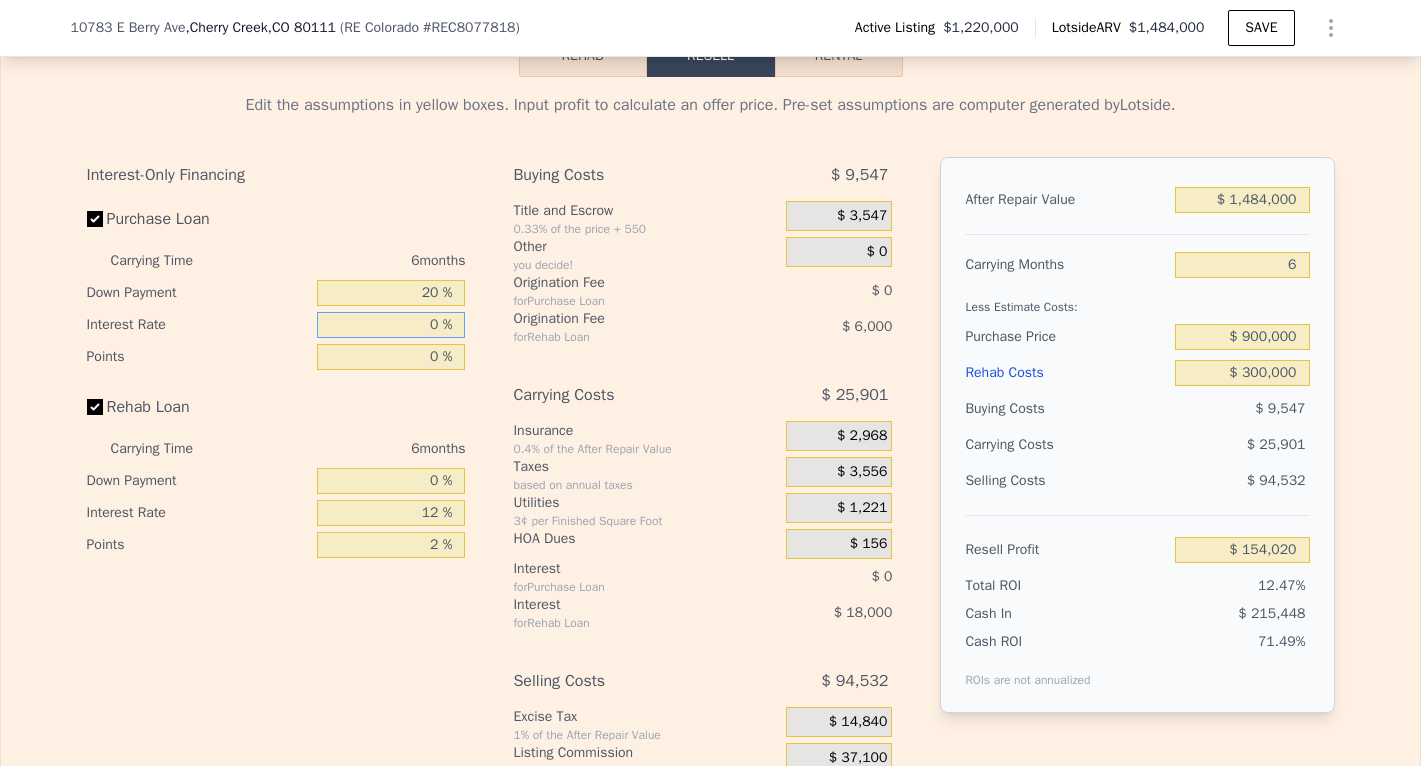 click on "0 %" at bounding box center [391, 325] 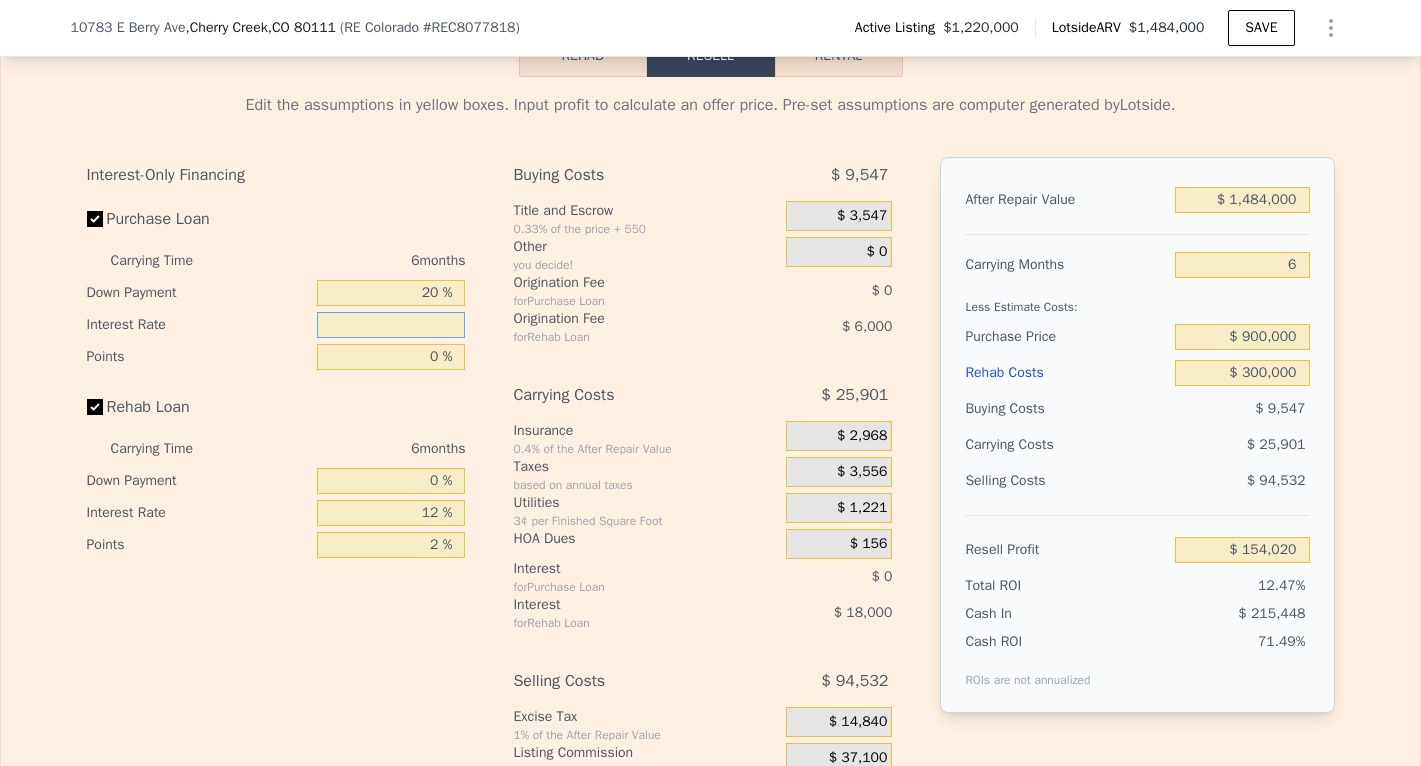 type on "5 %" 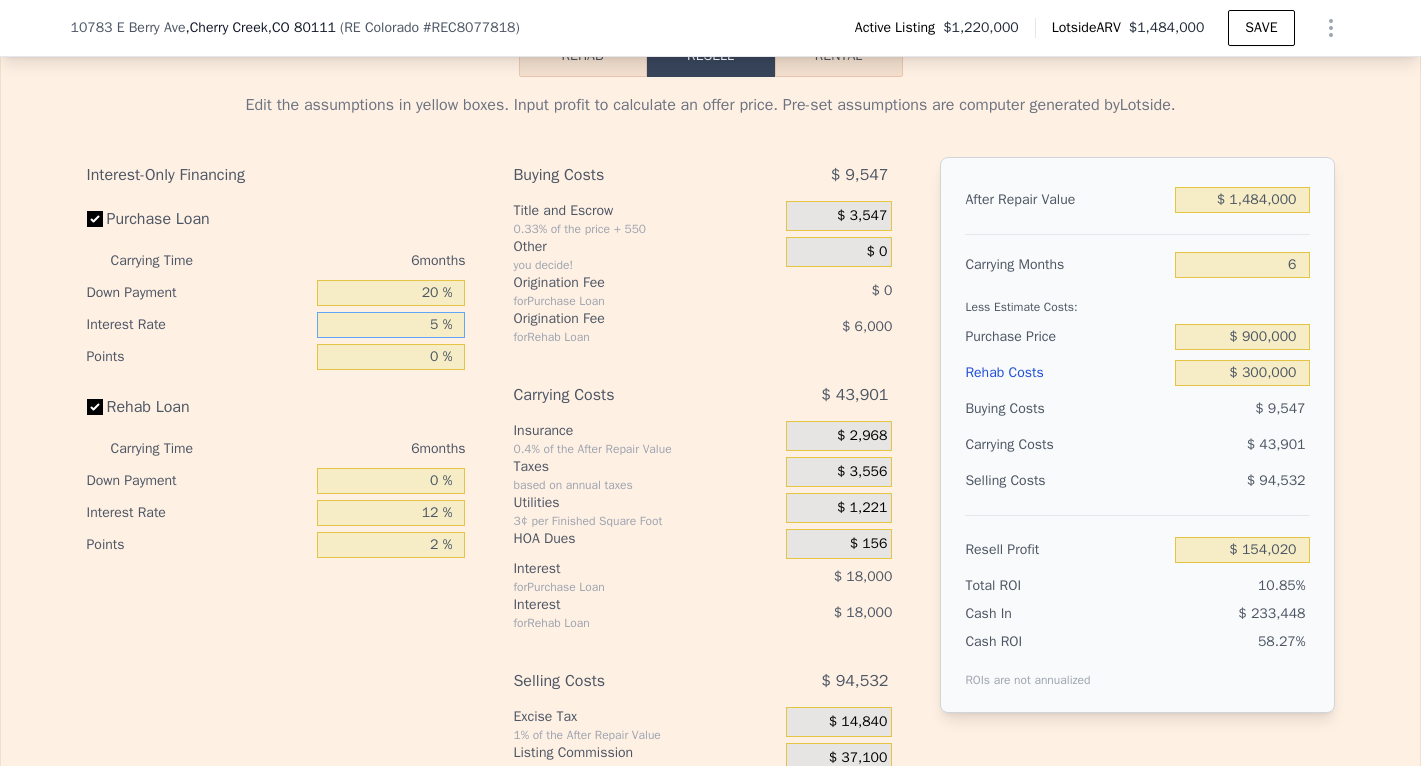 type on "$ 136,020" 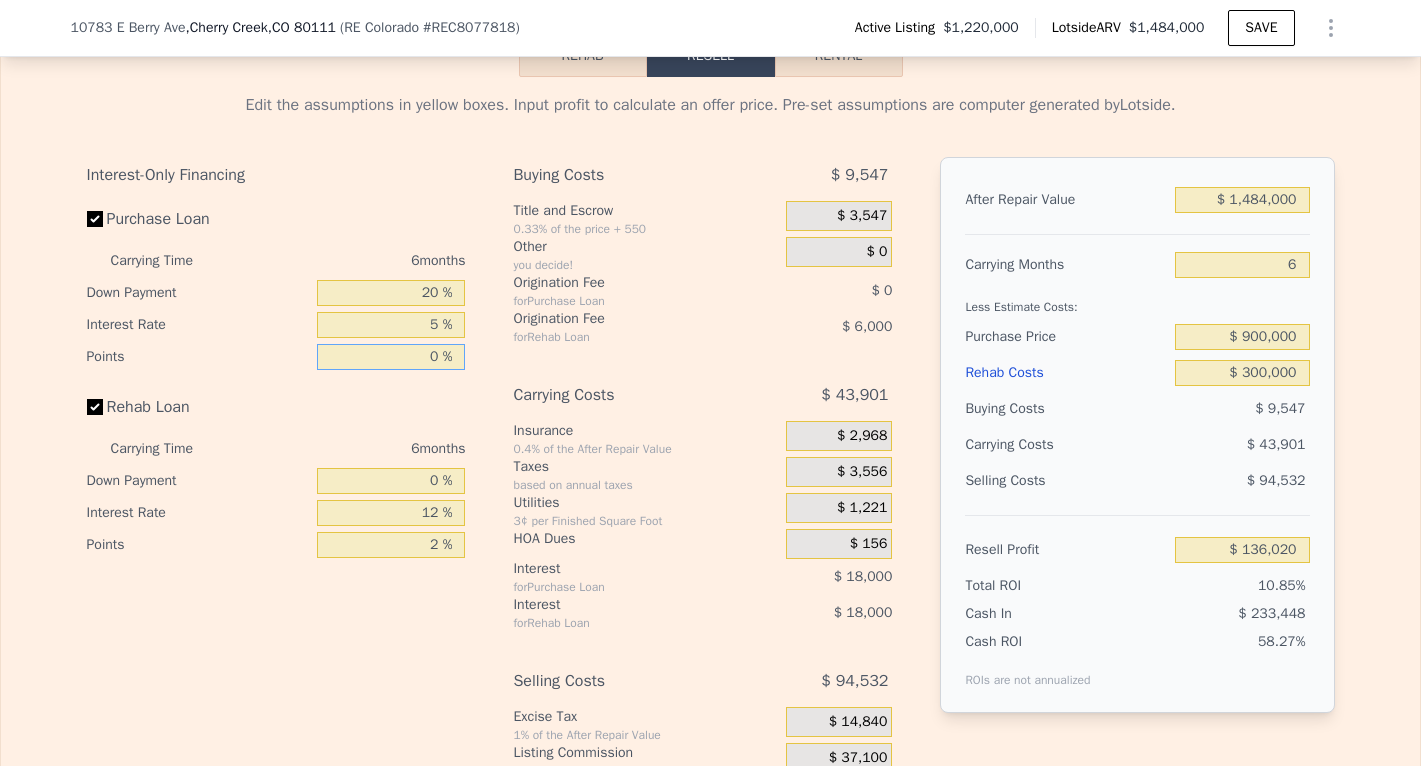 click on "0 %" at bounding box center (391, 357) 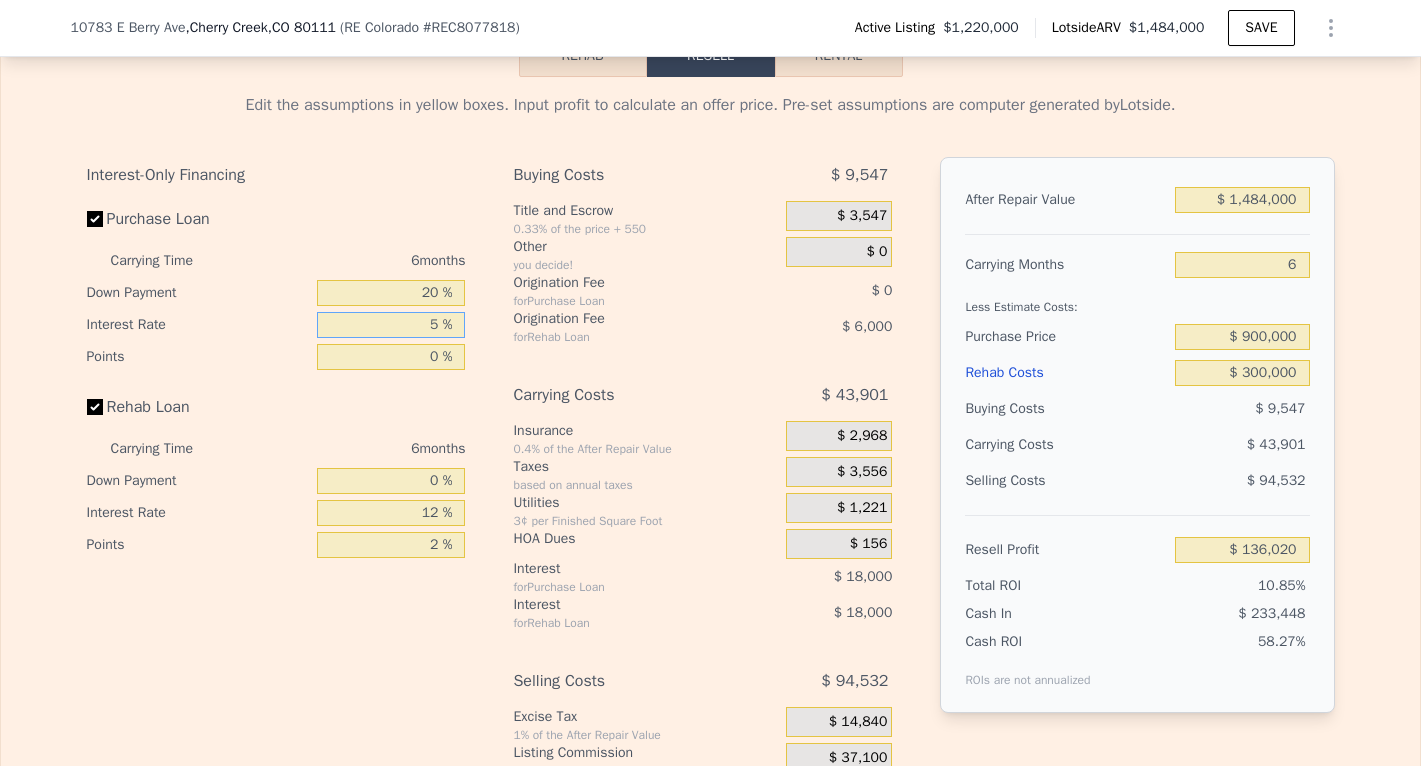 click on "5 %" at bounding box center (391, 325) 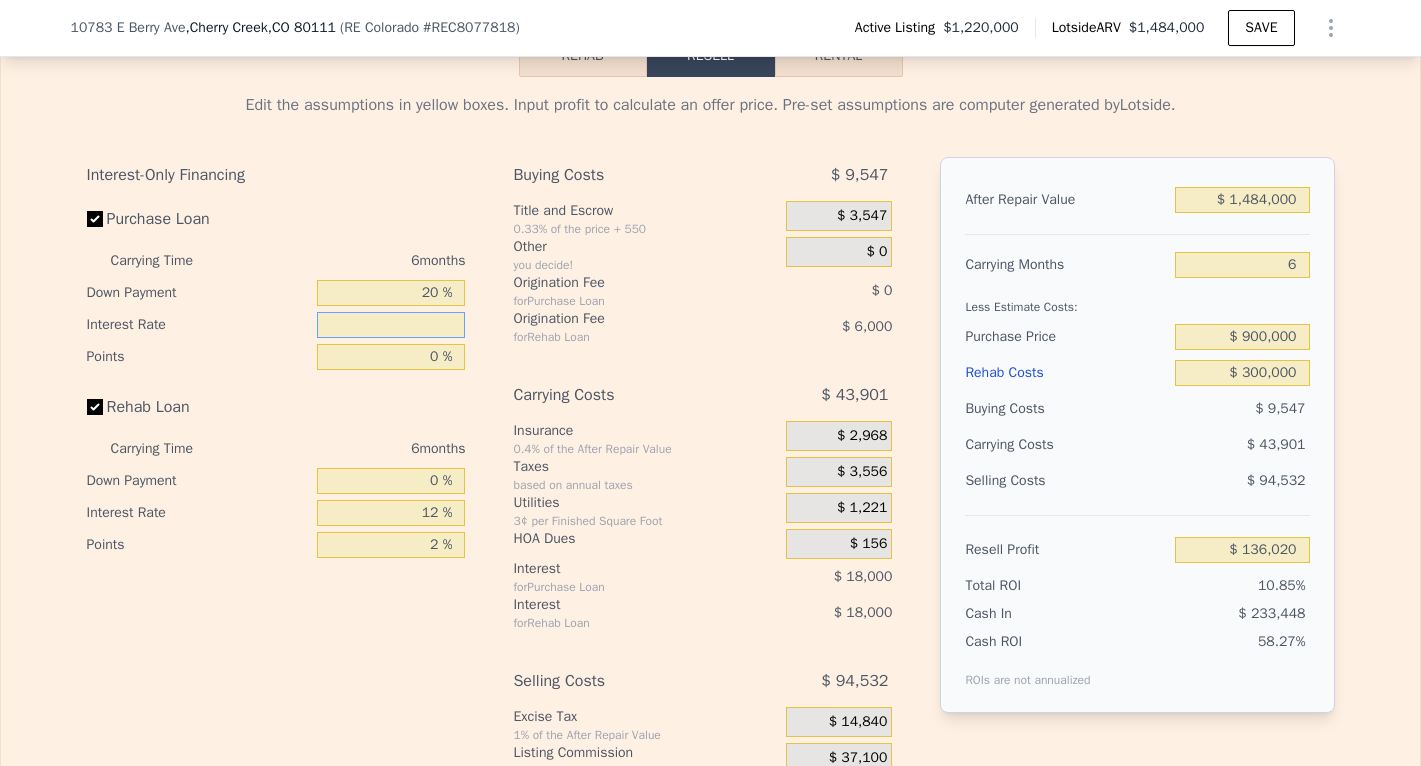 type on "6 %" 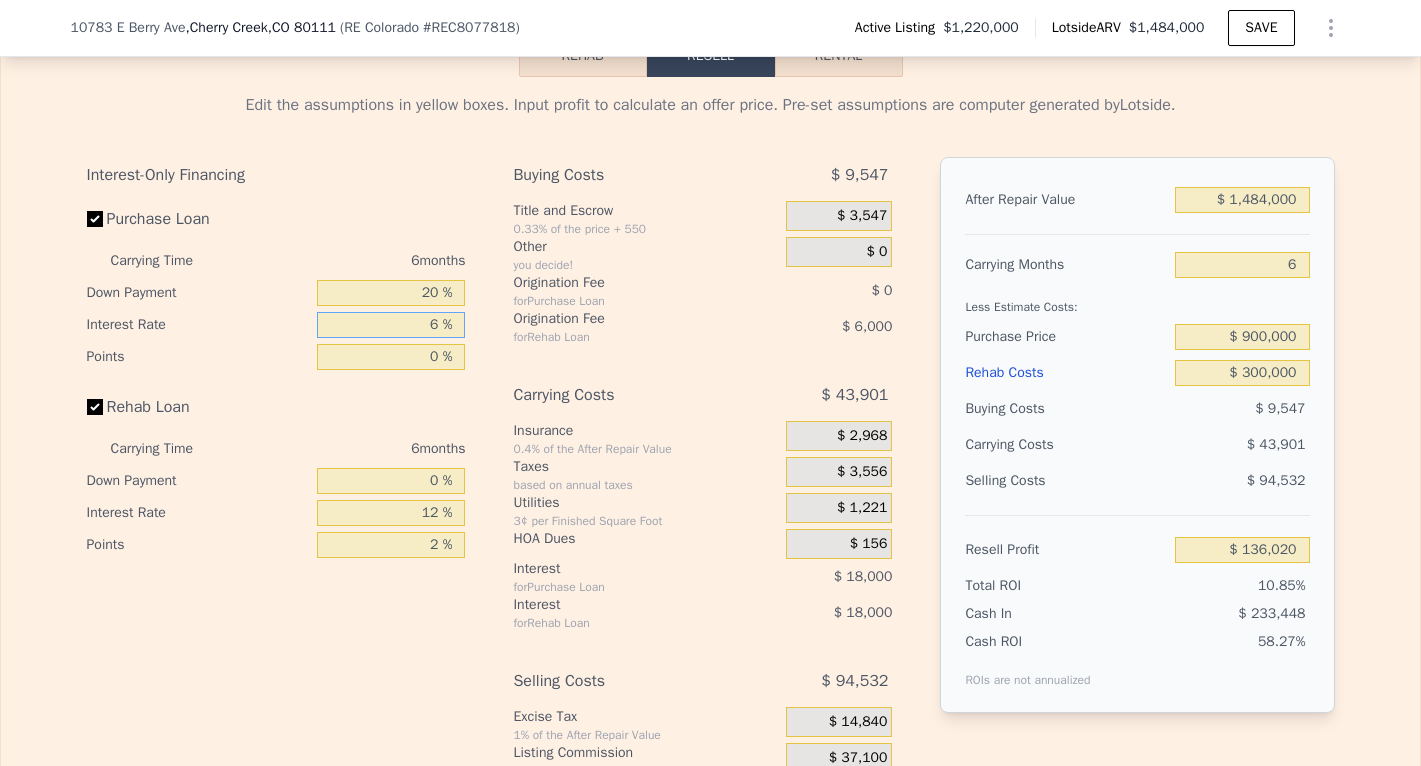 type on "$ 132,420" 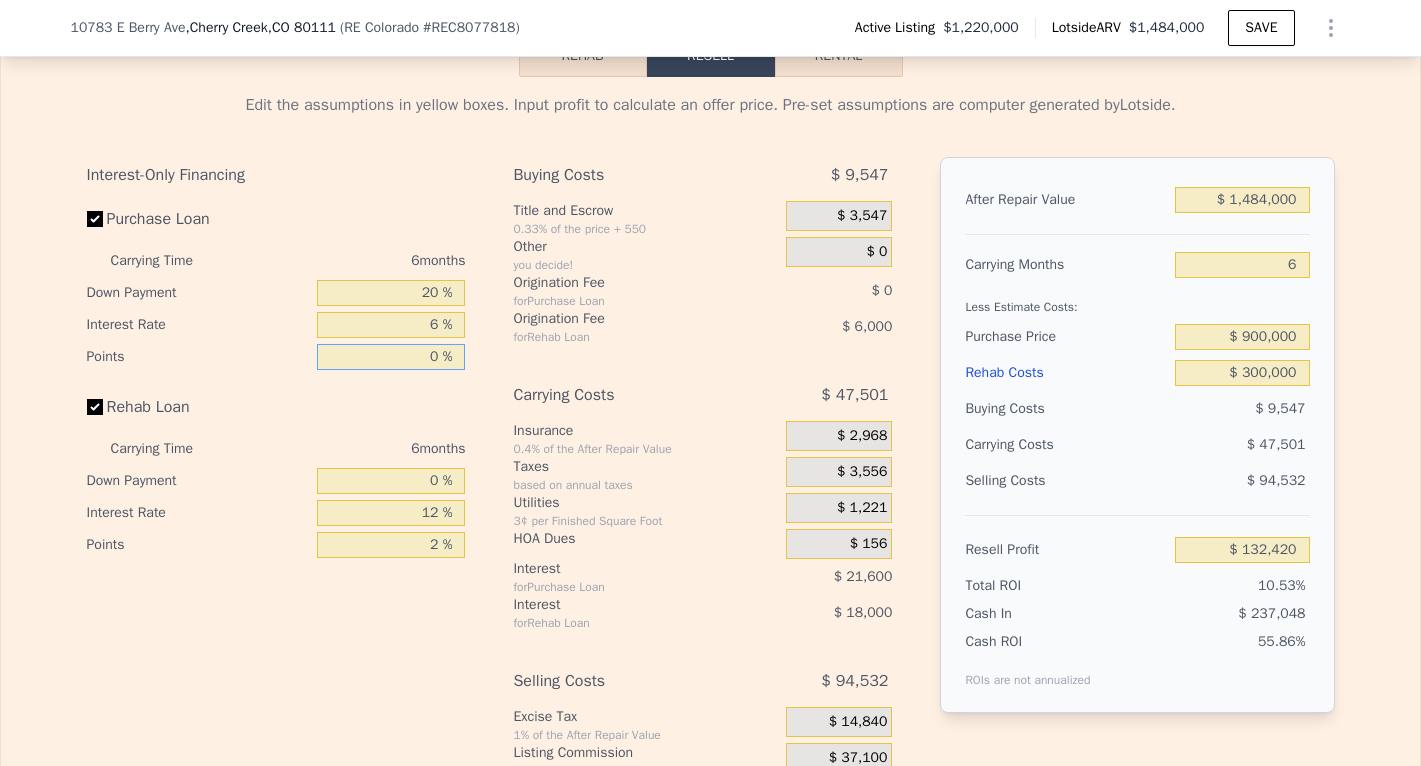 click on "0 %" at bounding box center [391, 357] 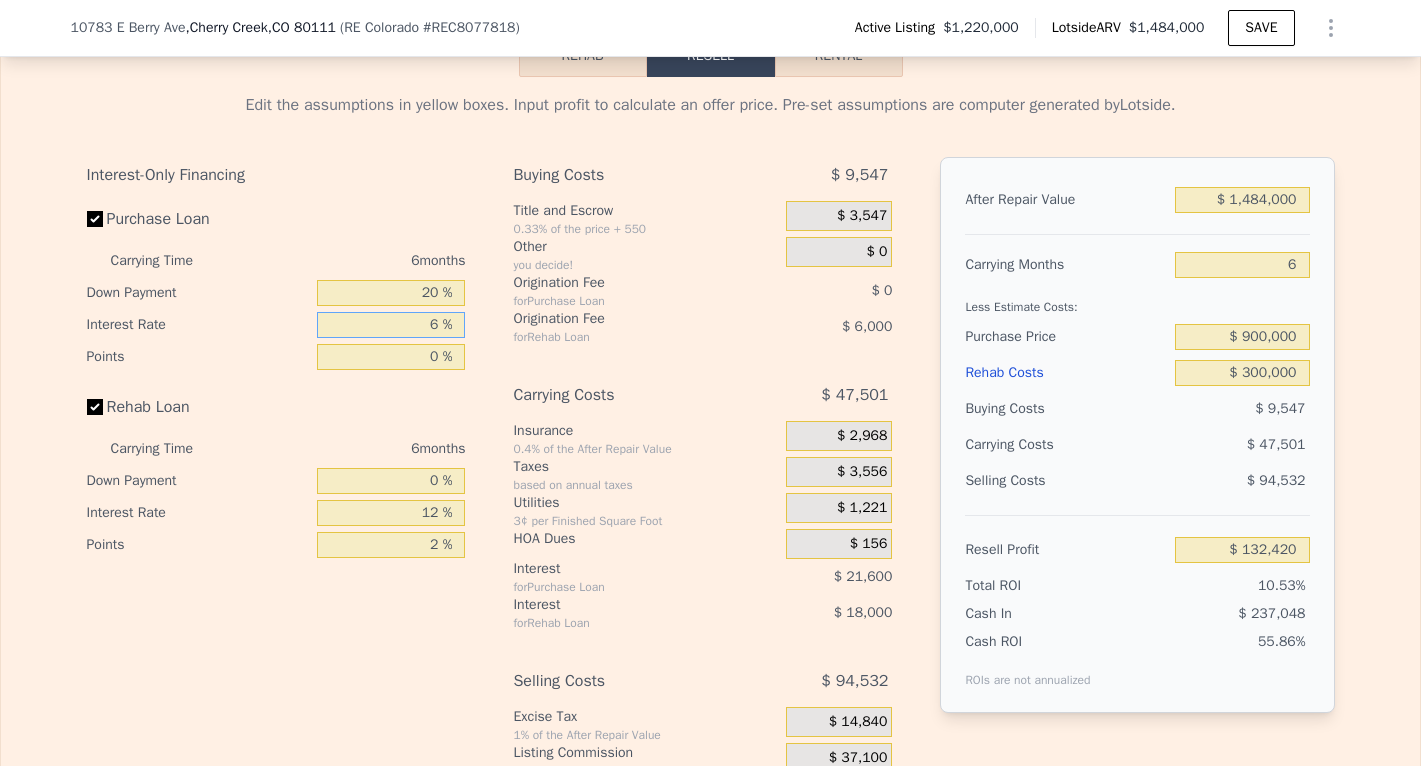 click on "6 %" at bounding box center (391, 325) 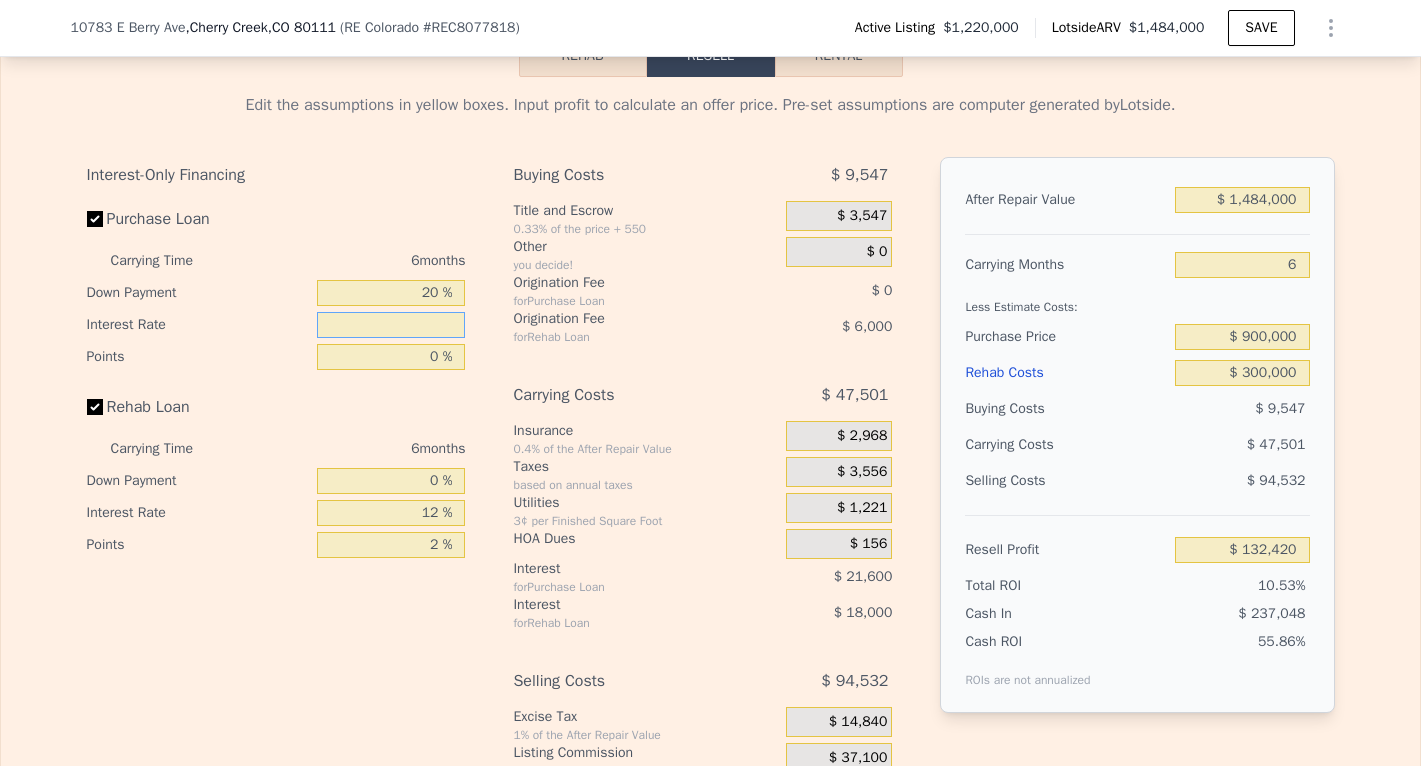 type on "7 %" 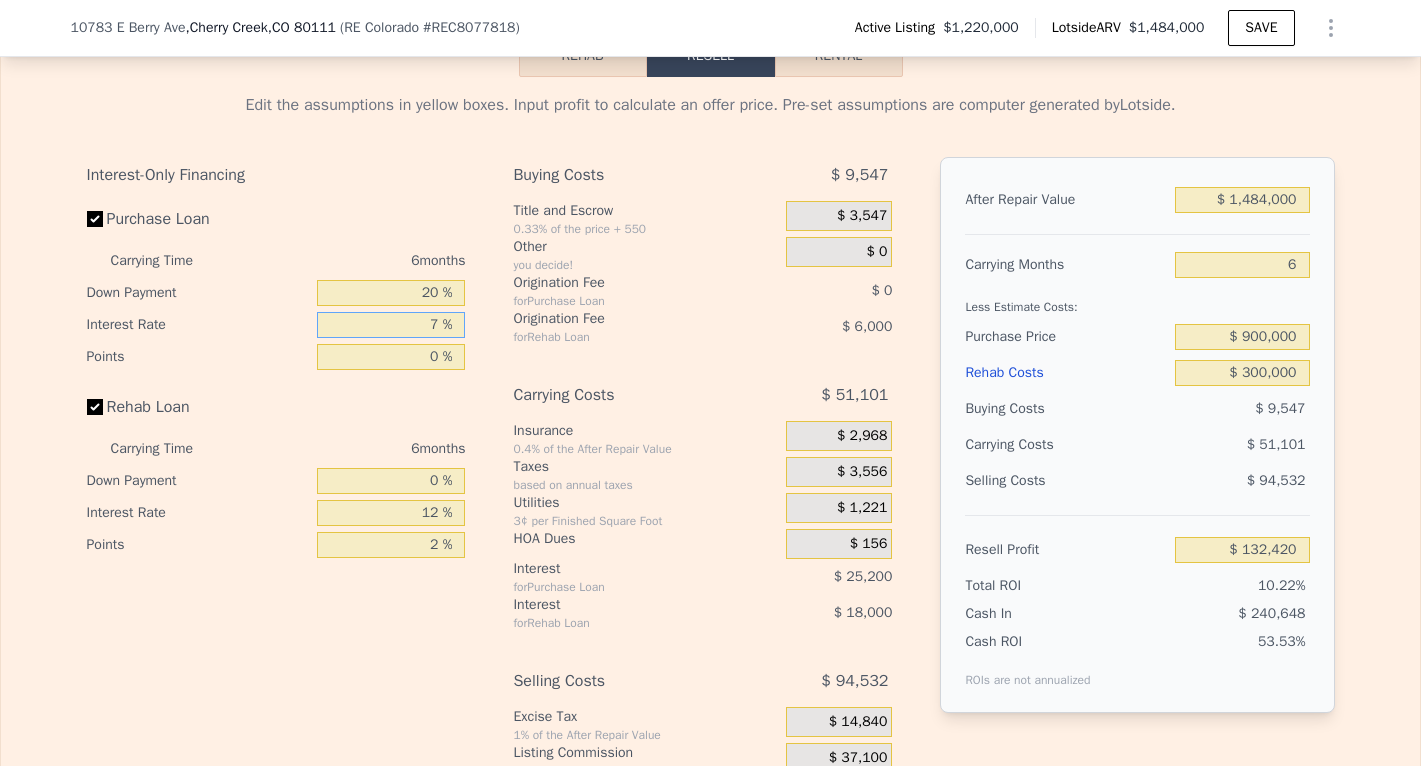 type on "$ 128,820" 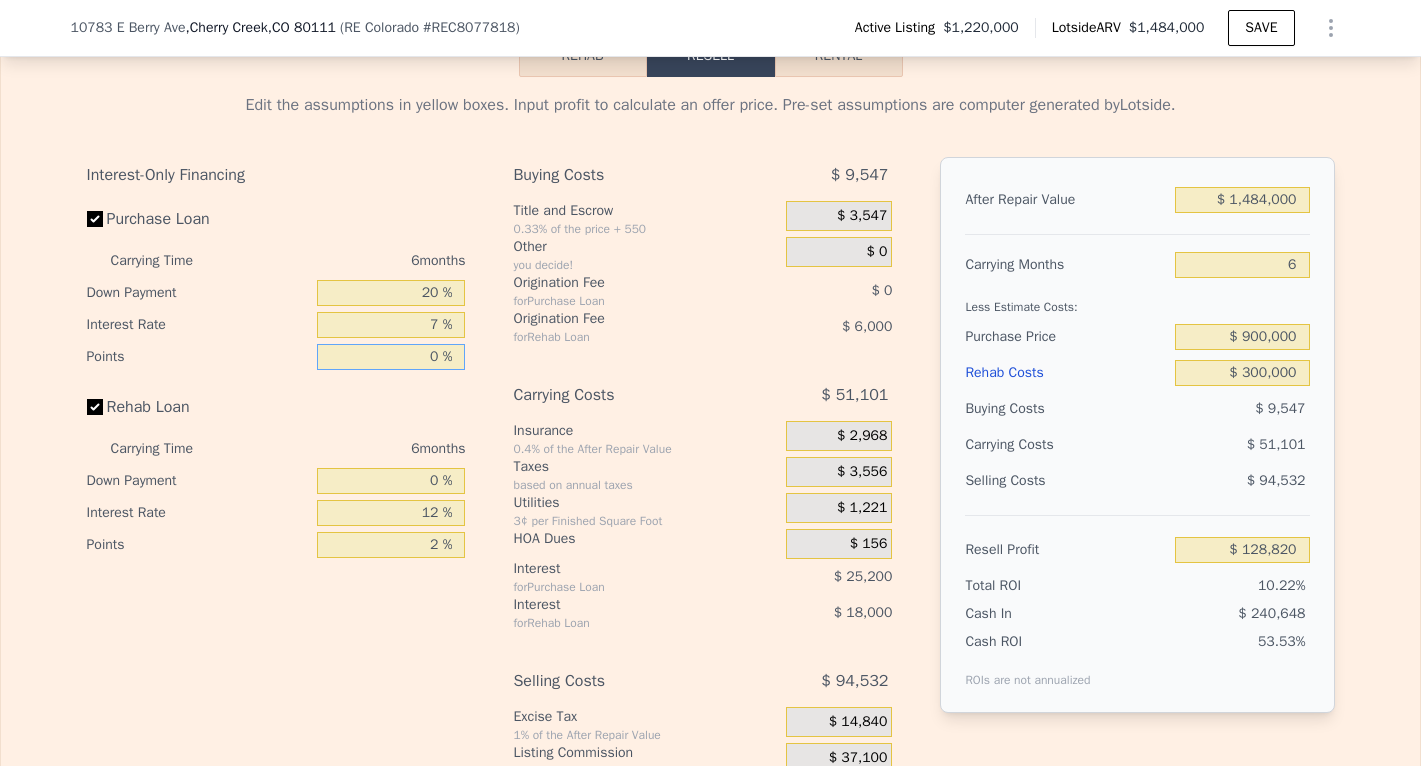 click on "0 %" at bounding box center [391, 357] 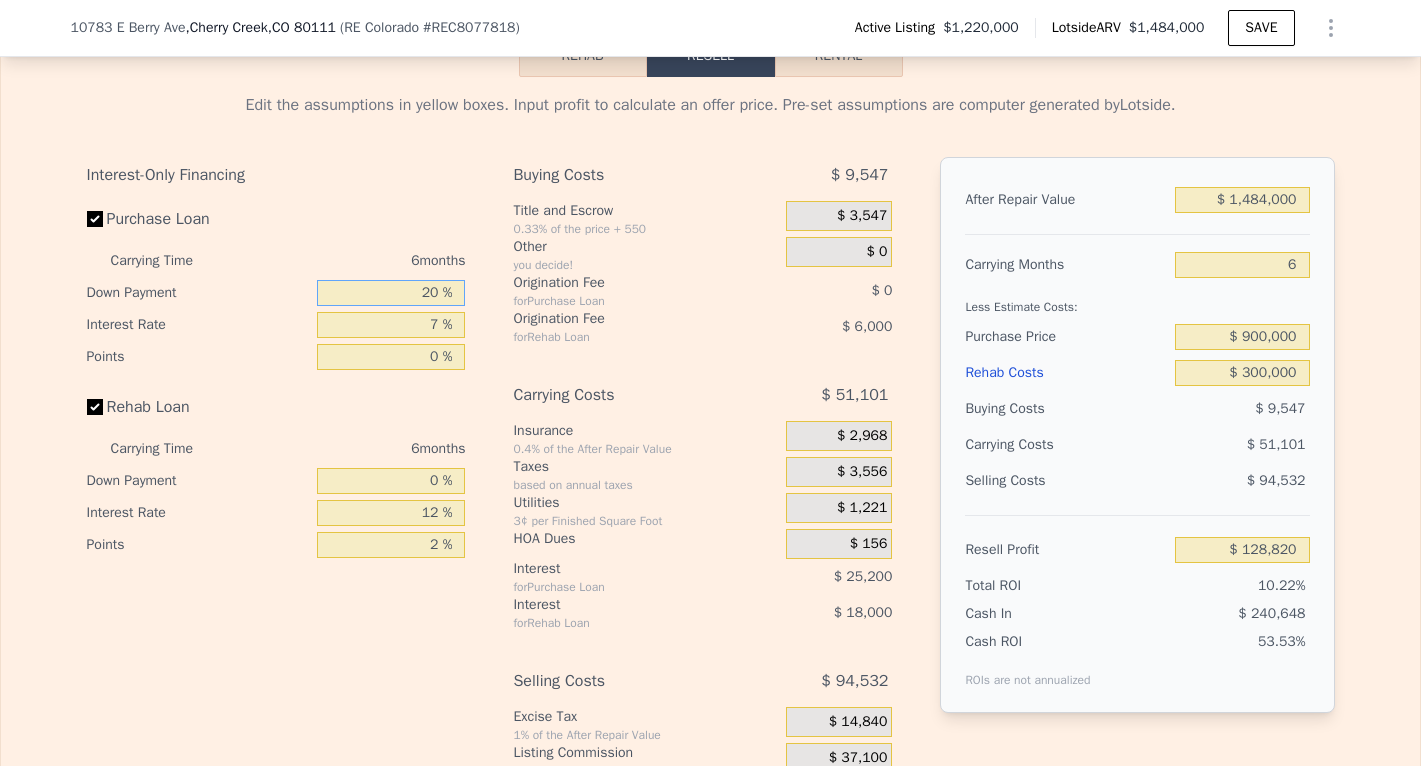 click on "20 %" at bounding box center [391, 293] 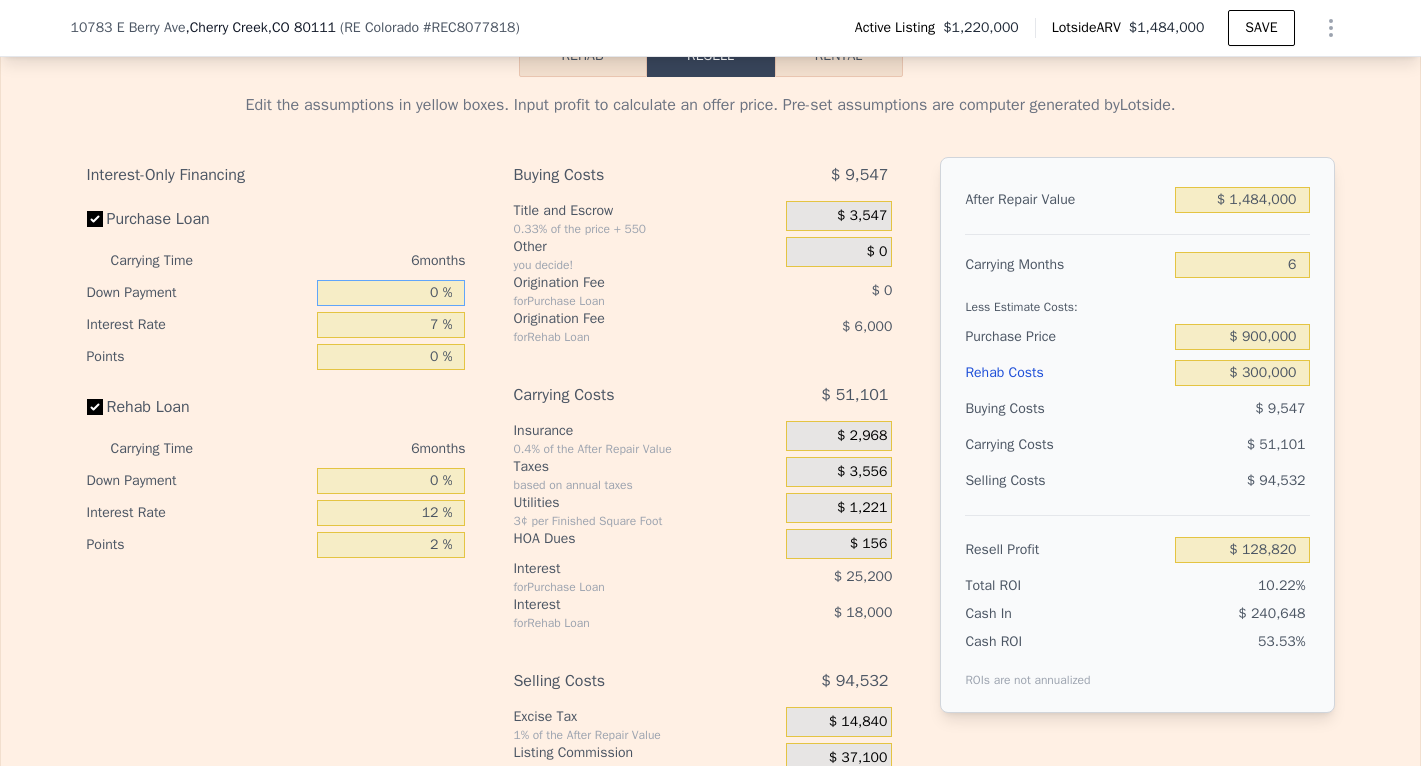 type on "$ 122,520" 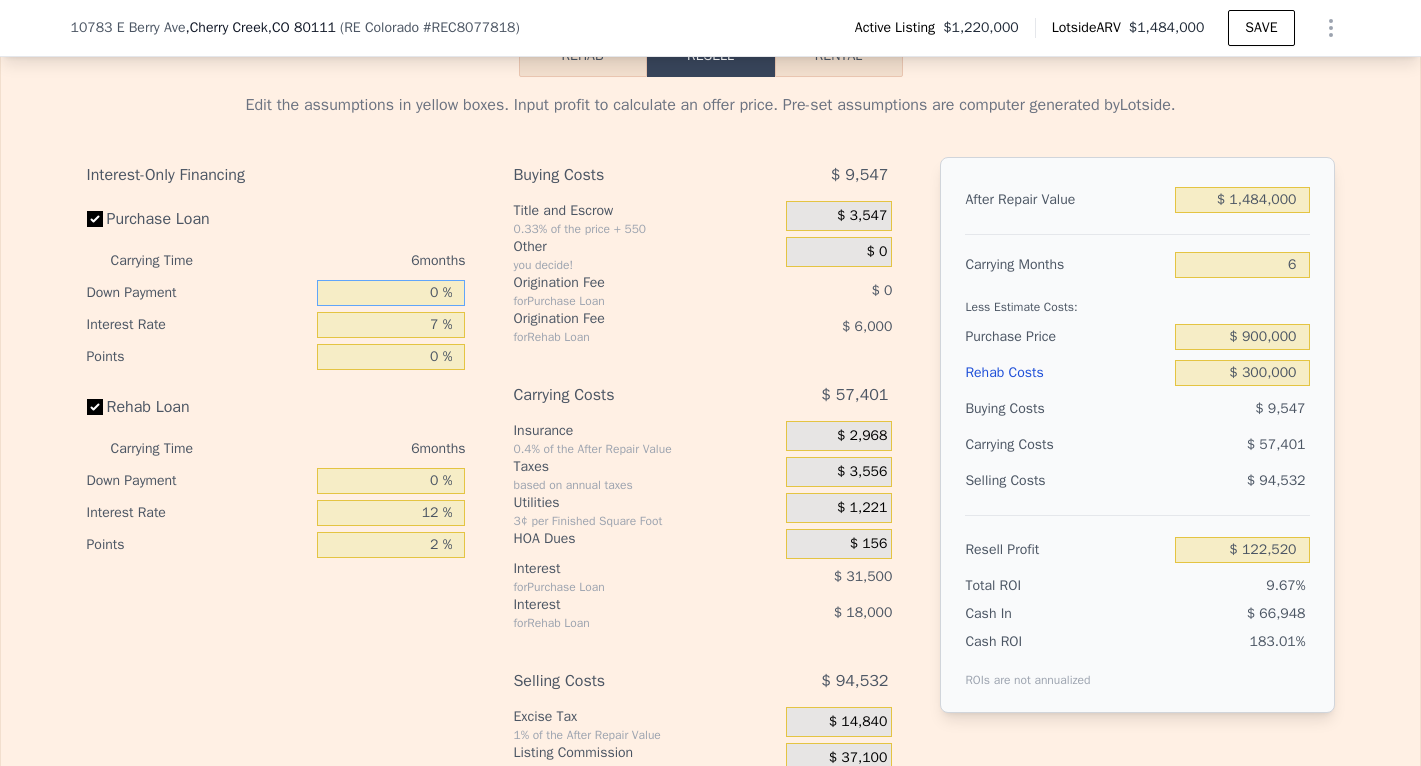 type on "10 %" 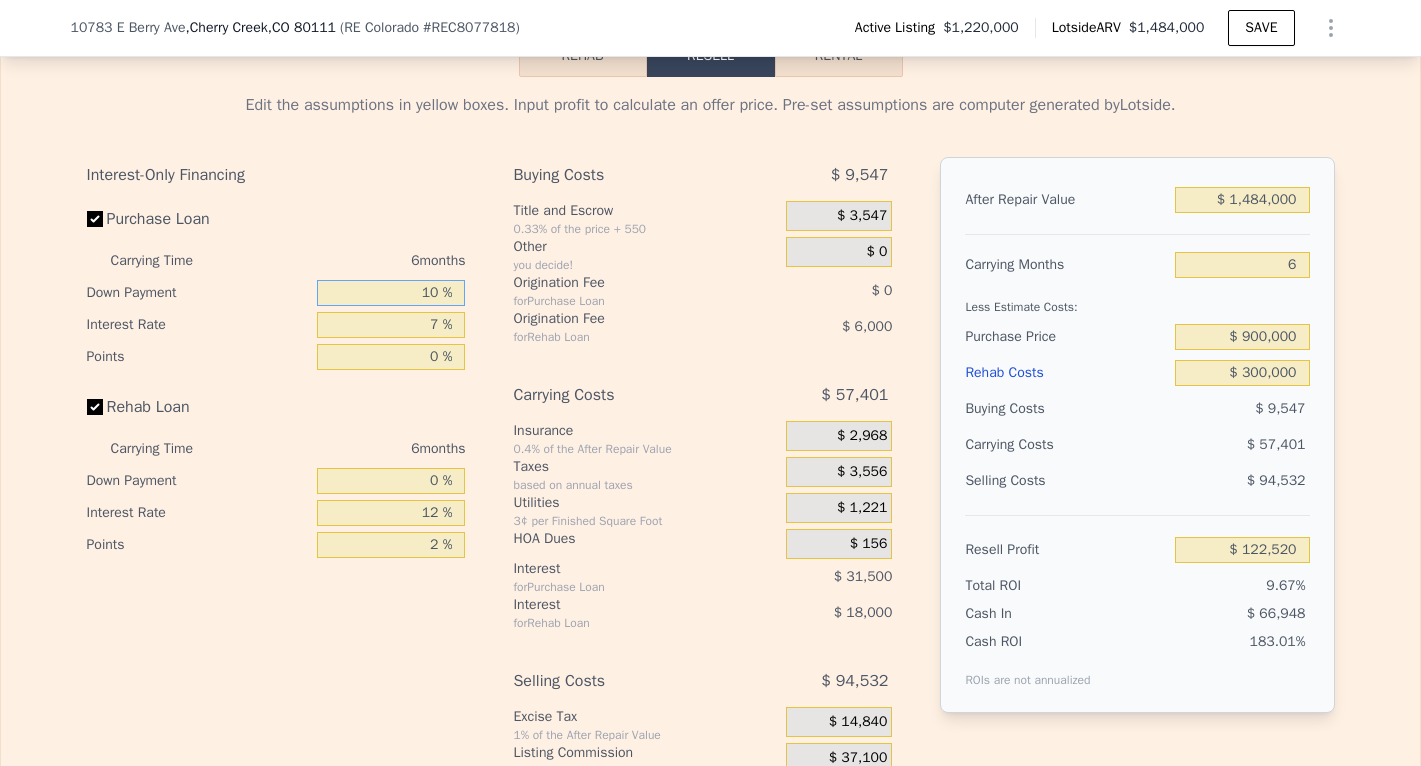type on "$ 125,670" 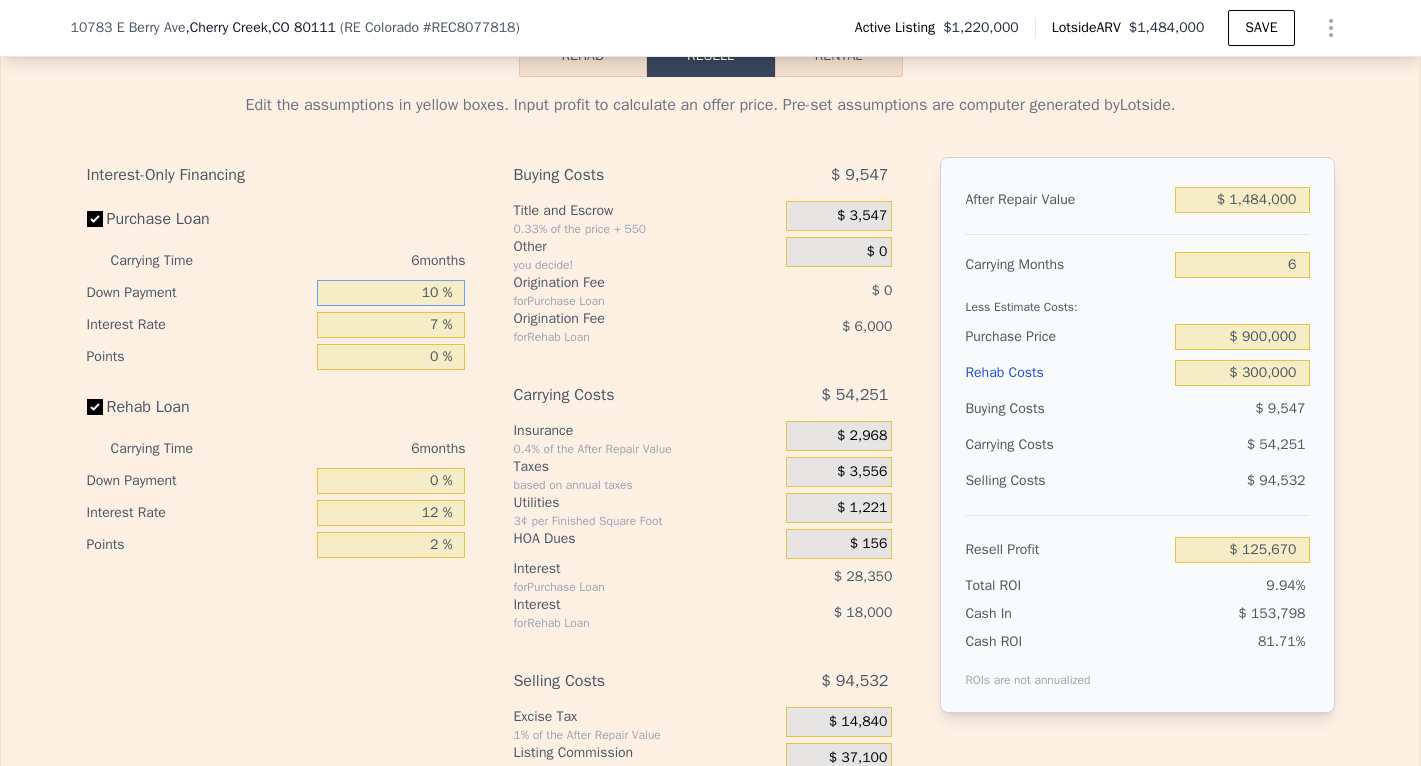 type on "10 %" 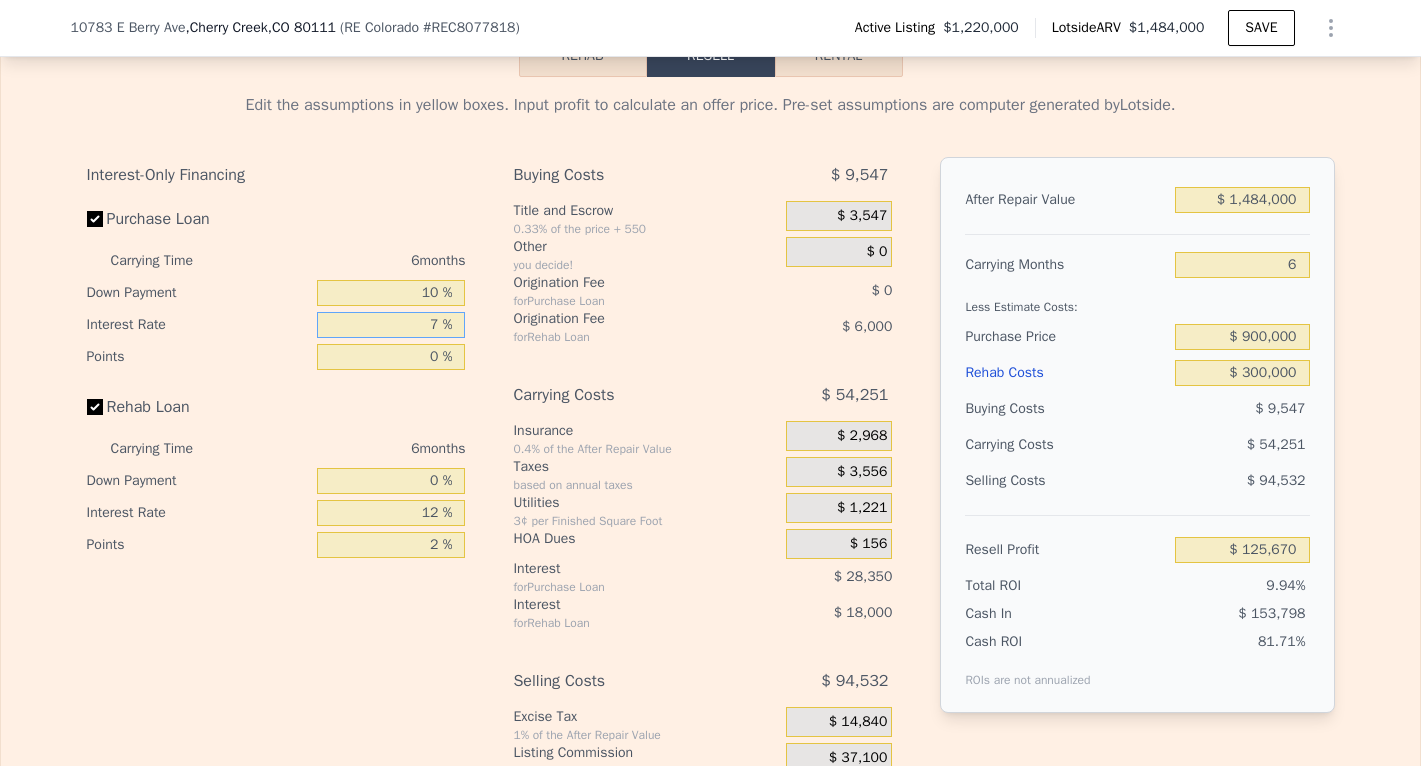 click on "7 %" at bounding box center (391, 325) 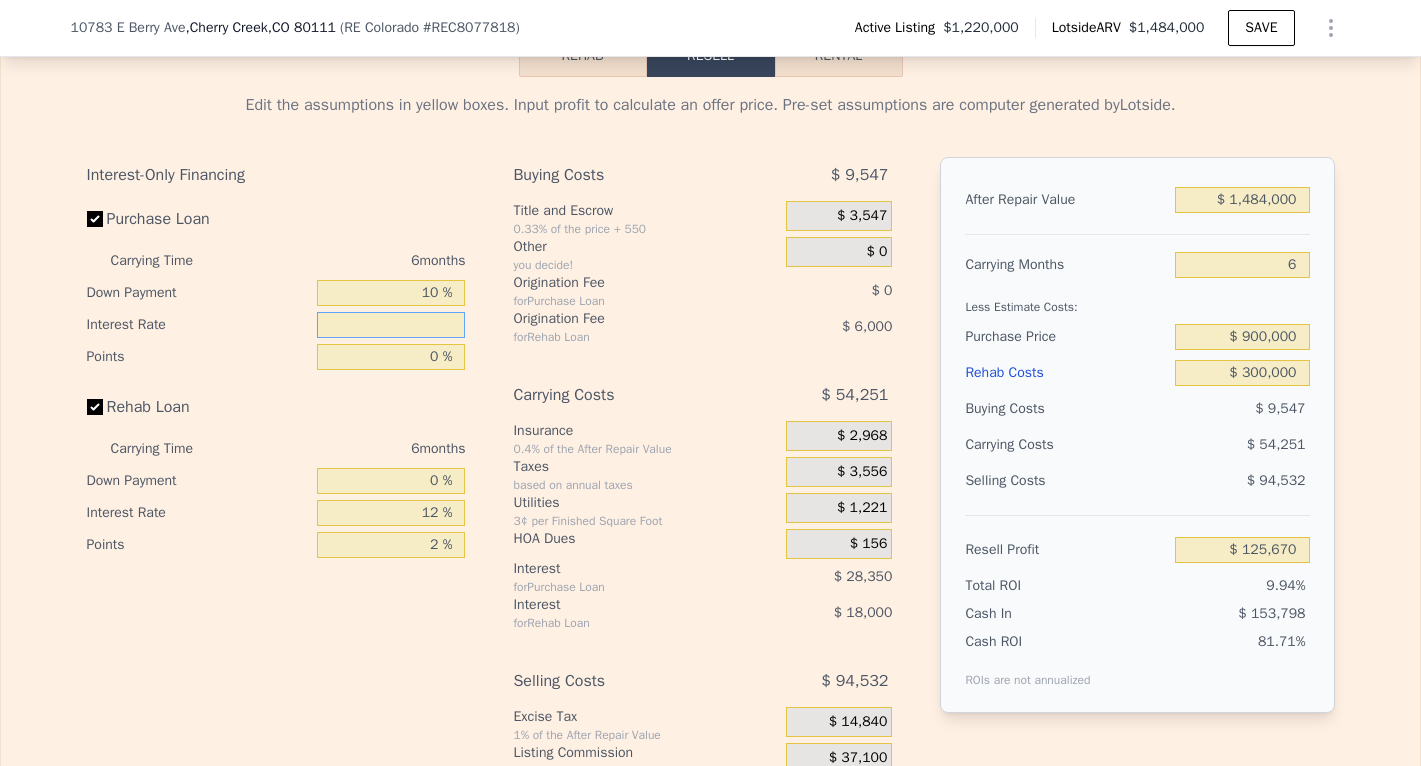 type on "6 %" 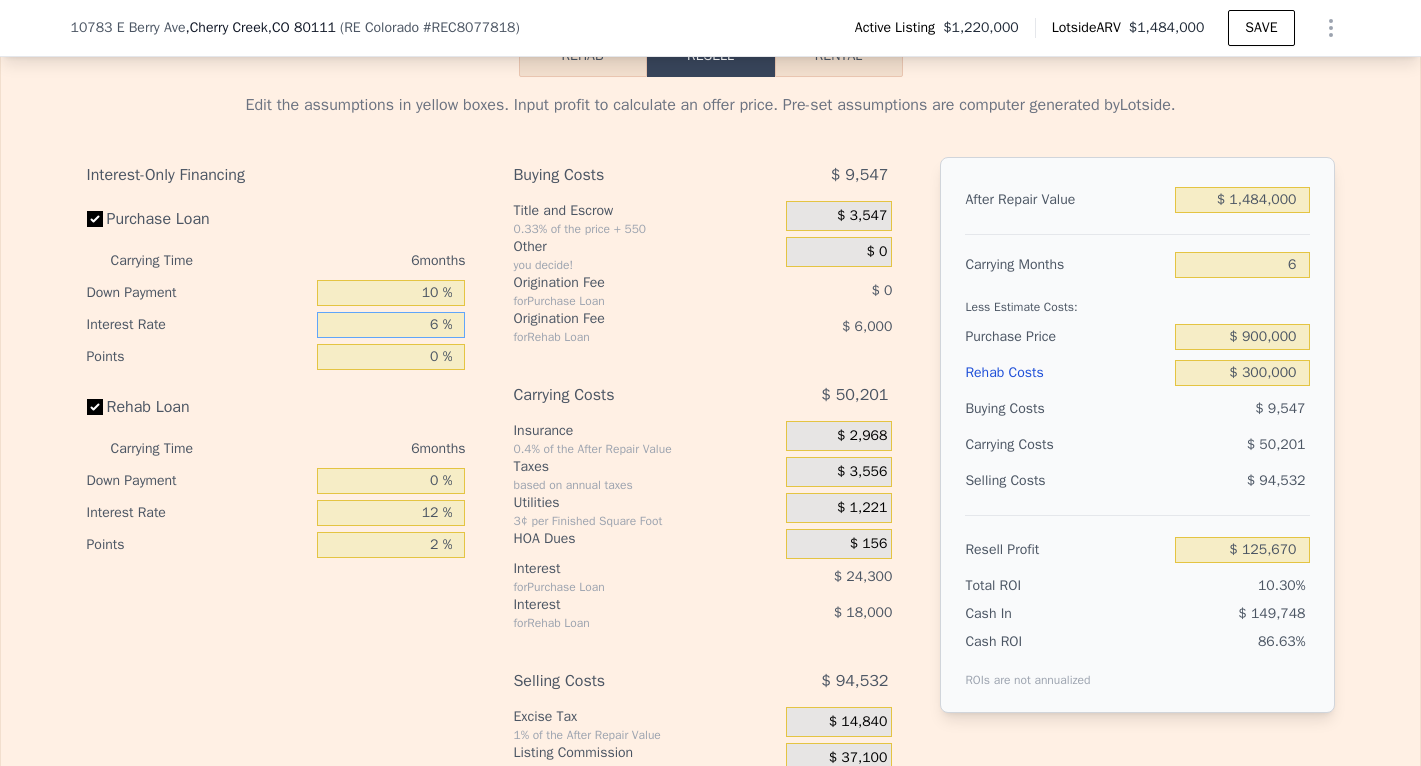 type on "$ 129,720" 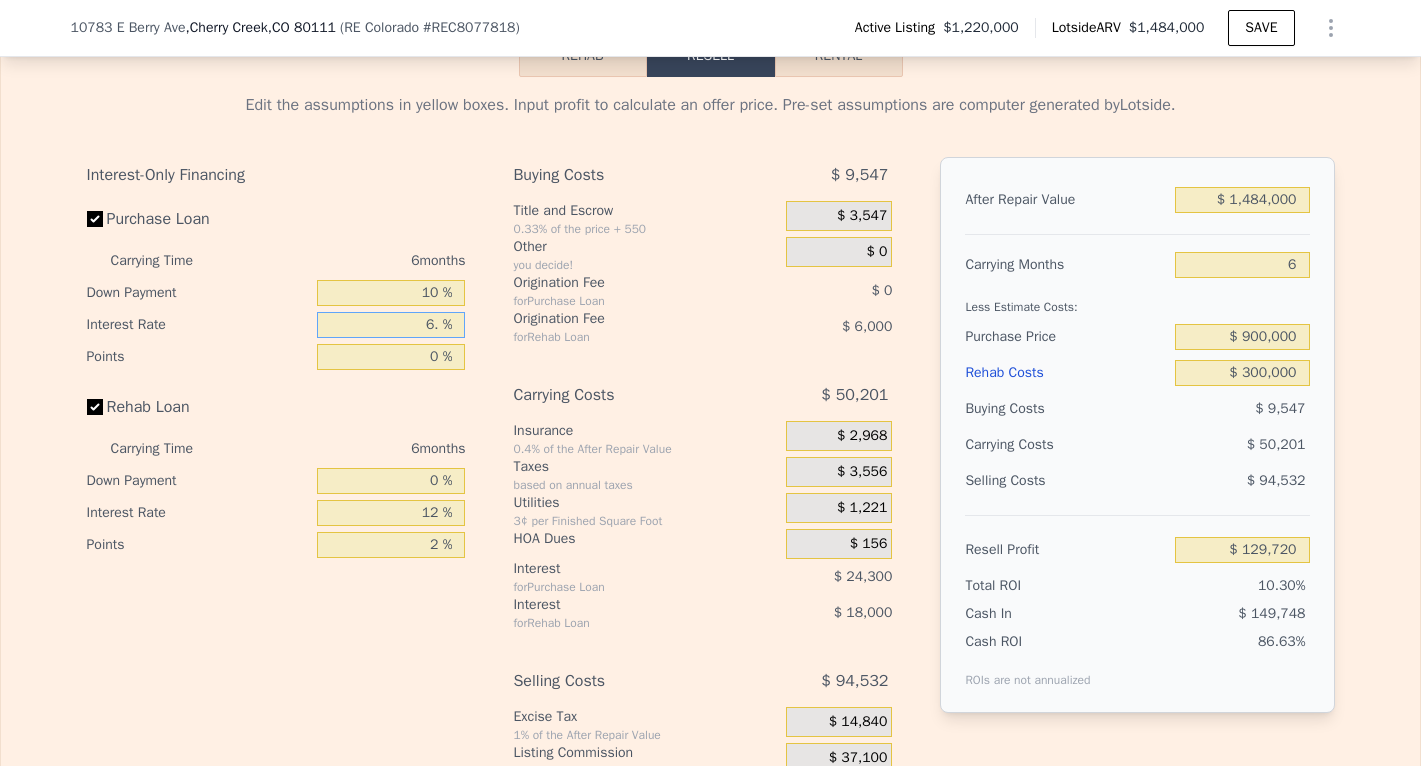 type on "6.7 %" 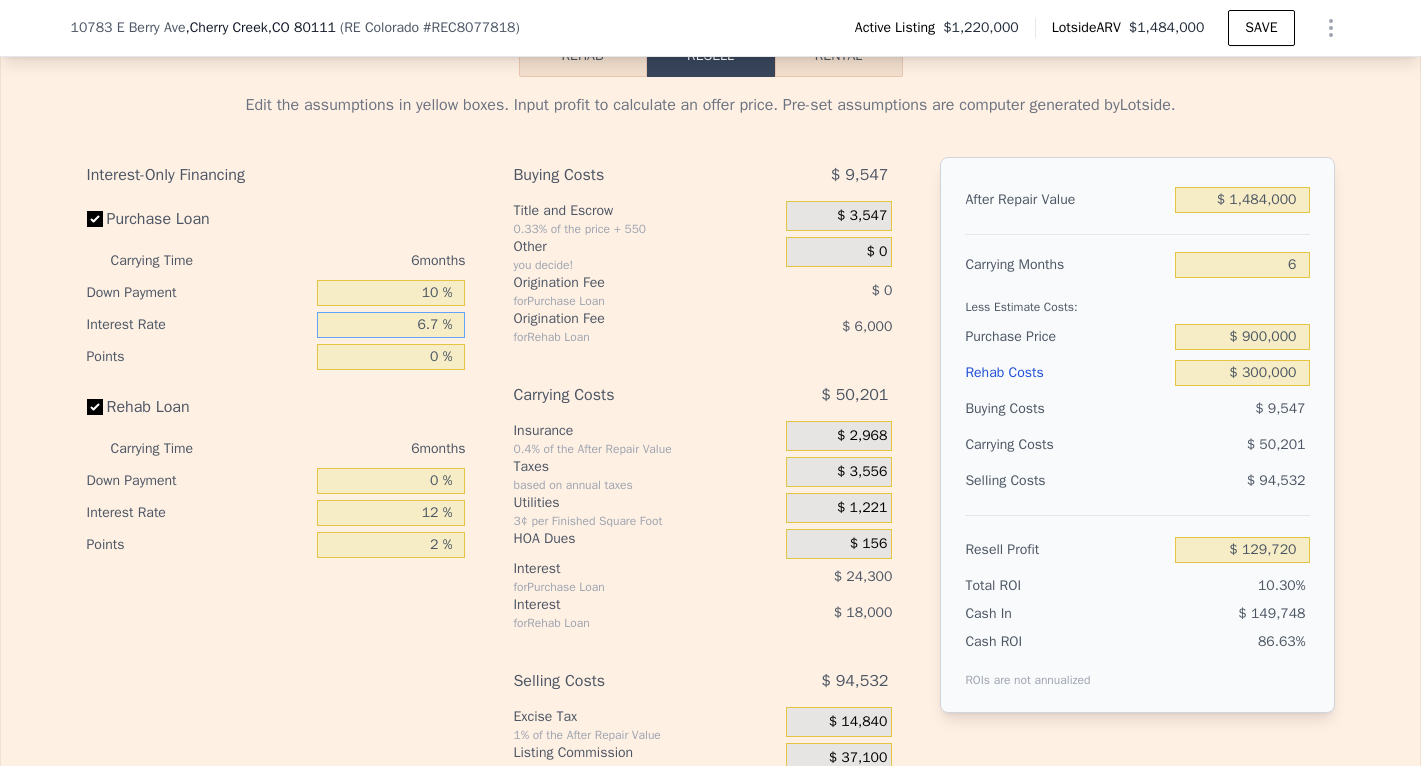 type on "$ 126,882" 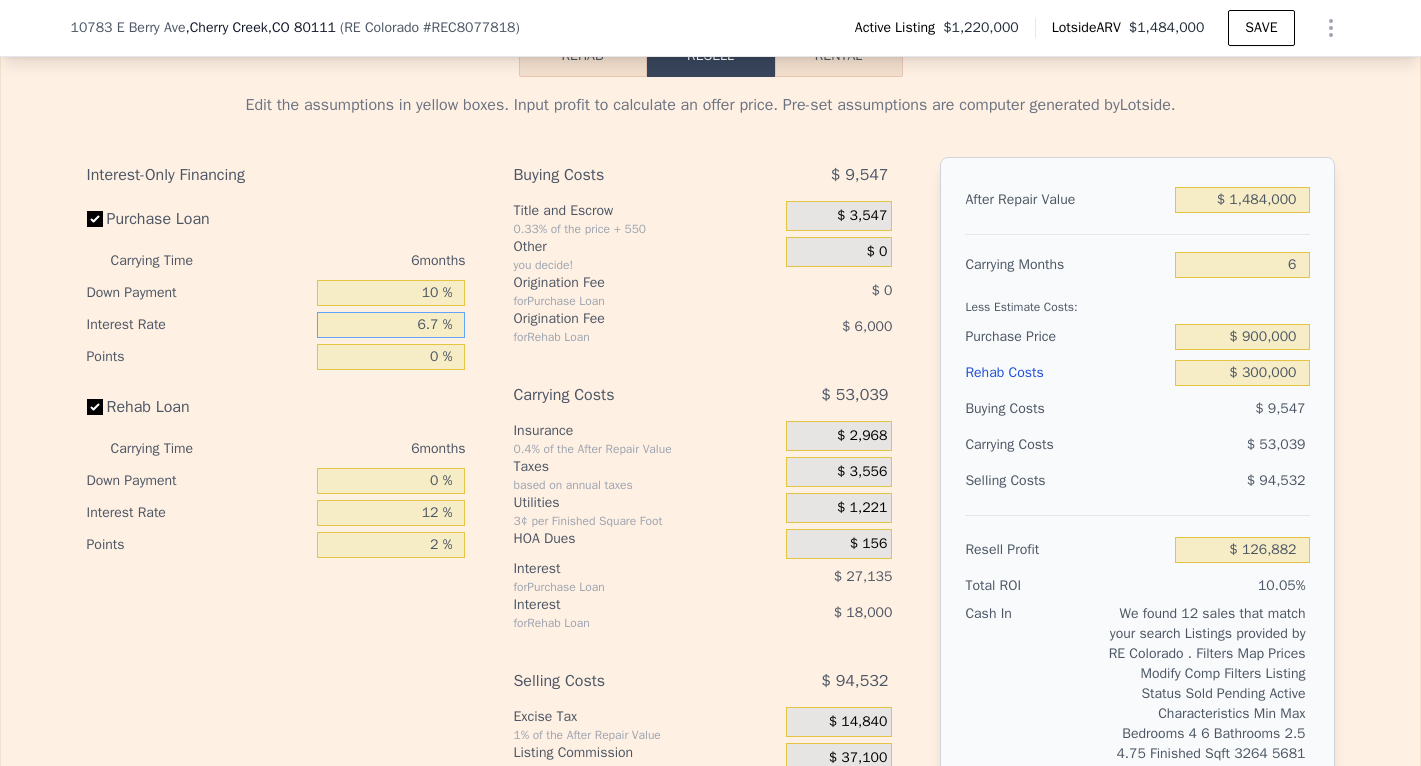 type on "6.75 %" 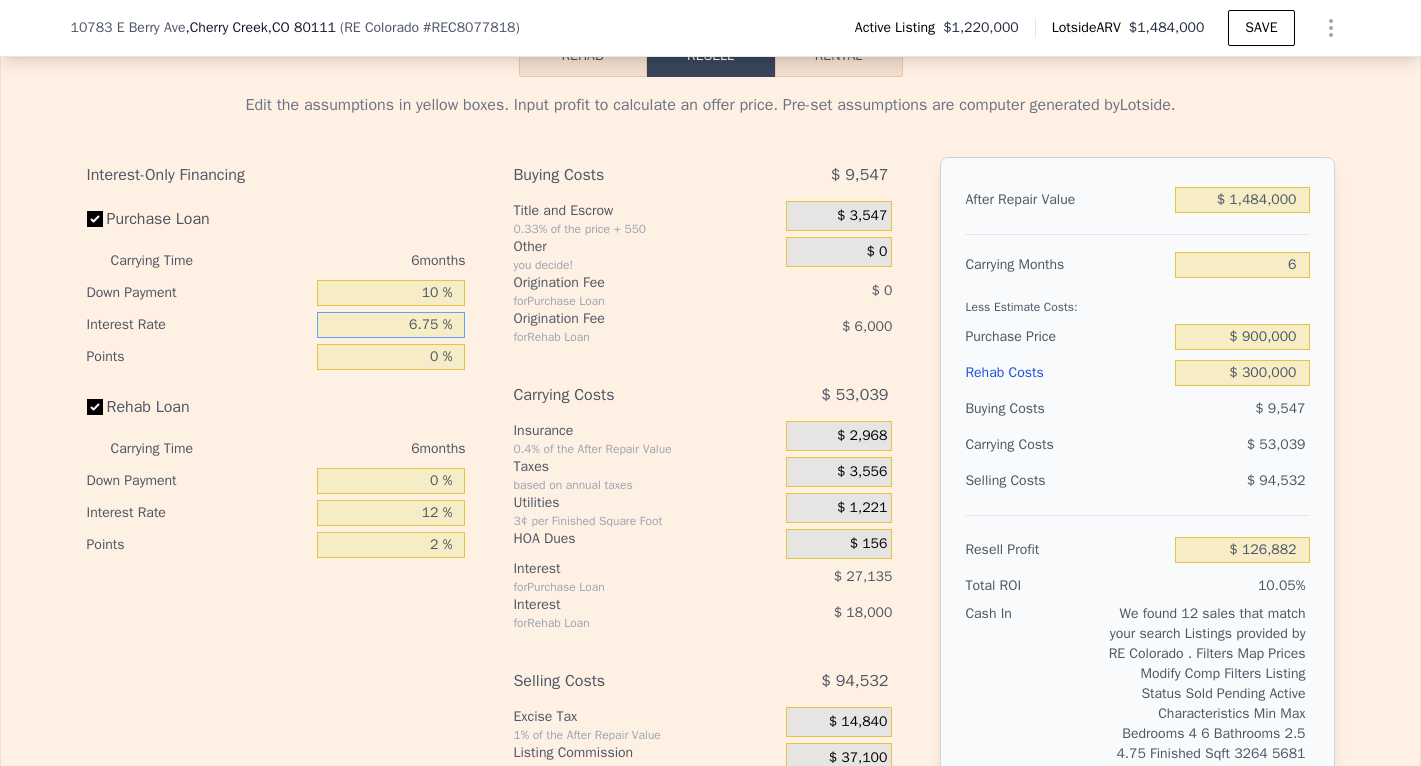 type on "$ 126,684" 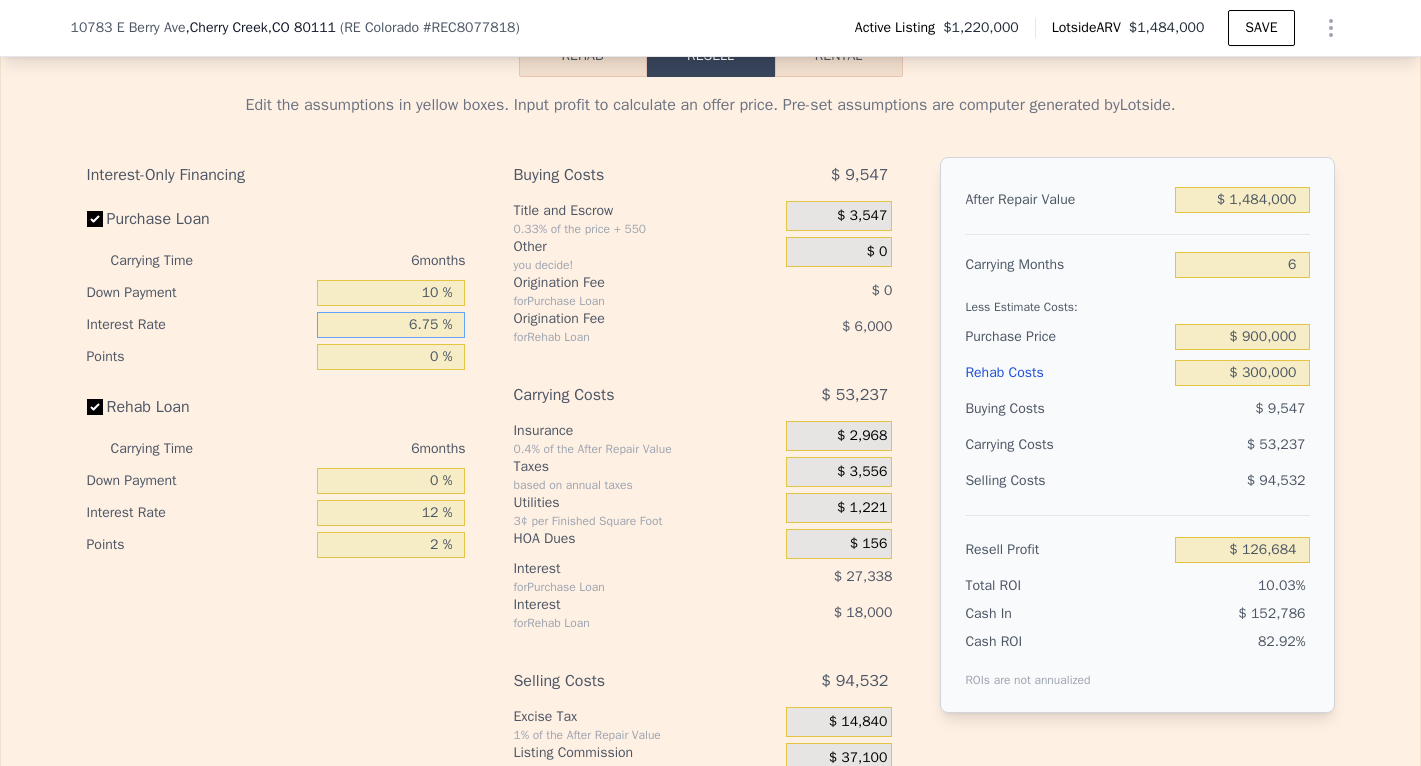 type on "6.75 %" 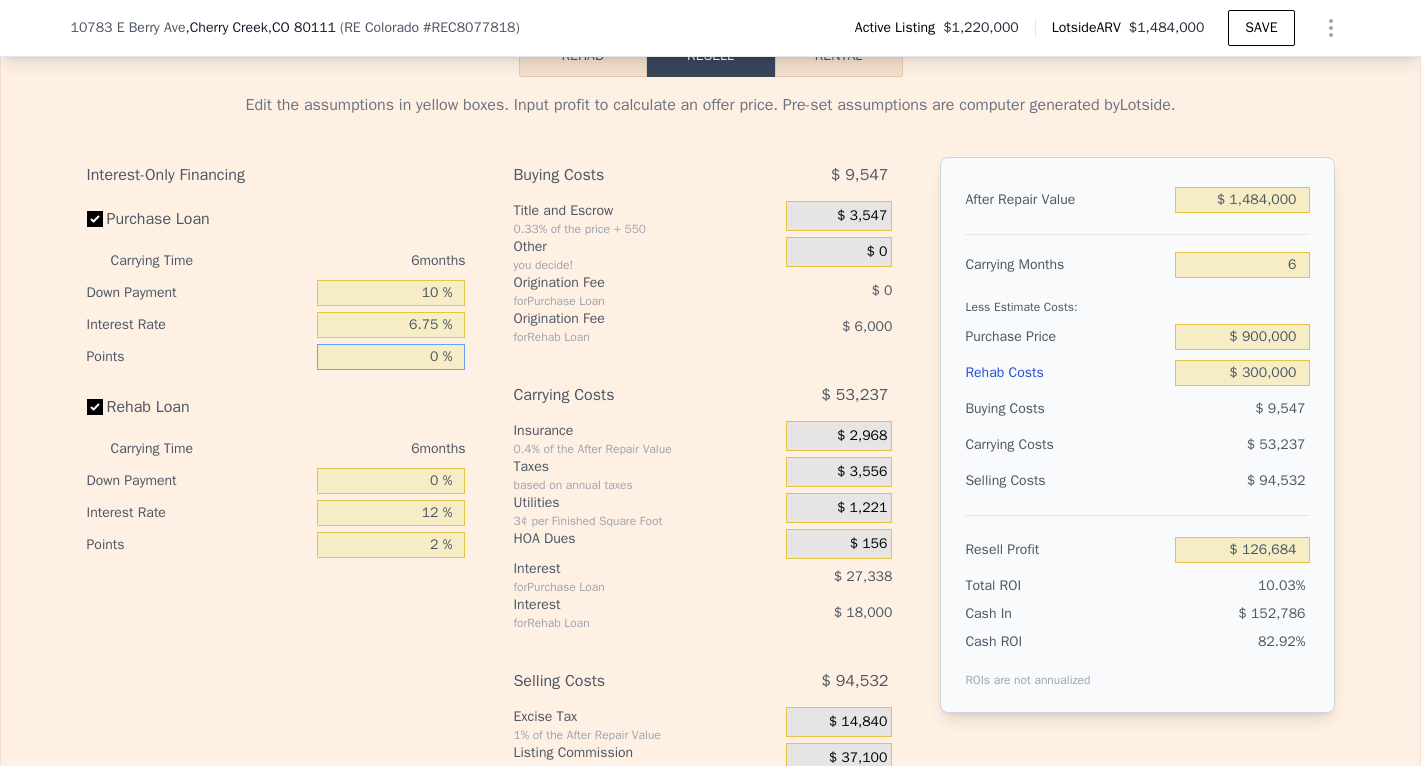 click on "0 %" at bounding box center [391, 357] 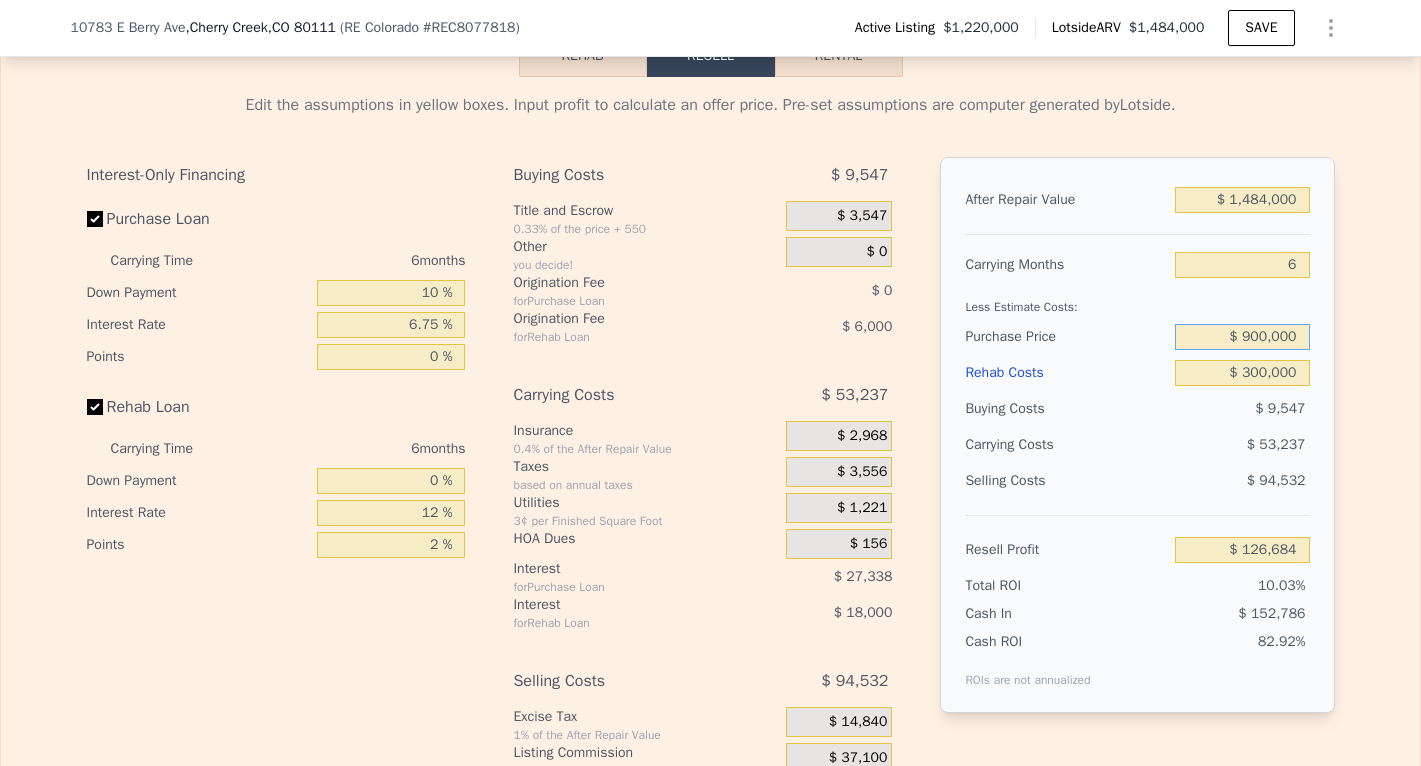 click on "$ 900,000" at bounding box center [1242, 337] 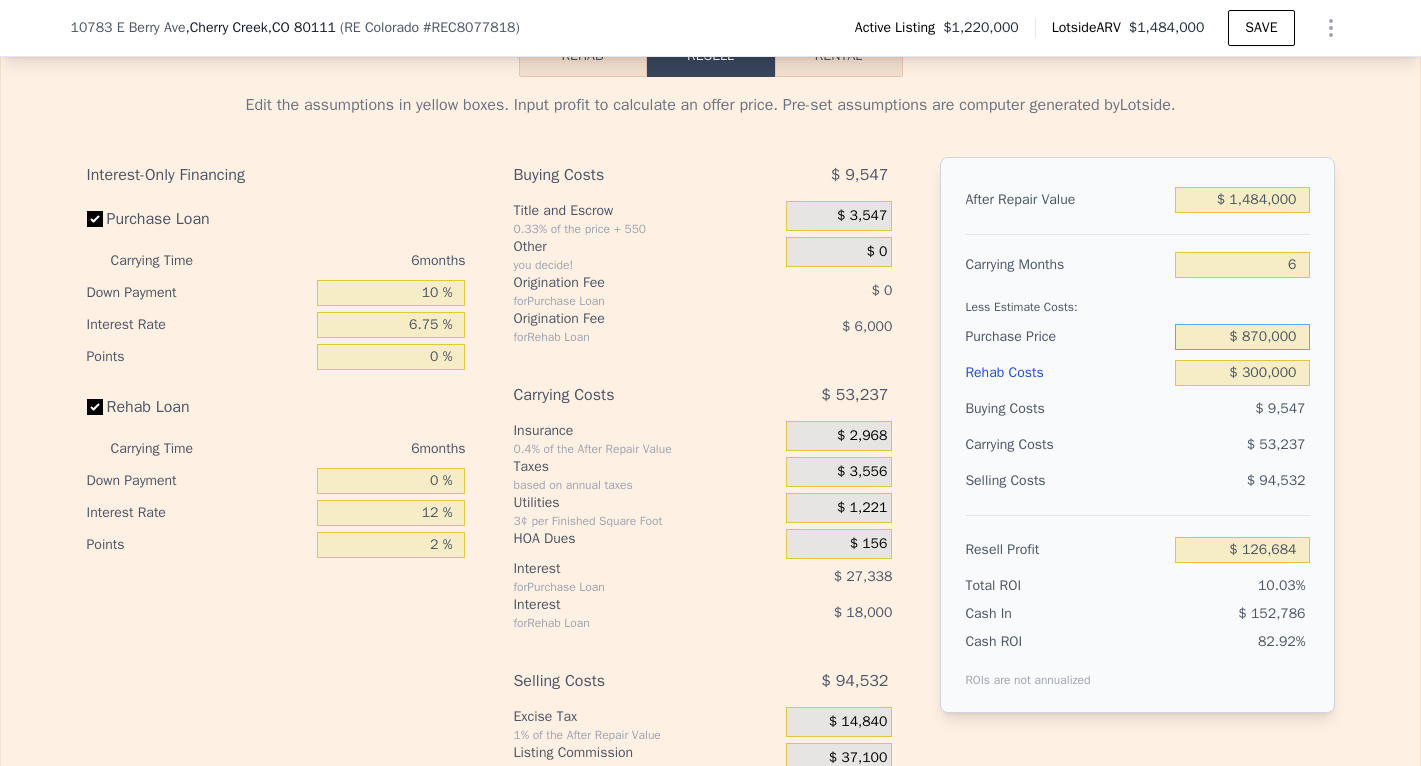 type on "$ 870,000" 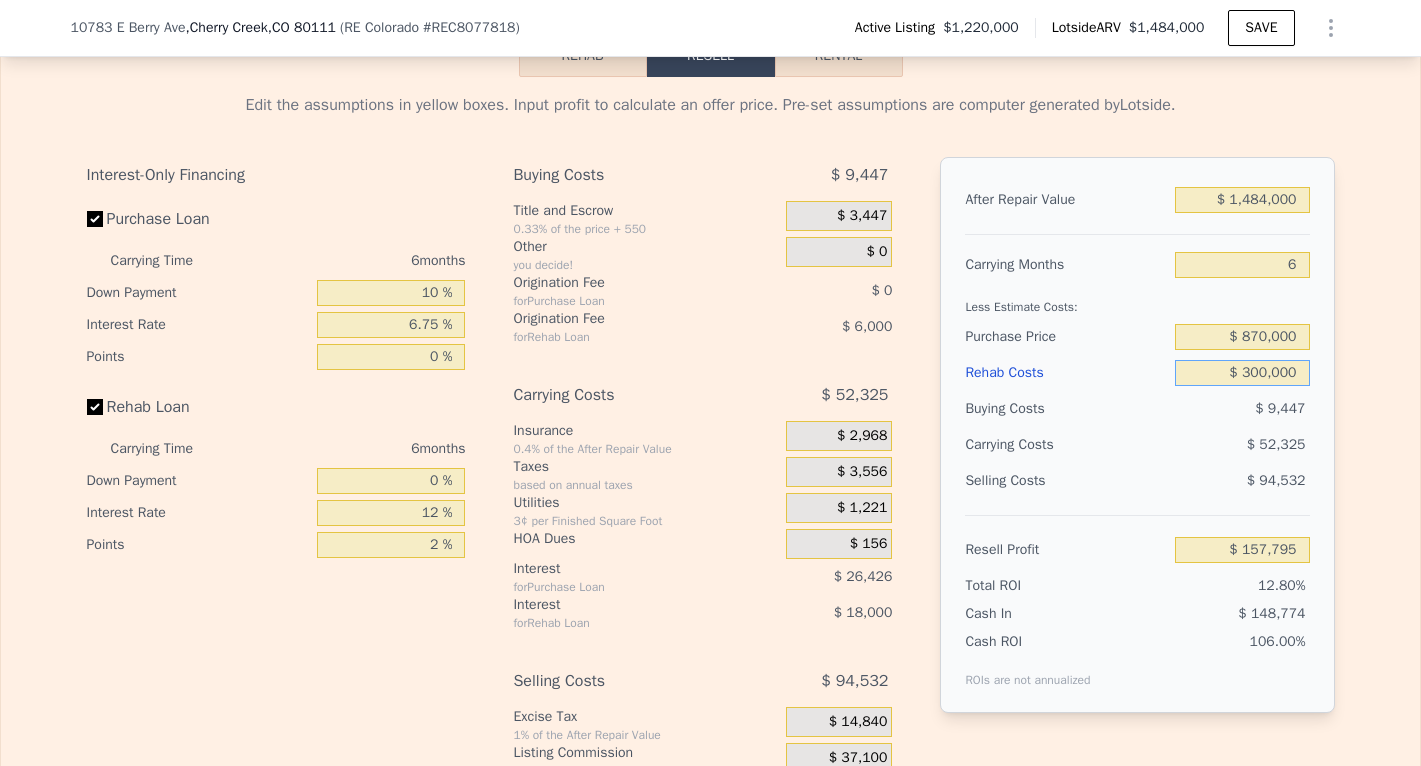 type on "$ 157,696" 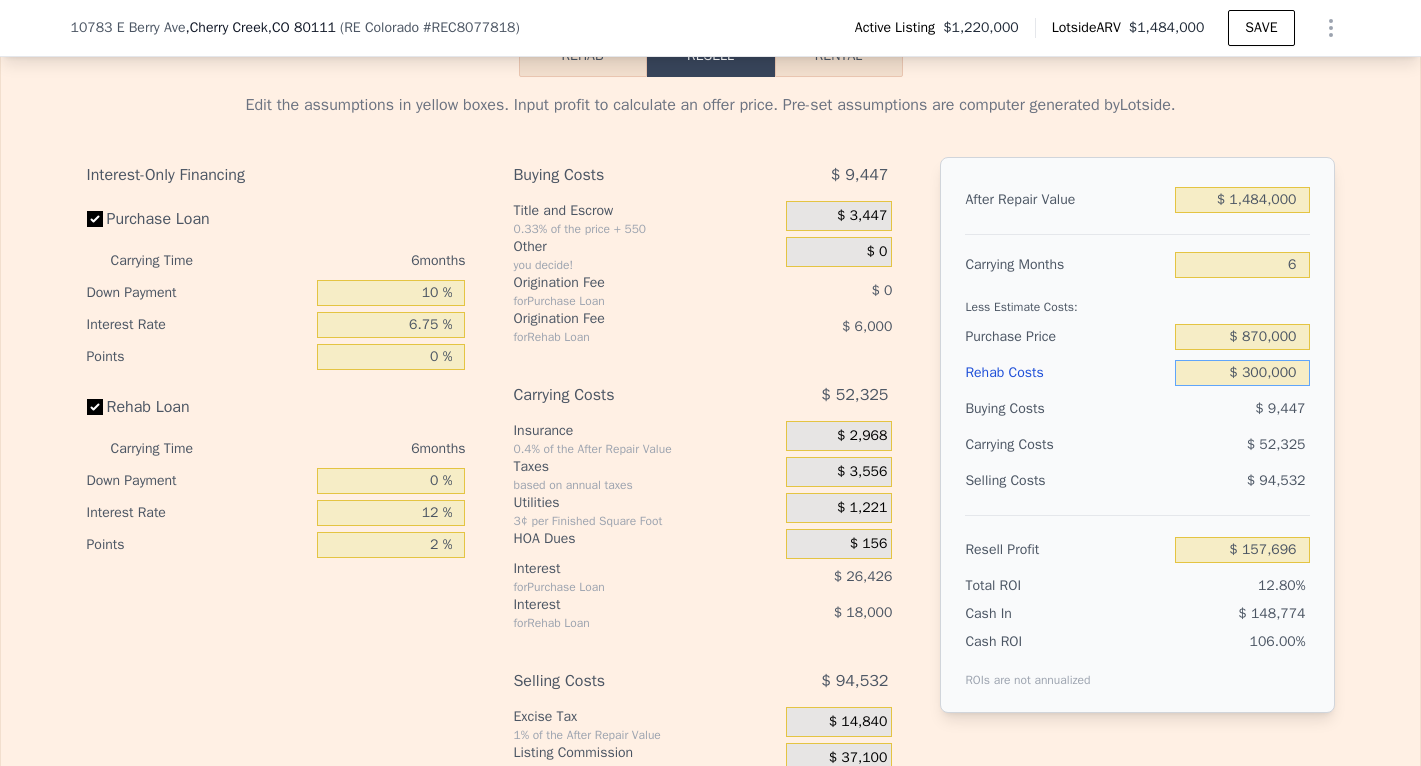 click on "$ 300,000" at bounding box center [1242, 373] 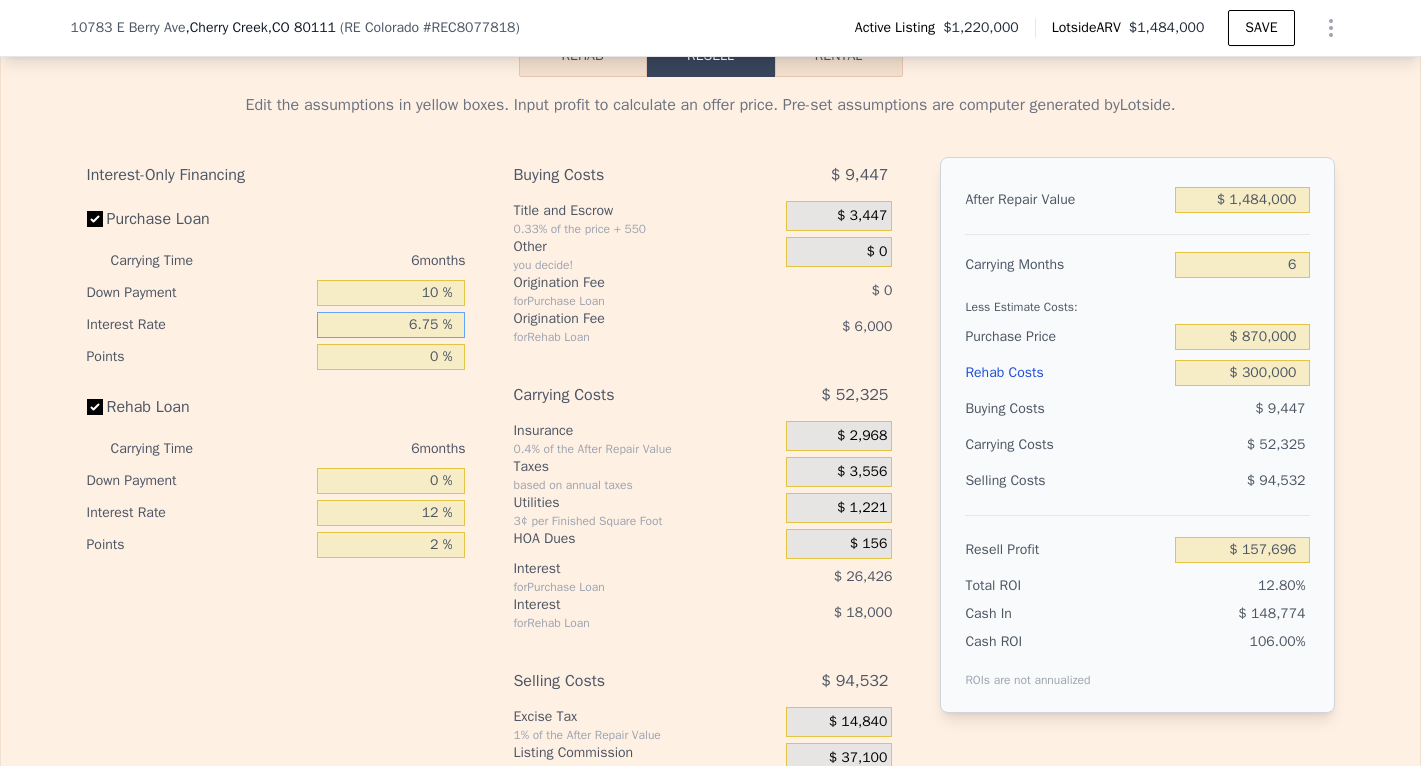 click on "6.75 %" at bounding box center (391, 325) 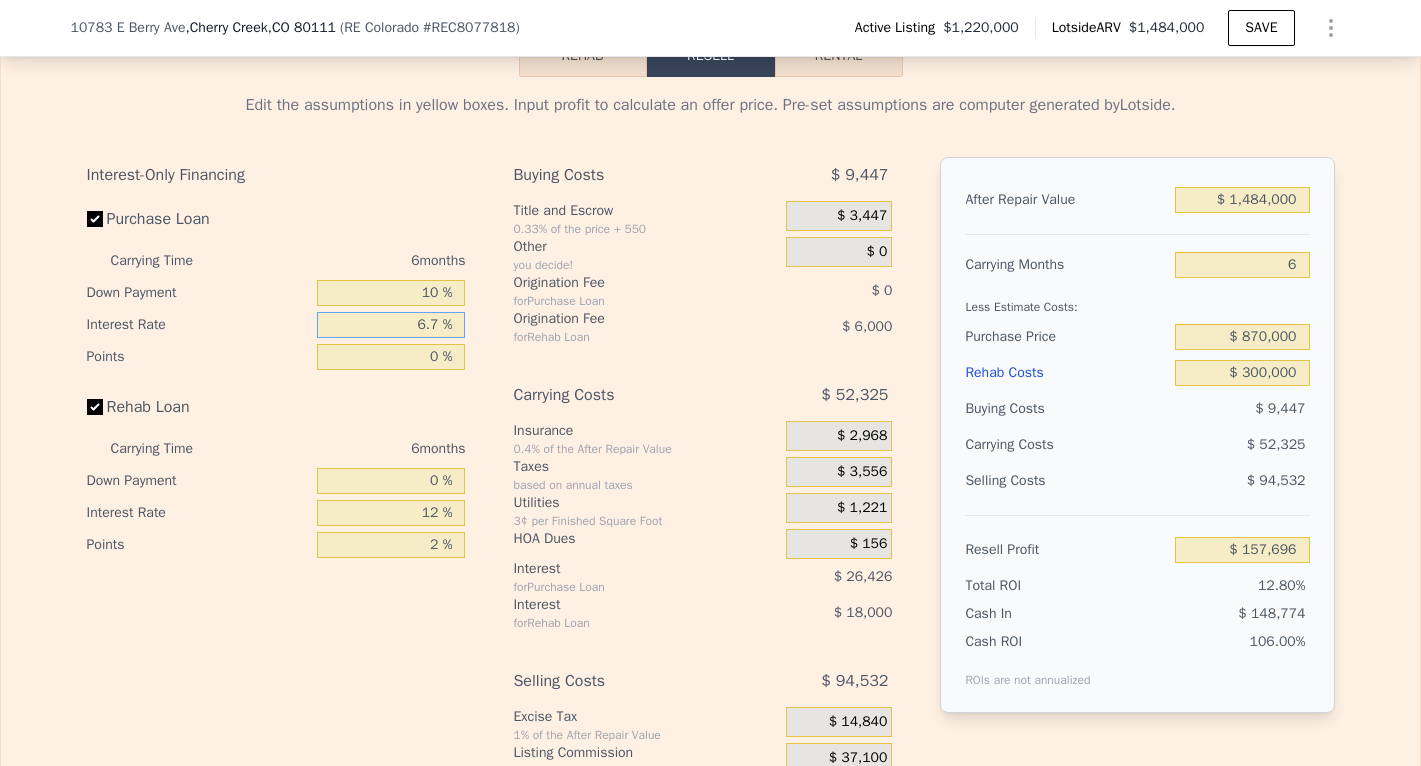 type on "$ 157,888" 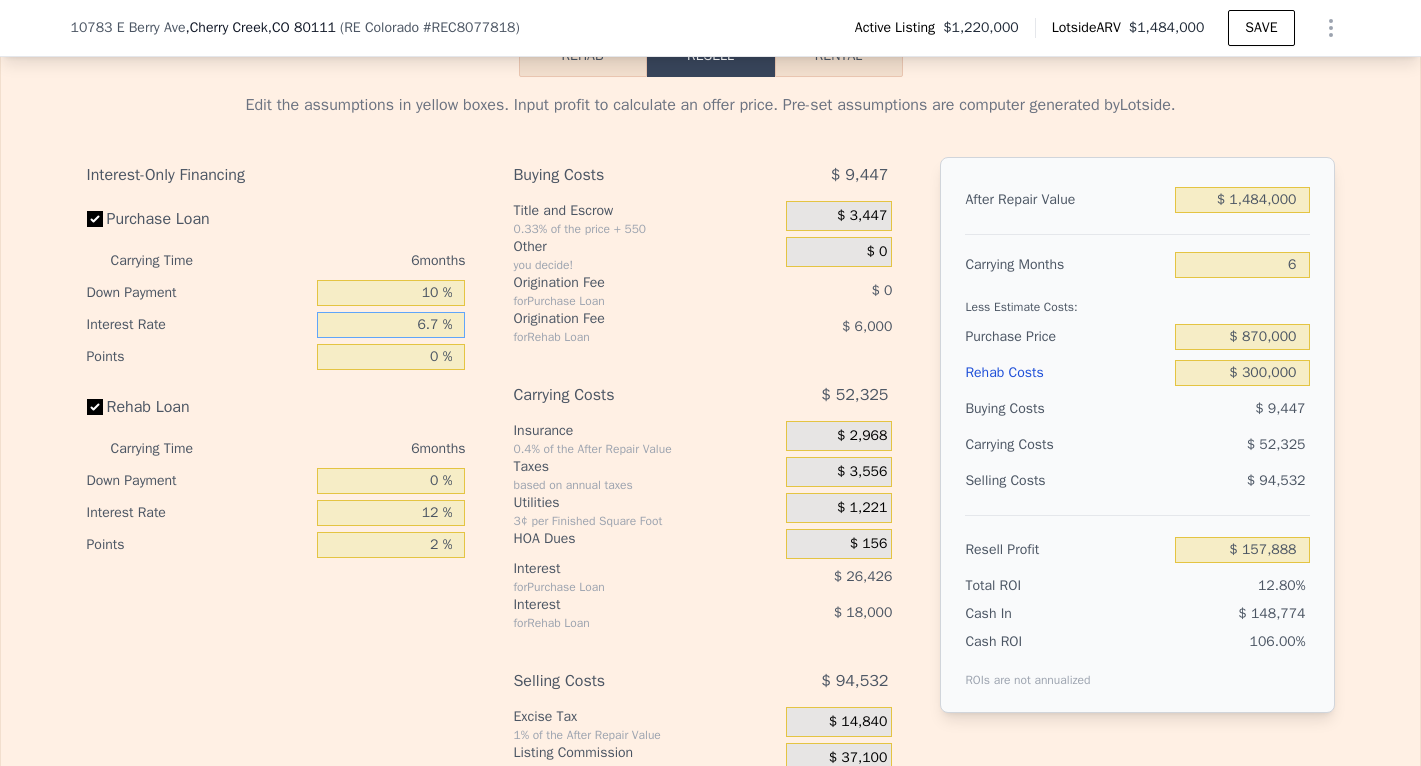 type on "6. %" 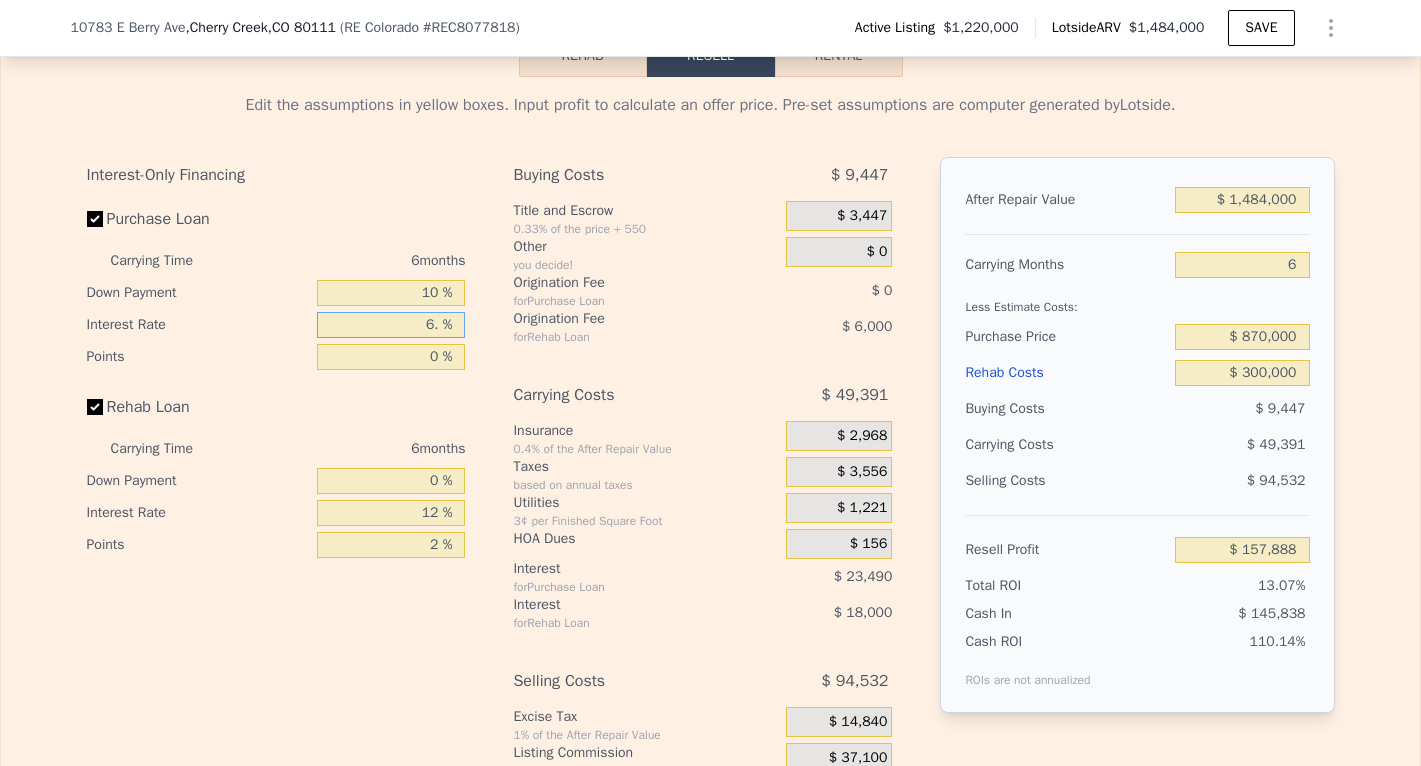 type on "$ 160,630" 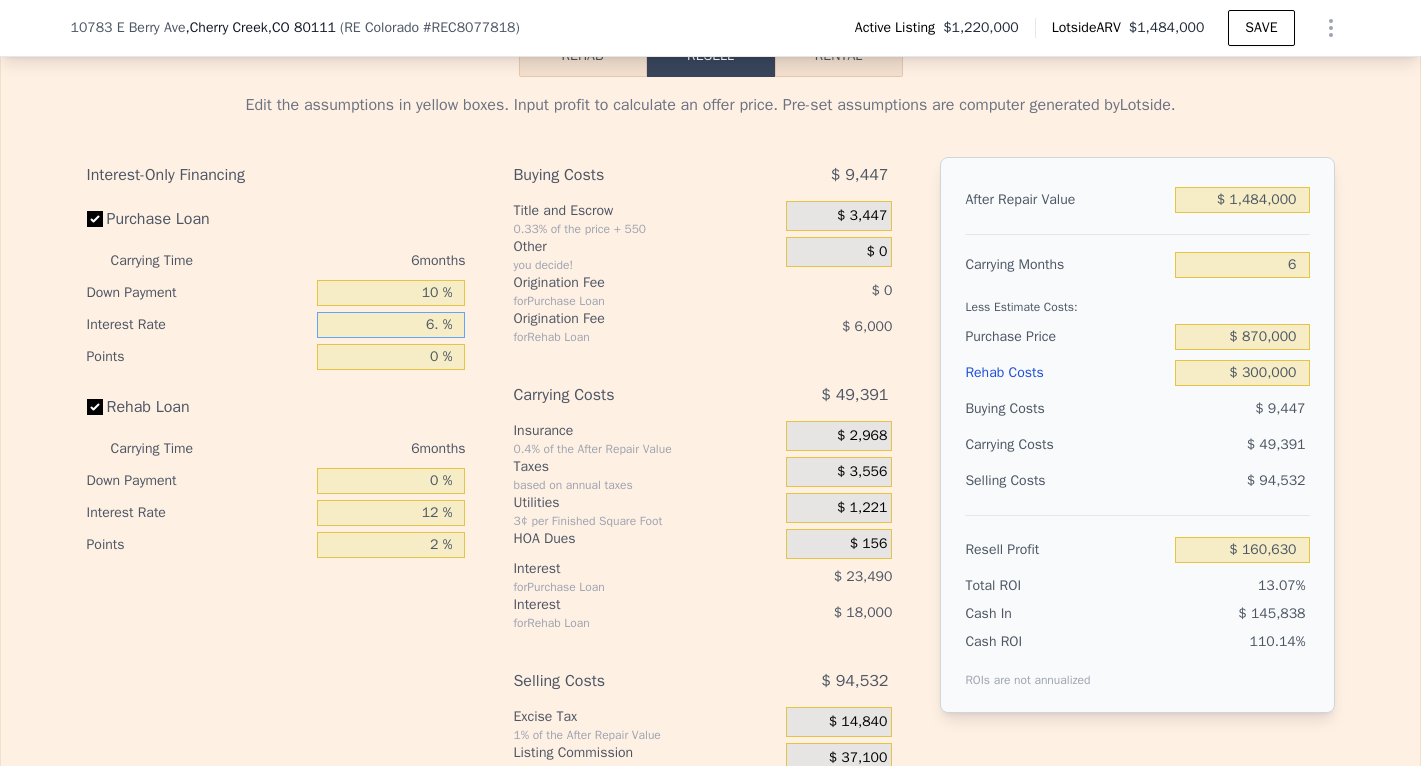 type on "6 %" 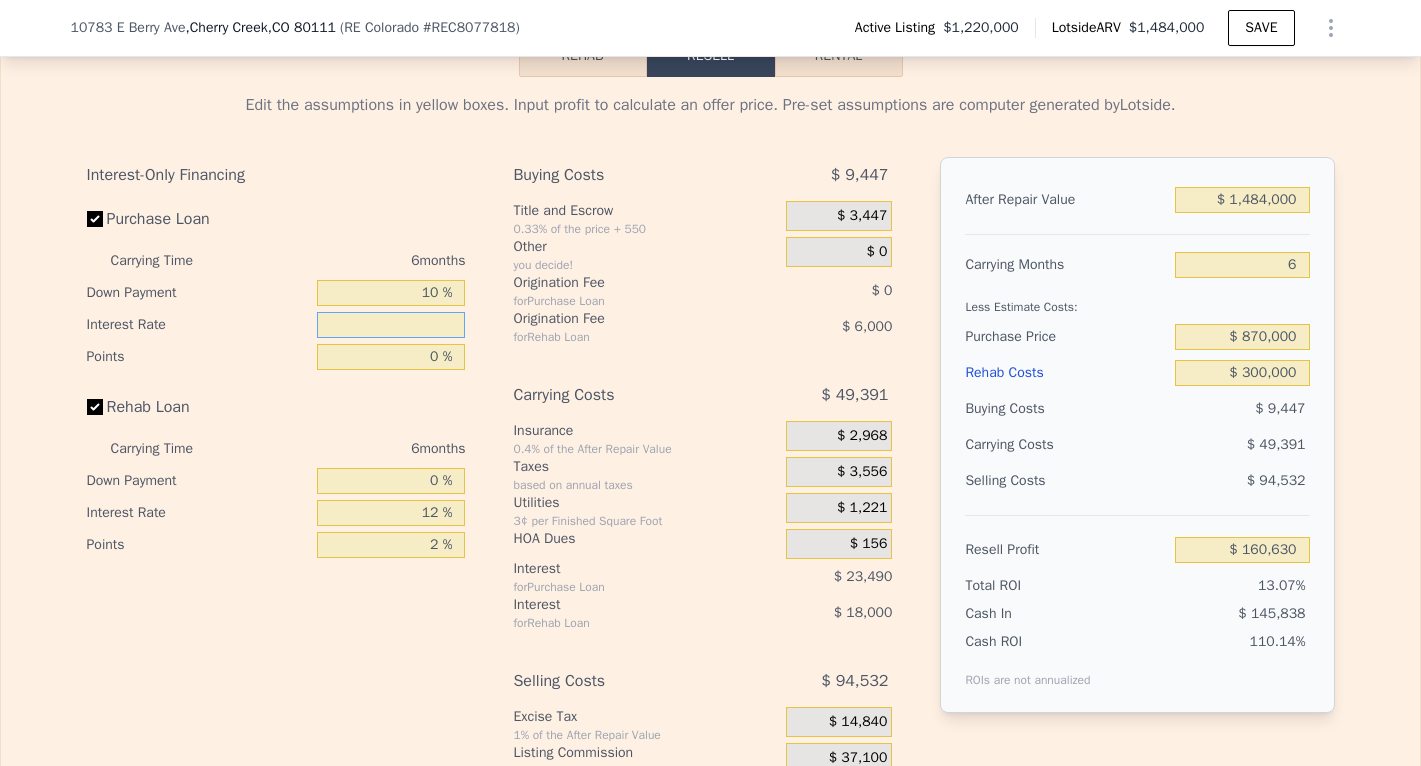 type on "1 %" 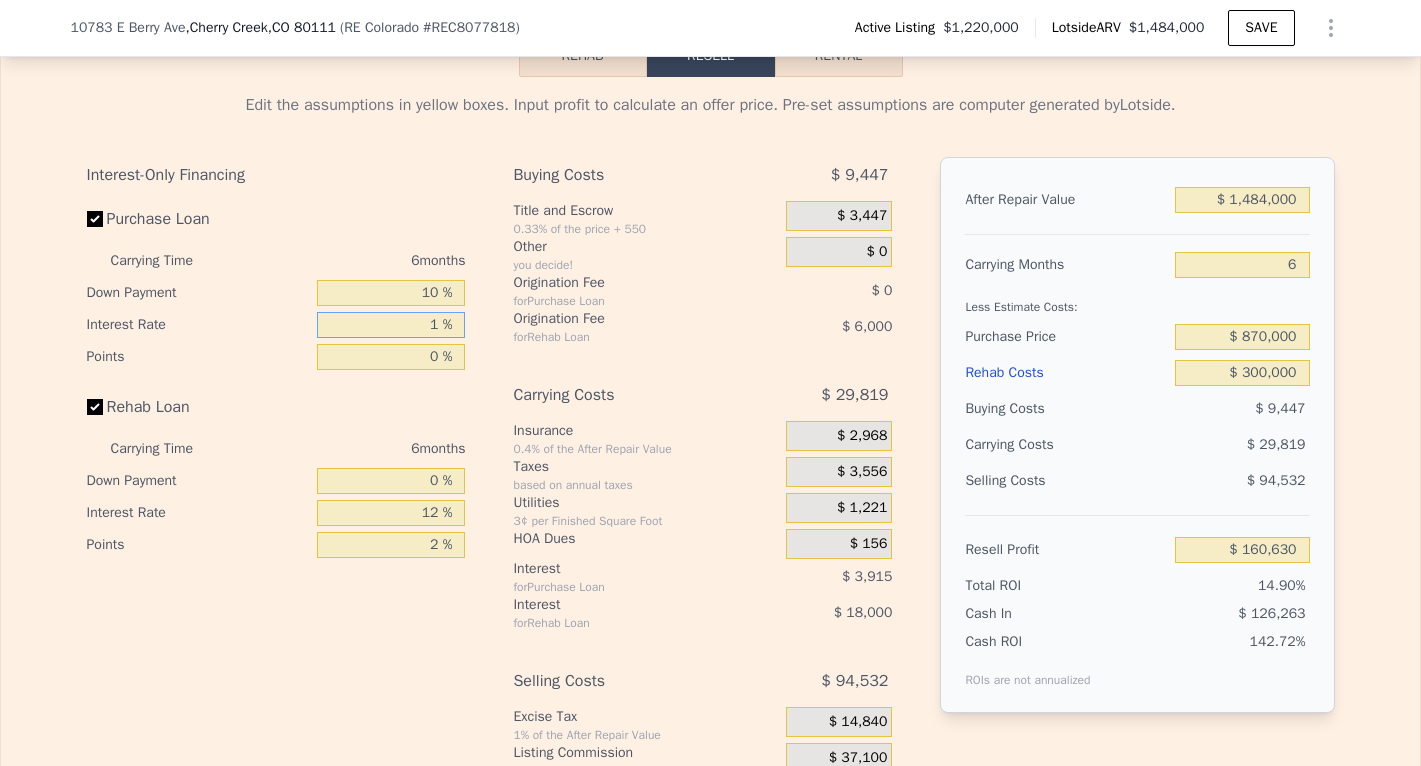type on "$ 180,202" 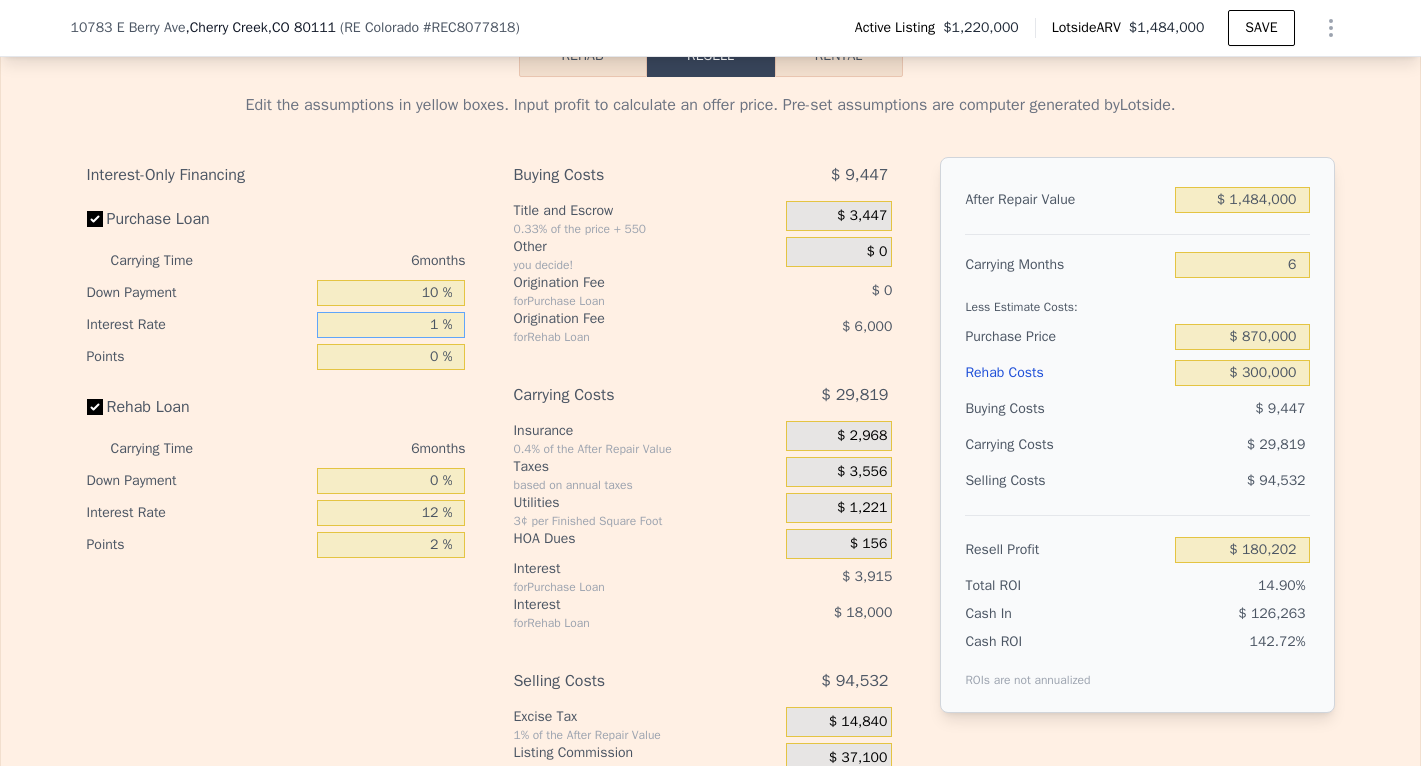 type on "12 %" 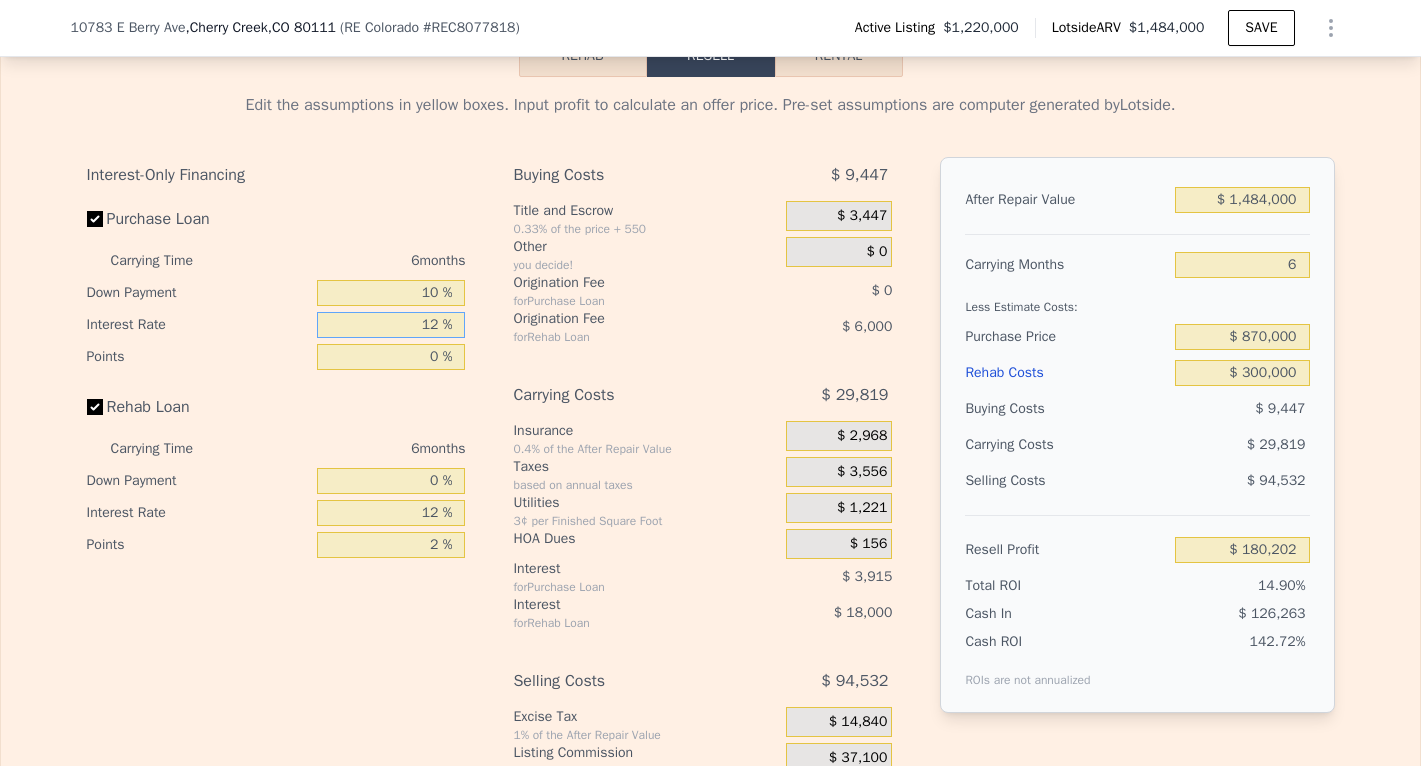 type on "$ 137,140" 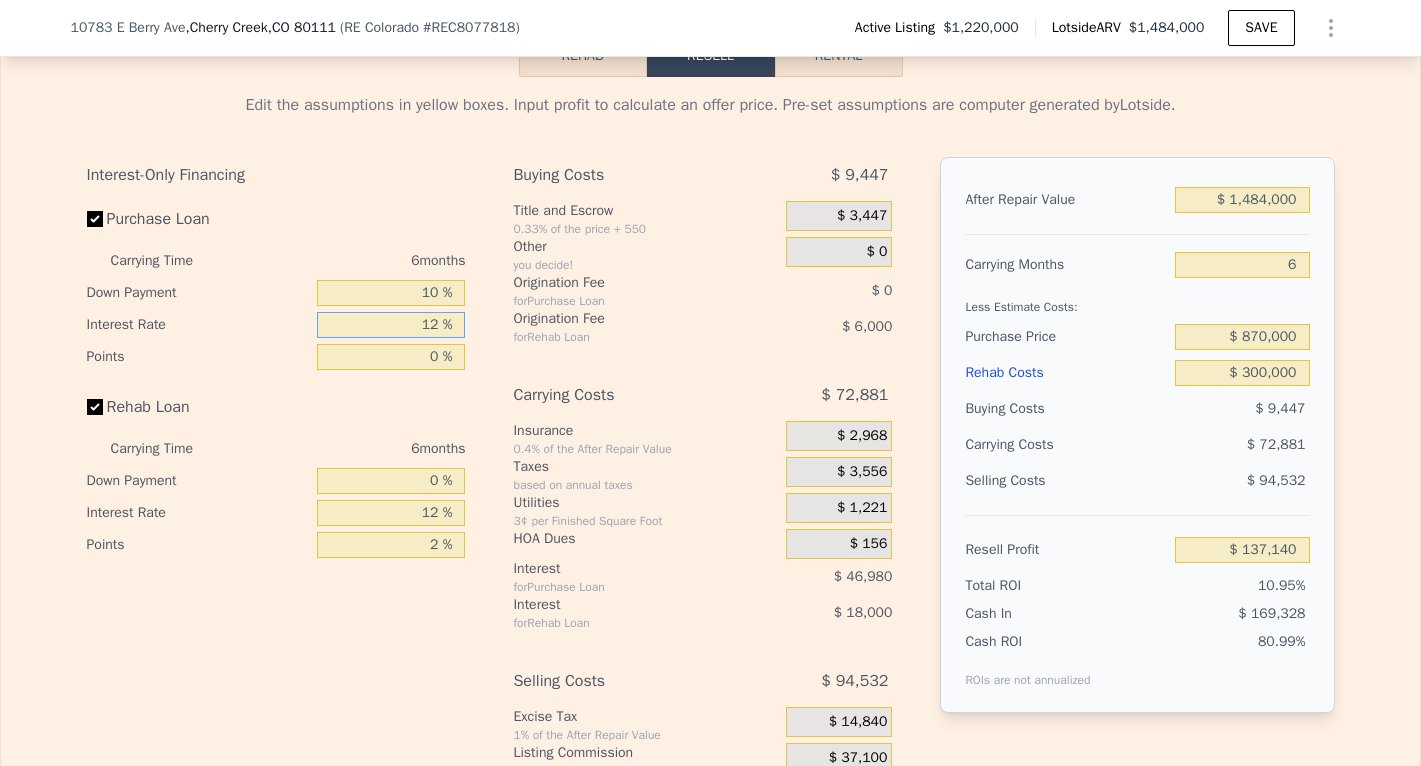 type on "12 %" 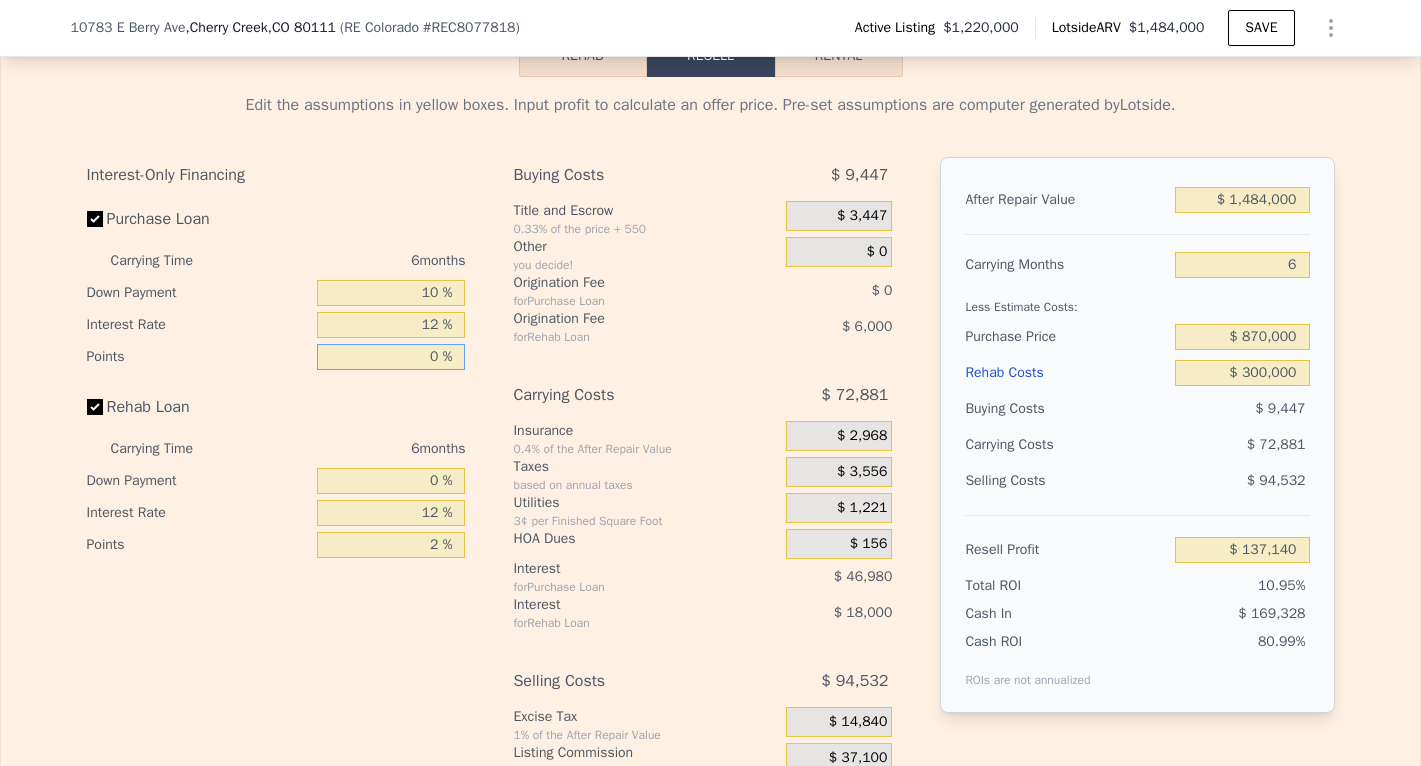 click on "0 %" at bounding box center (391, 357) 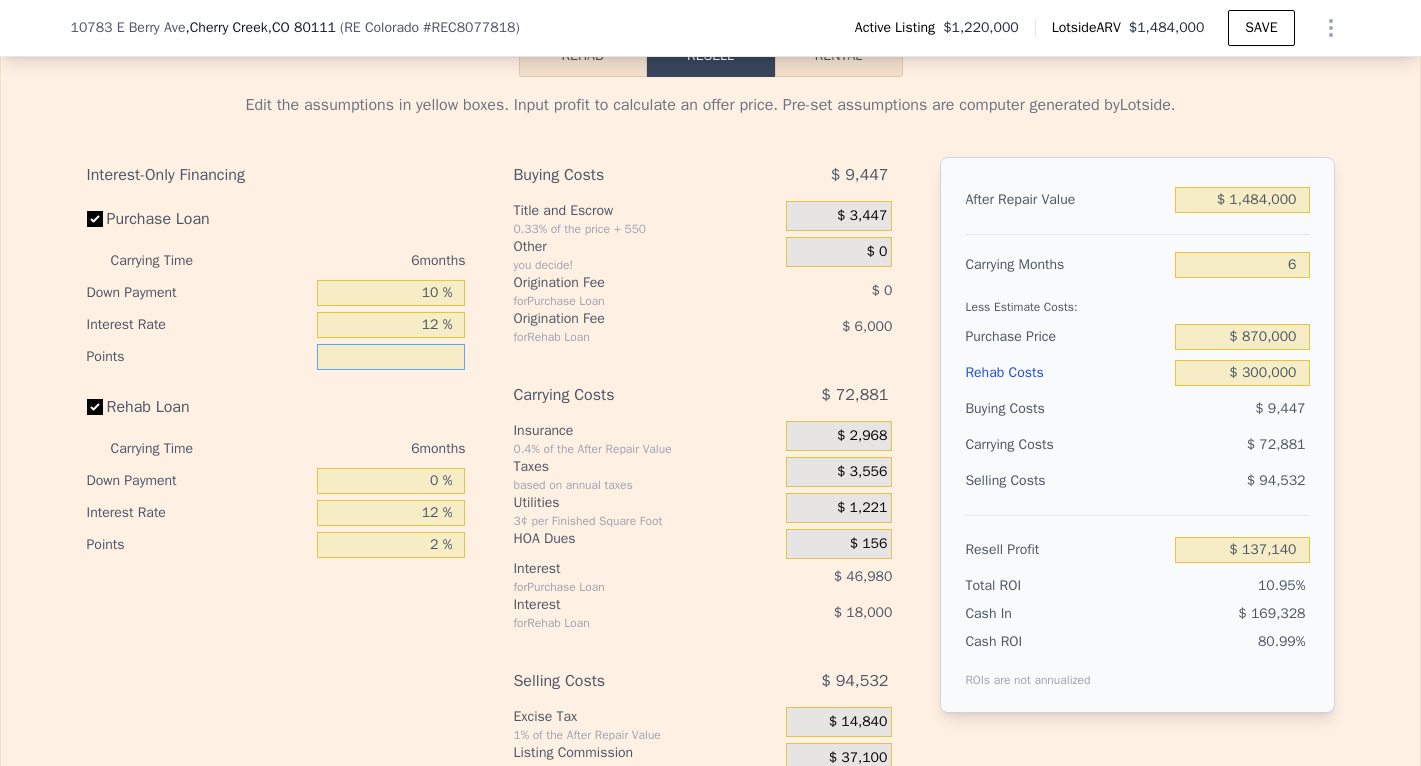 type on "1 %" 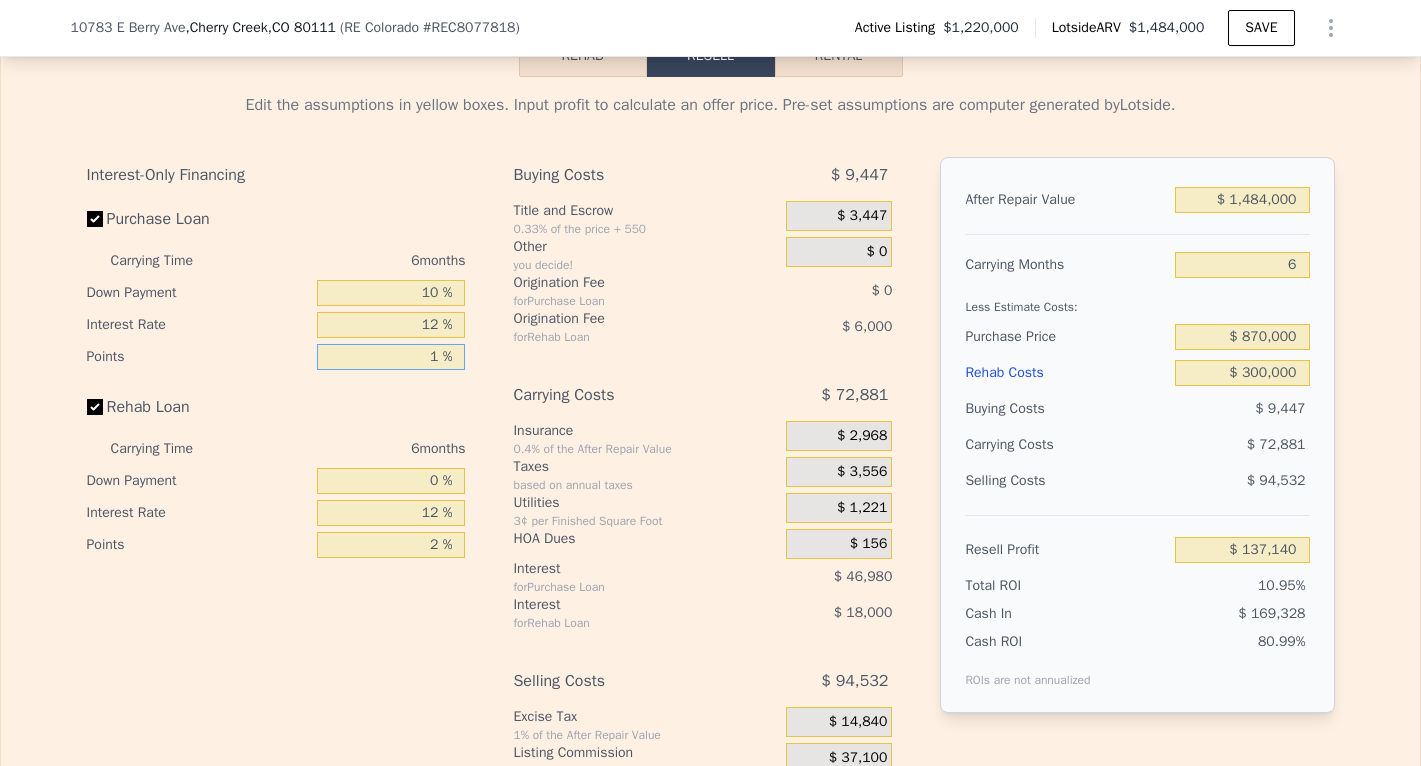type on "$ 129,310" 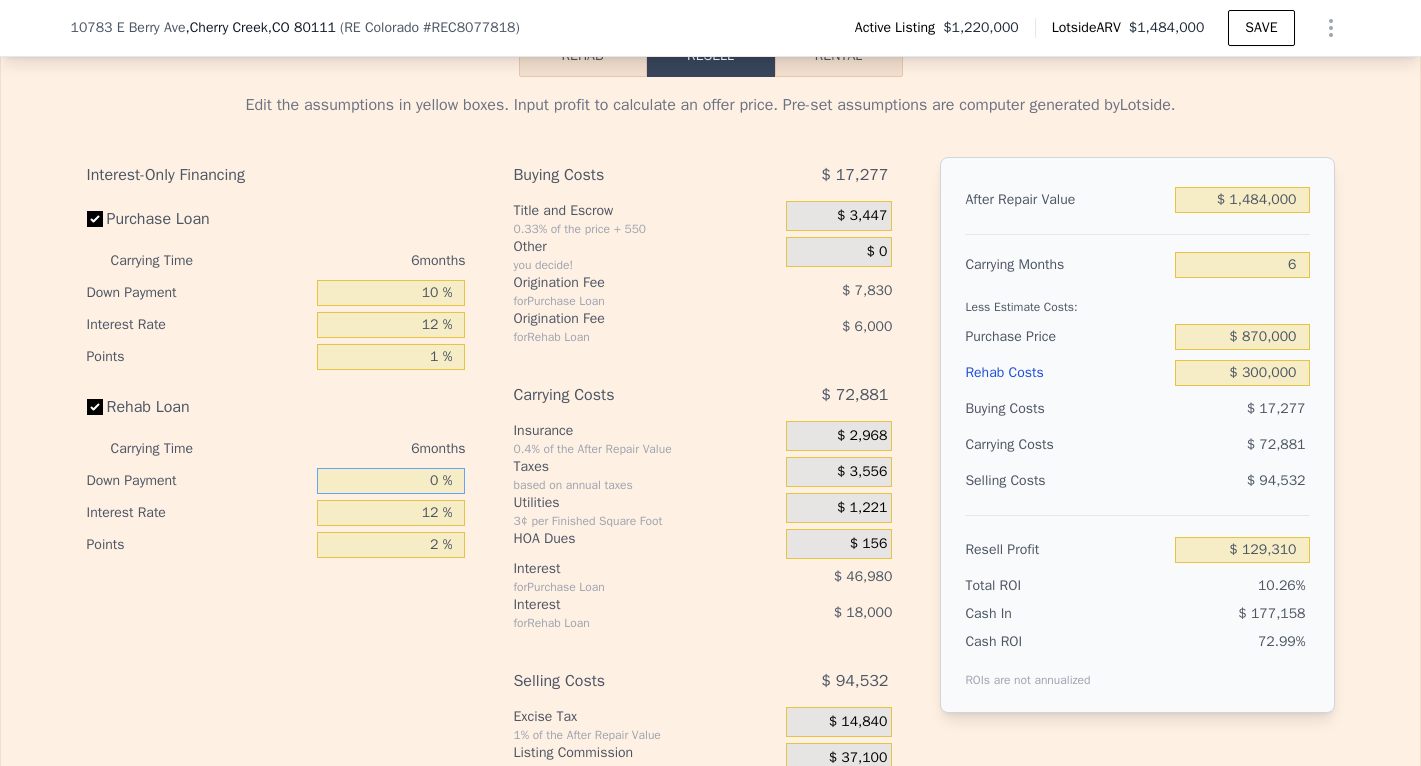 click on "0 %" at bounding box center (391, 481) 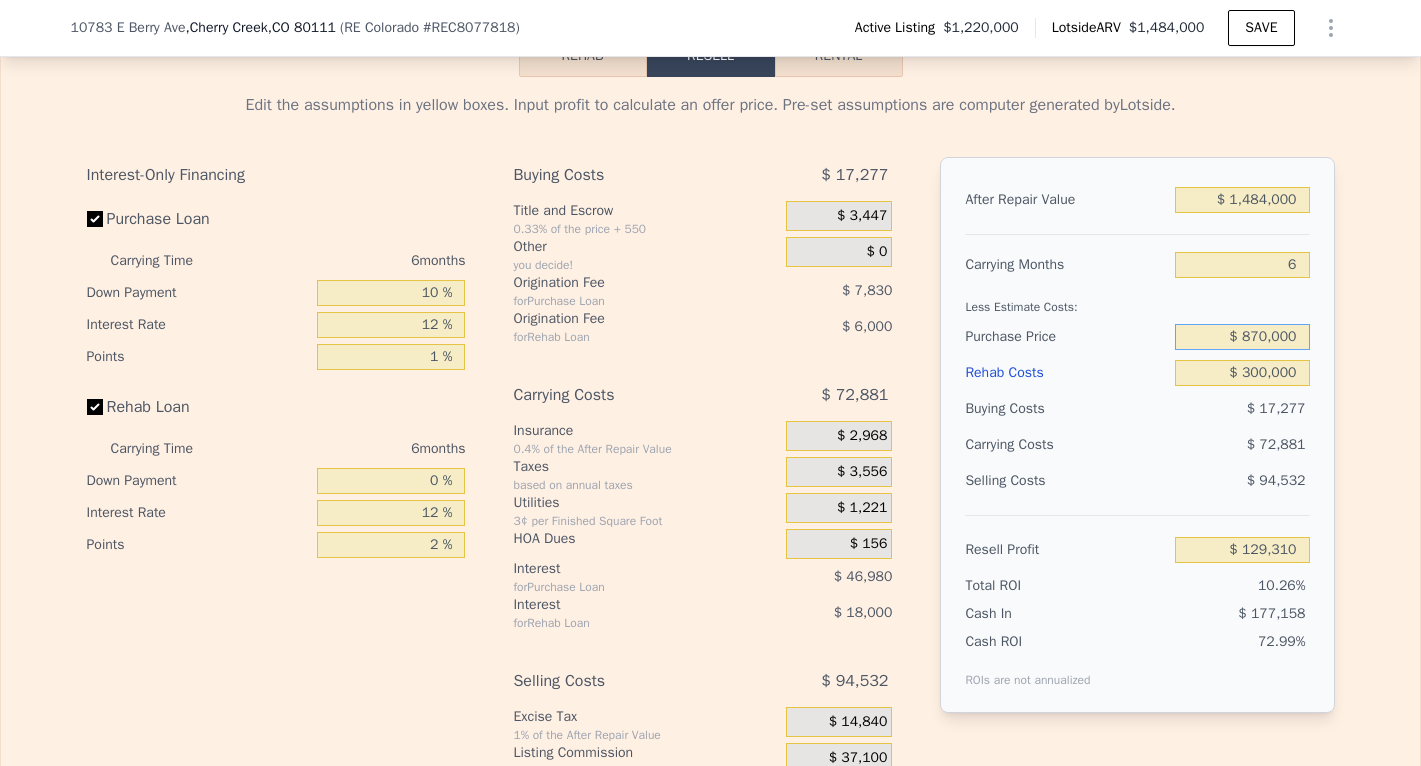 click on "$ 870,000" at bounding box center (1242, 337) 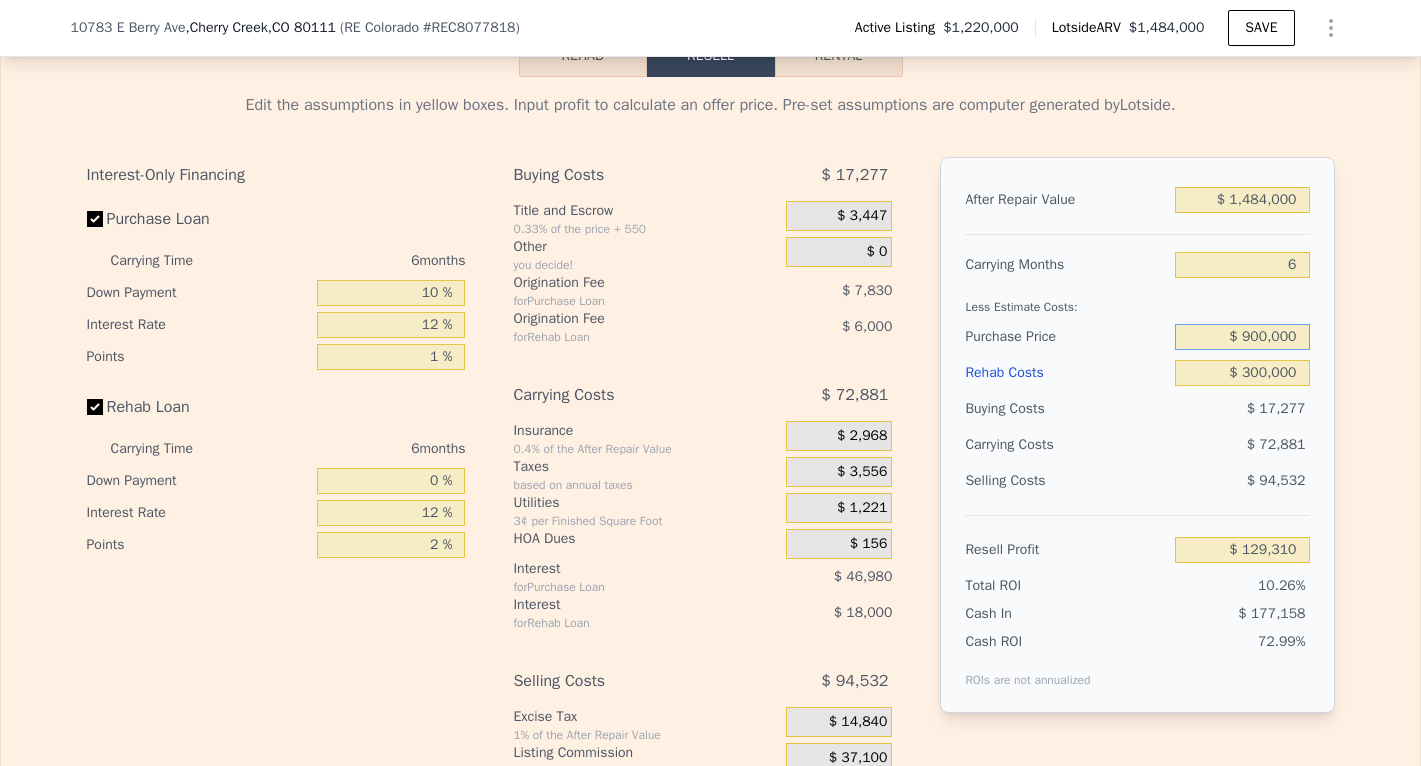 type on "$ 900,000" 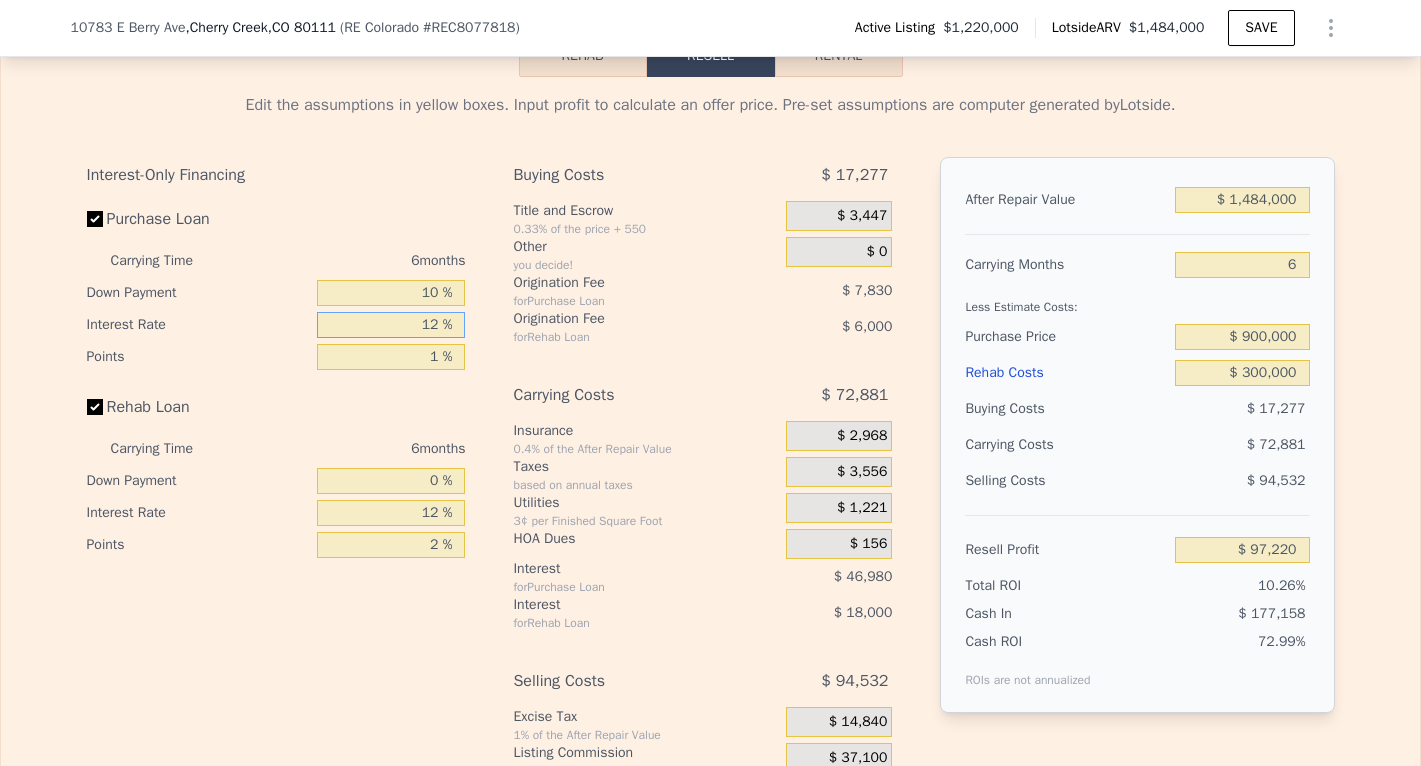 type on "$ 97,320" 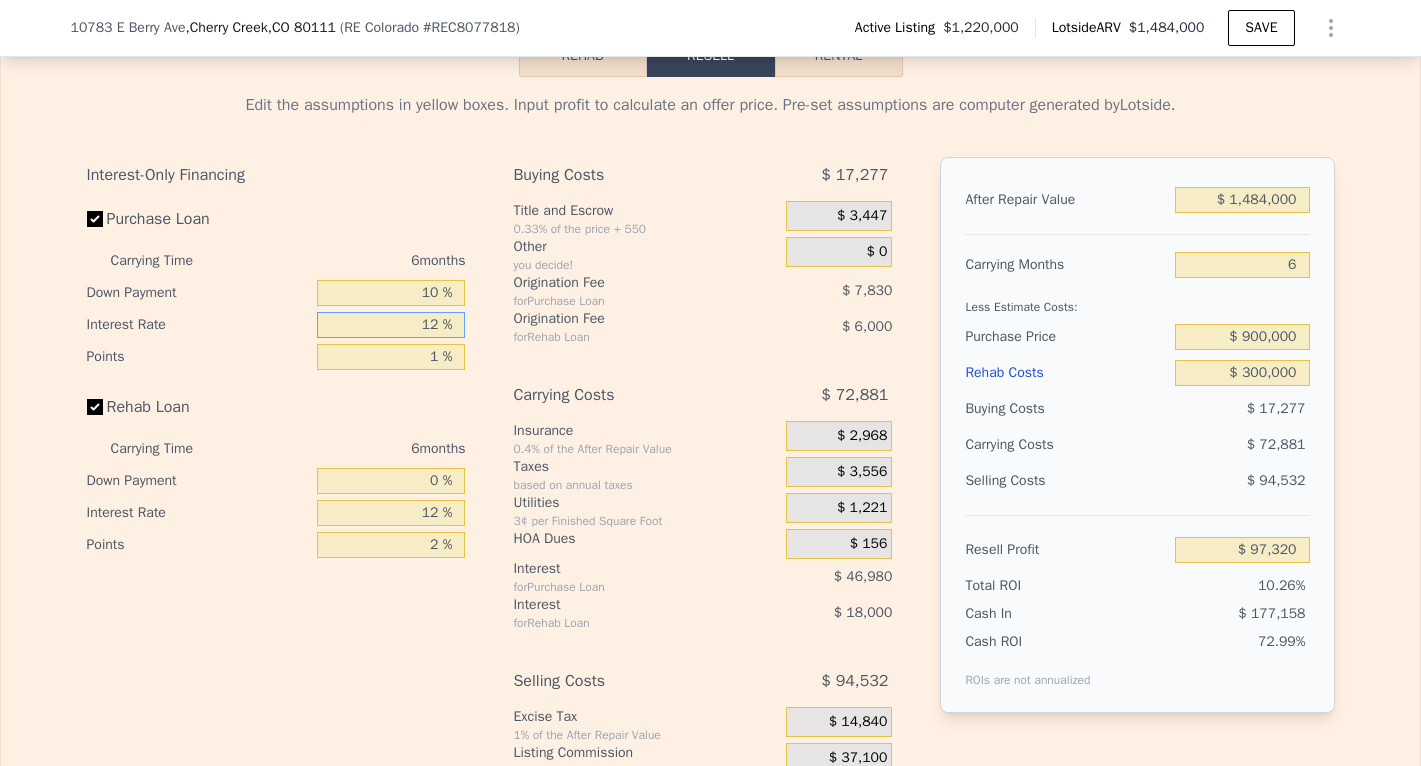click on "12 %" at bounding box center (391, 325) 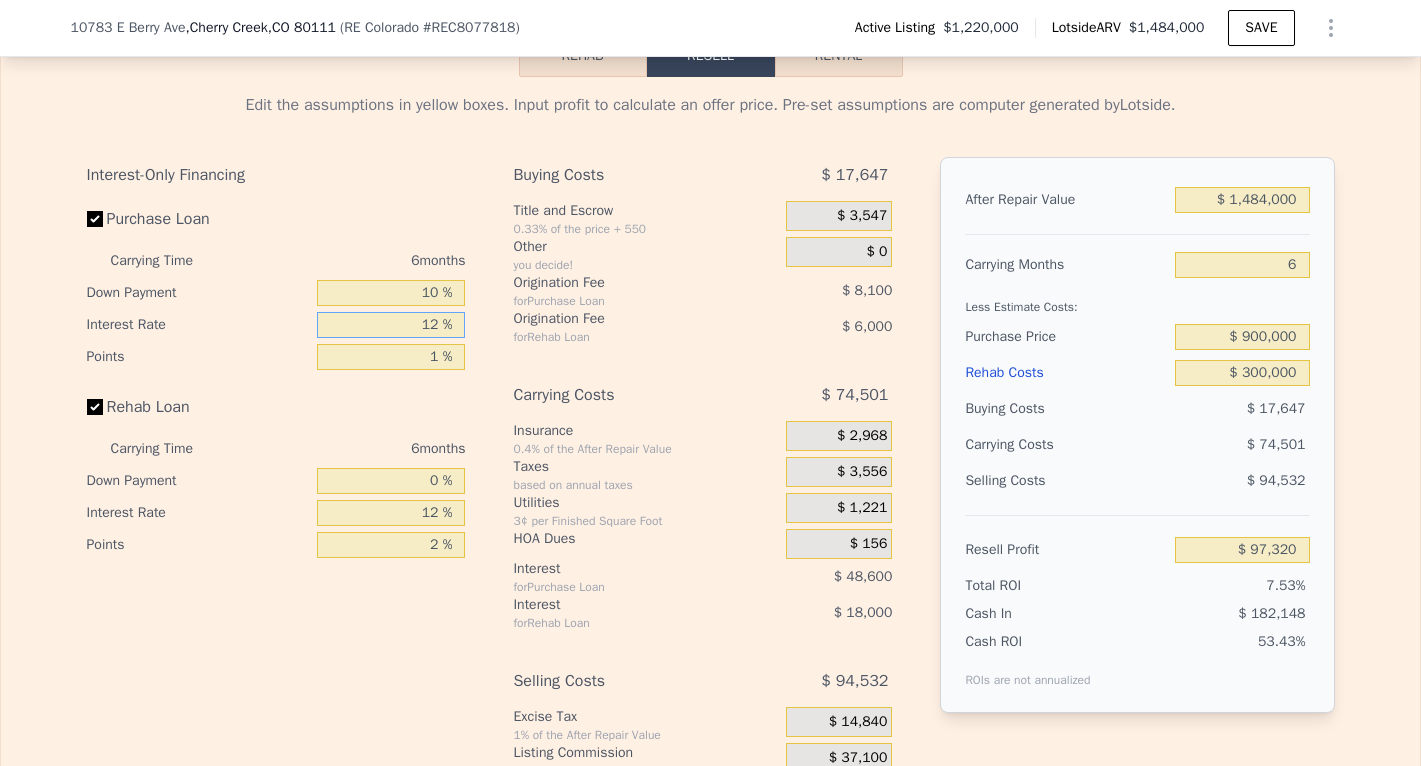 type on "1 %" 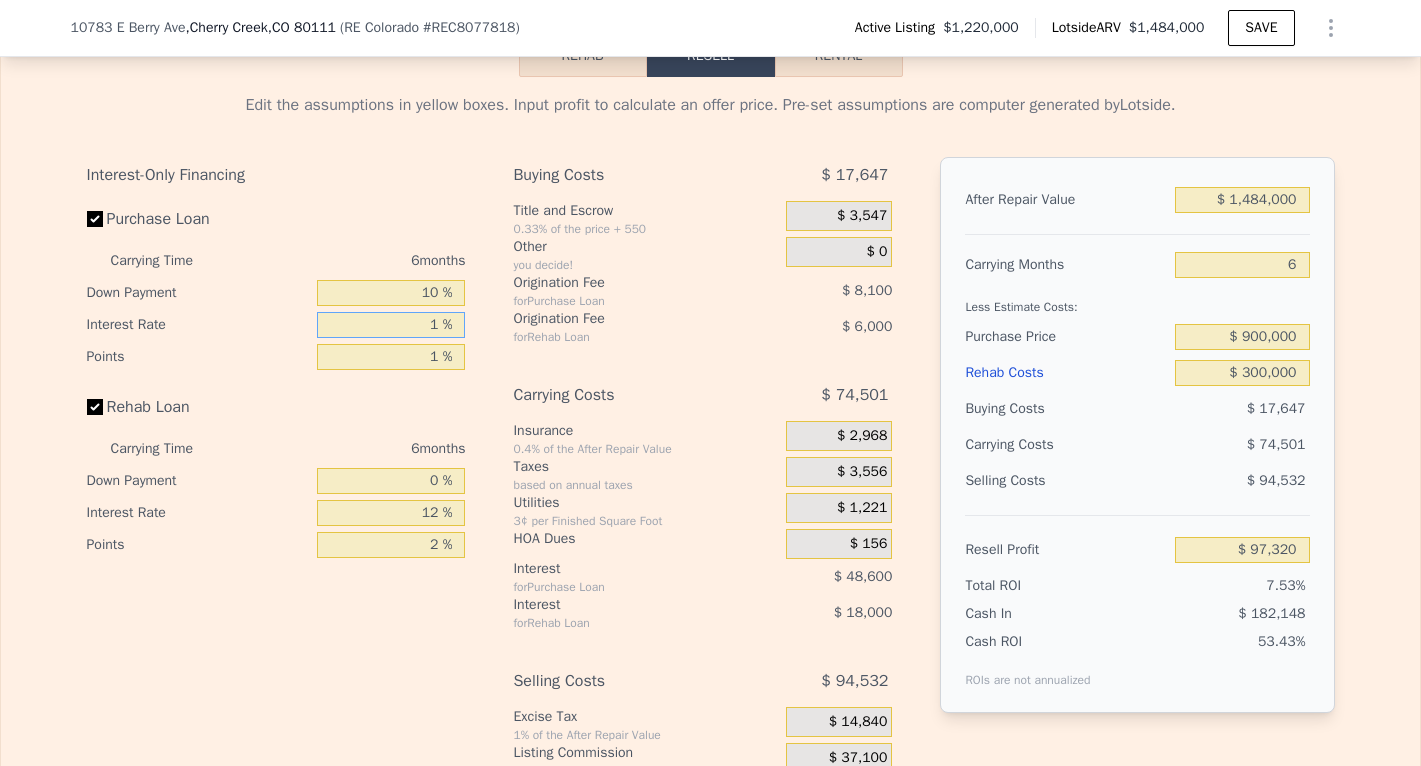 type on "$ 141,870" 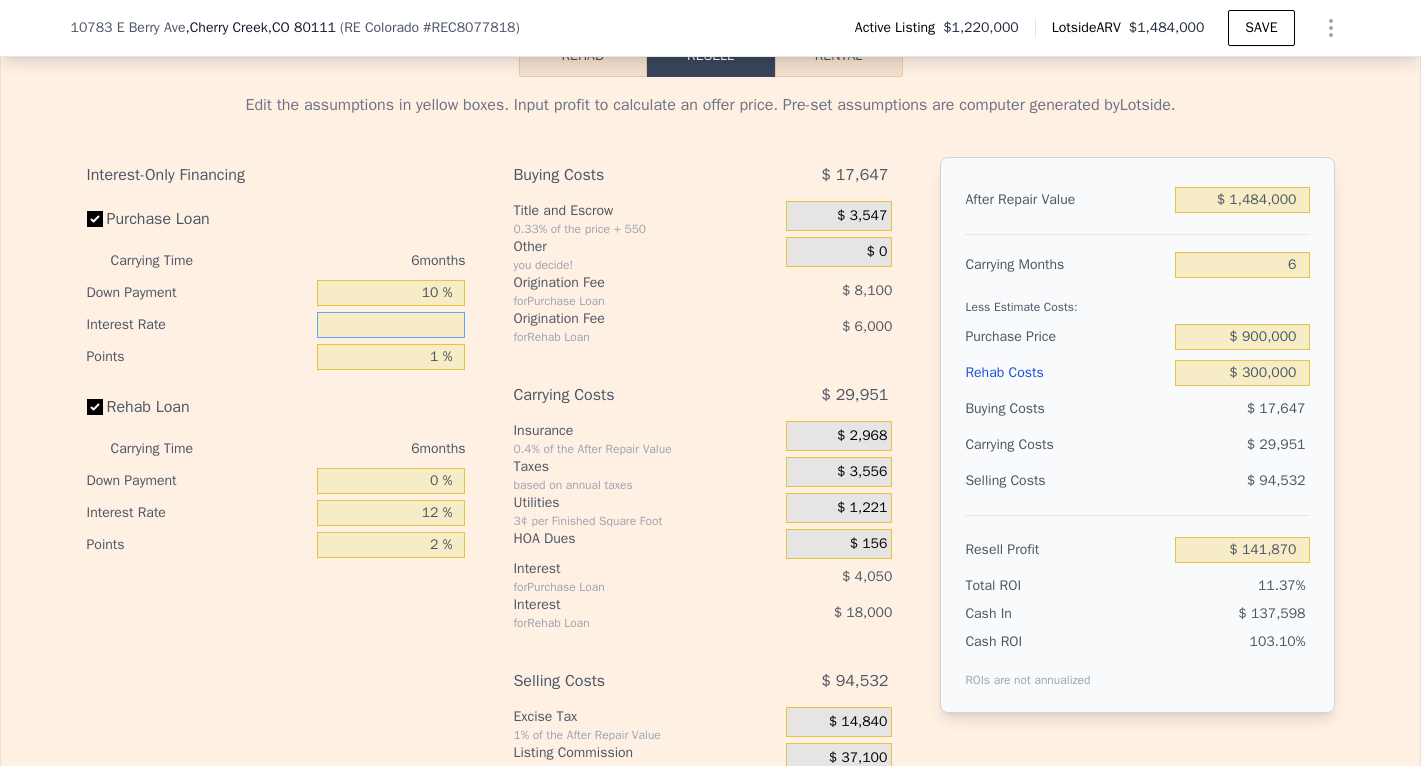 type on "6 %" 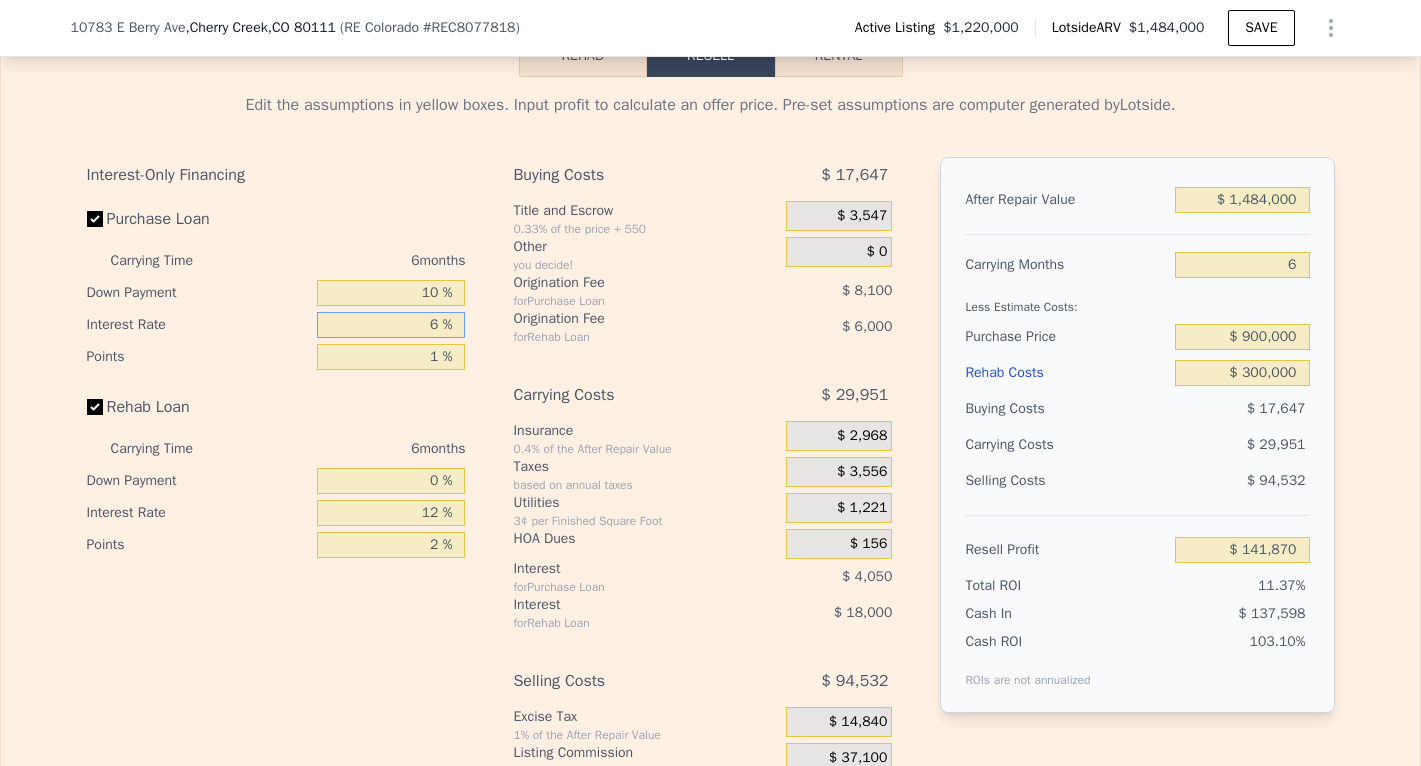type on "$ 121,620" 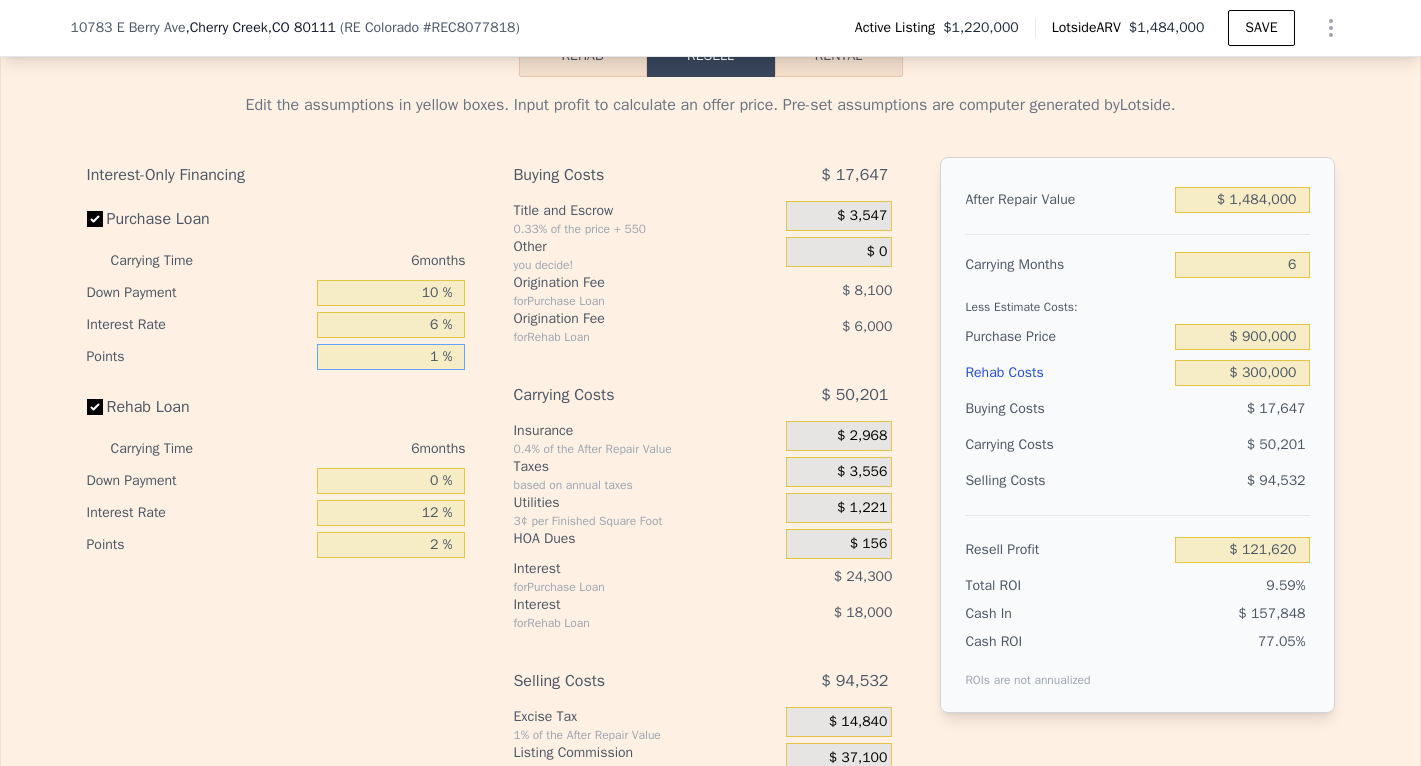 click on "1 %" at bounding box center (391, 357) 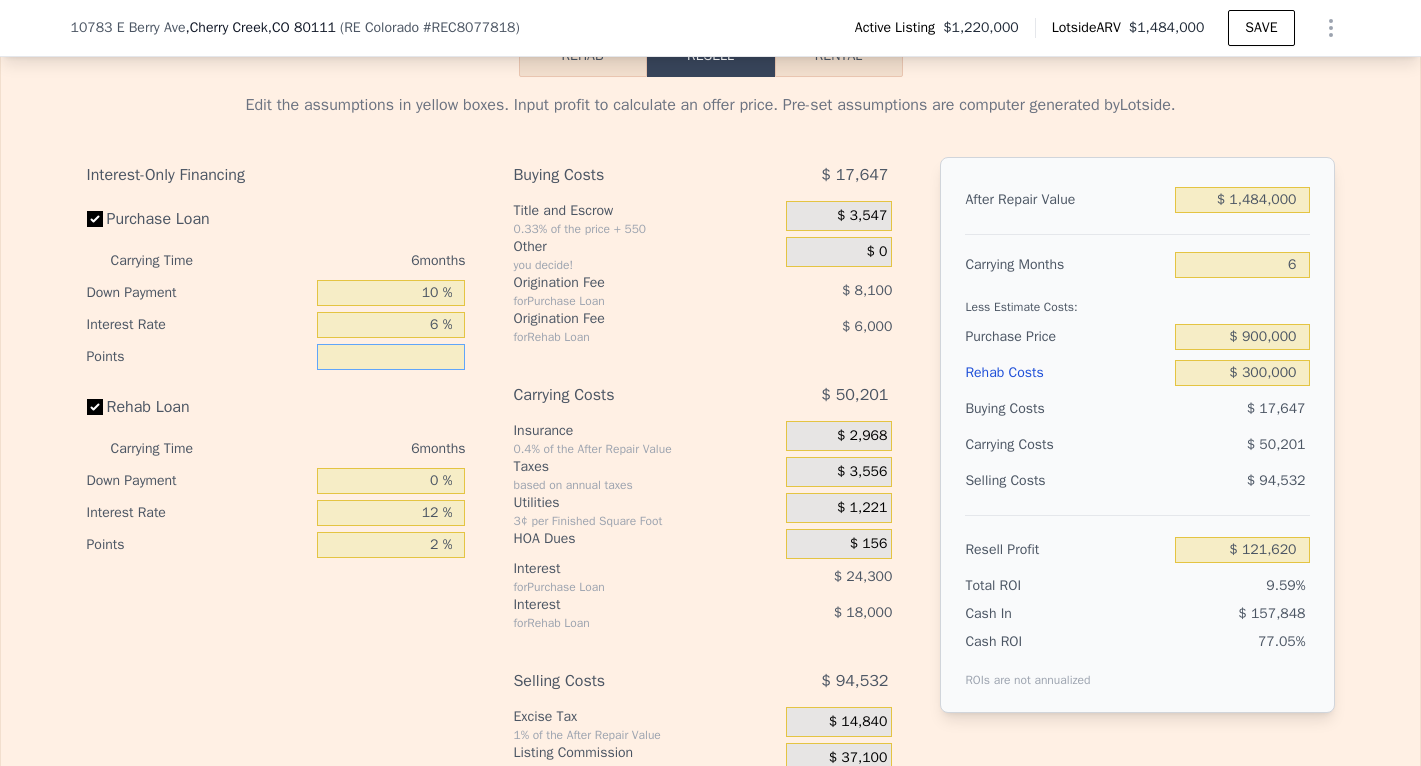 type on "0 %" 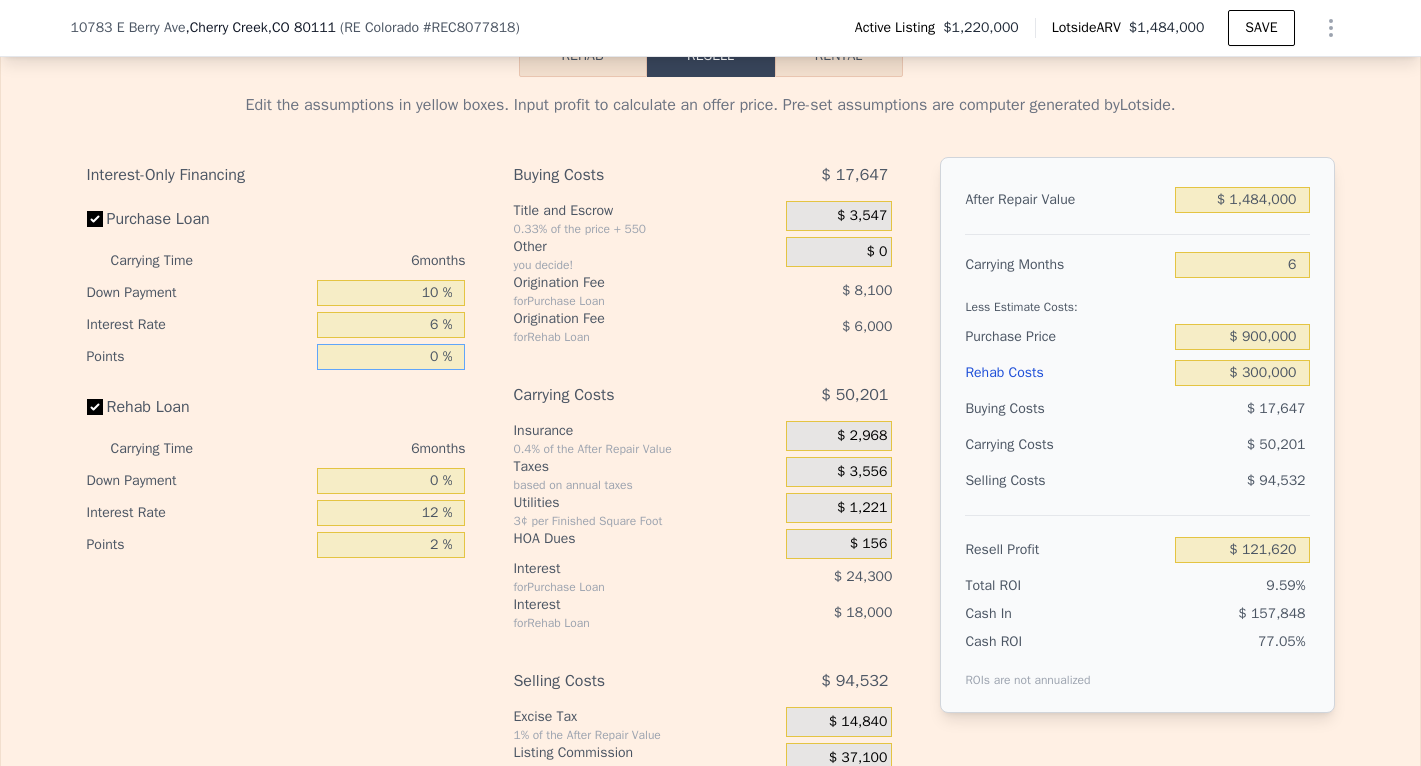 type on "$ 129,720" 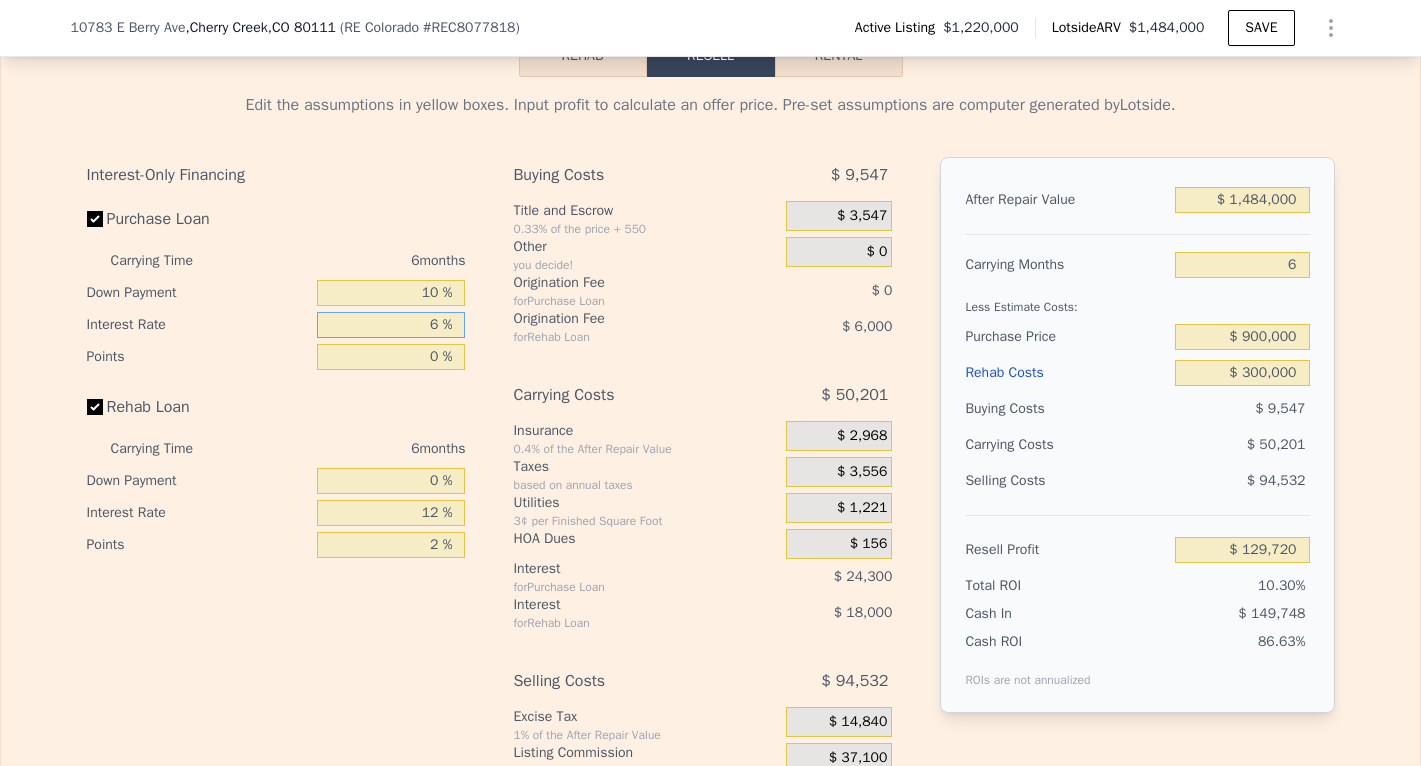 click on "6 %" at bounding box center (391, 325) 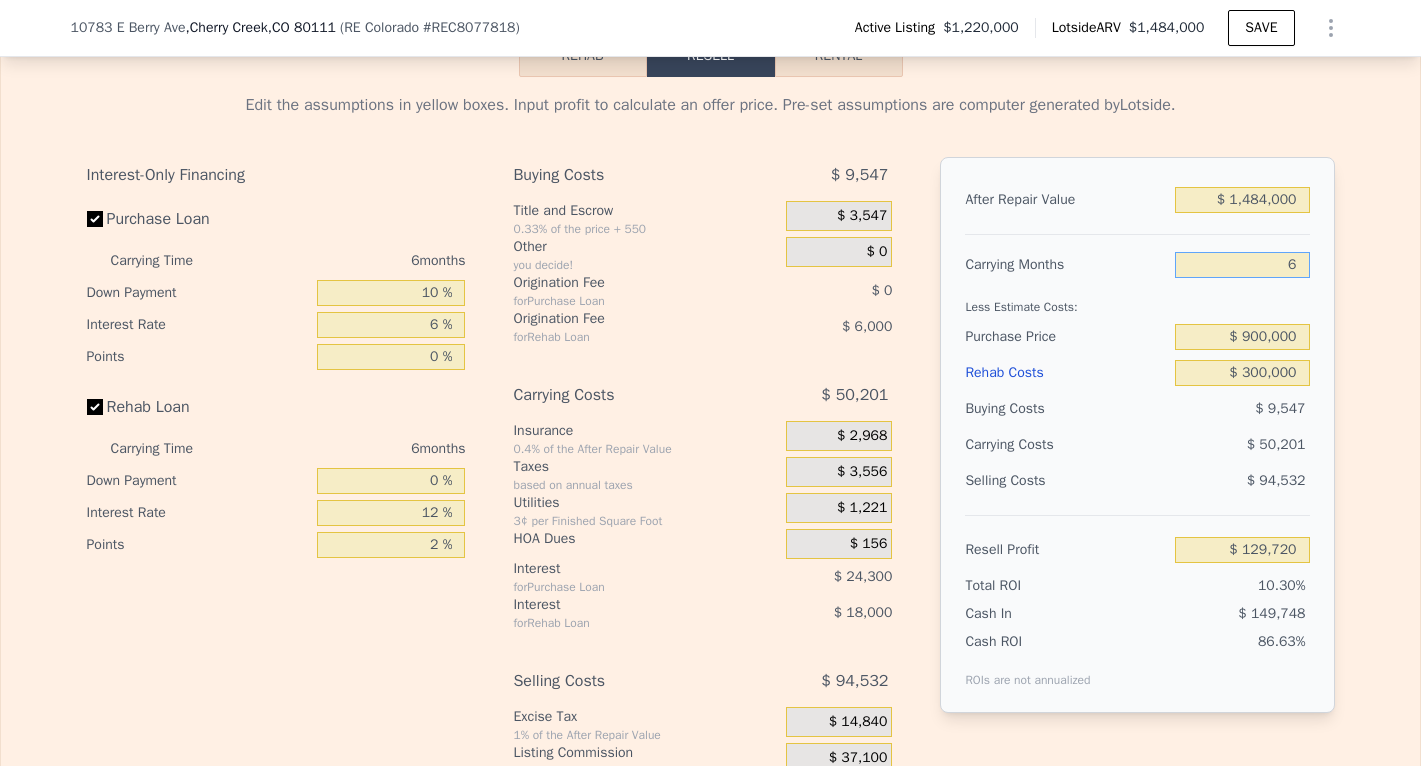 click on "6" at bounding box center (1242, 265) 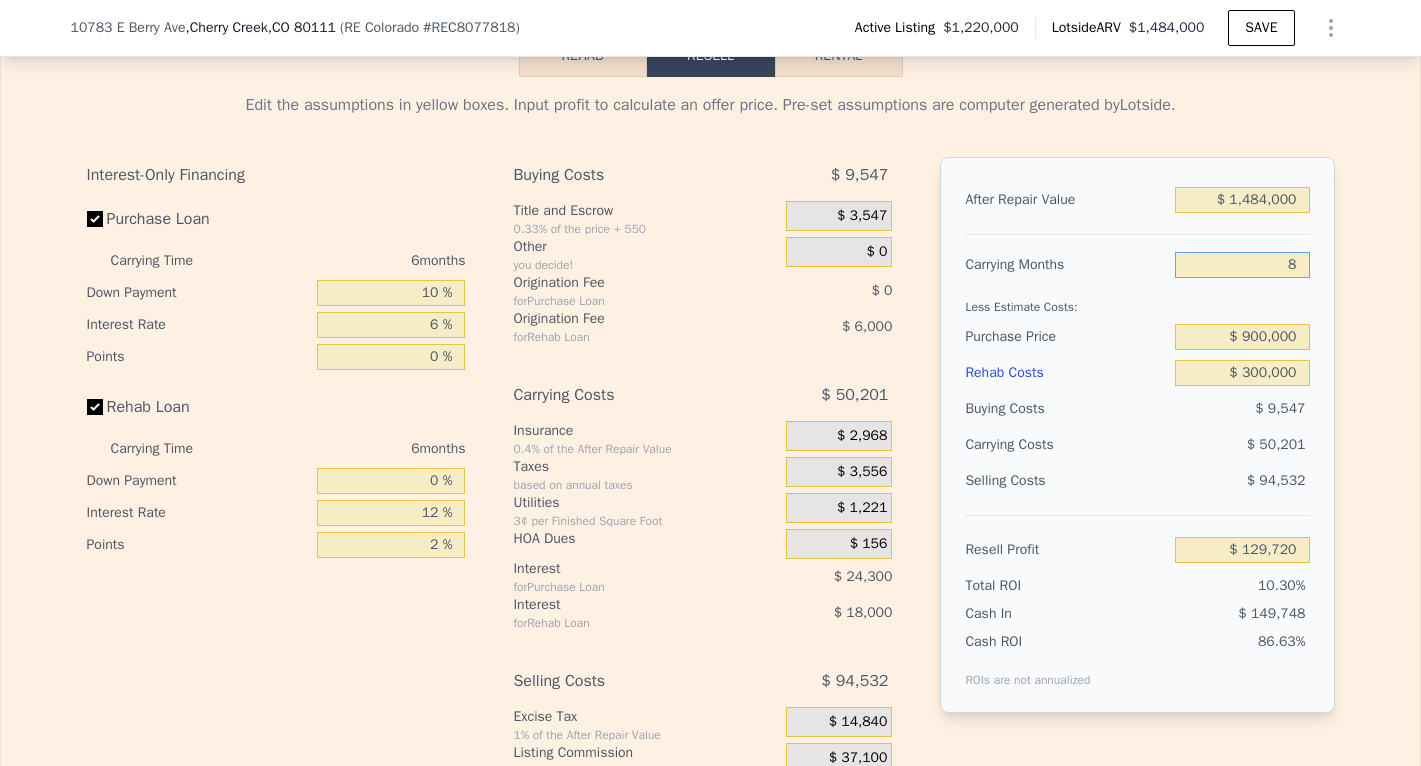 type on "$ 112,987" 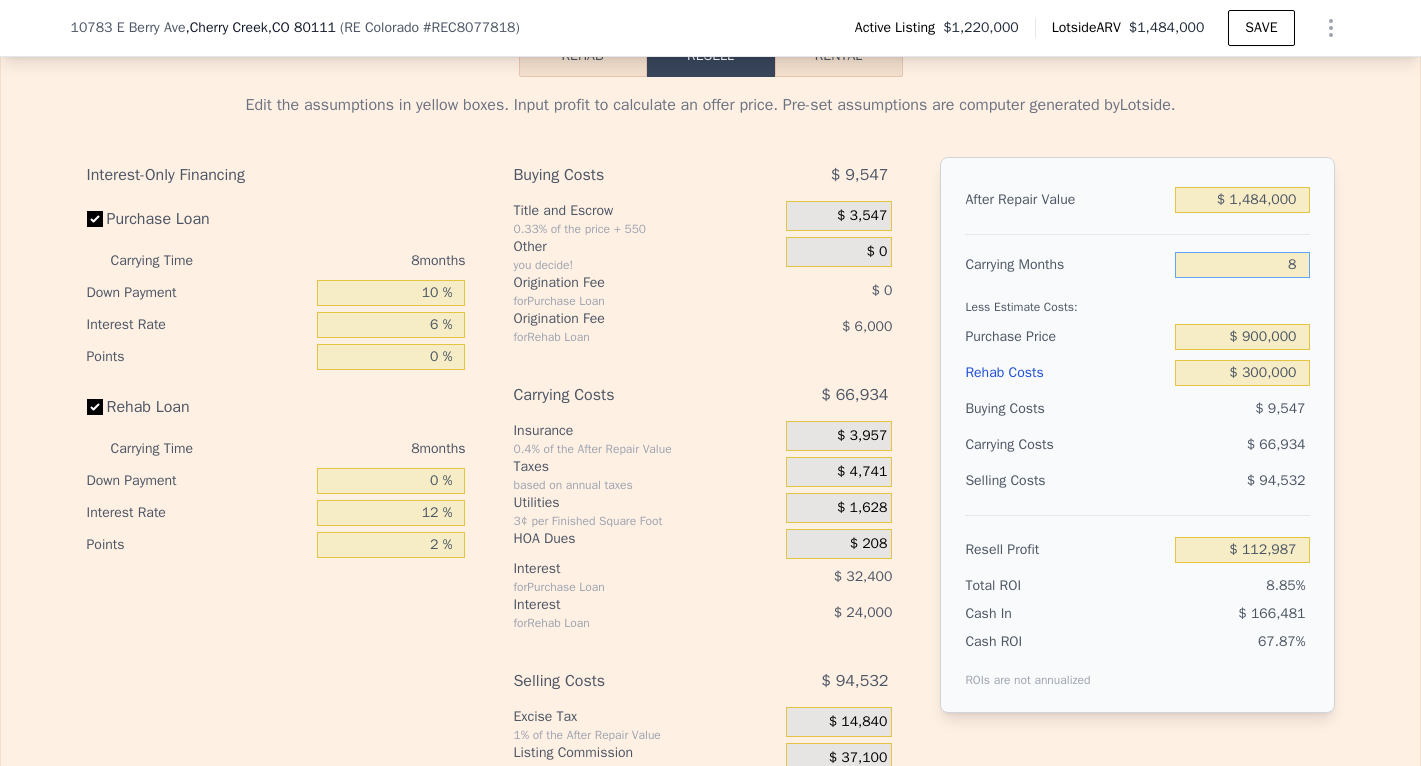 click on "8" at bounding box center [1242, 265] 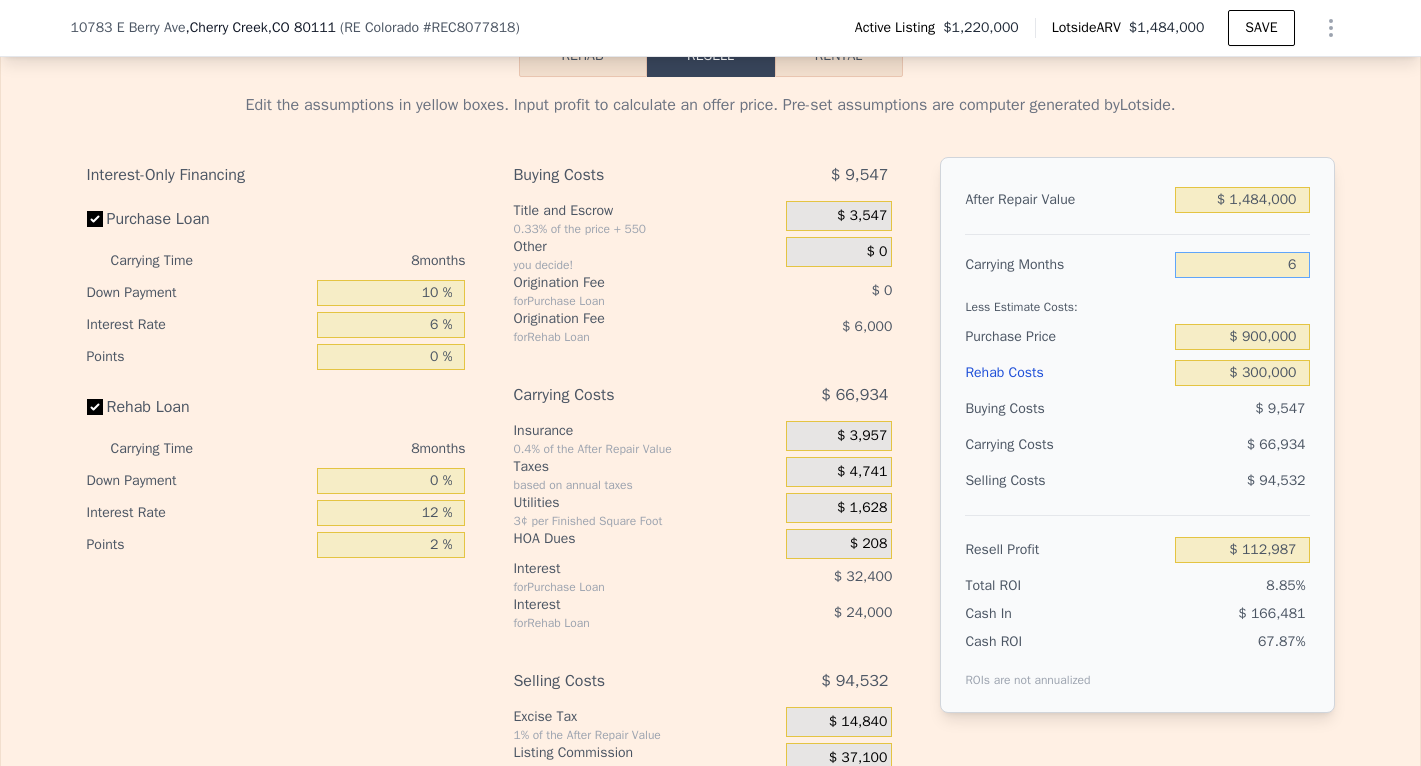 type on "$ 129,720" 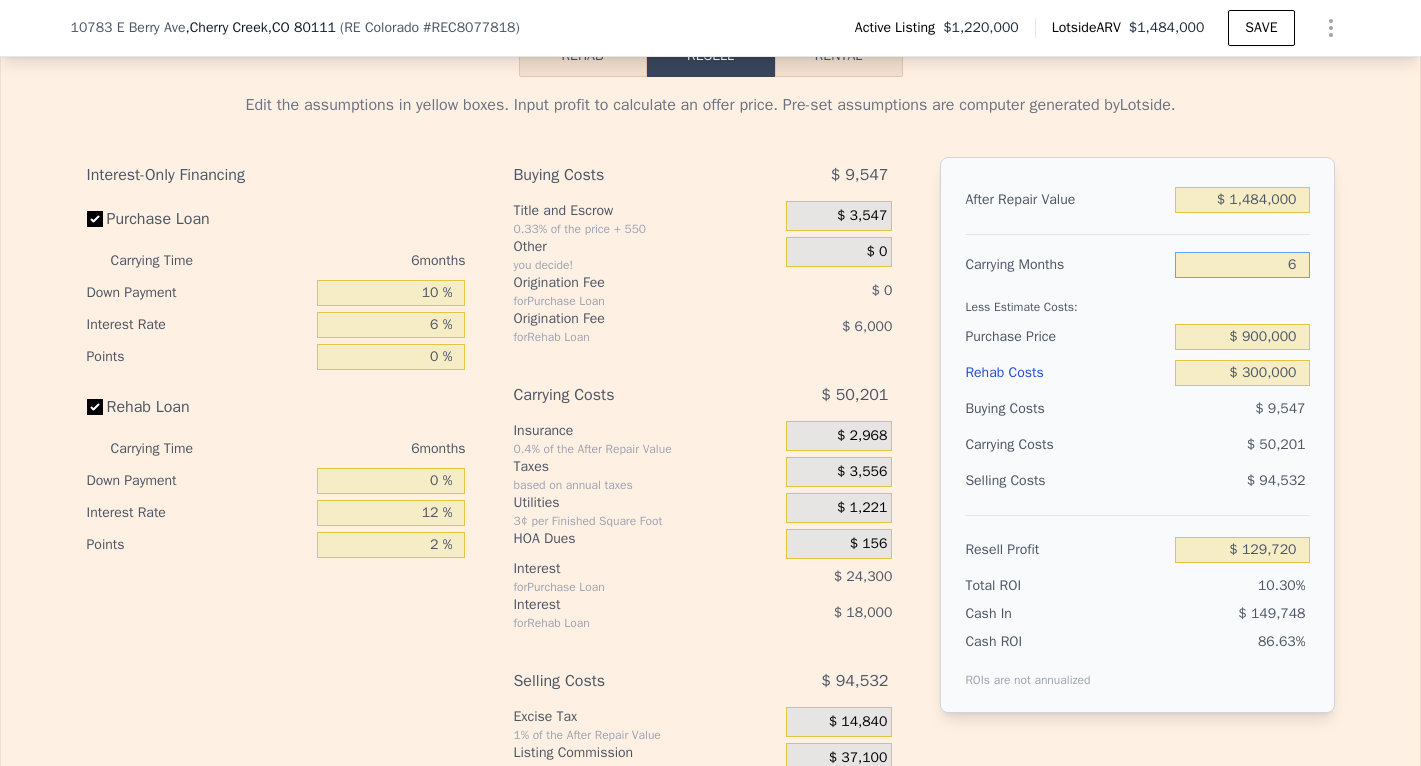 type on "6" 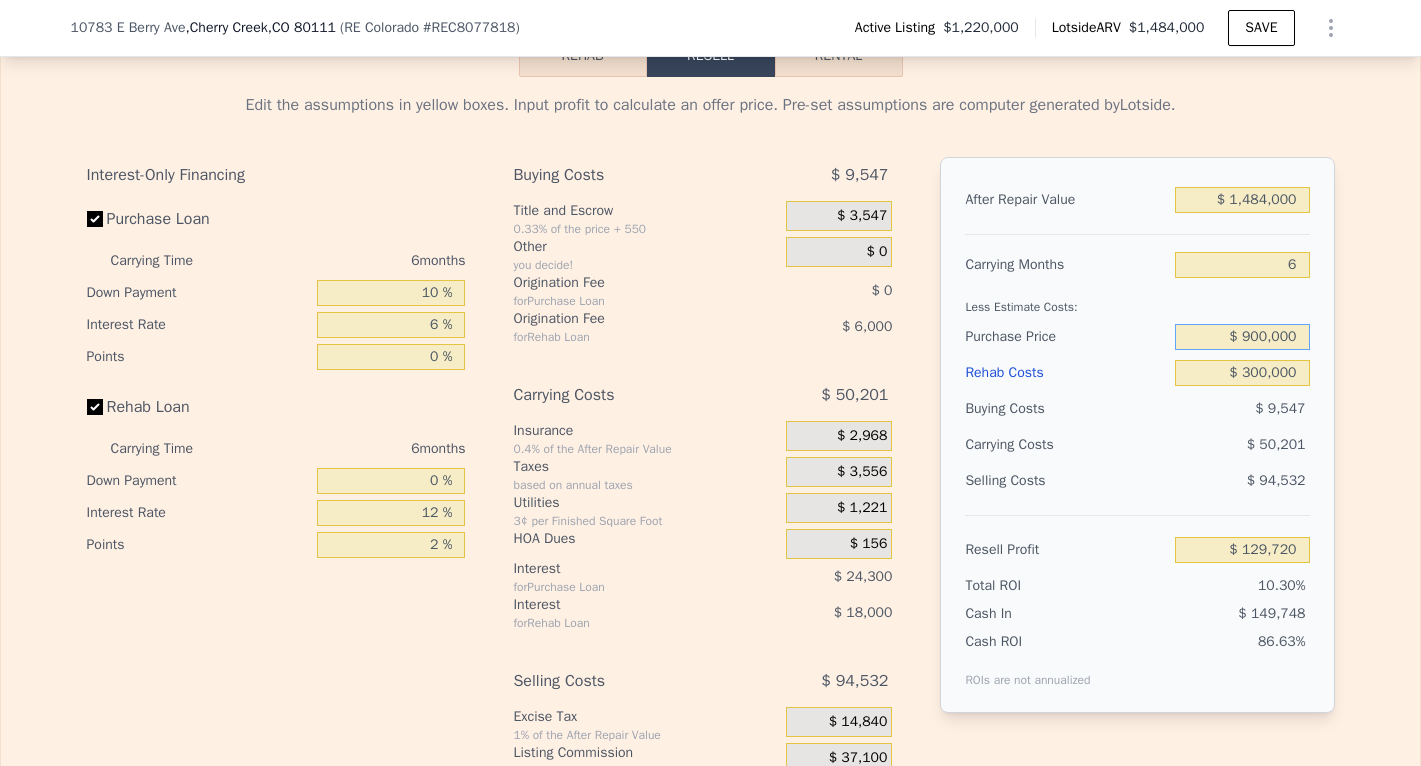 click on "$ 900,000" at bounding box center (1242, 337) 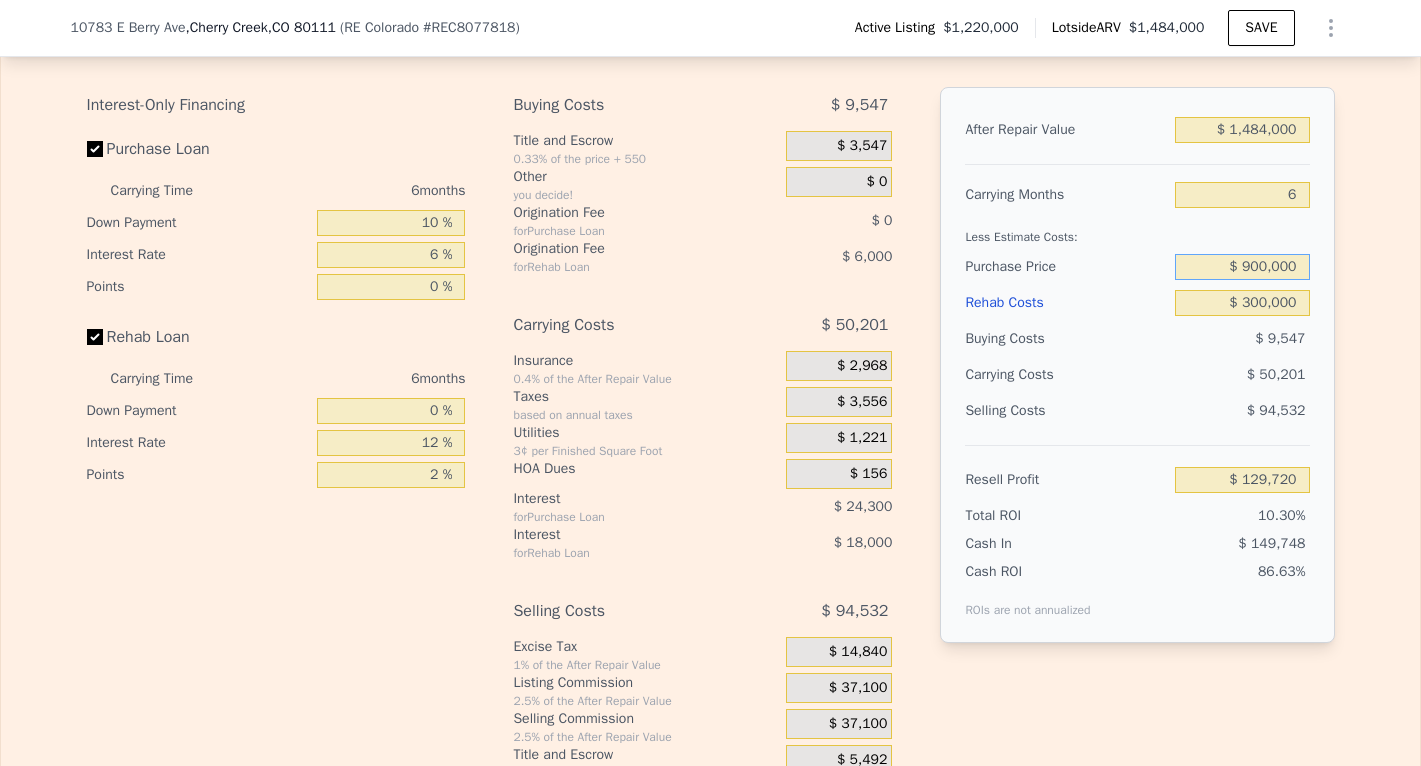 scroll, scrollTop: 3105, scrollLeft: 0, axis: vertical 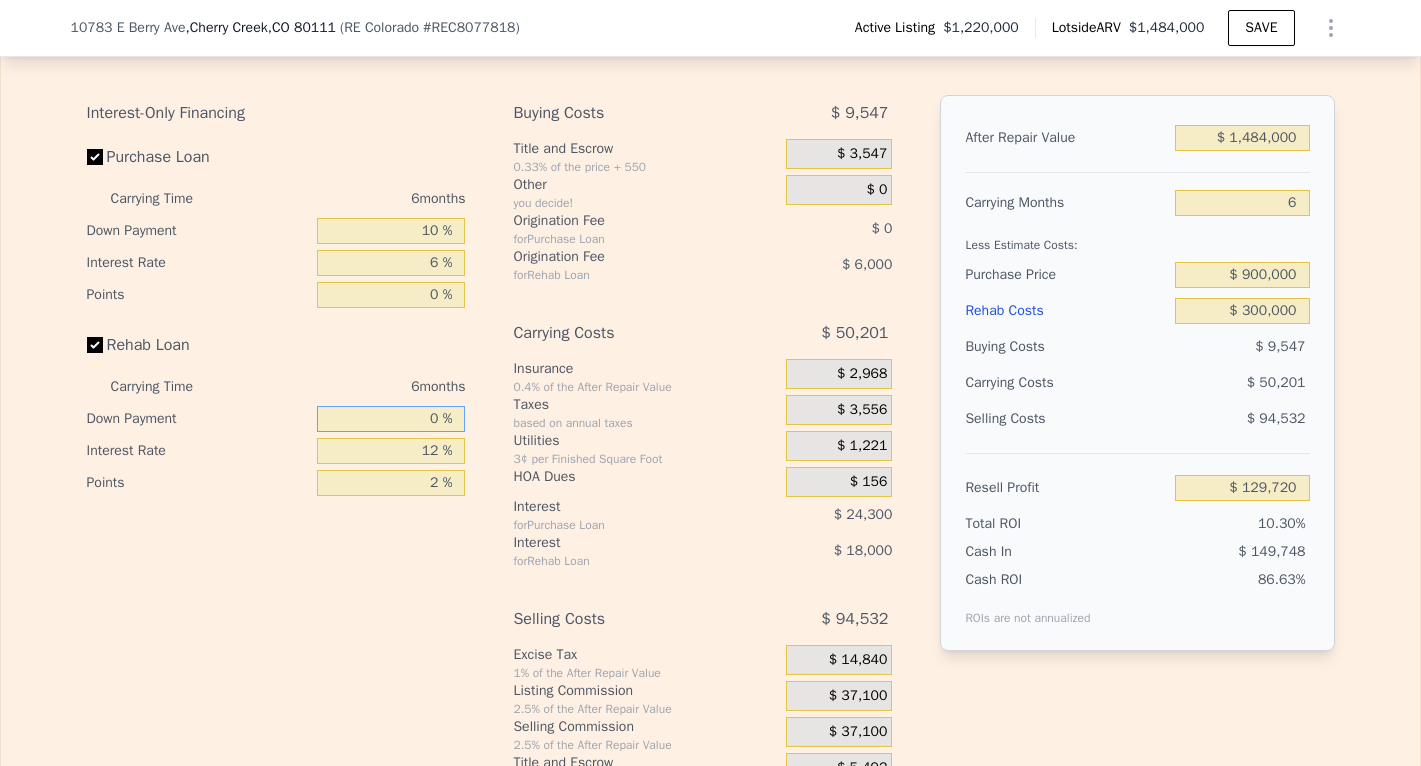 click on "0 %" at bounding box center [391, 419] 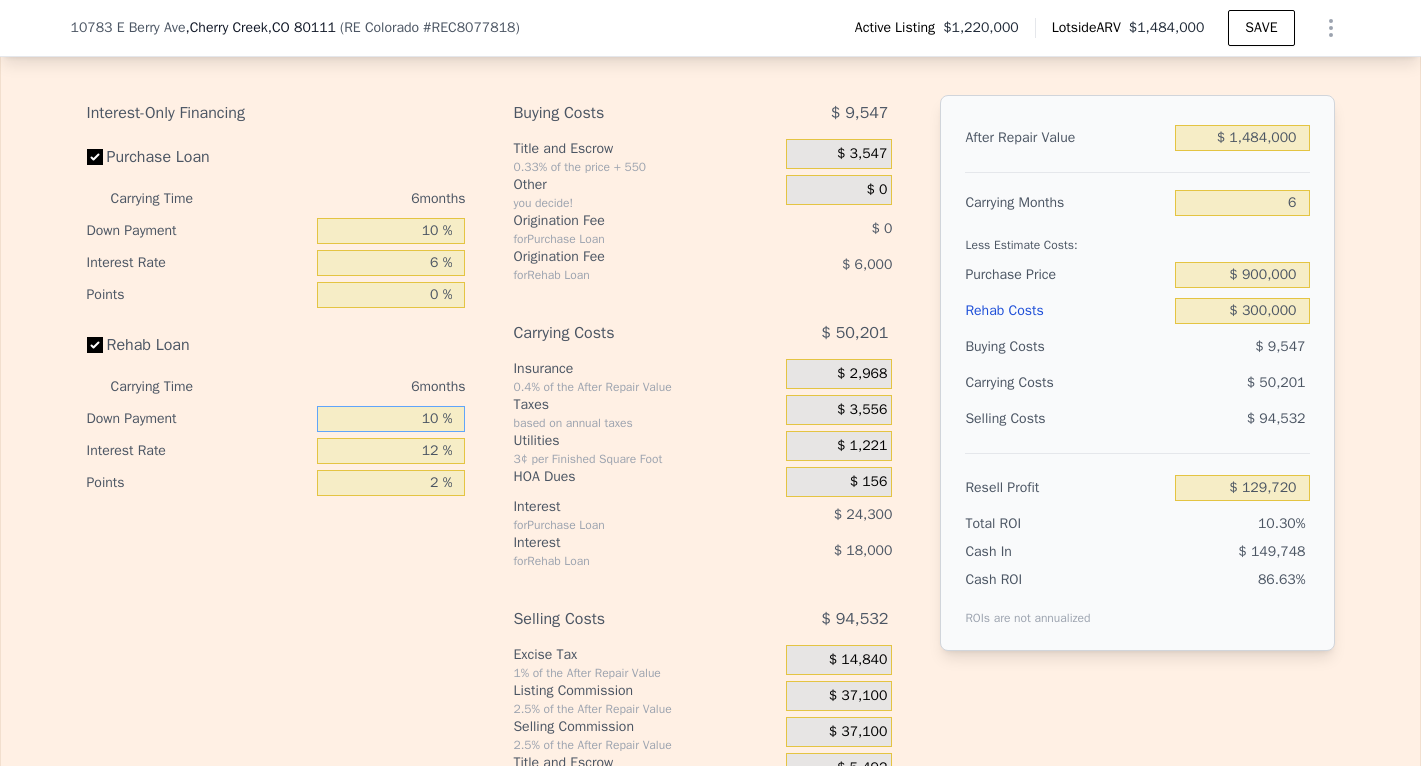 type on "$ 132,120" 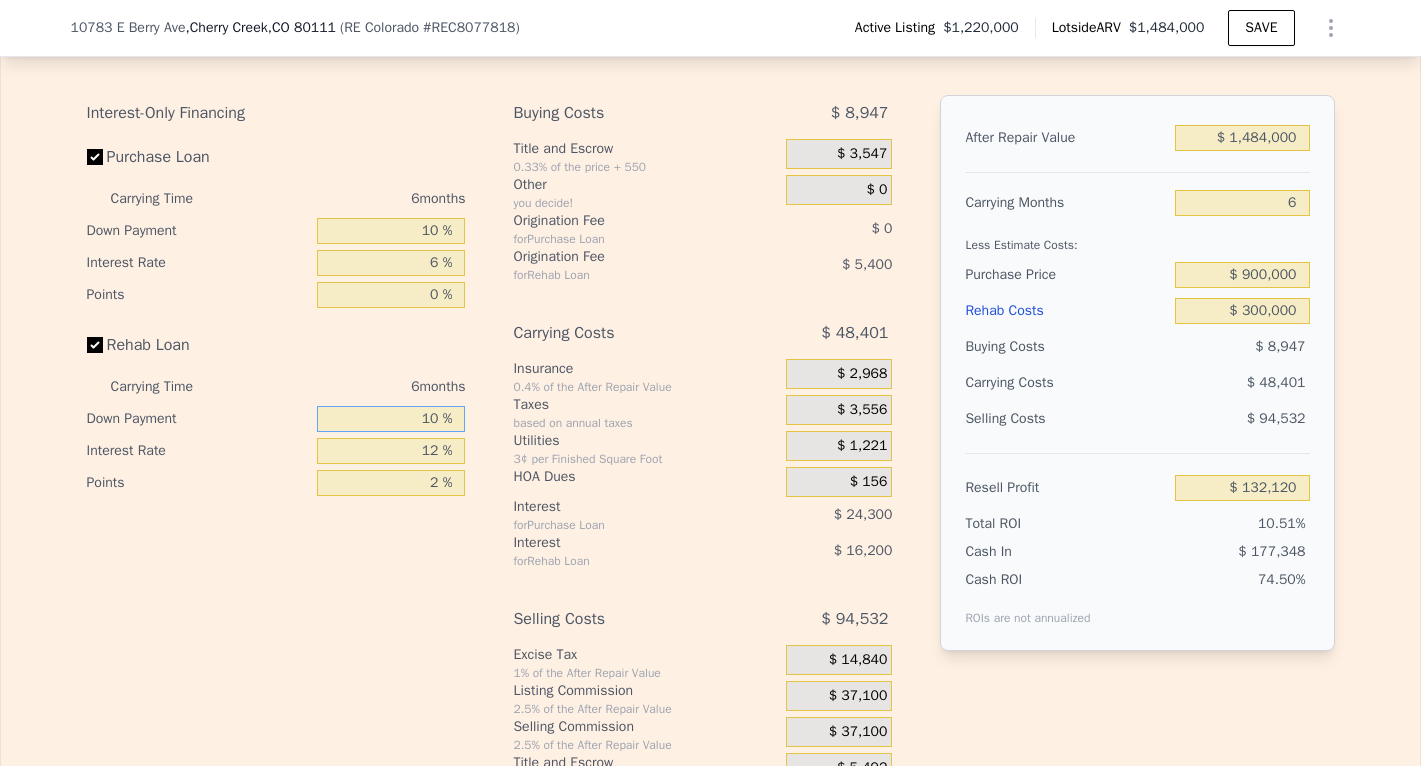 type on "10 %" 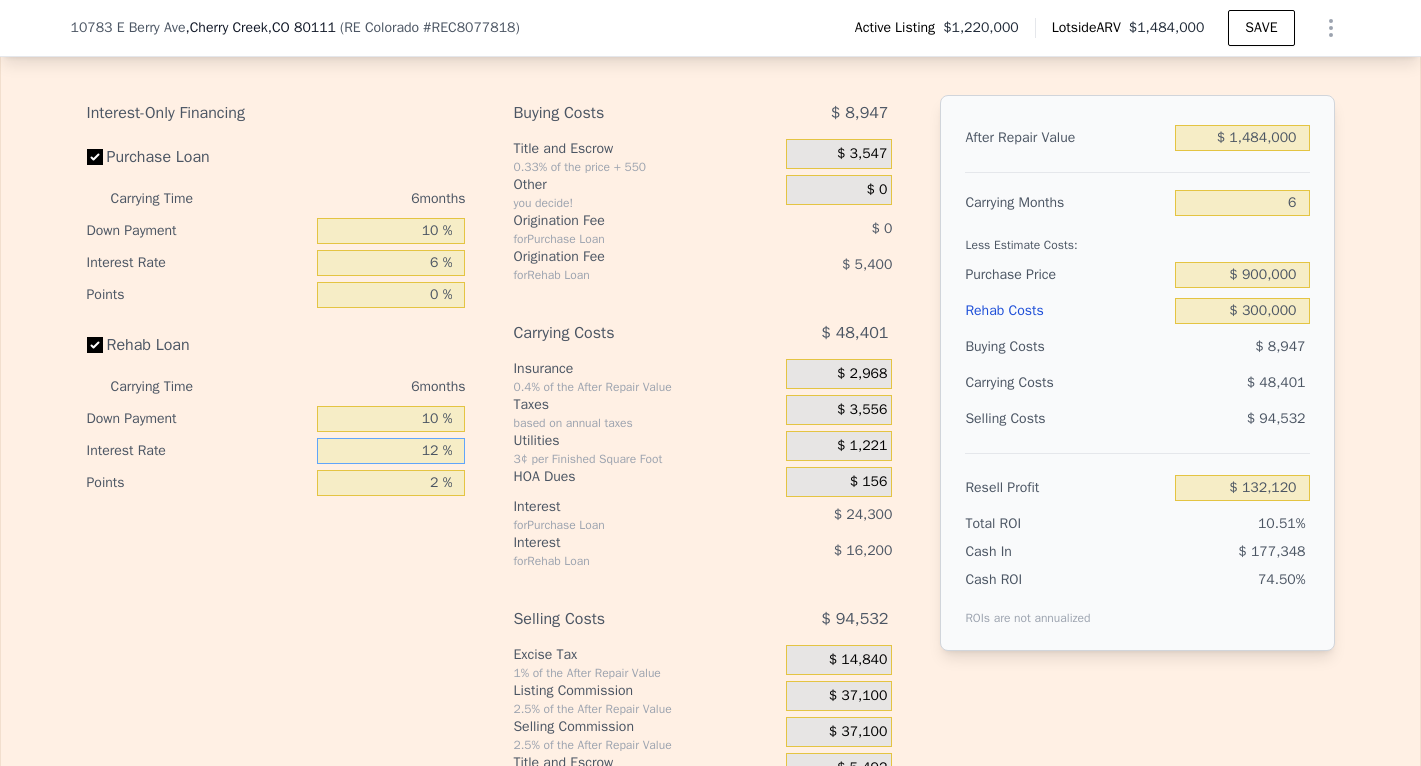 click on "12 %" at bounding box center [391, 451] 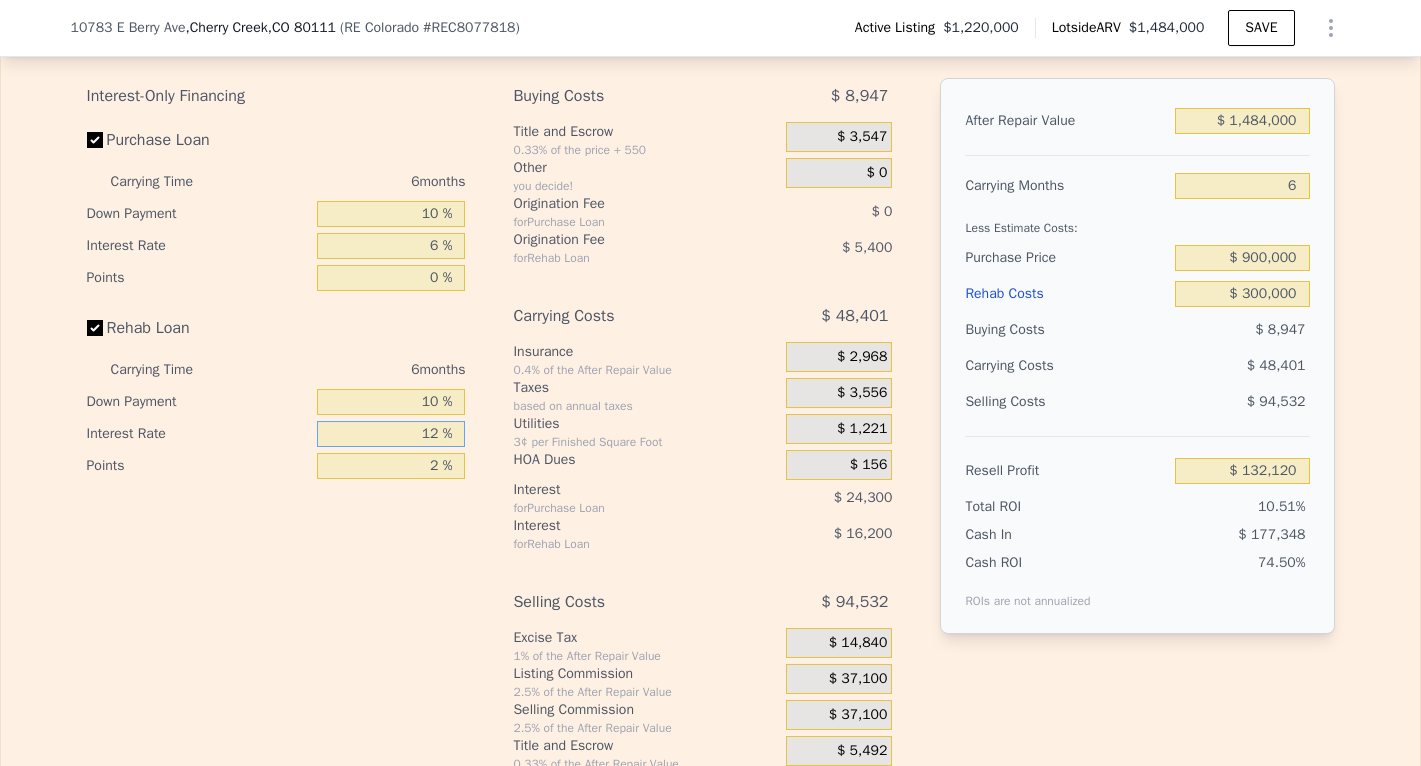 scroll, scrollTop: 3121, scrollLeft: 0, axis: vertical 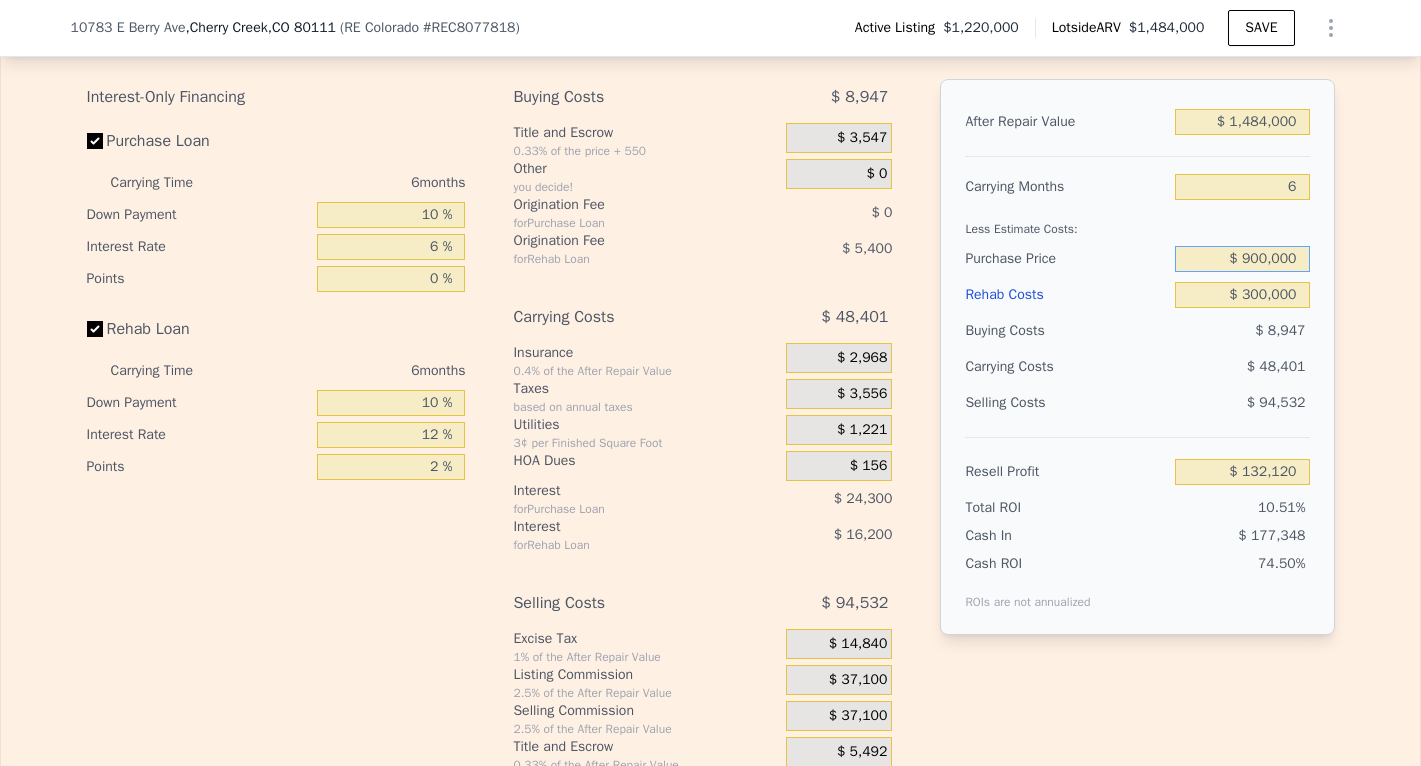 click on "$ 900,000" at bounding box center (1242, 259) 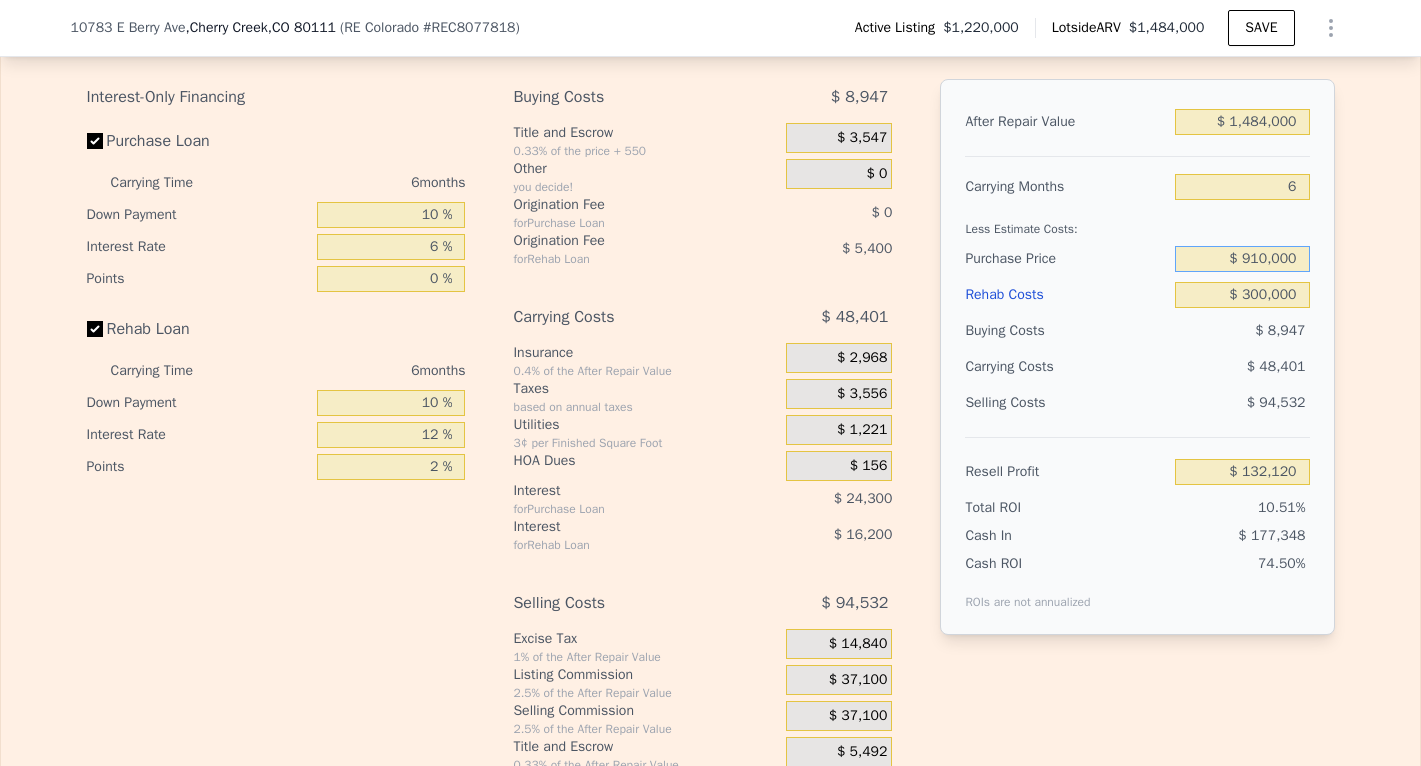 type on "$ 910,000" 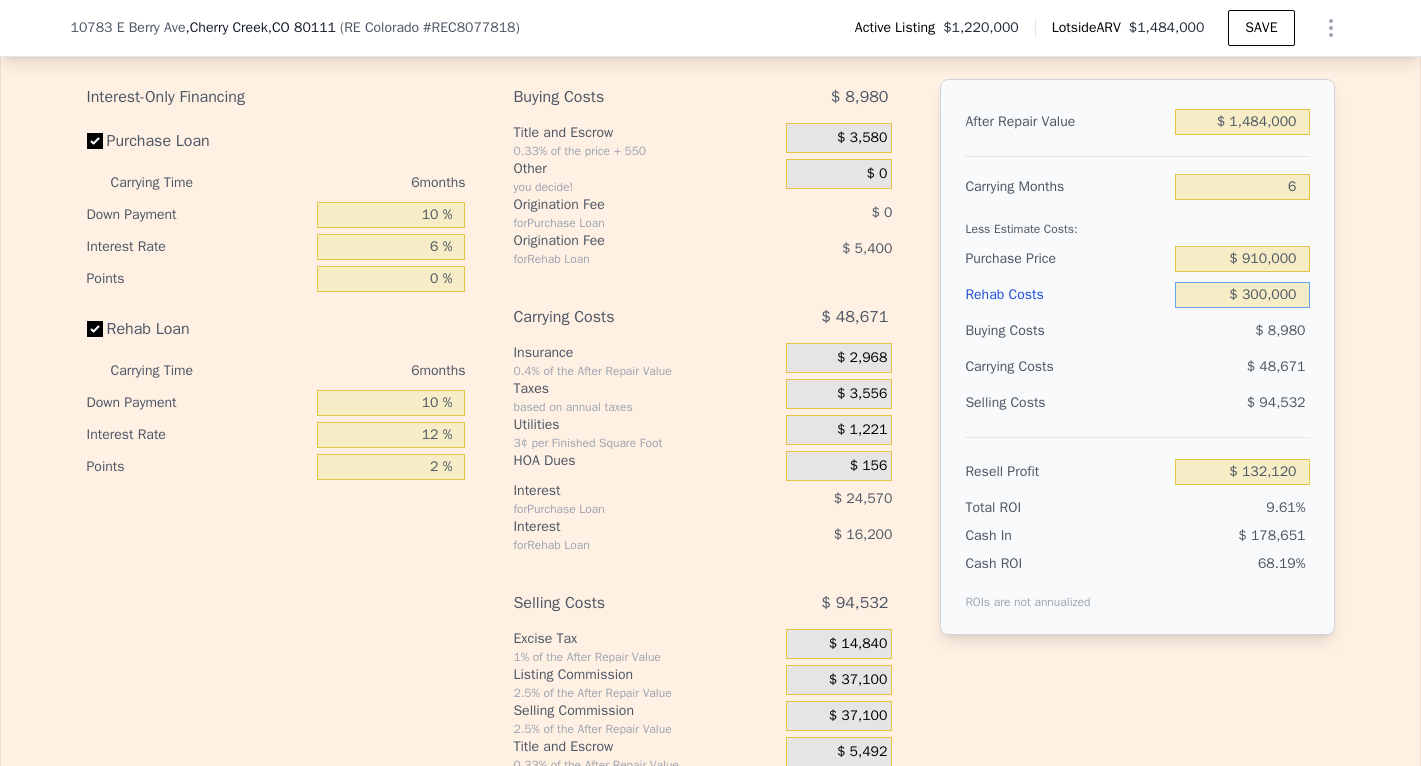 click on "$ 300,000" at bounding box center [1242, 295] 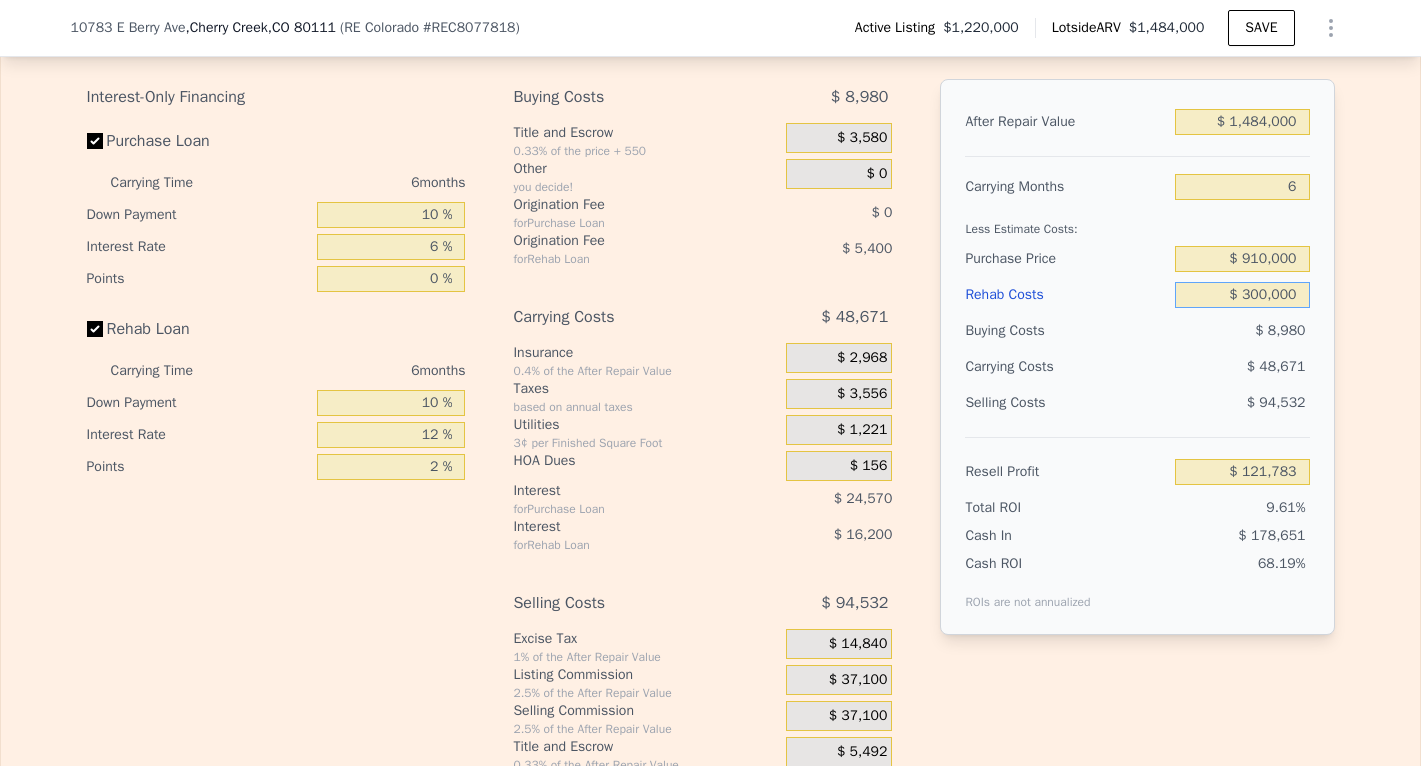type on "$ 121,817" 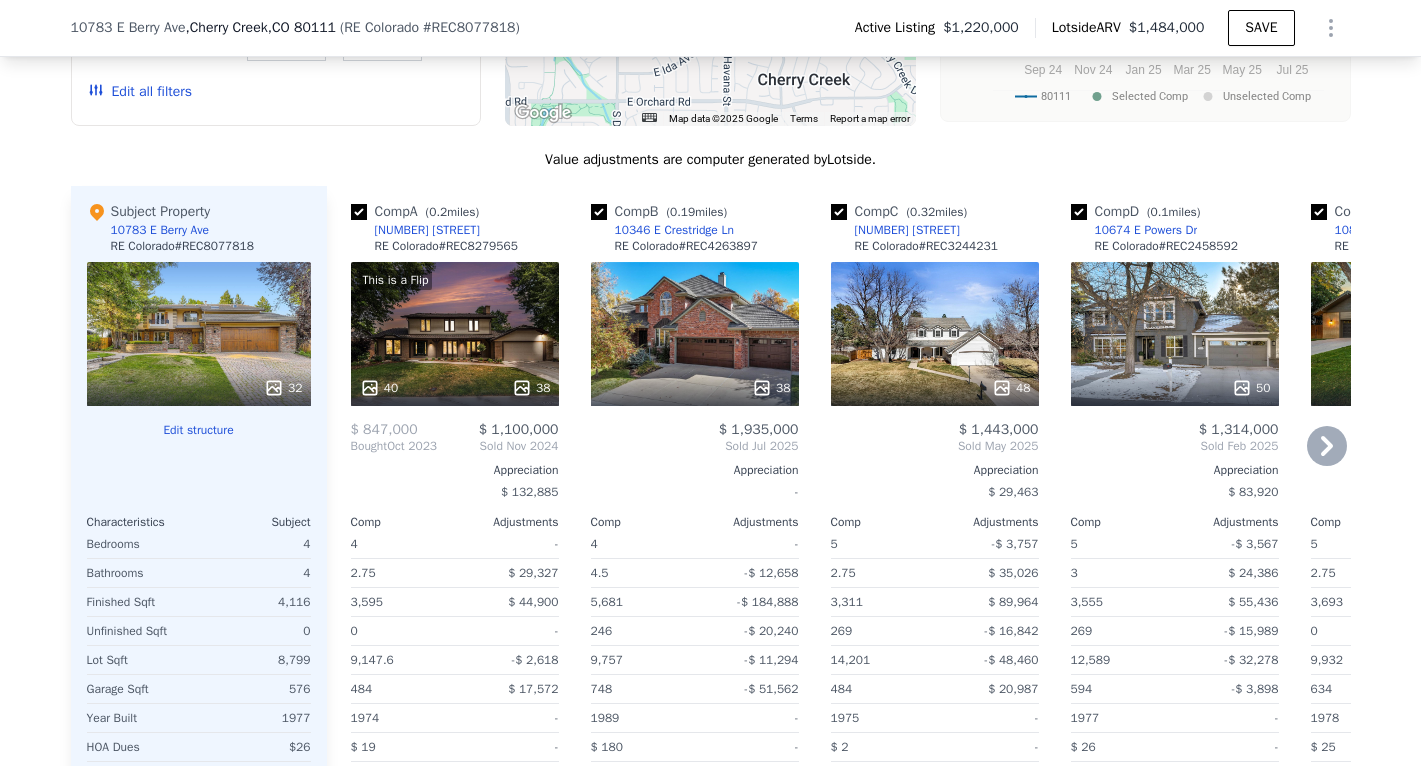scroll, scrollTop: 2008, scrollLeft: 0, axis: vertical 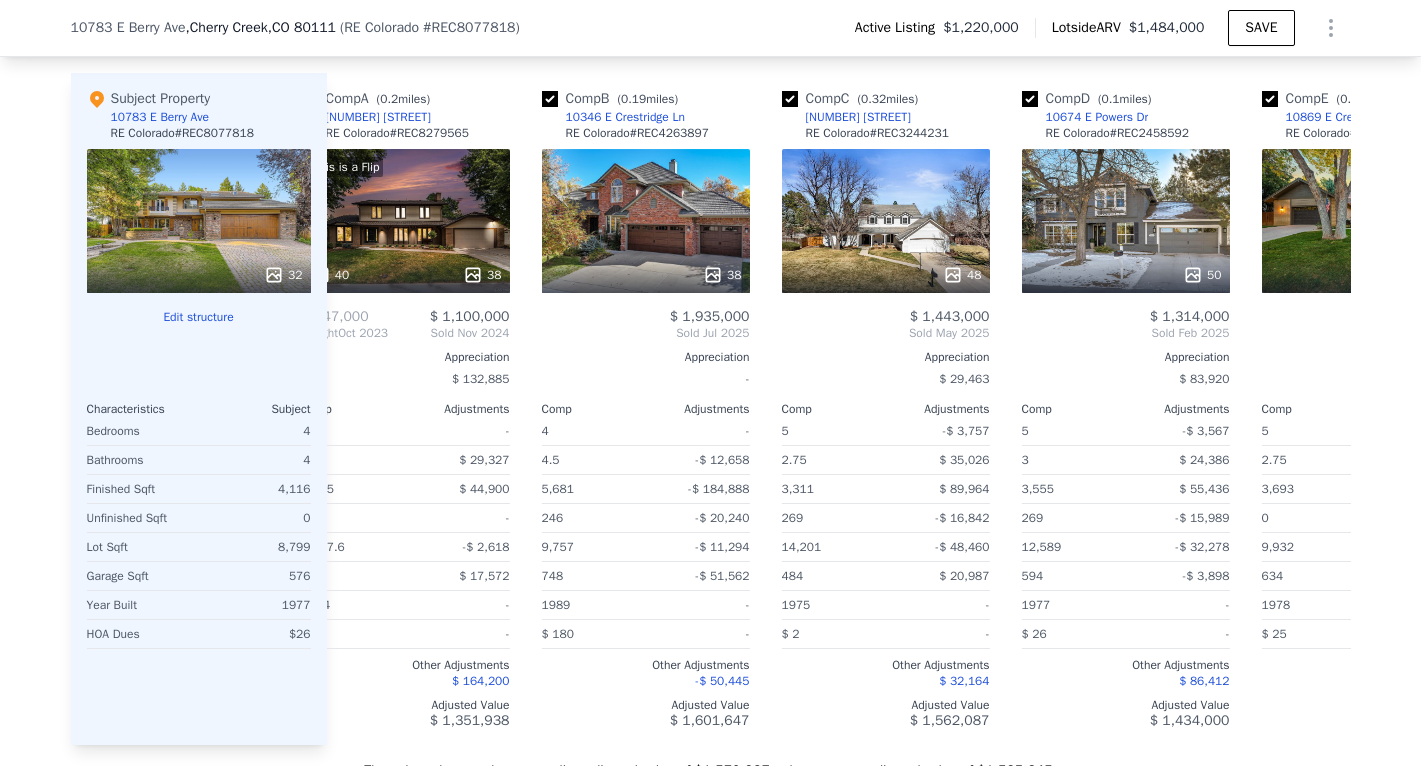 click at bounding box center (199, 333) 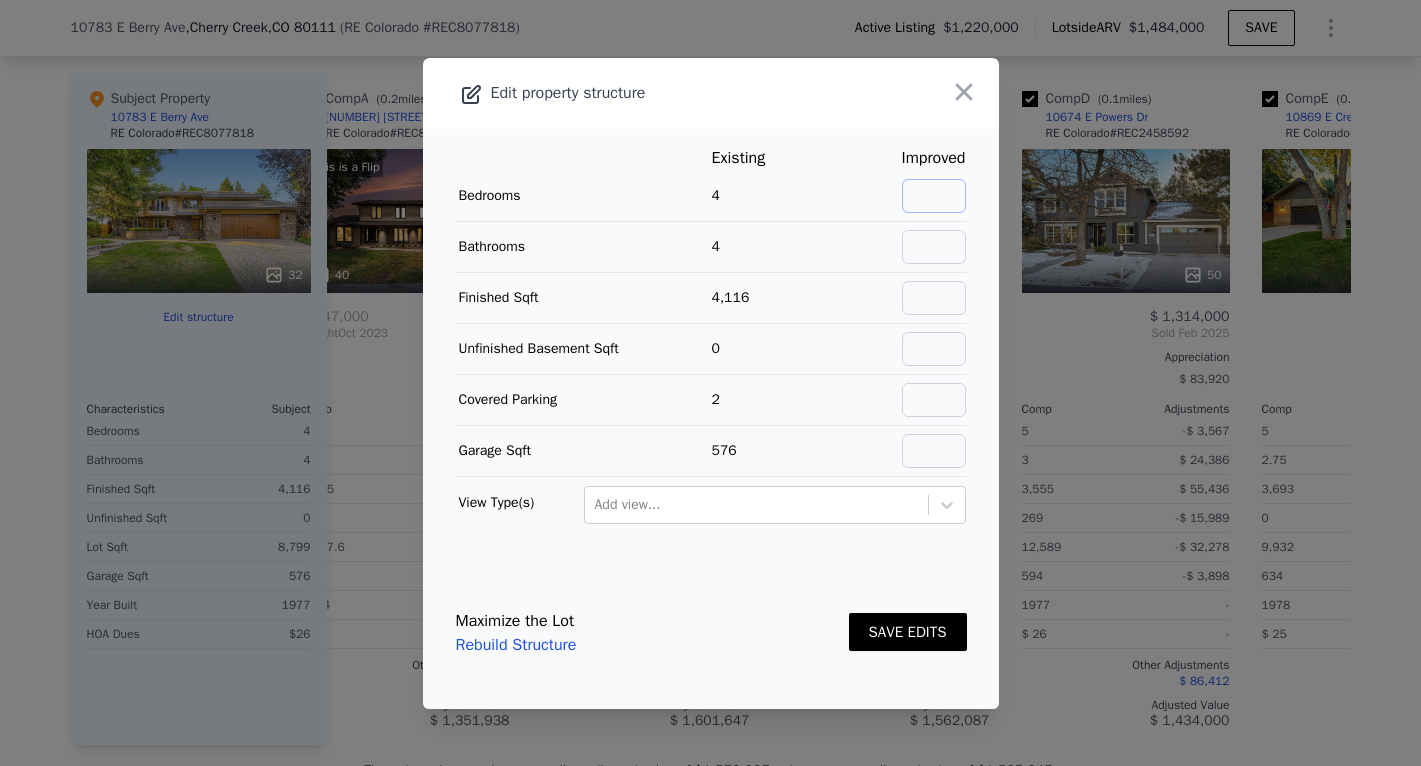 click at bounding box center [934, 196] 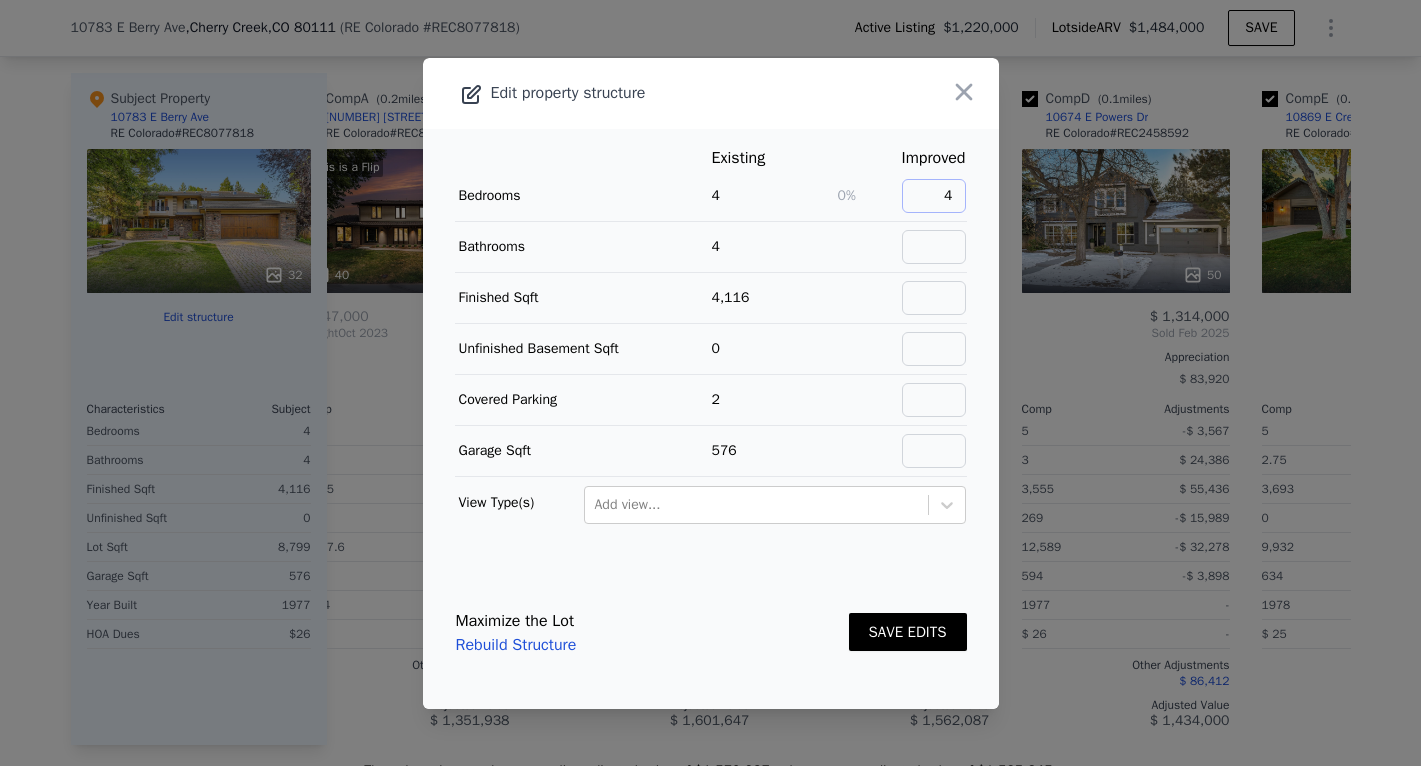 type on "4" 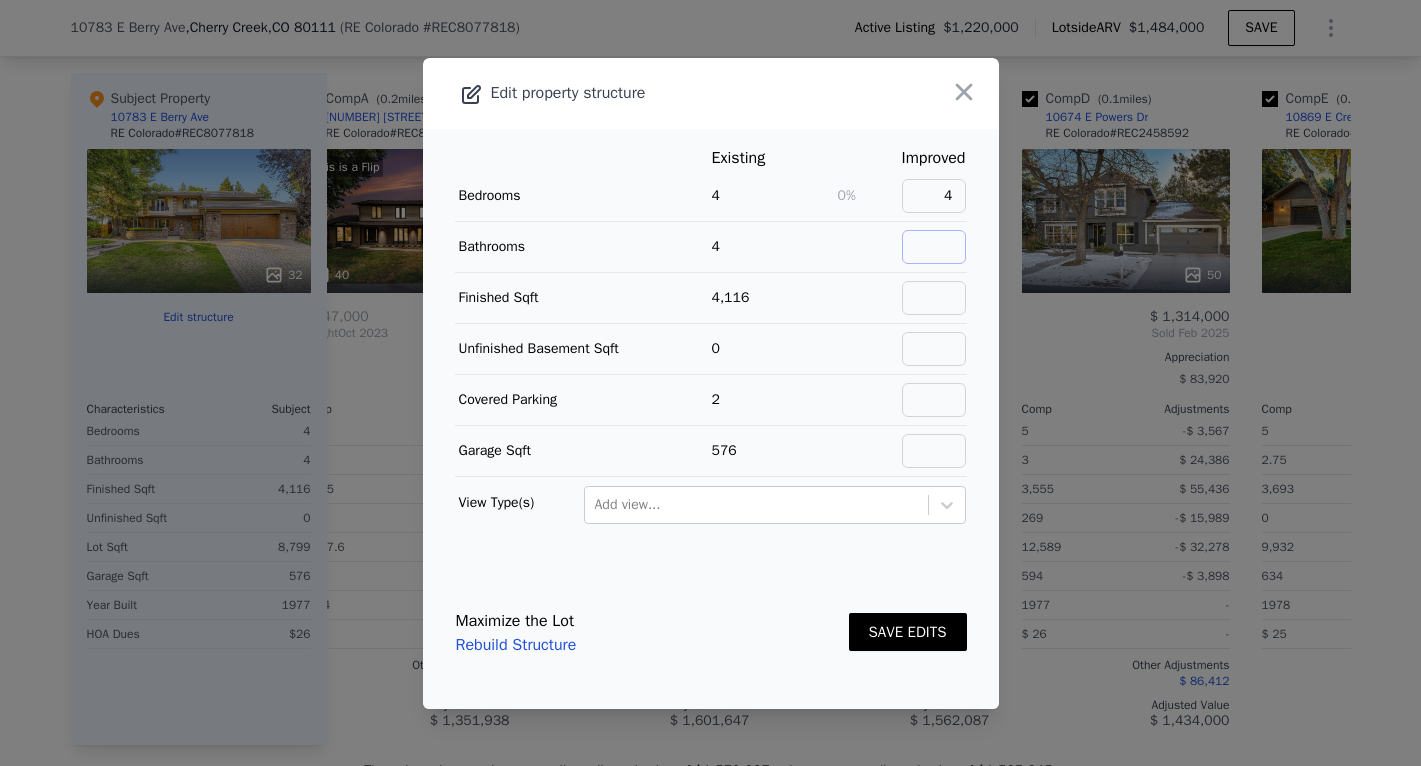 click at bounding box center [934, 247] 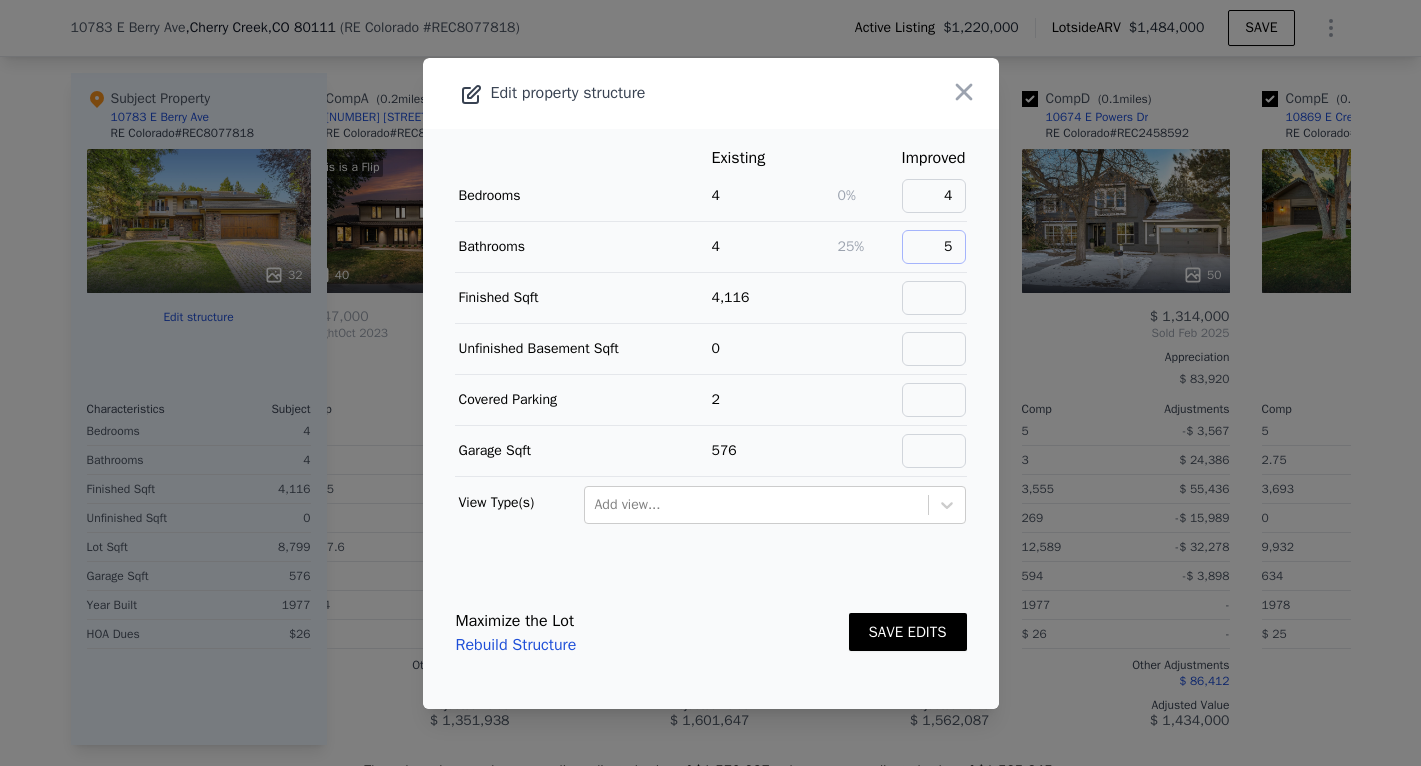 type on "5" 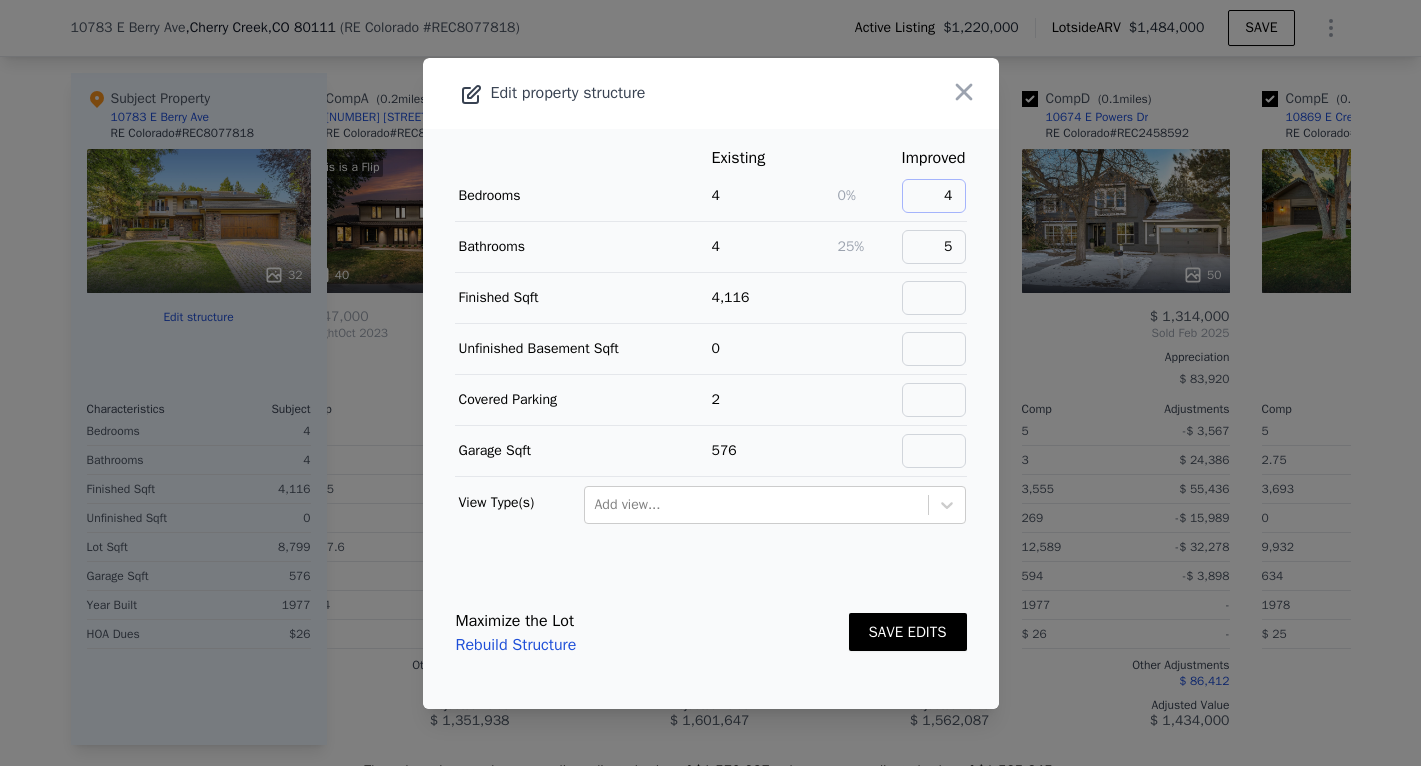 drag, startPoint x: 933, startPoint y: 190, endPoint x: 952, endPoint y: 187, distance: 19.235384 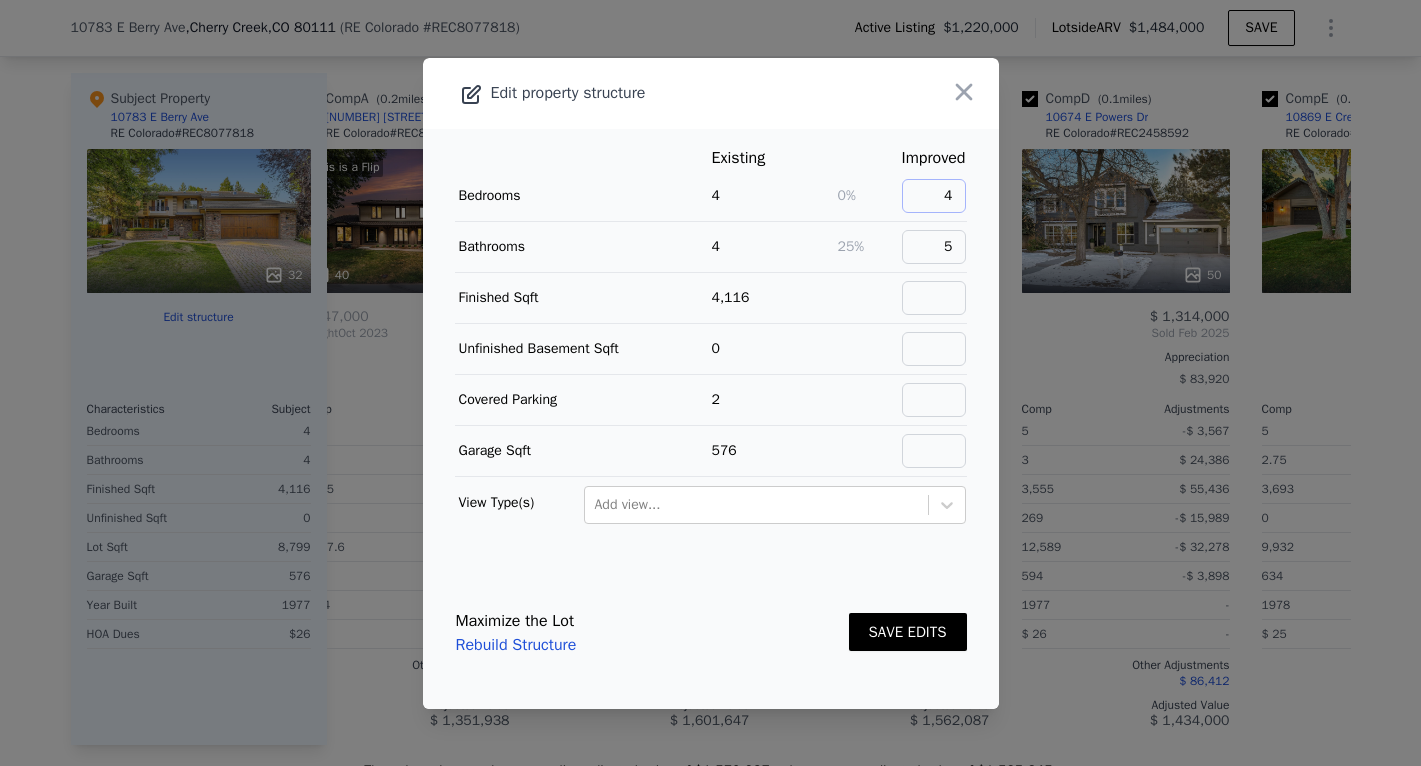 click on "4" at bounding box center (934, 196) 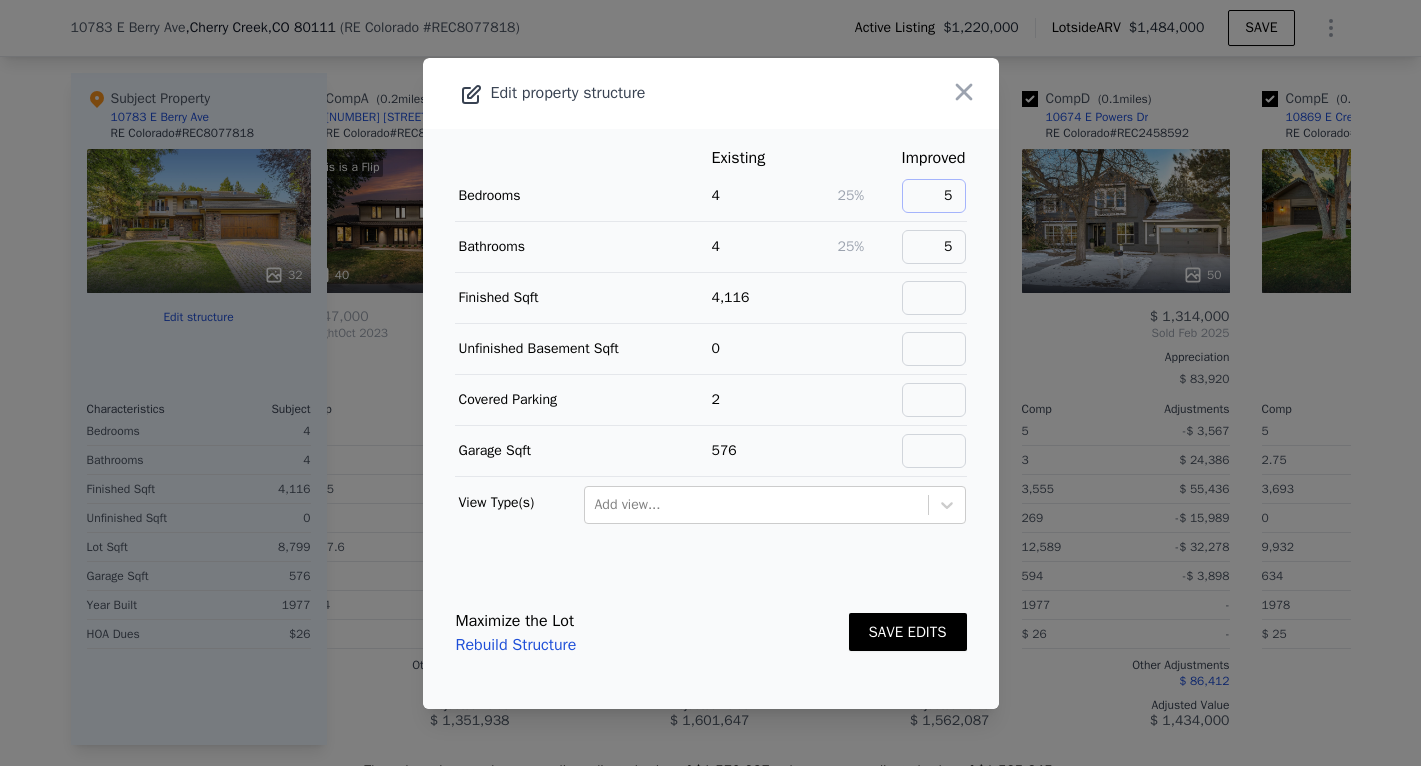 type on "5" 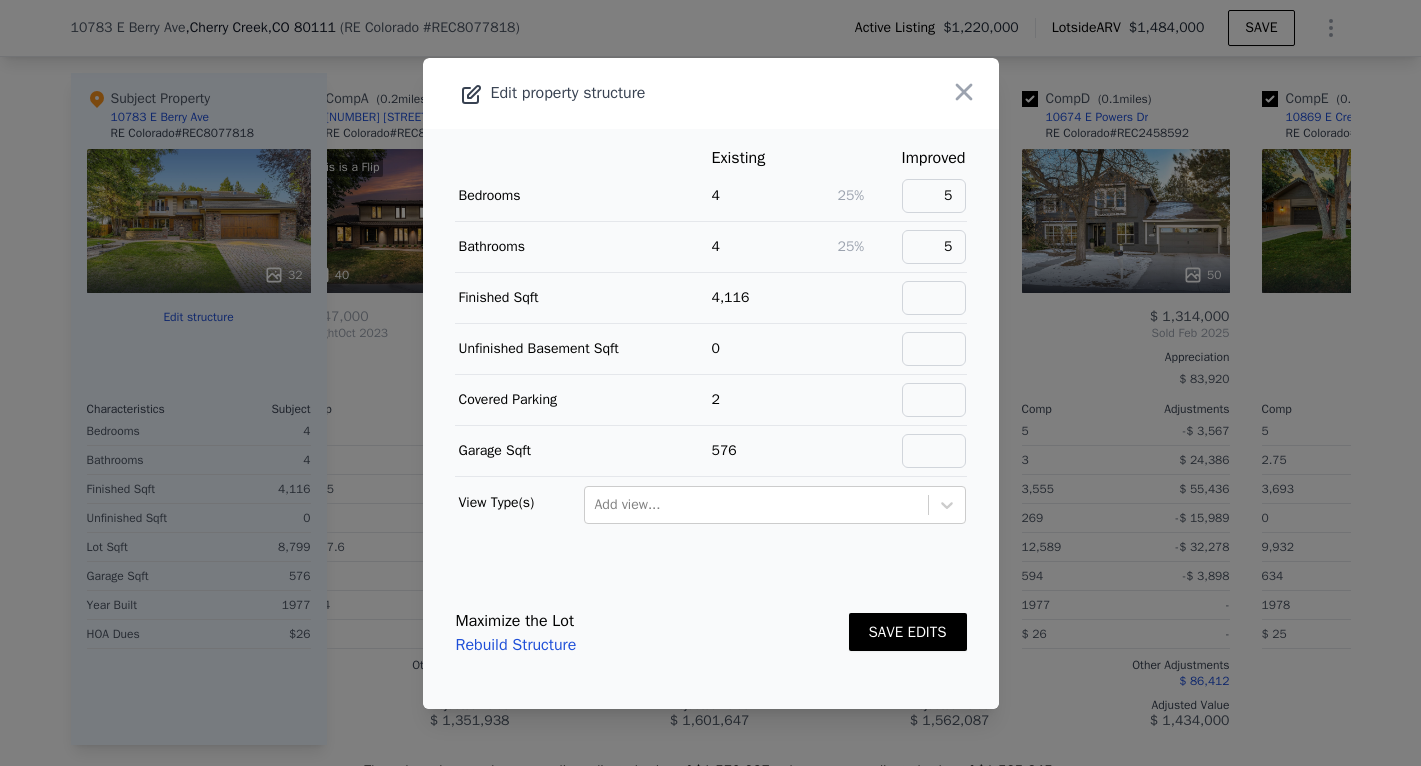 click on "SAVE EDITS" at bounding box center (908, 632) 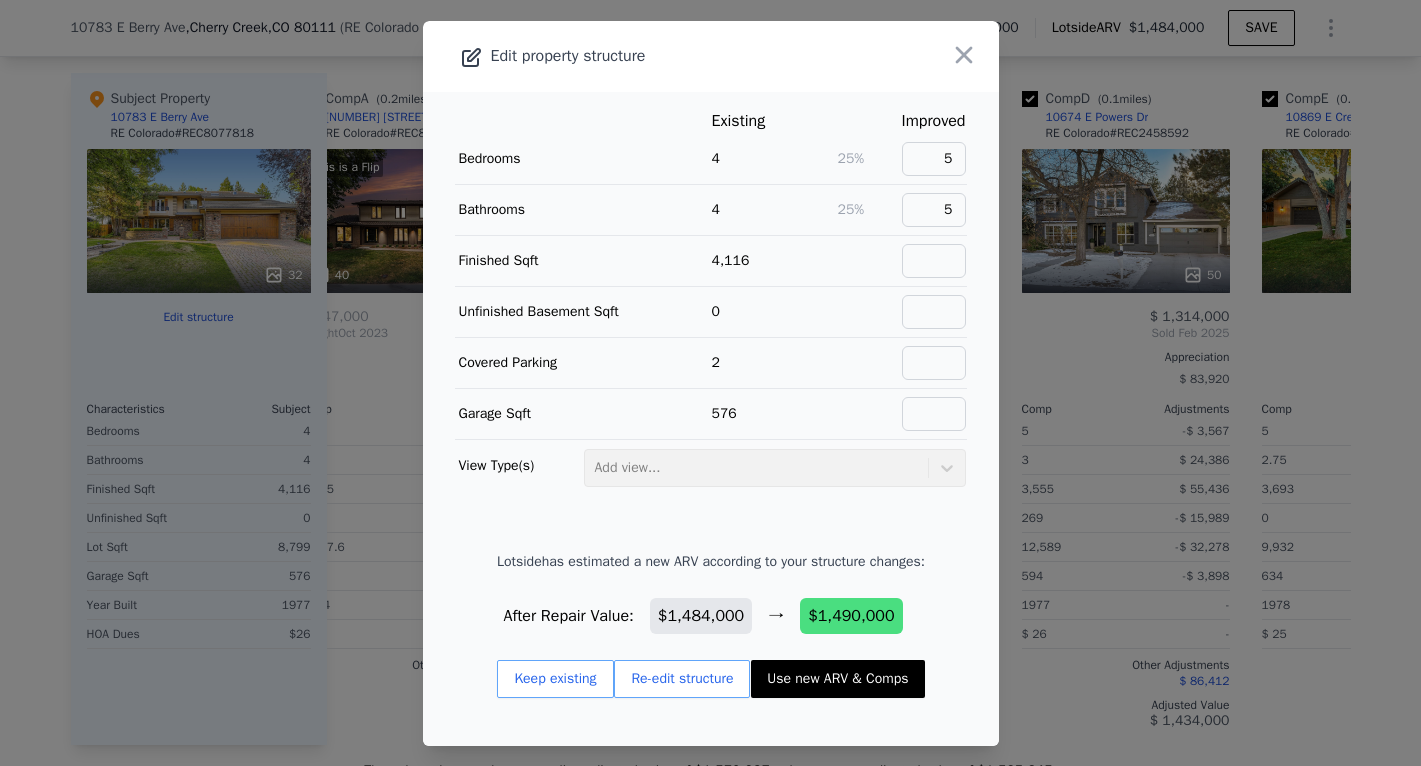 click on "Use new ARV & Comps" at bounding box center [837, 679] 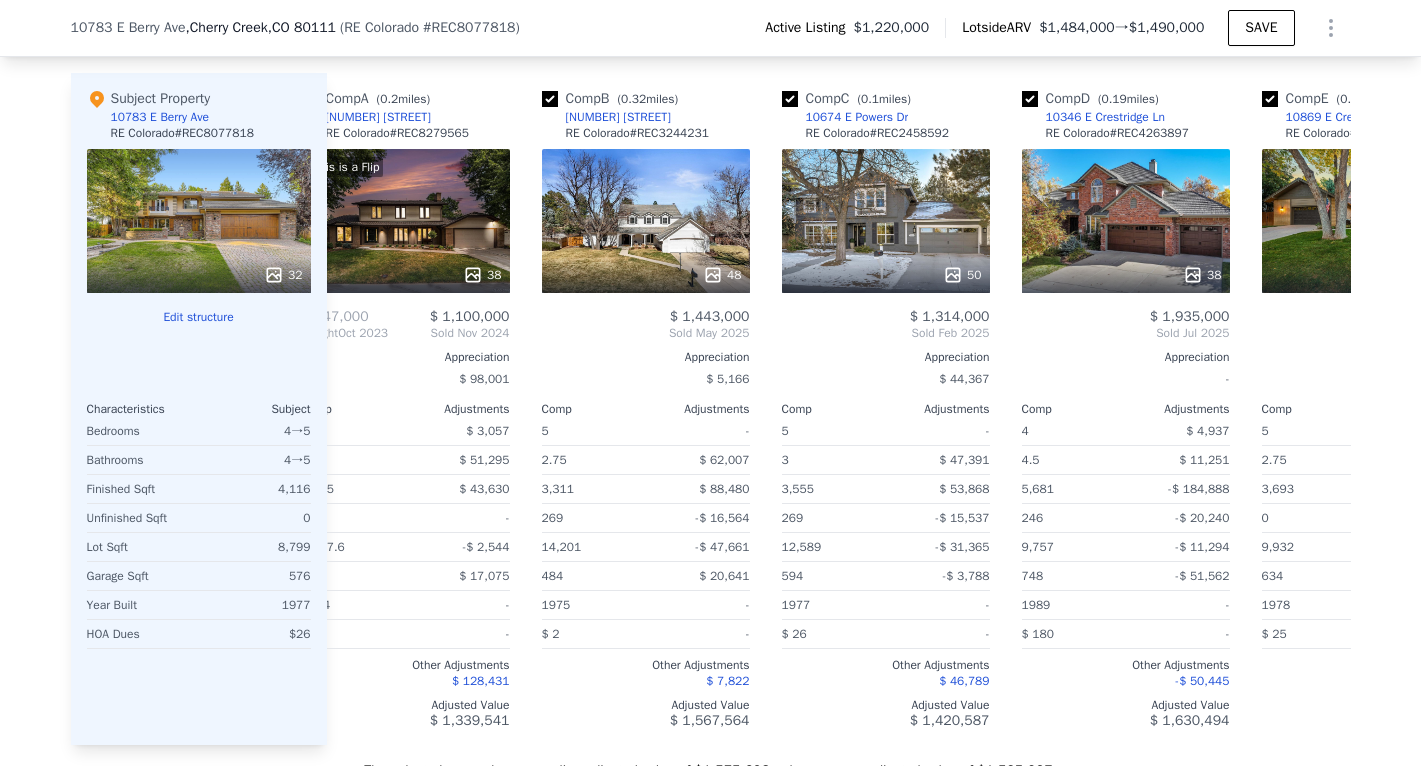 type on "4.75" 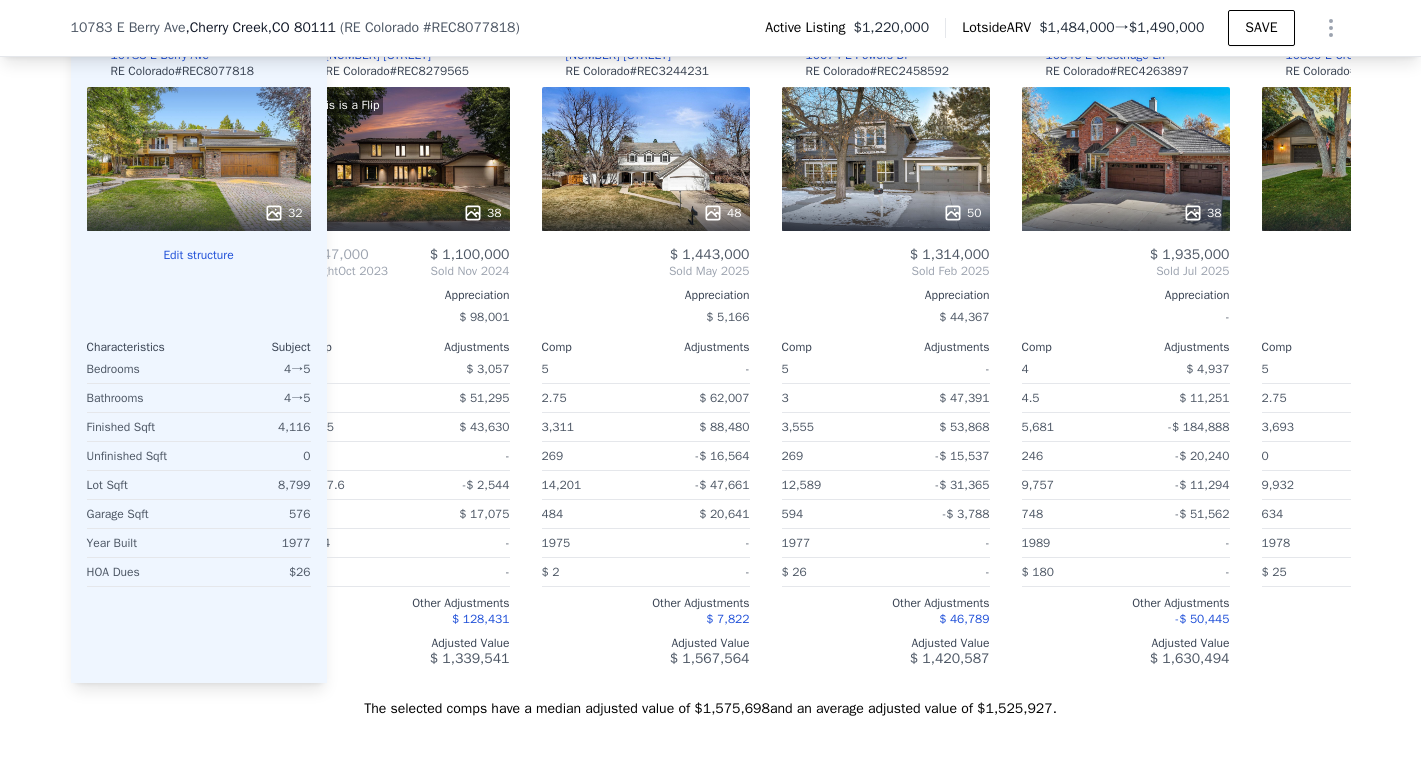 scroll, scrollTop: 2181, scrollLeft: 0, axis: vertical 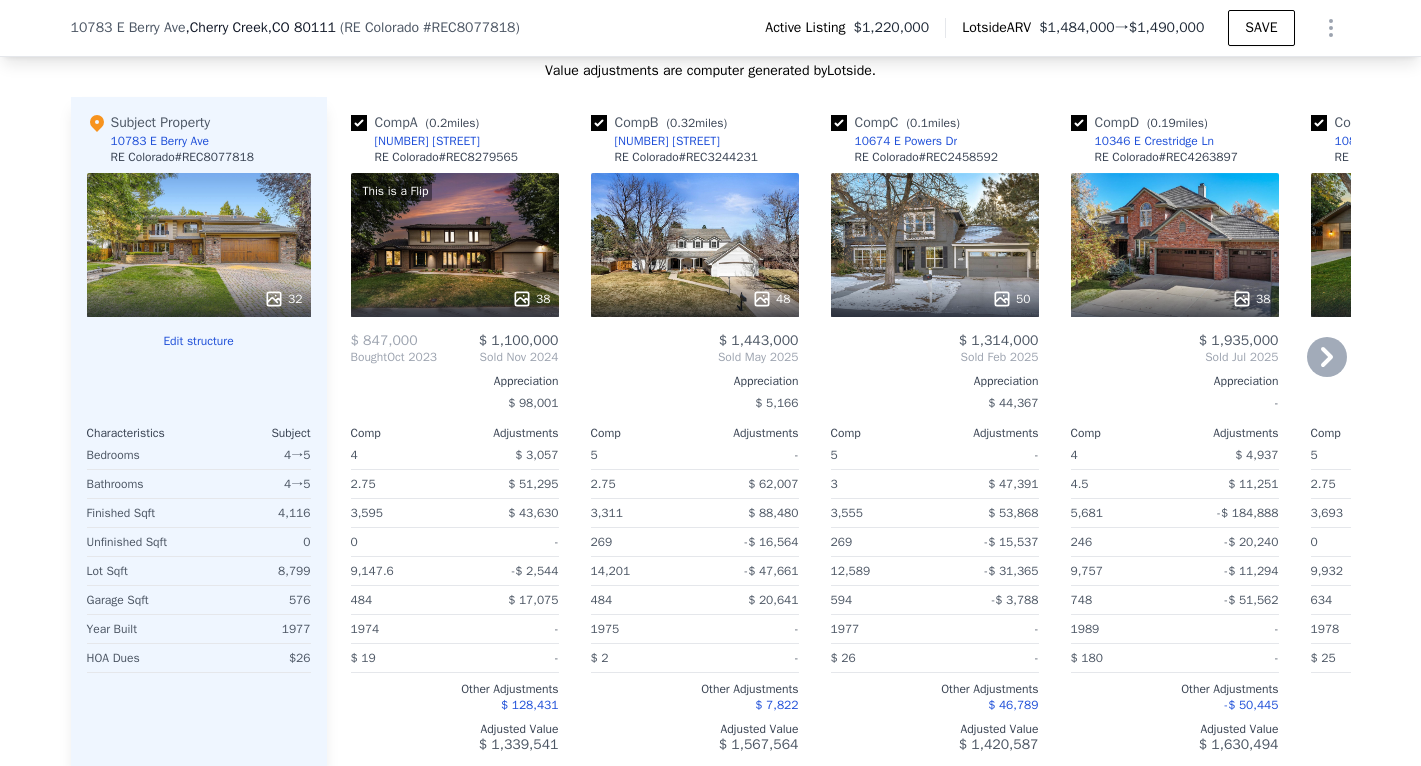 click on "[NUMBER] [STREET]" at bounding box center [427, 141] 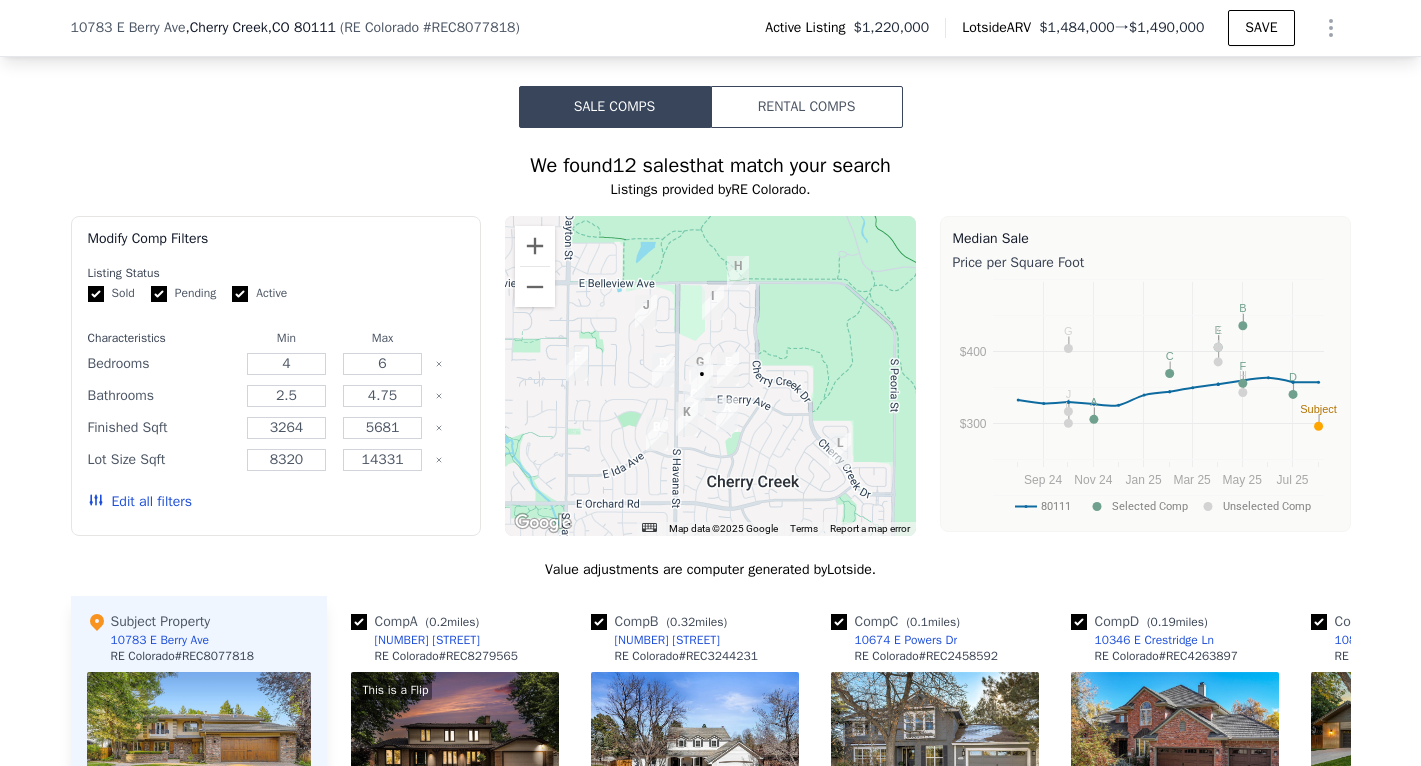 scroll, scrollTop: 1596, scrollLeft: 0, axis: vertical 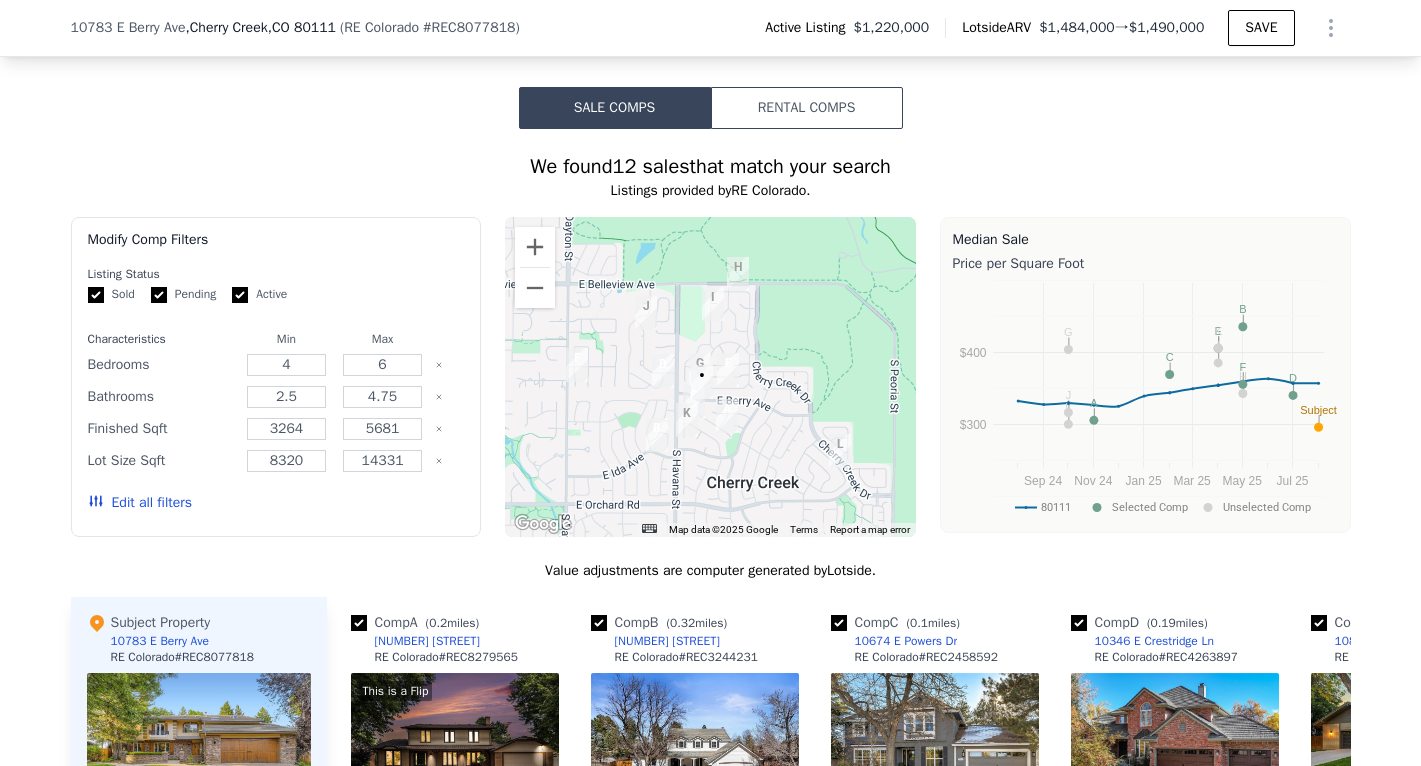 click at bounding box center [710, 377] 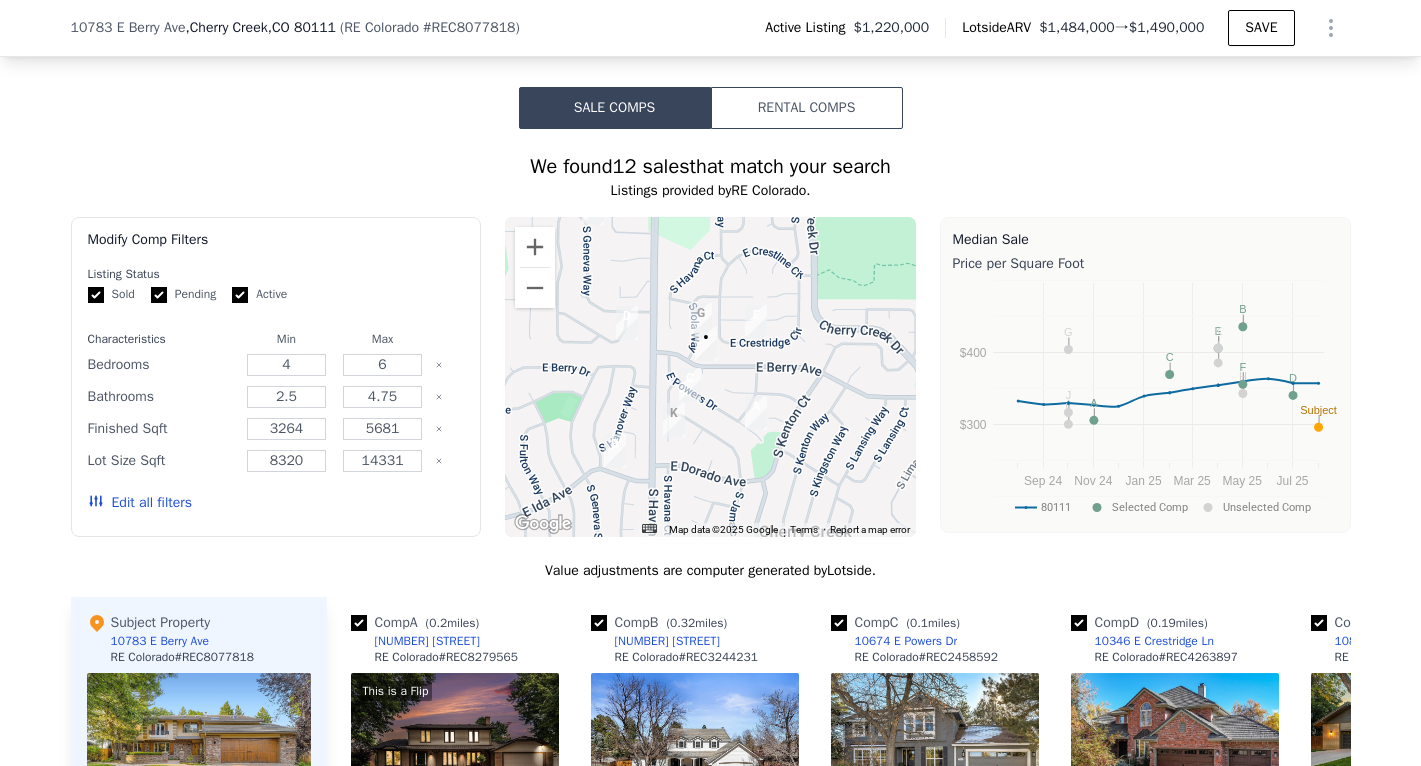 click at bounding box center [710, 377] 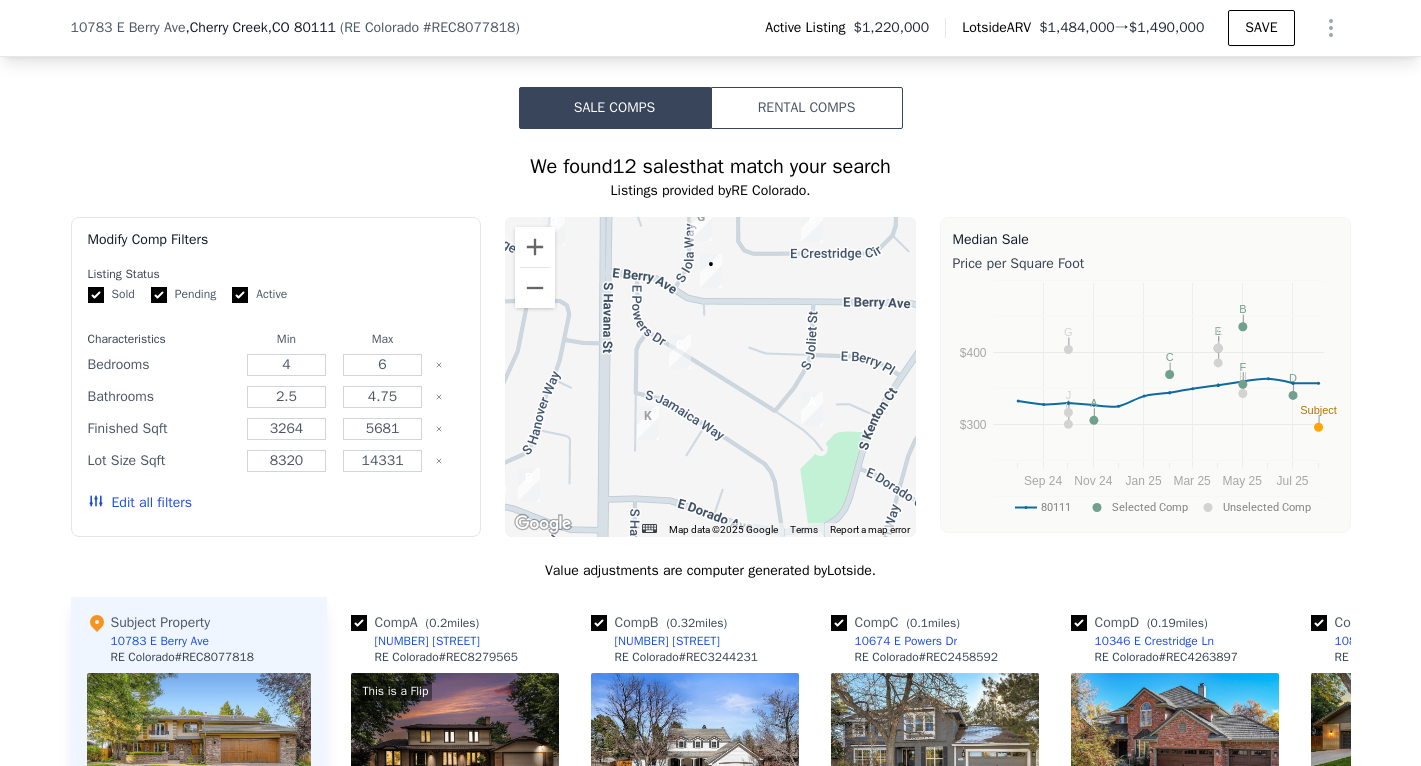 click at bounding box center (710, 377) 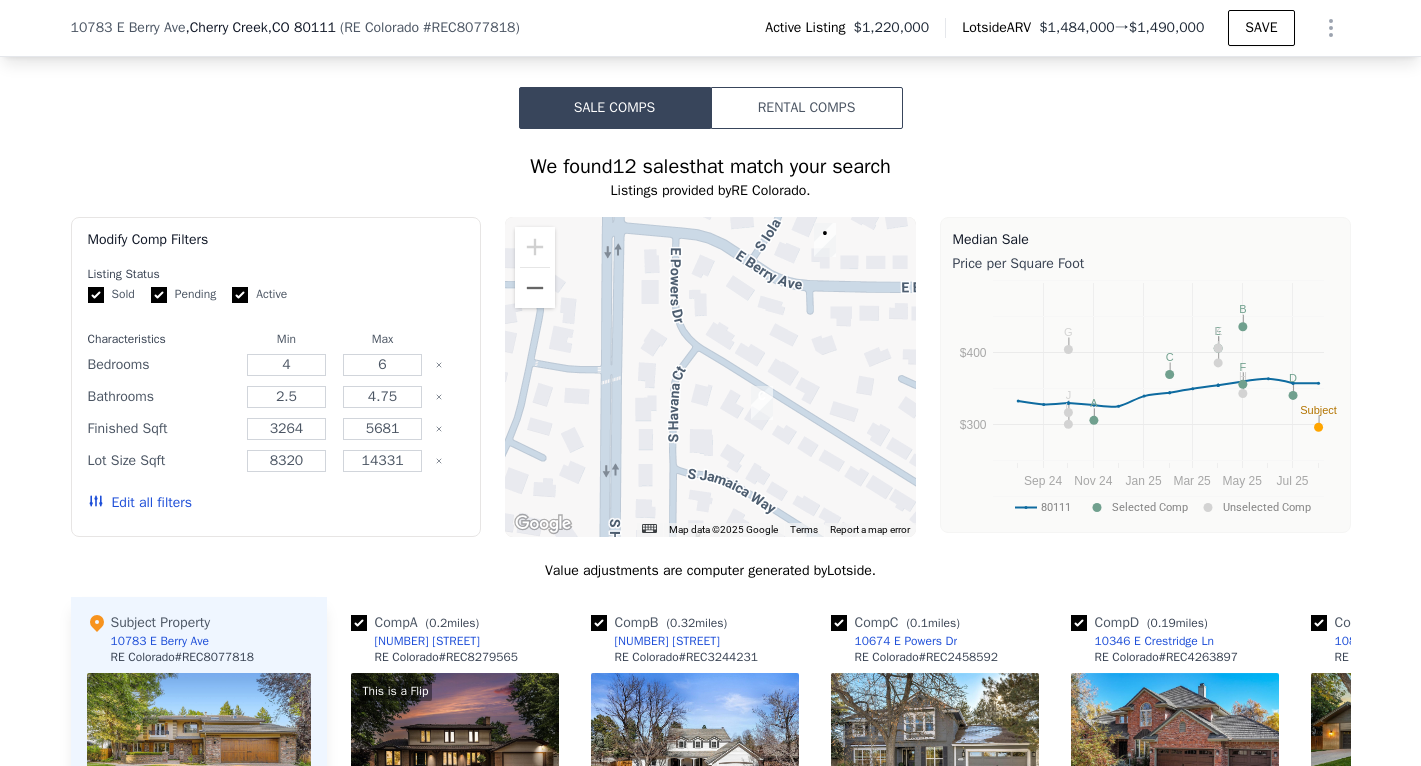 drag, startPoint x: 643, startPoint y: 354, endPoint x: 700, endPoint y: 413, distance: 82.036575 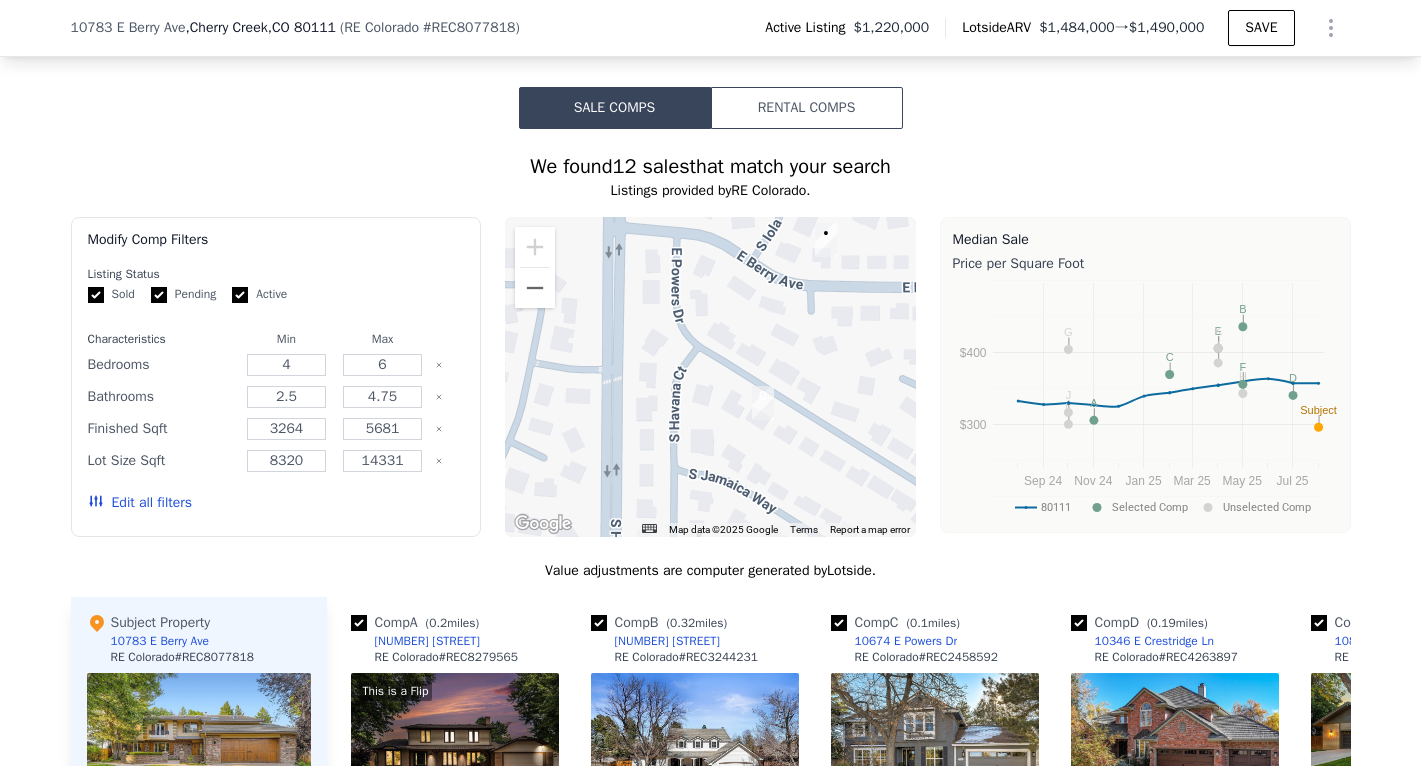 click at bounding box center [710, 377] 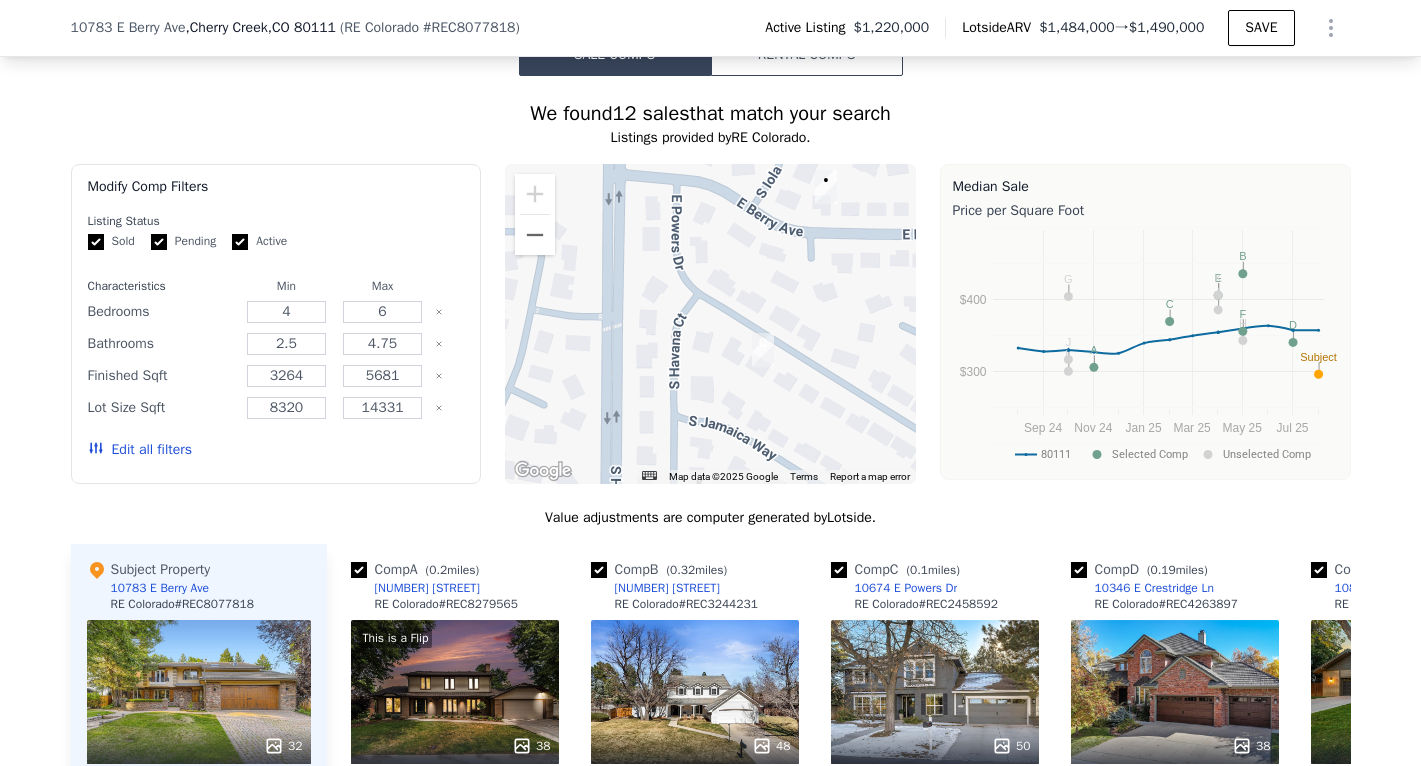 scroll, scrollTop: 1658, scrollLeft: 0, axis: vertical 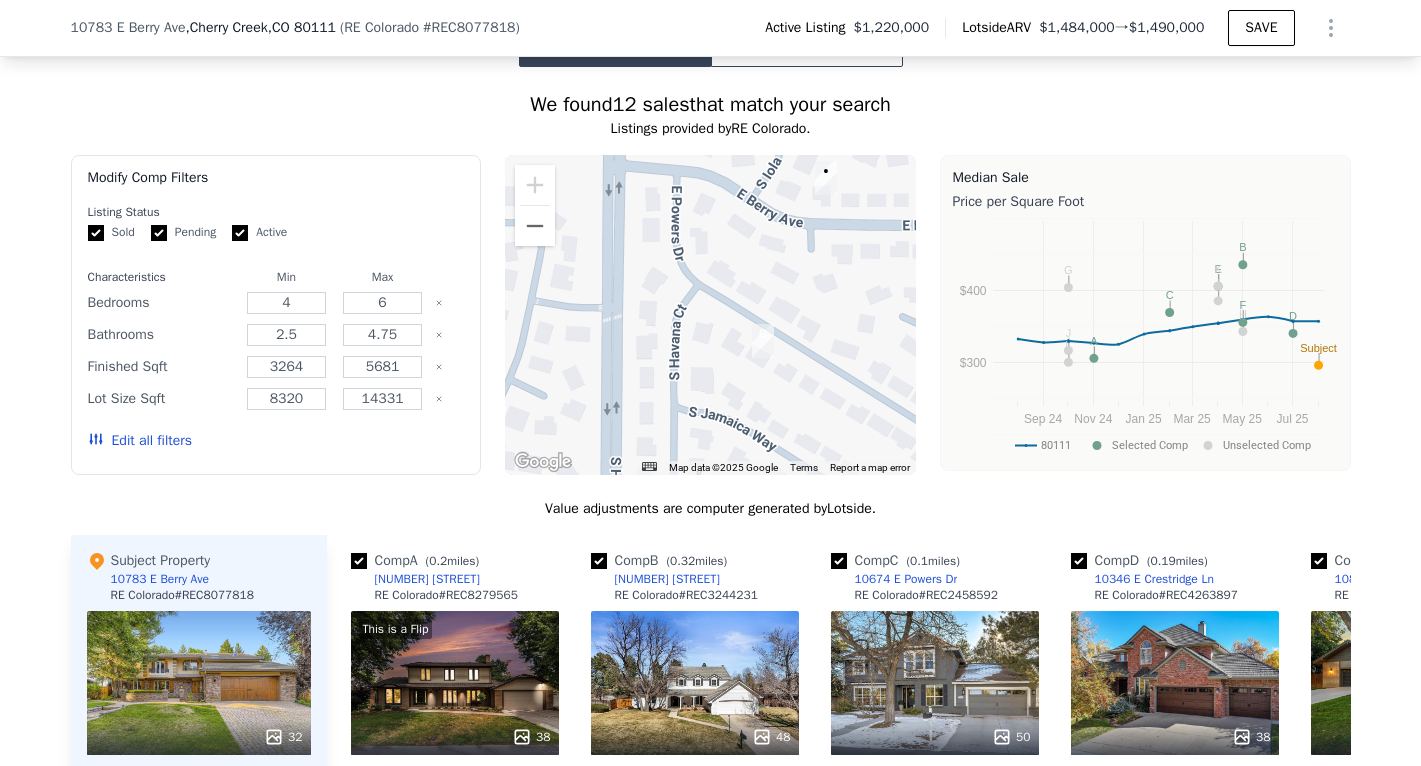 click on "Pending" at bounding box center [159, 233] 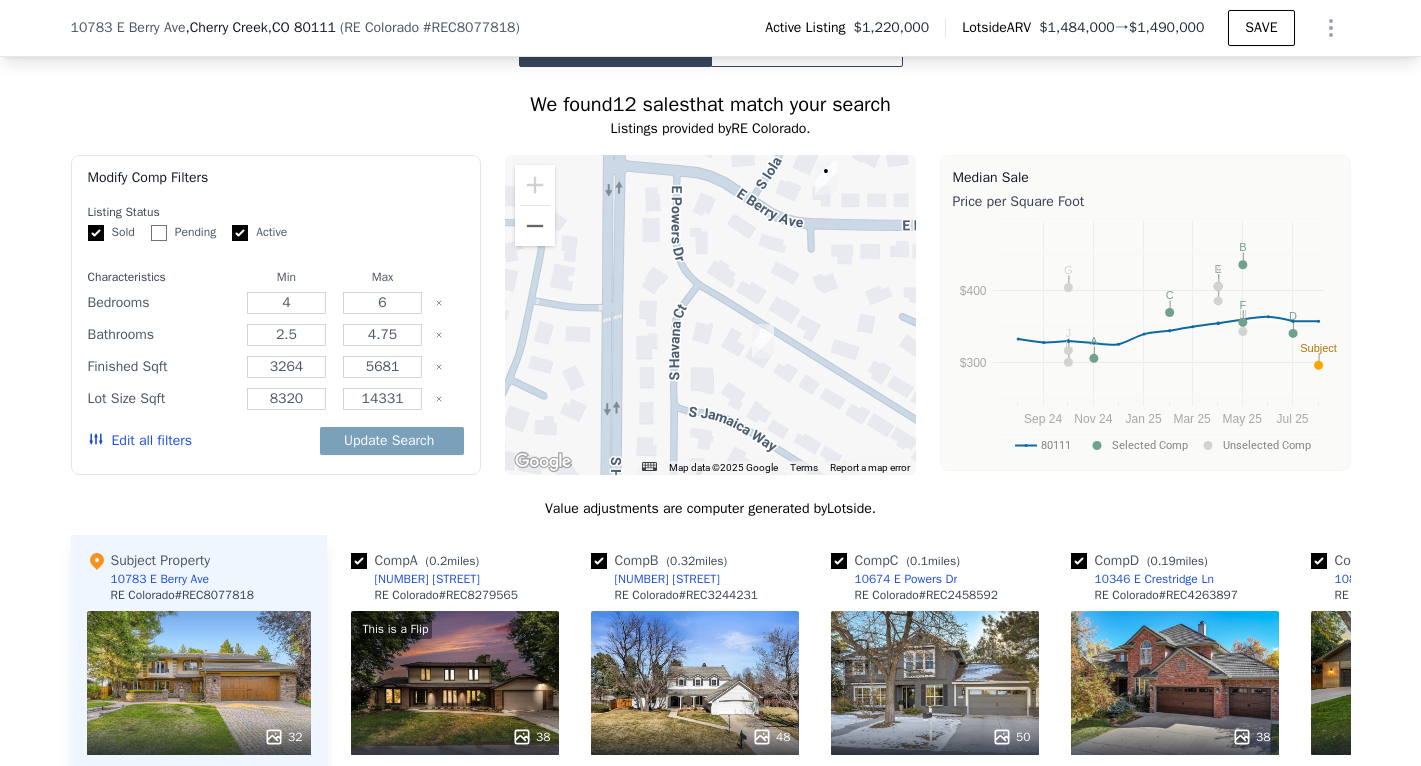 click on "Active" at bounding box center (240, 233) 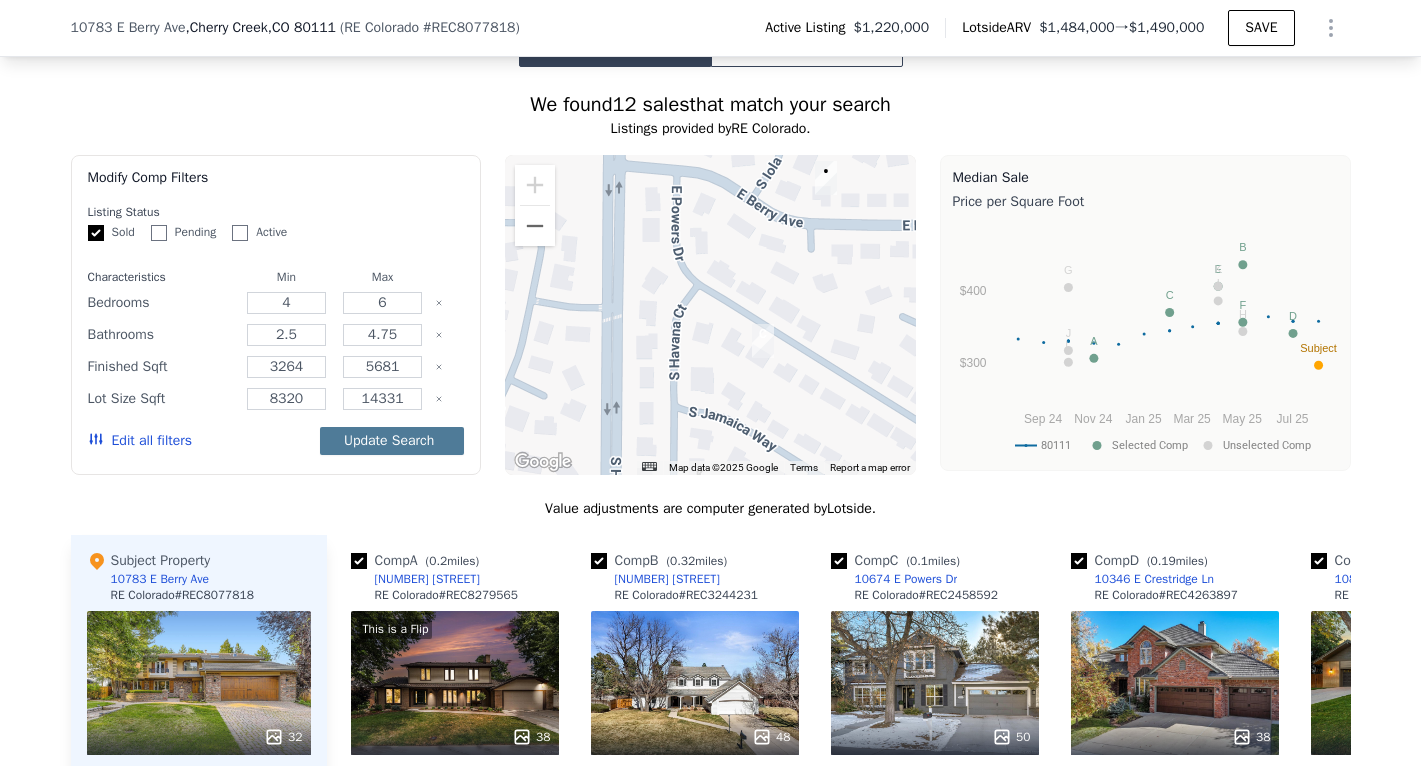 click on "Update Search" at bounding box center (392, 441) 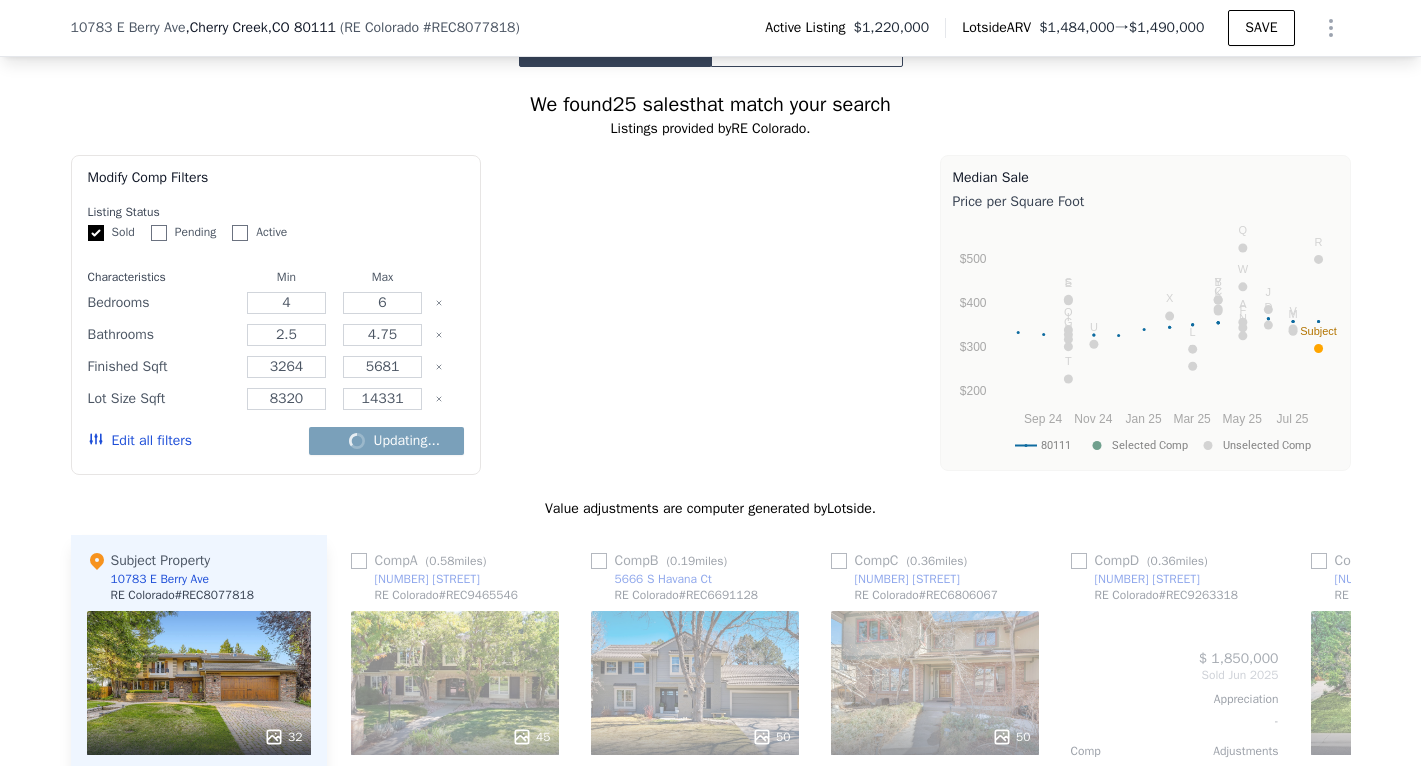 checkbox on "false" 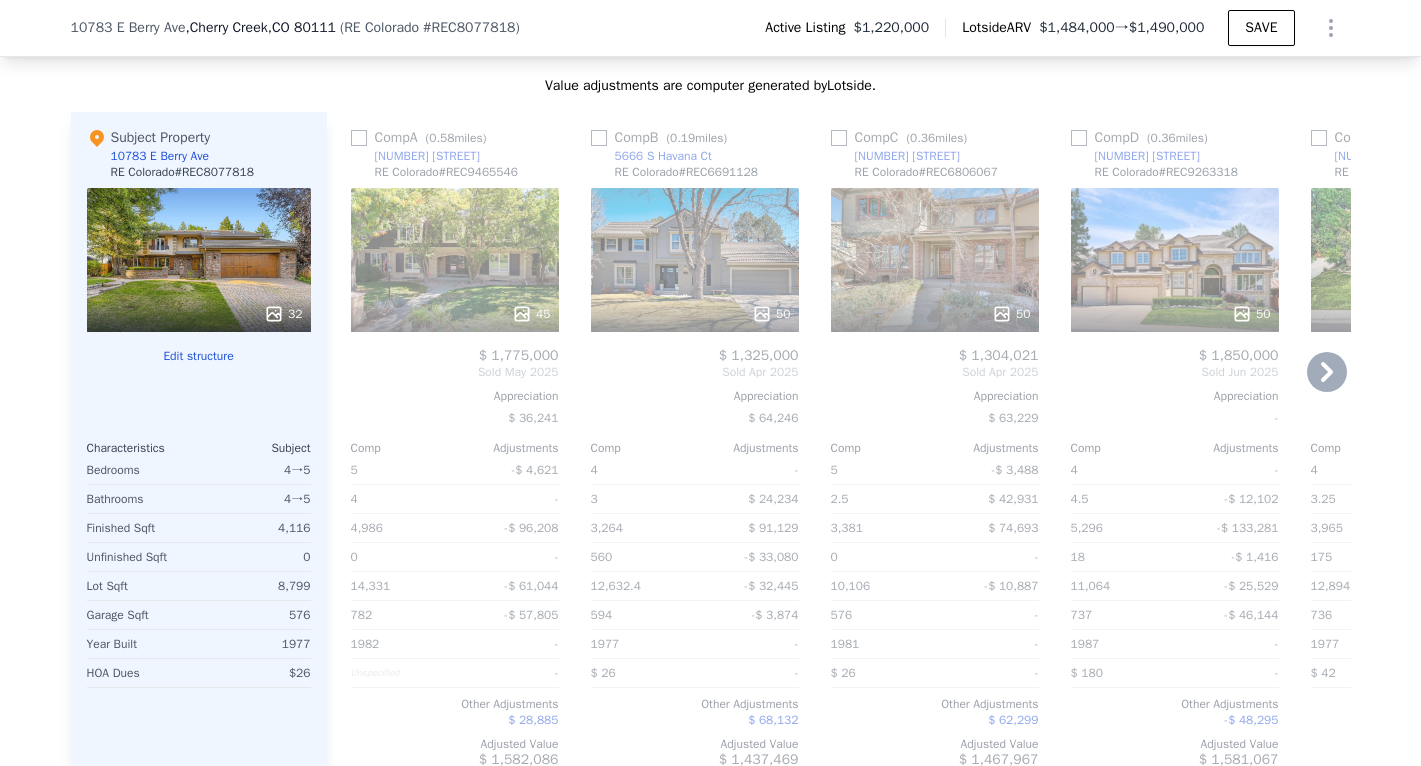 scroll, scrollTop: 2093, scrollLeft: 0, axis: vertical 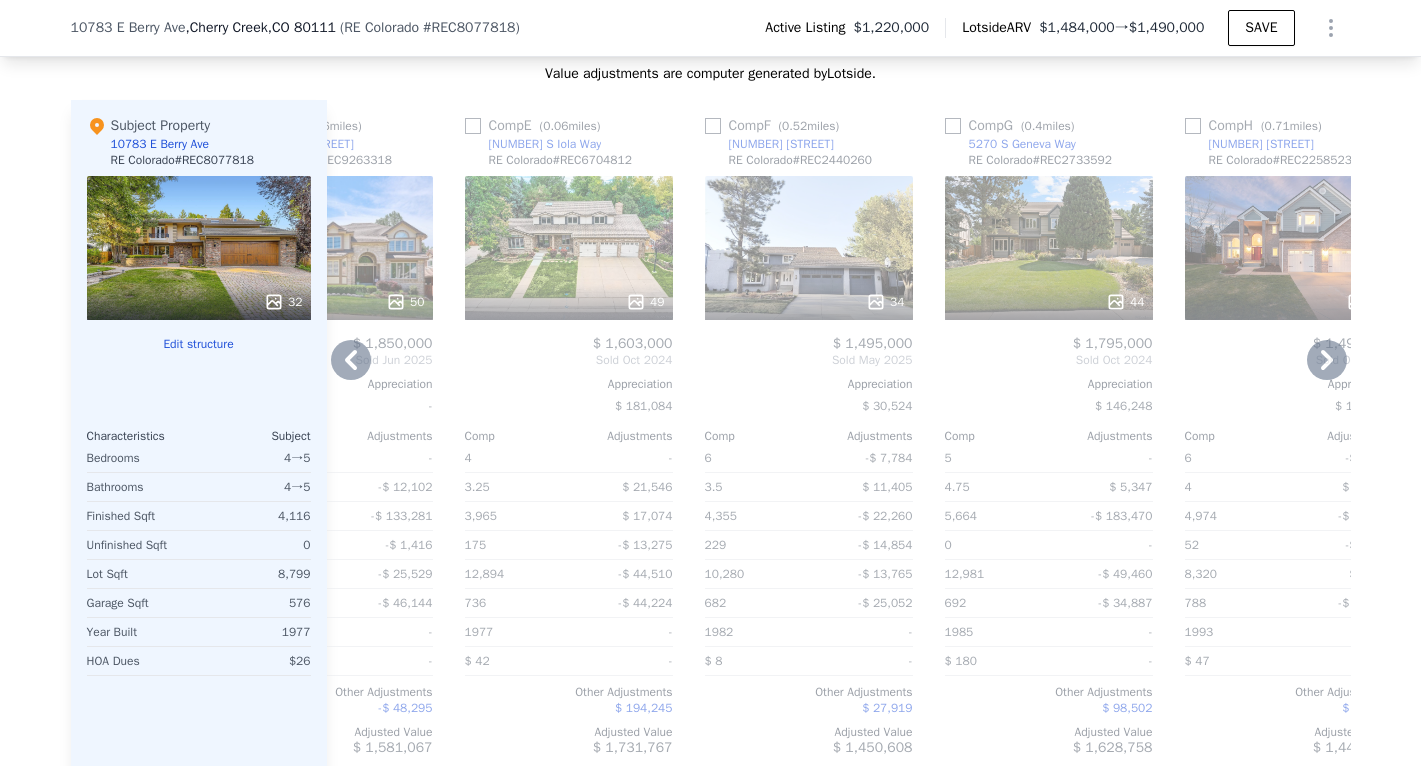 click at bounding box center (473, 126) 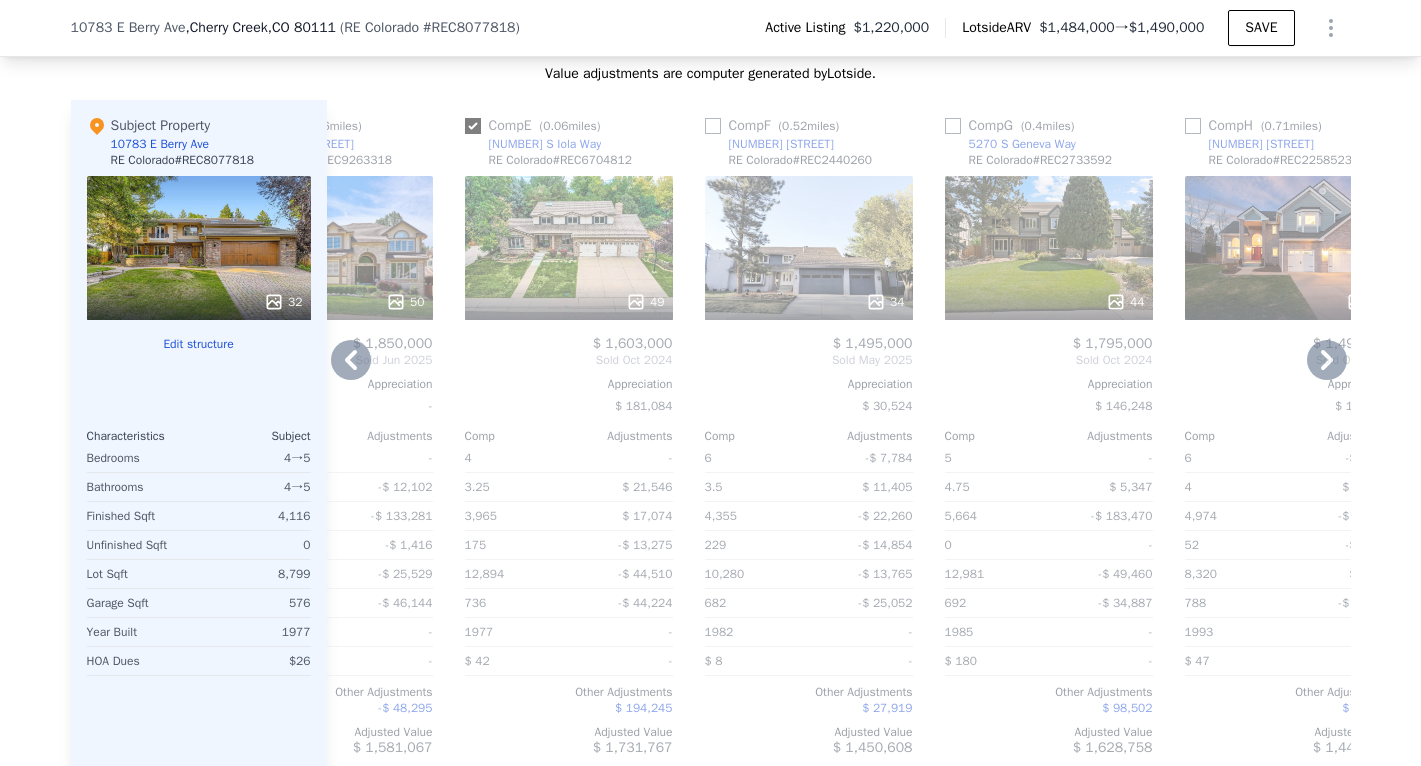 checkbox on "true" 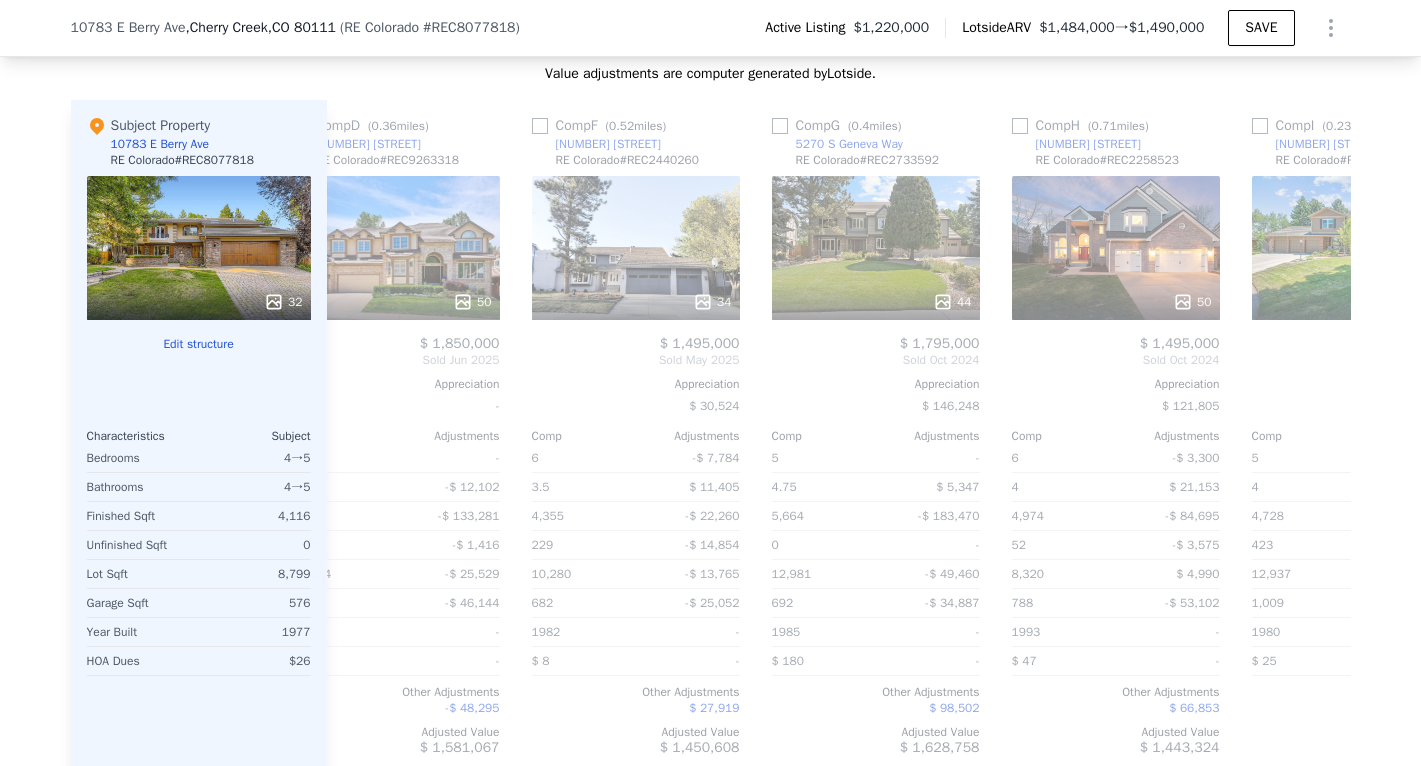 scroll, scrollTop: 0, scrollLeft: 2226, axis: horizontal 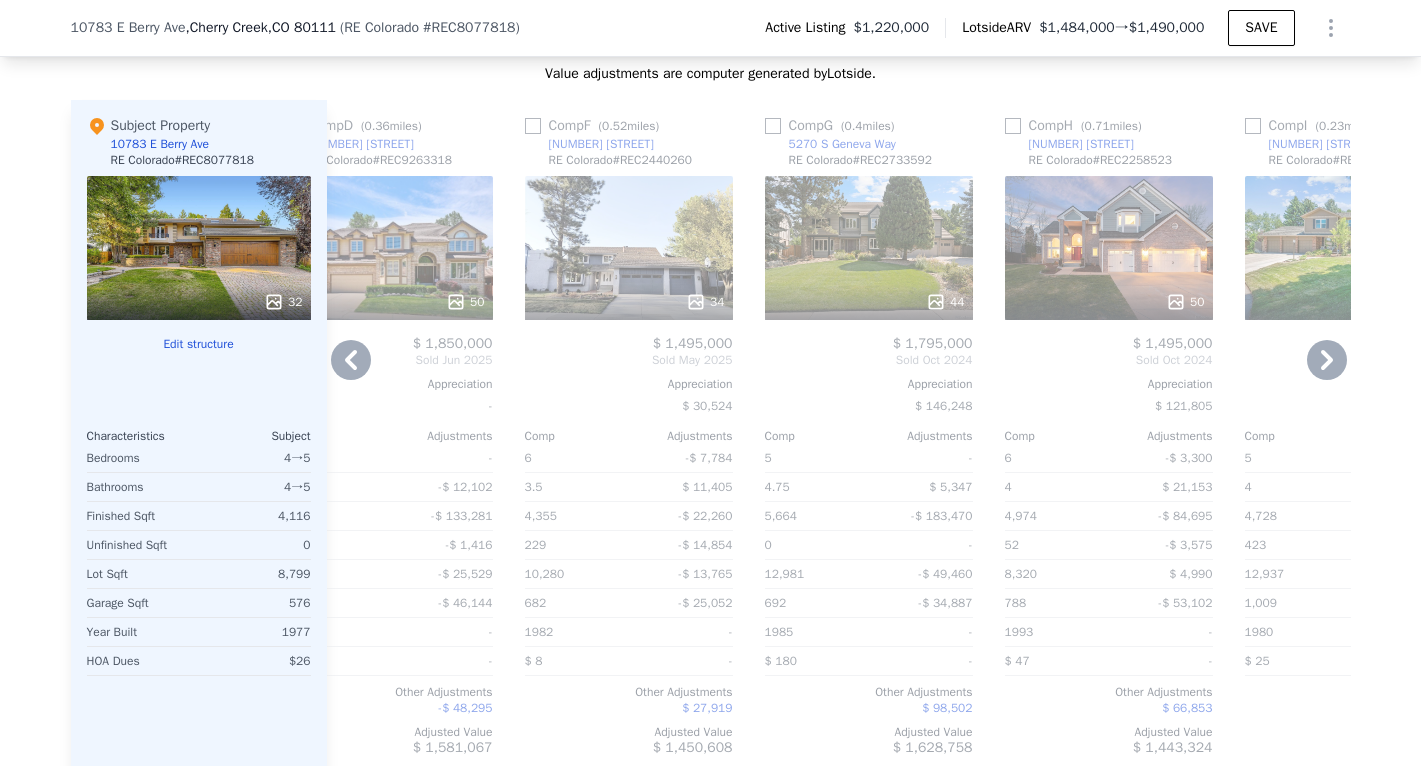click at bounding box center (533, 126) 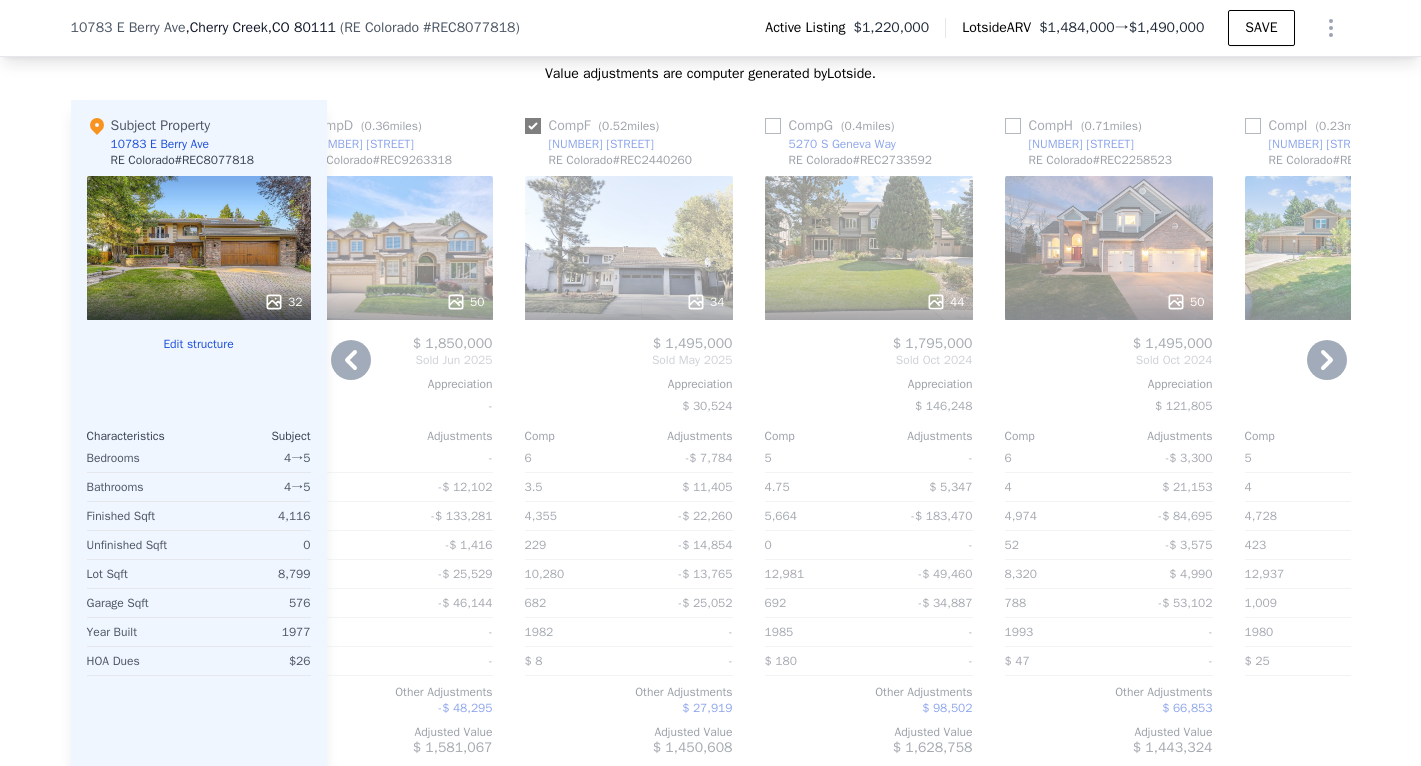 checkbox on "true" 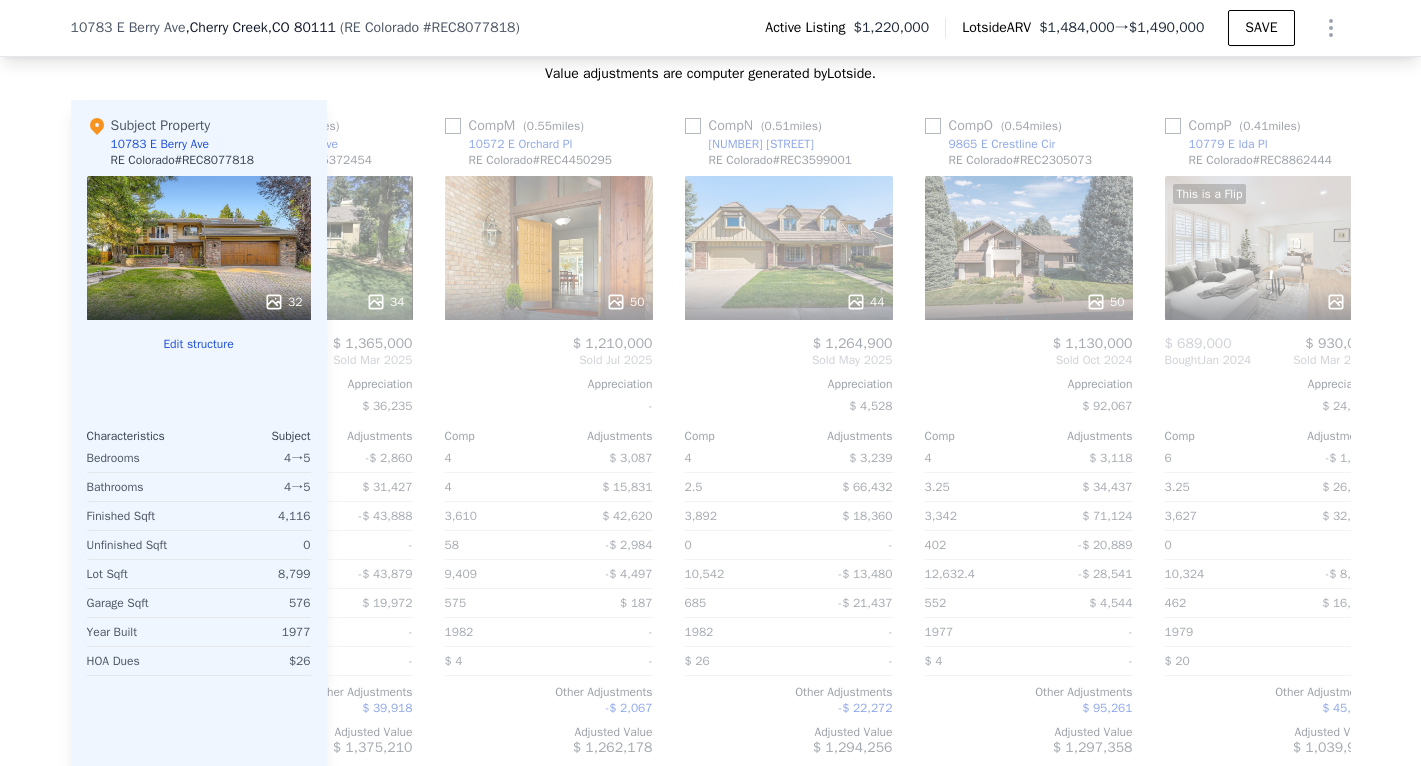 scroll, scrollTop: 0, scrollLeft: 2788, axis: horizontal 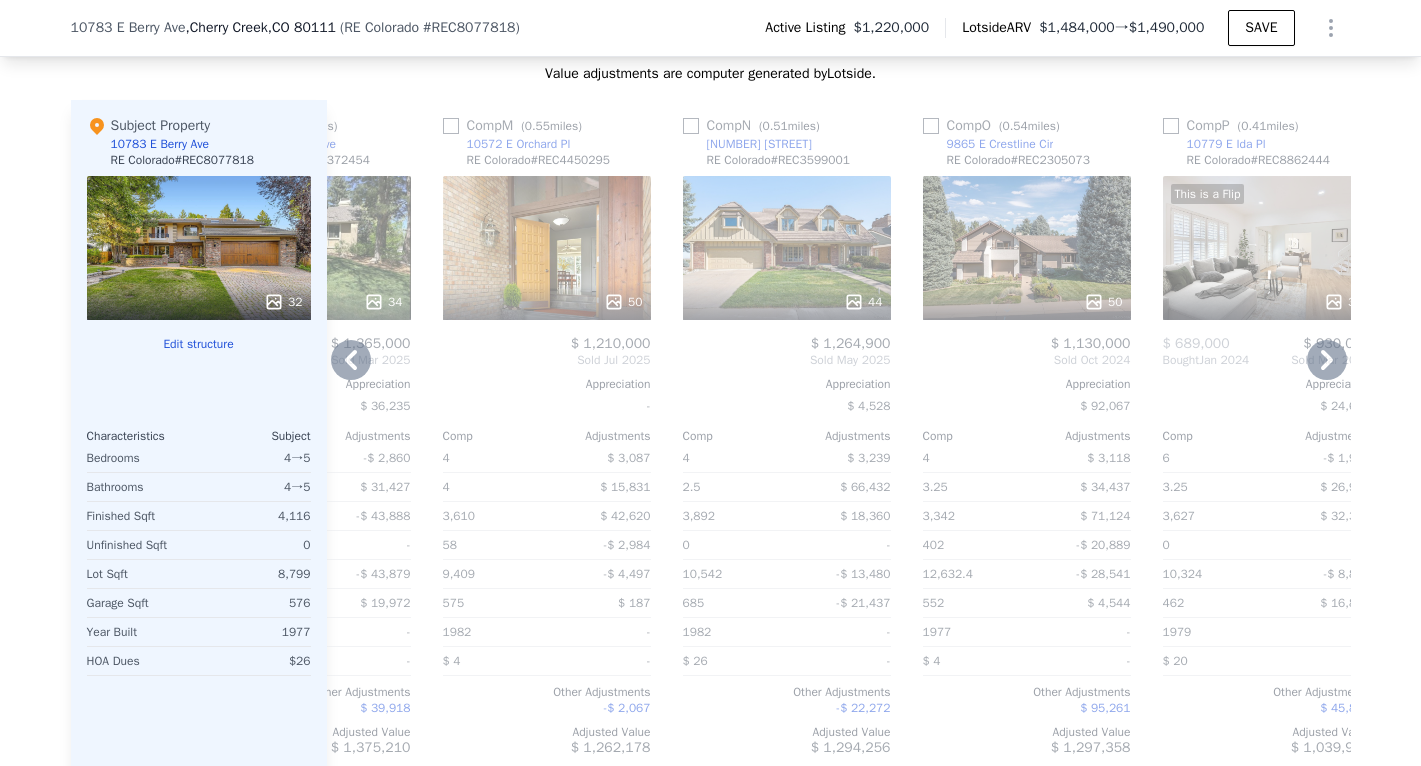 click at bounding box center (691, 126) 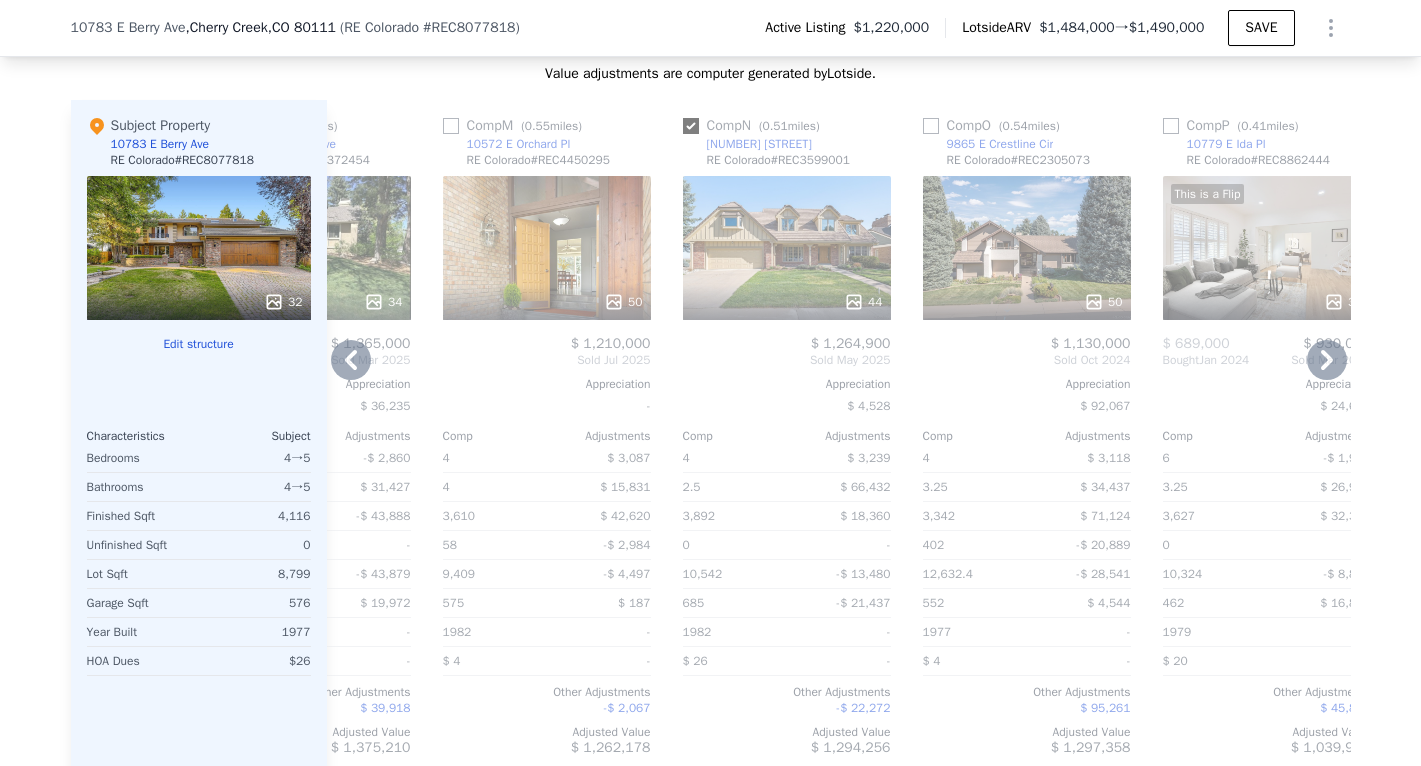 checkbox on "true" 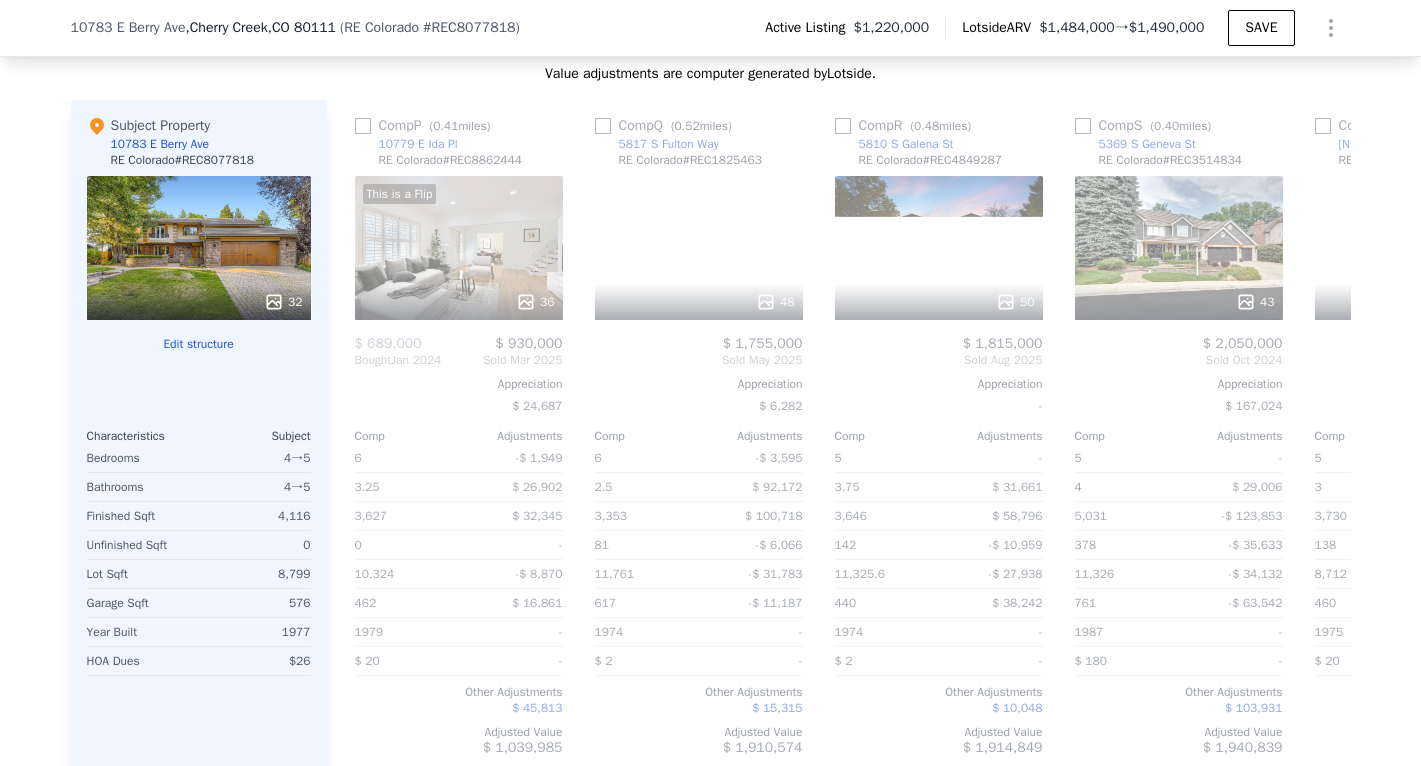scroll, scrollTop: 0, scrollLeft: 4789, axis: horizontal 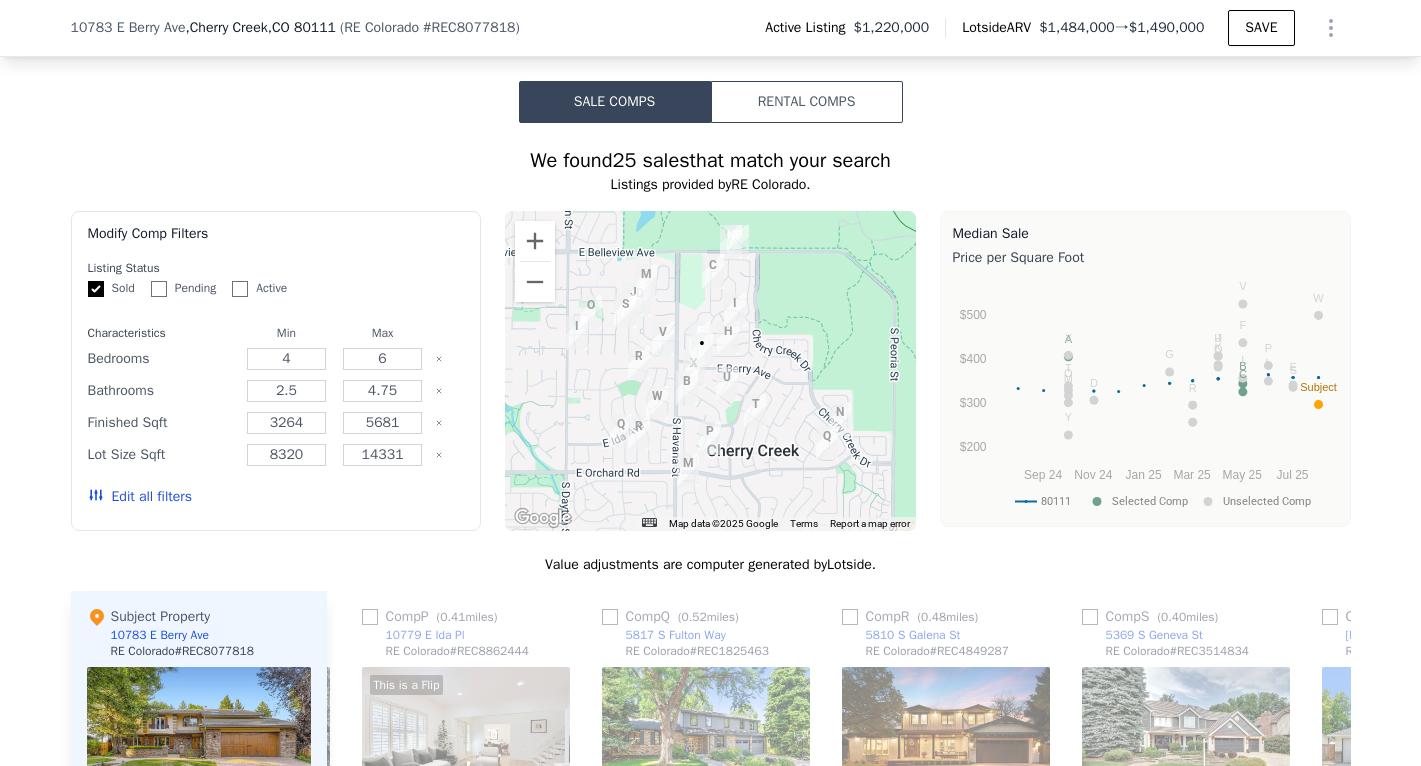 click at bounding box center (710, 371) 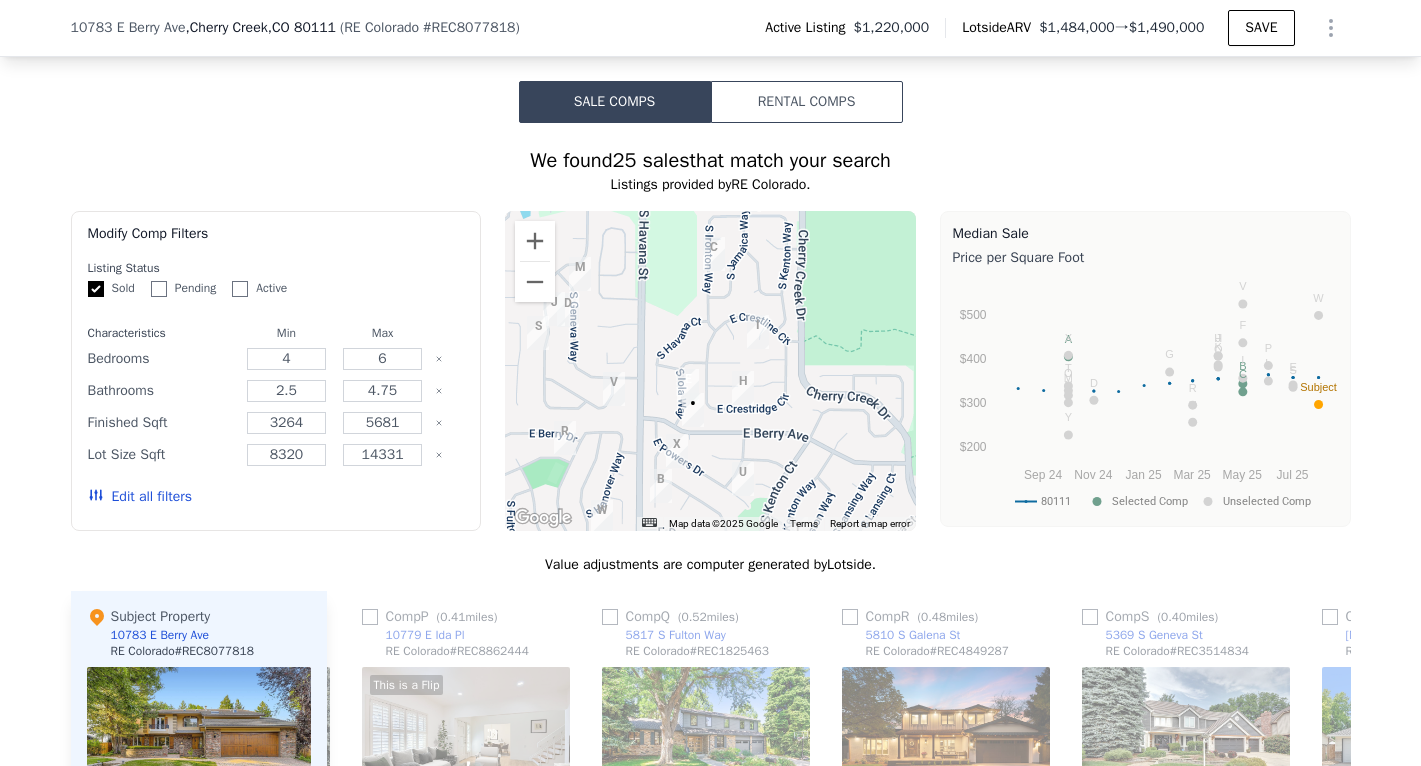 click at bounding box center (710, 371) 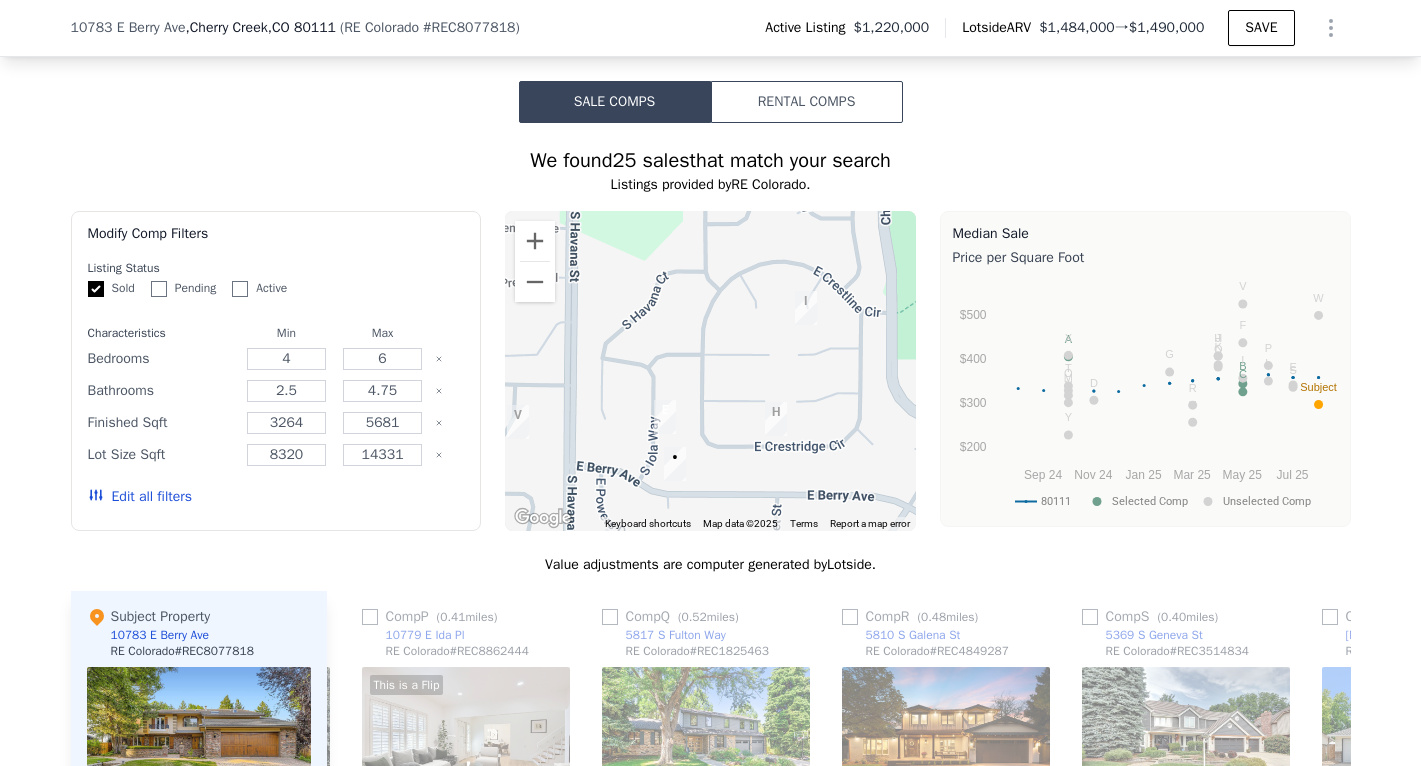 drag, startPoint x: 717, startPoint y: 351, endPoint x: 721, endPoint y: 279, distance: 72.11102 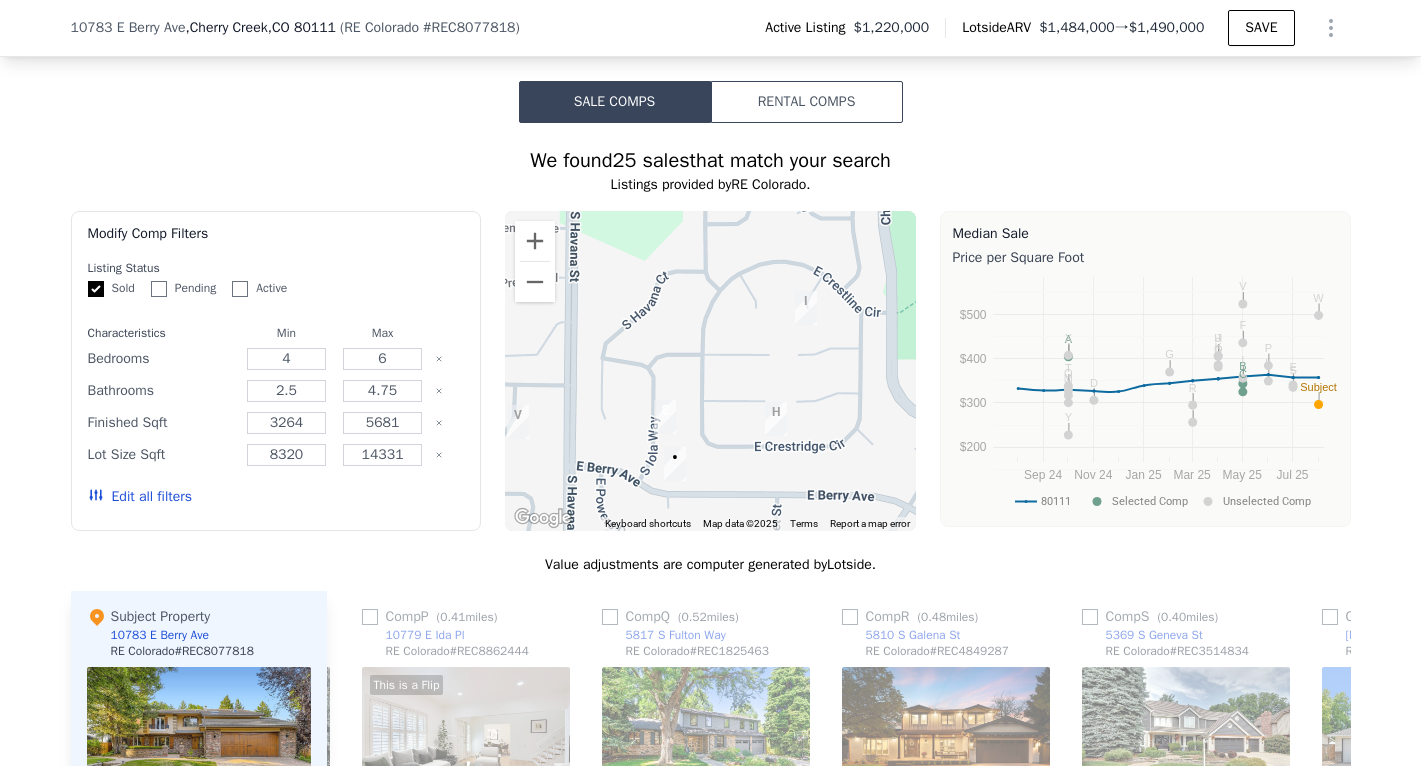 click at bounding box center (710, 371) 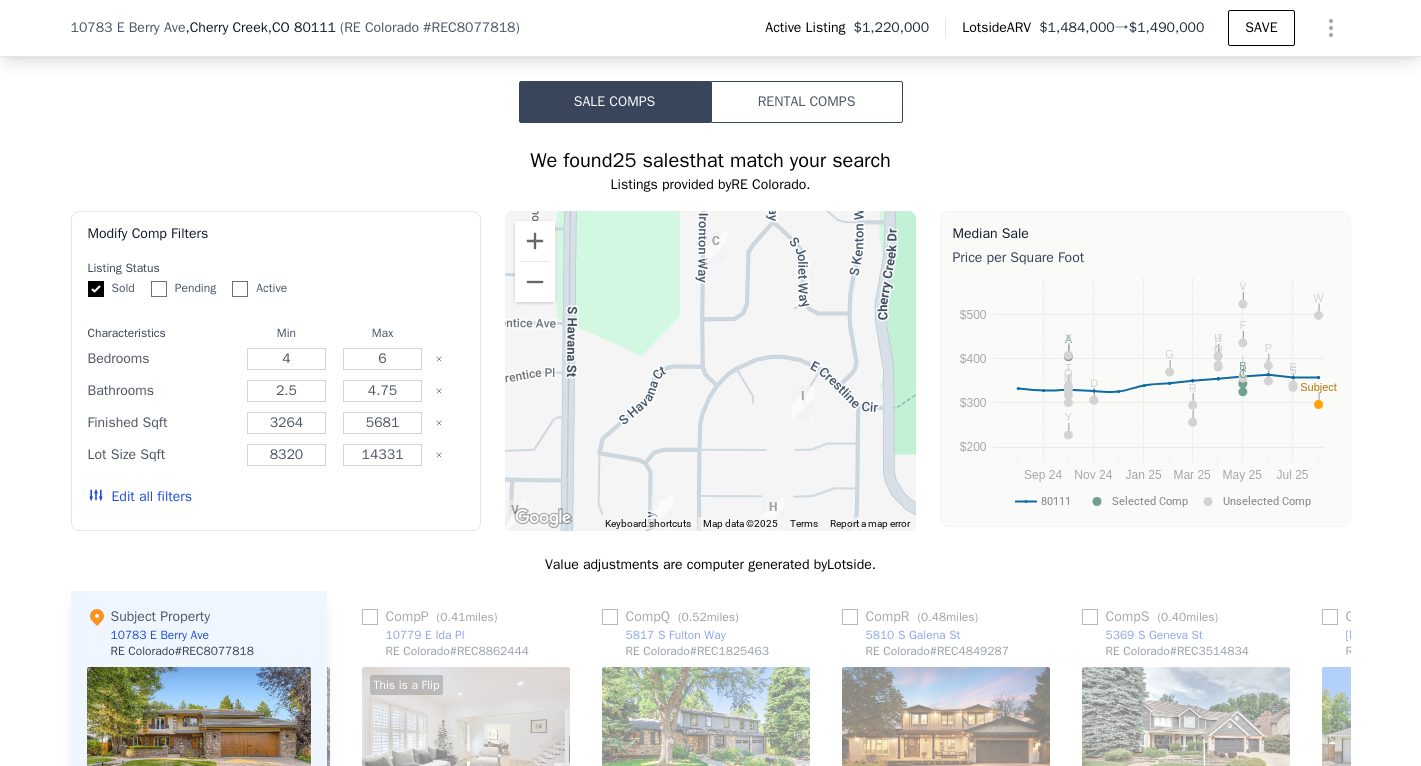 drag, startPoint x: 764, startPoint y: 346, endPoint x: 760, endPoint y: 448, distance: 102.0784 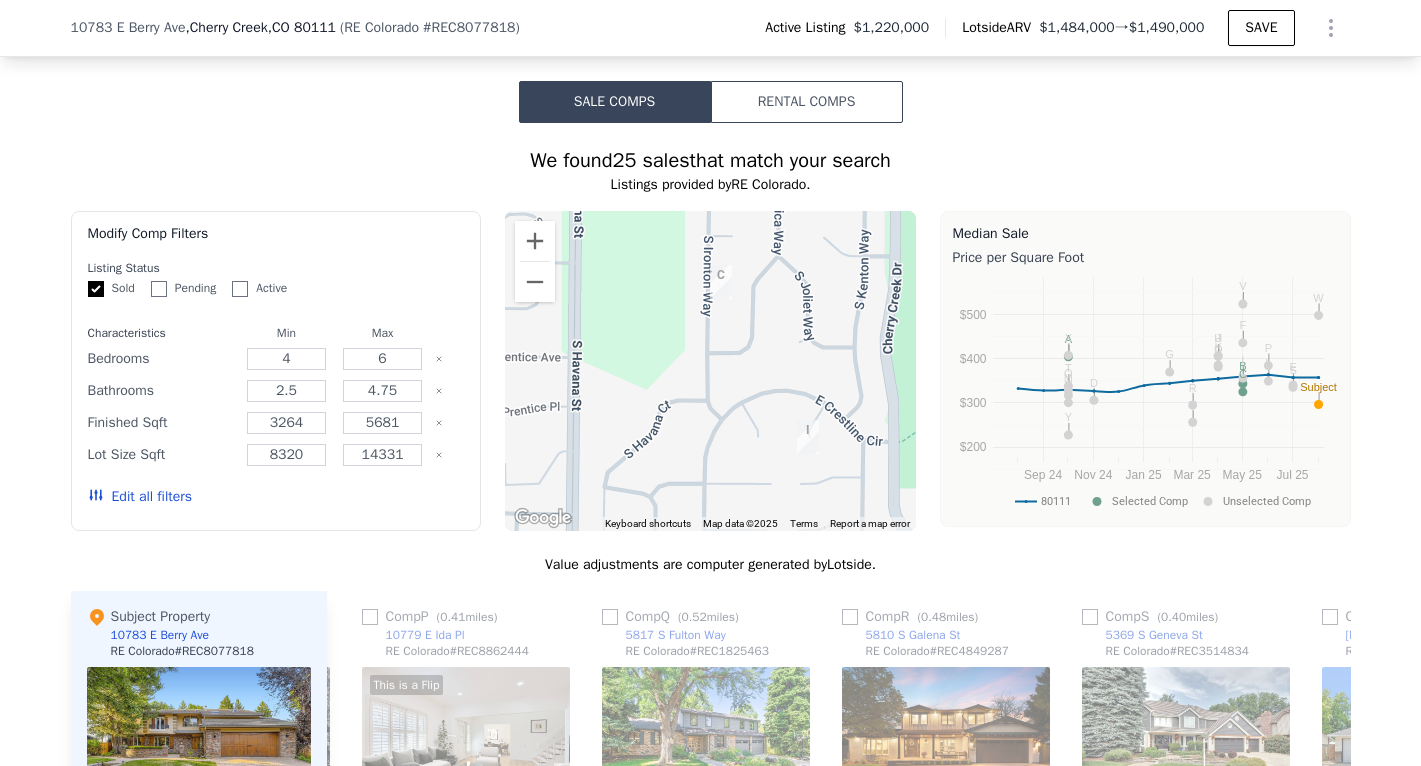drag, startPoint x: 733, startPoint y: 412, endPoint x: 738, endPoint y: 456, distance: 44.28318 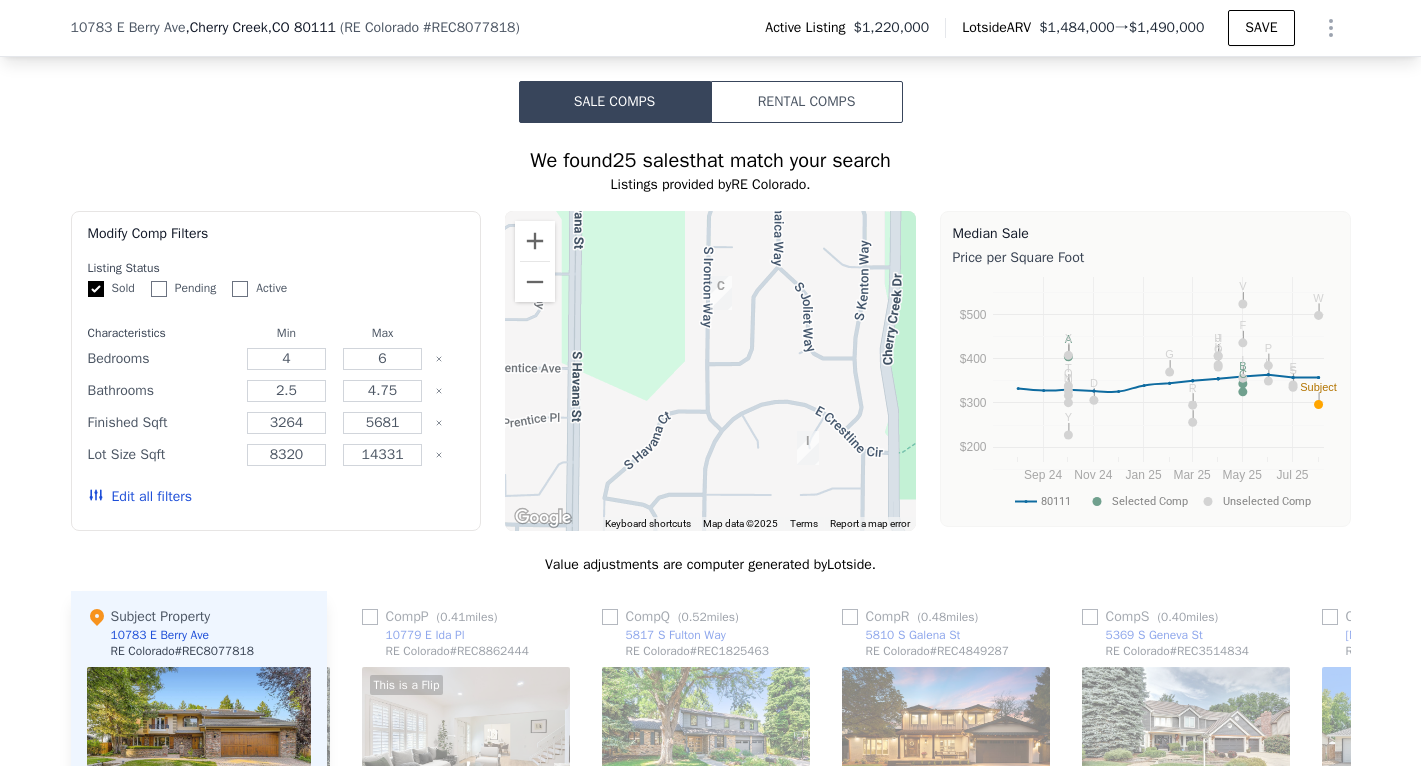 click at bounding box center [721, 293] 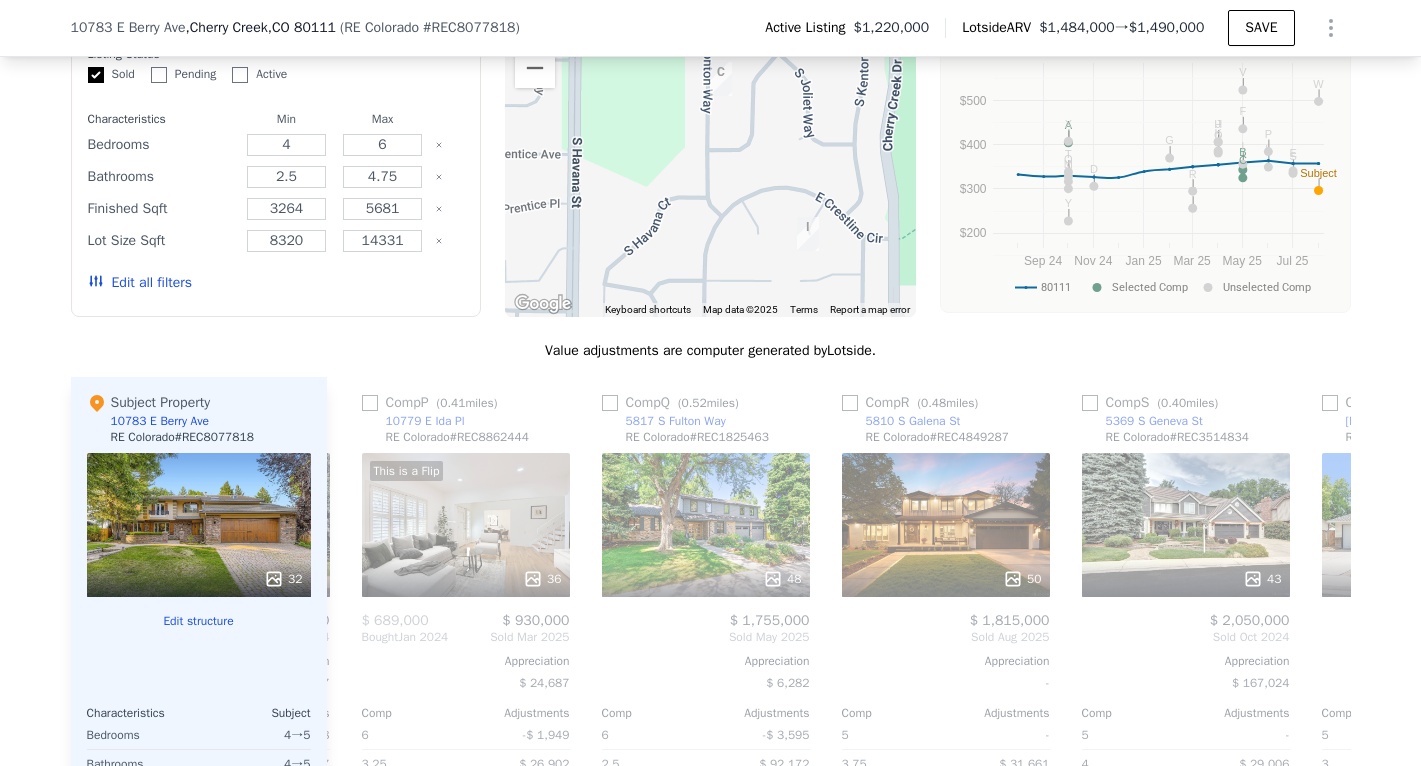 scroll, scrollTop: 1826, scrollLeft: 0, axis: vertical 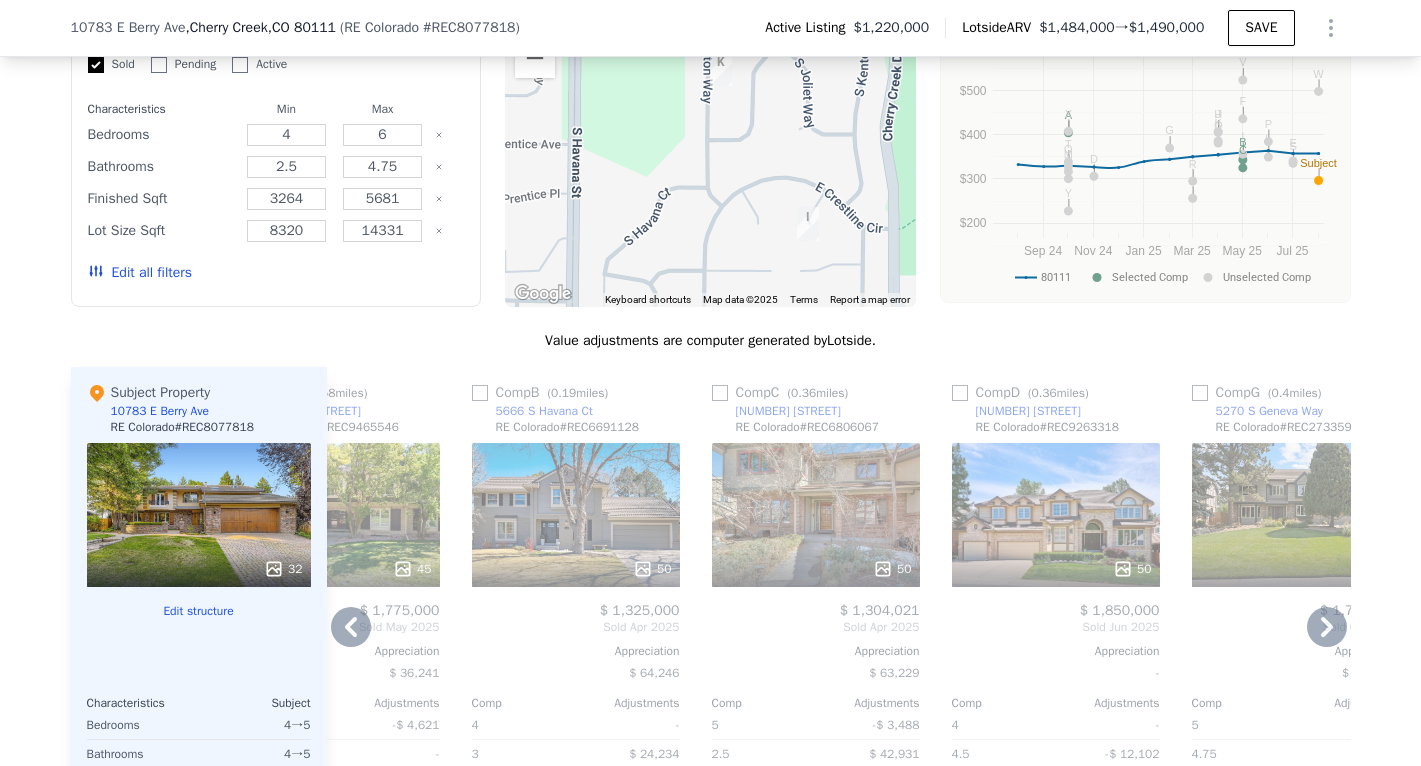 click at bounding box center [720, 393] 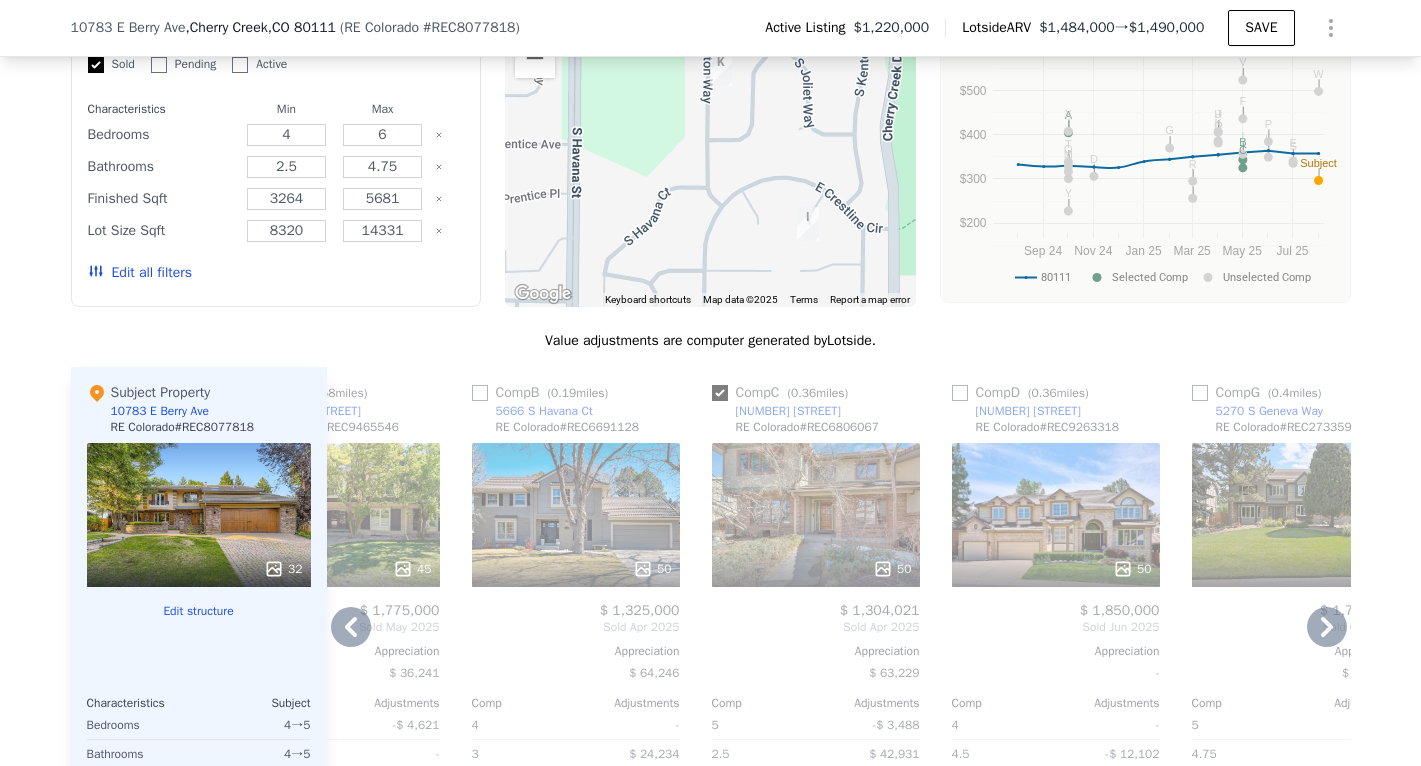 checkbox on "true" 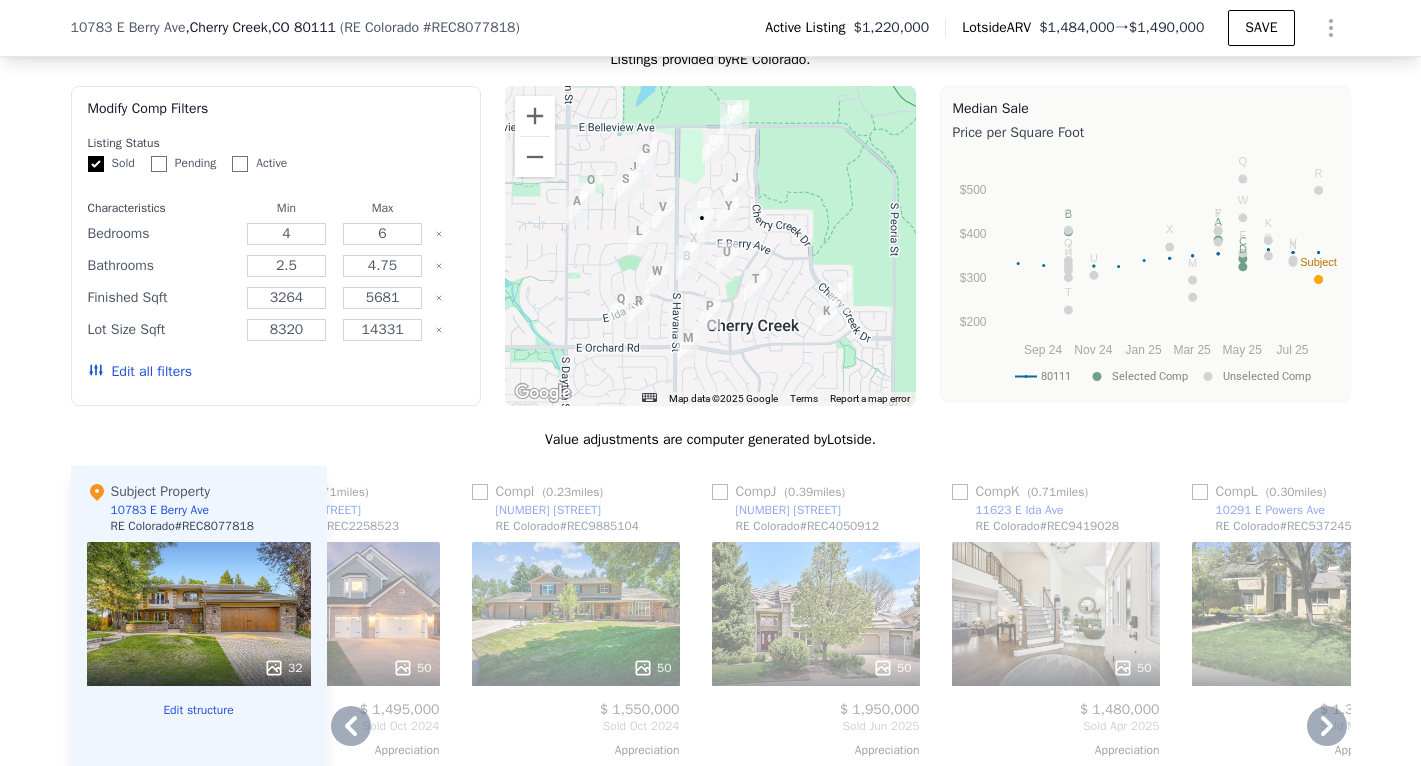 scroll, scrollTop: 1690, scrollLeft: 0, axis: vertical 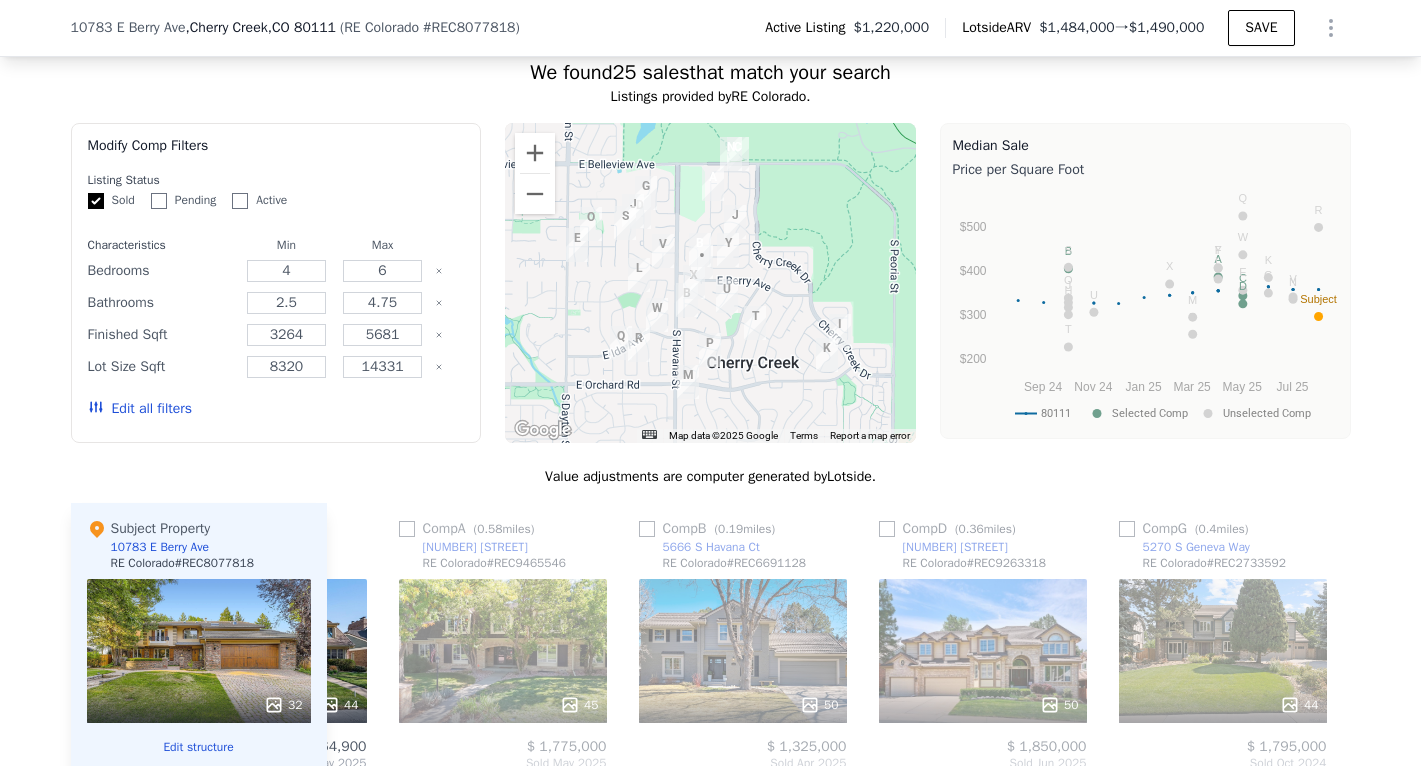 click at bounding box center (710, 283) 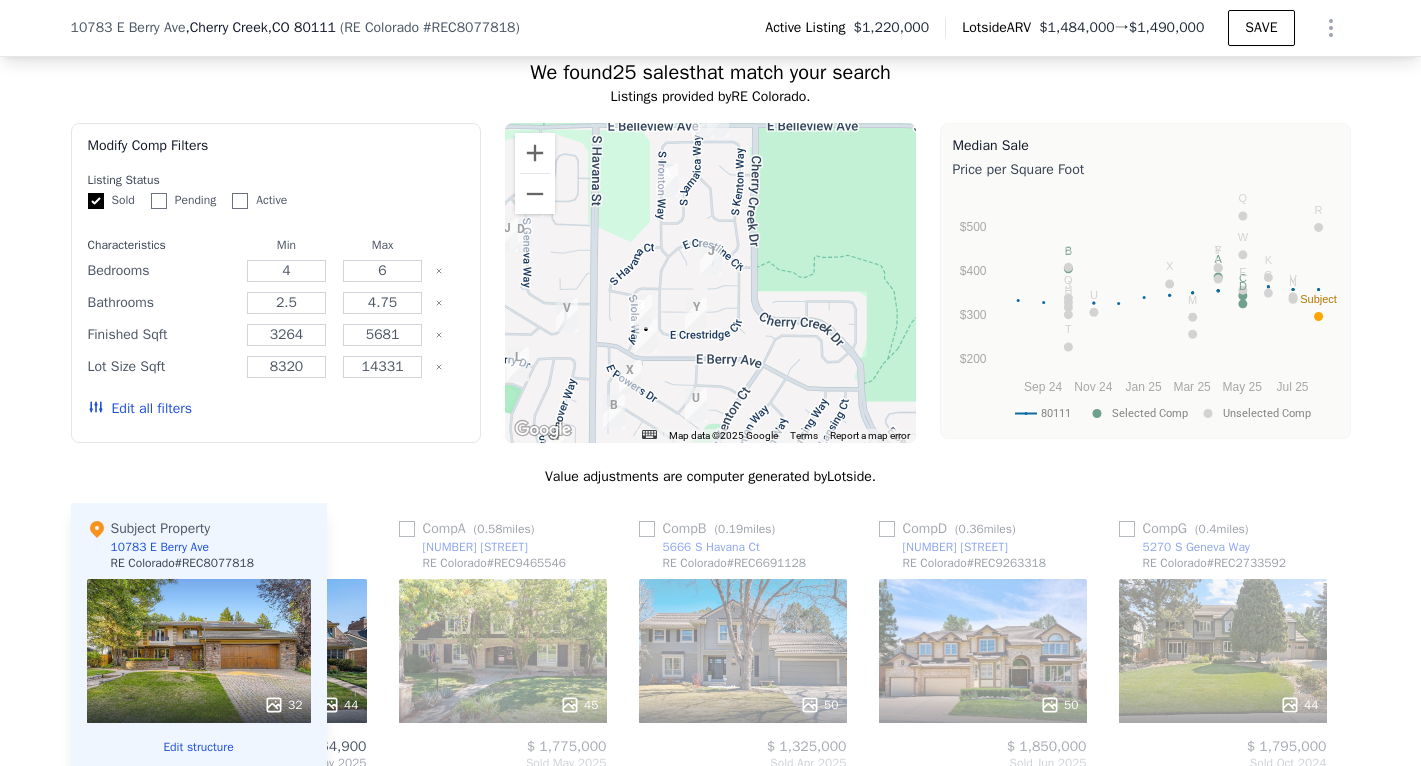 click at bounding box center [711, 258] 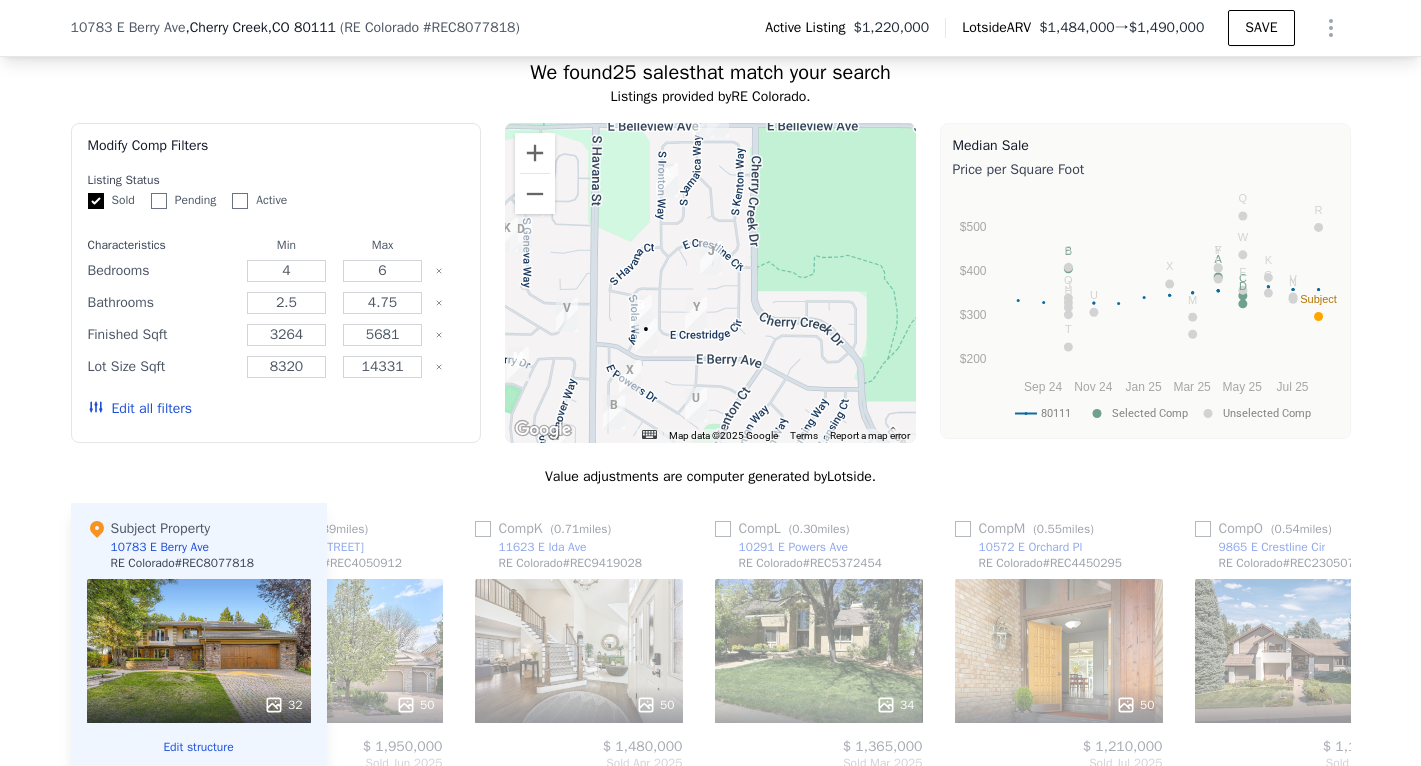 scroll, scrollTop: 0, scrollLeft: 2599, axis: horizontal 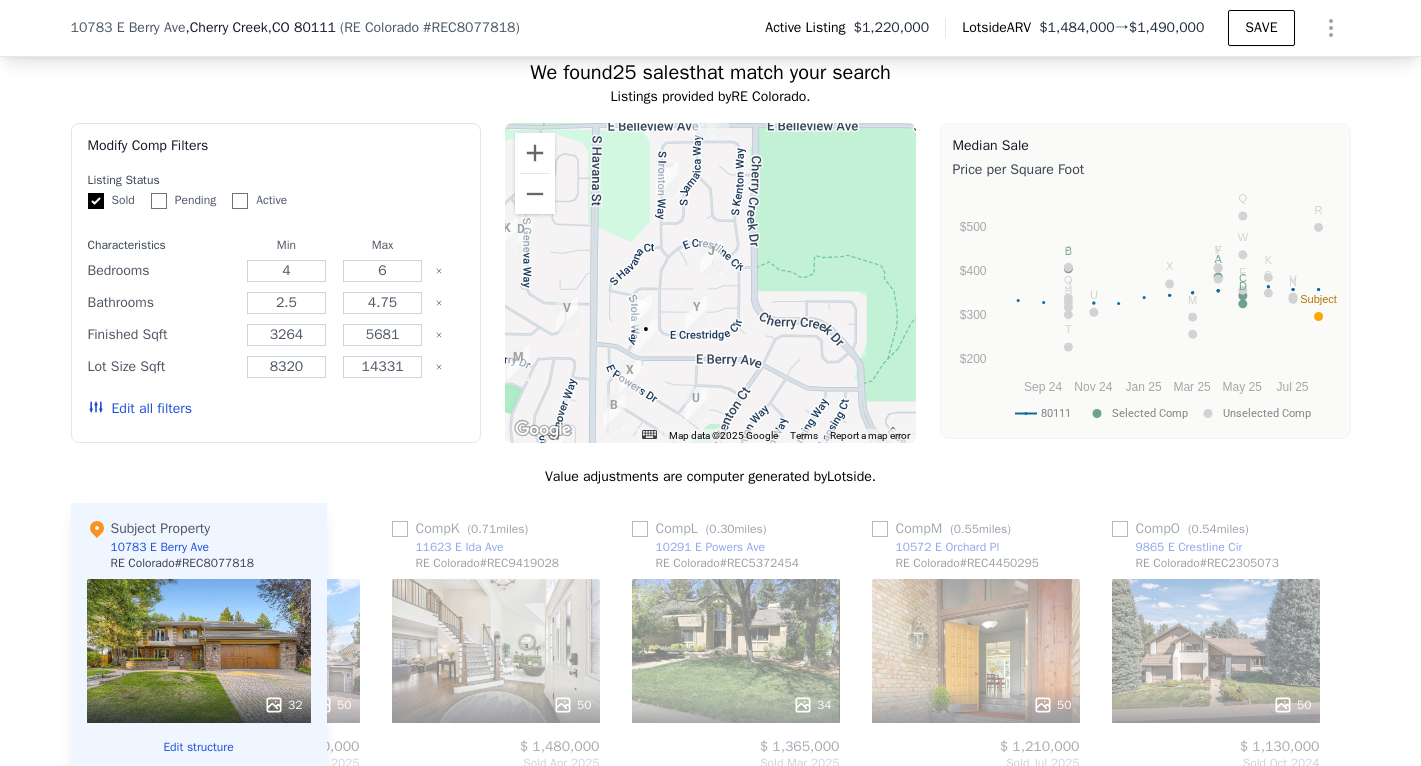 click at bounding box center [710, 283] 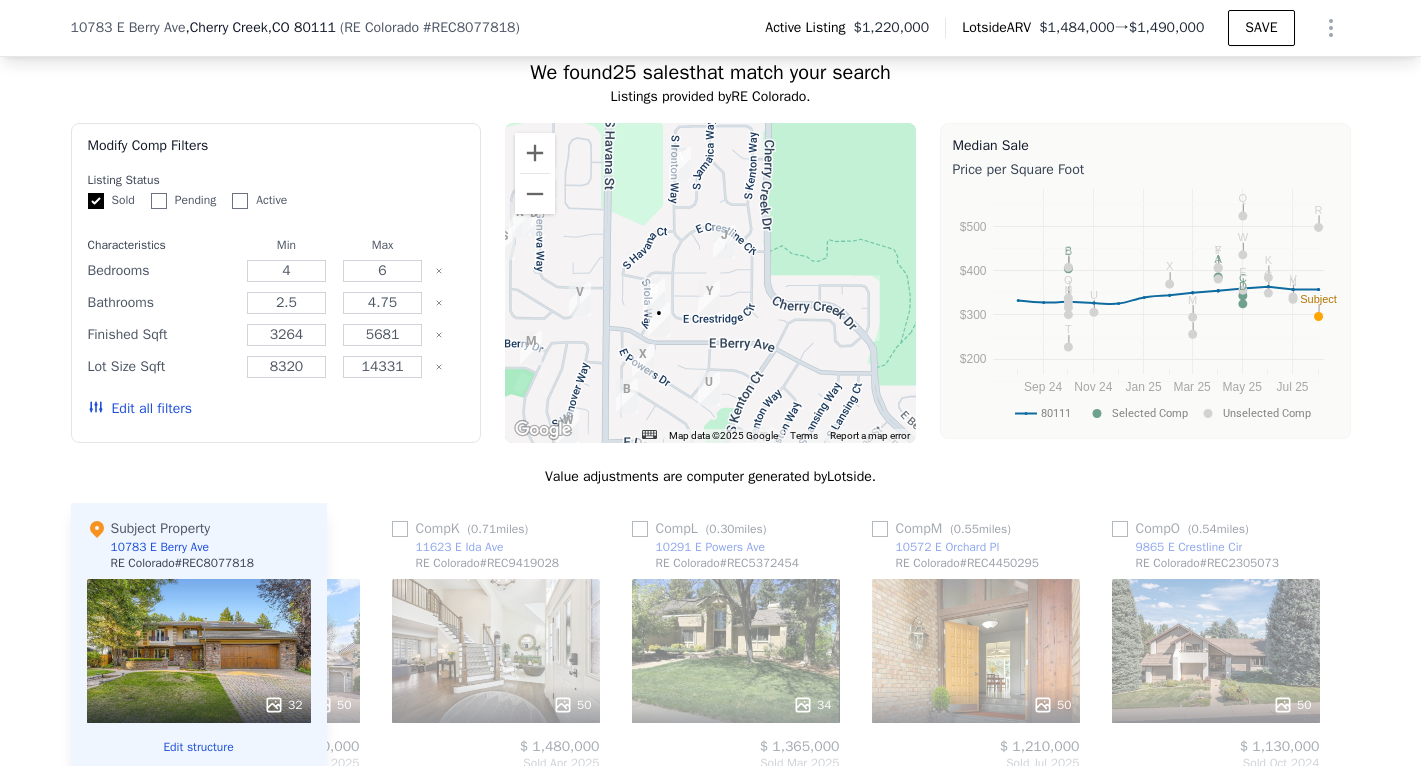 drag, startPoint x: 788, startPoint y: 240, endPoint x: 800, endPoint y: 226, distance: 18.439089 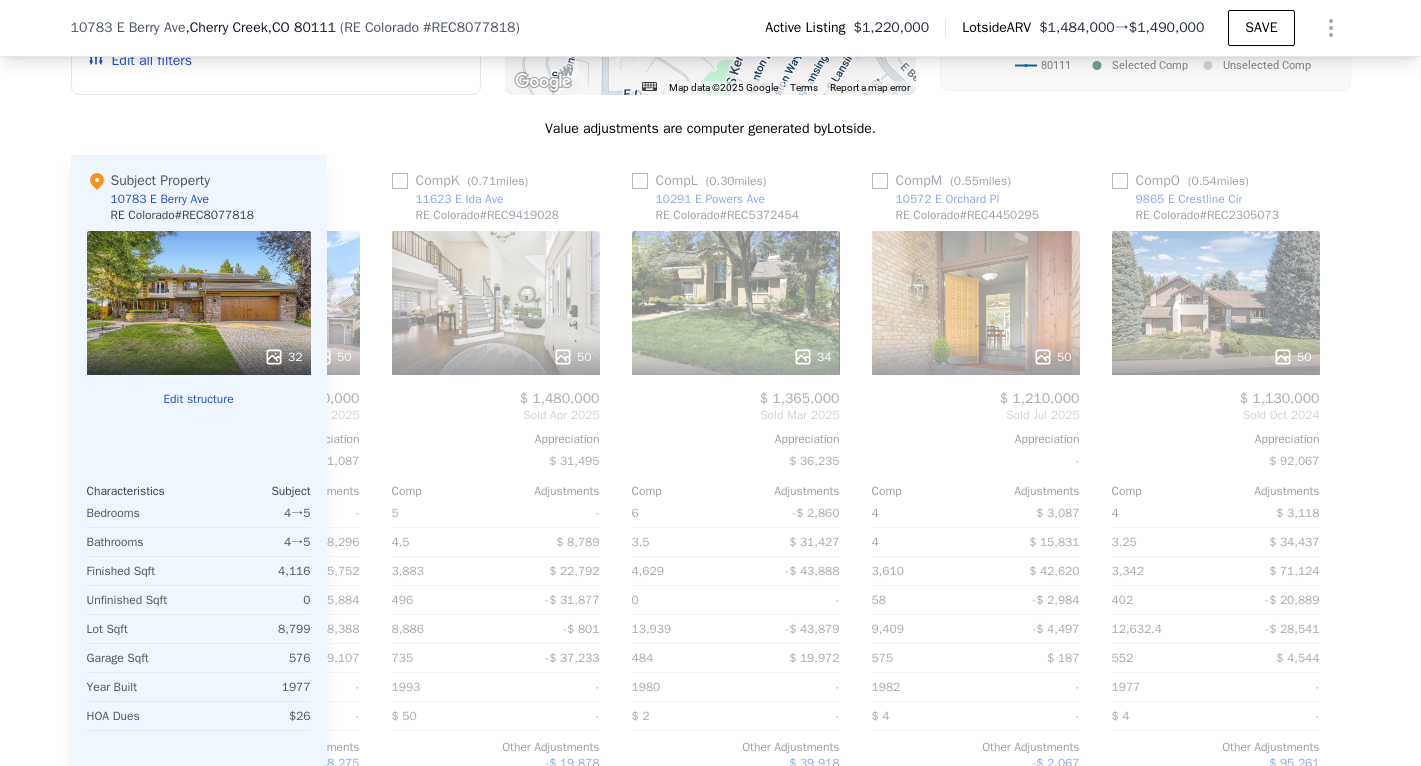 scroll, scrollTop: 2028, scrollLeft: 0, axis: vertical 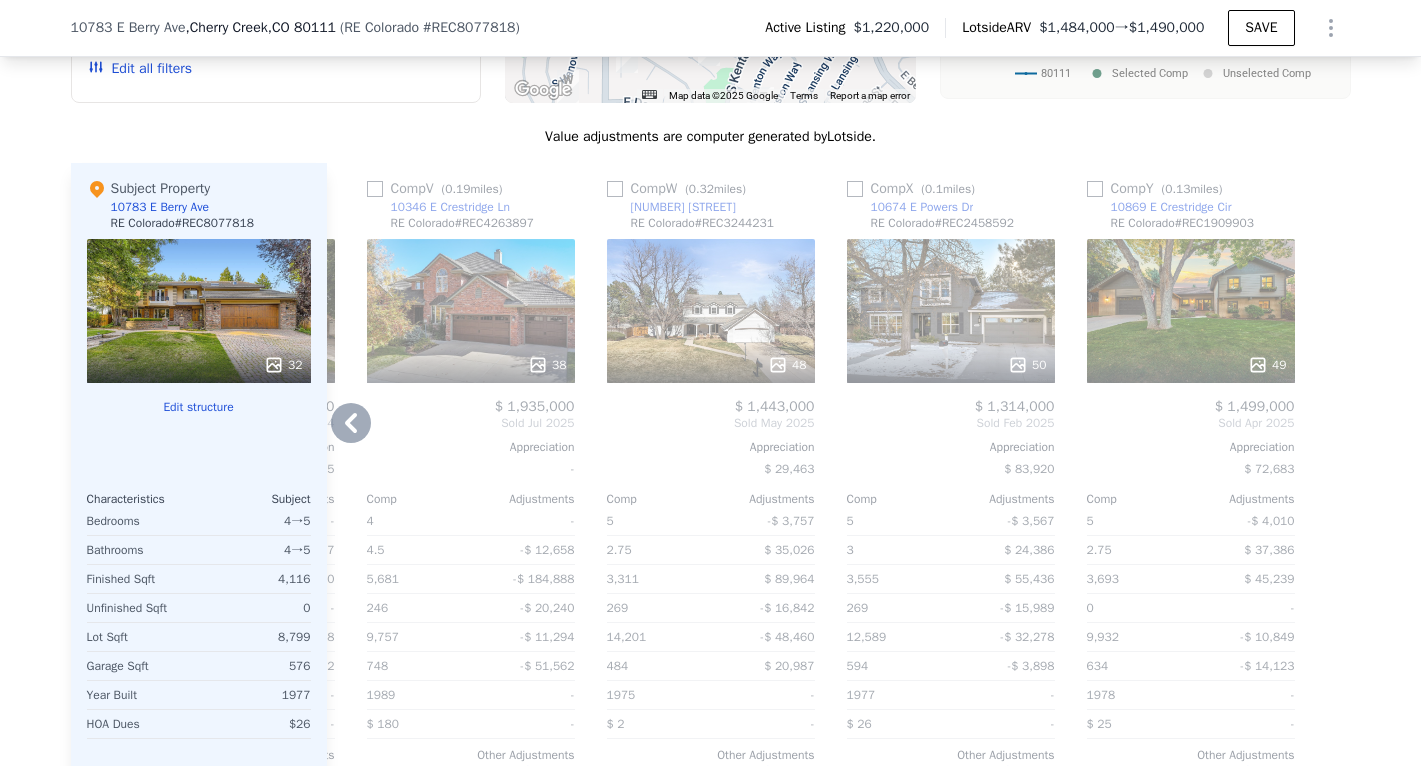 click at bounding box center [1095, 189] 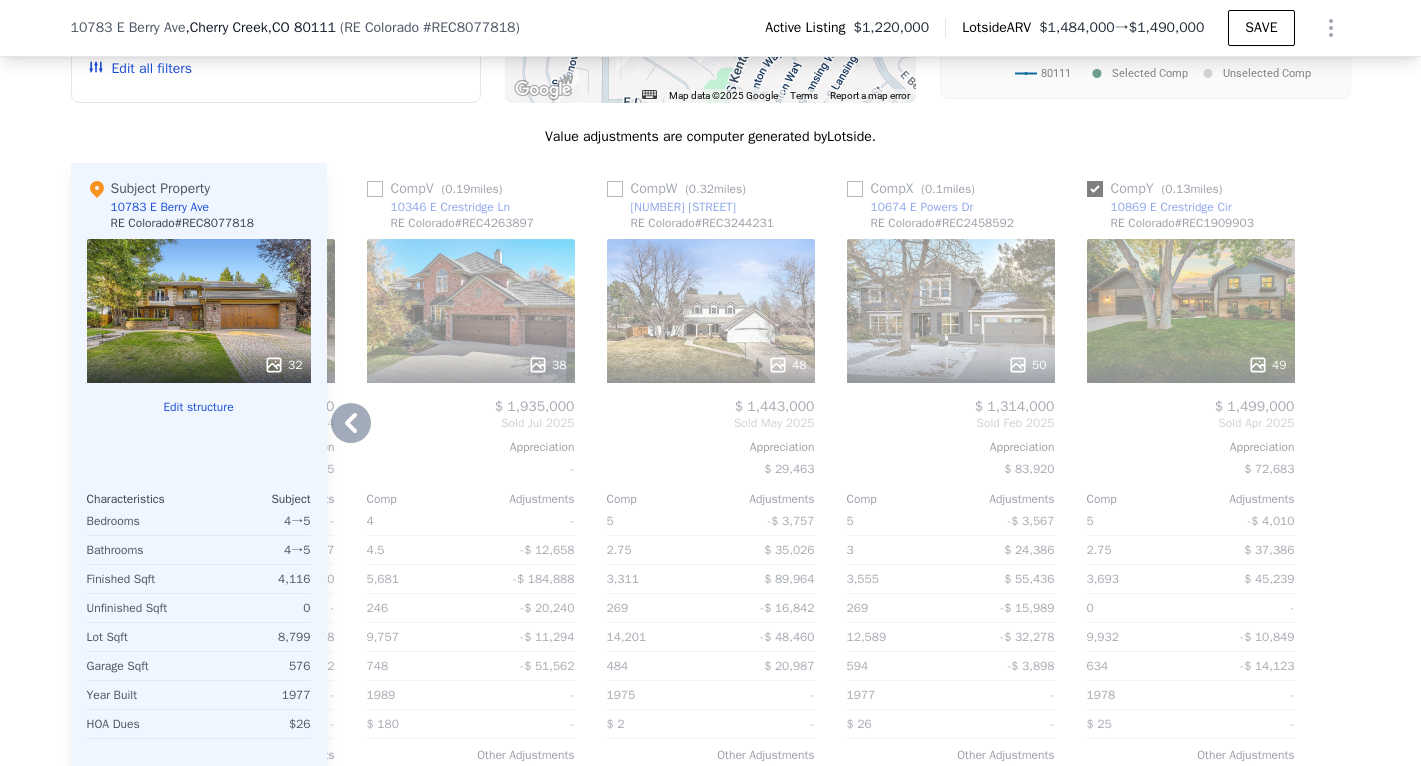 checkbox on "true" 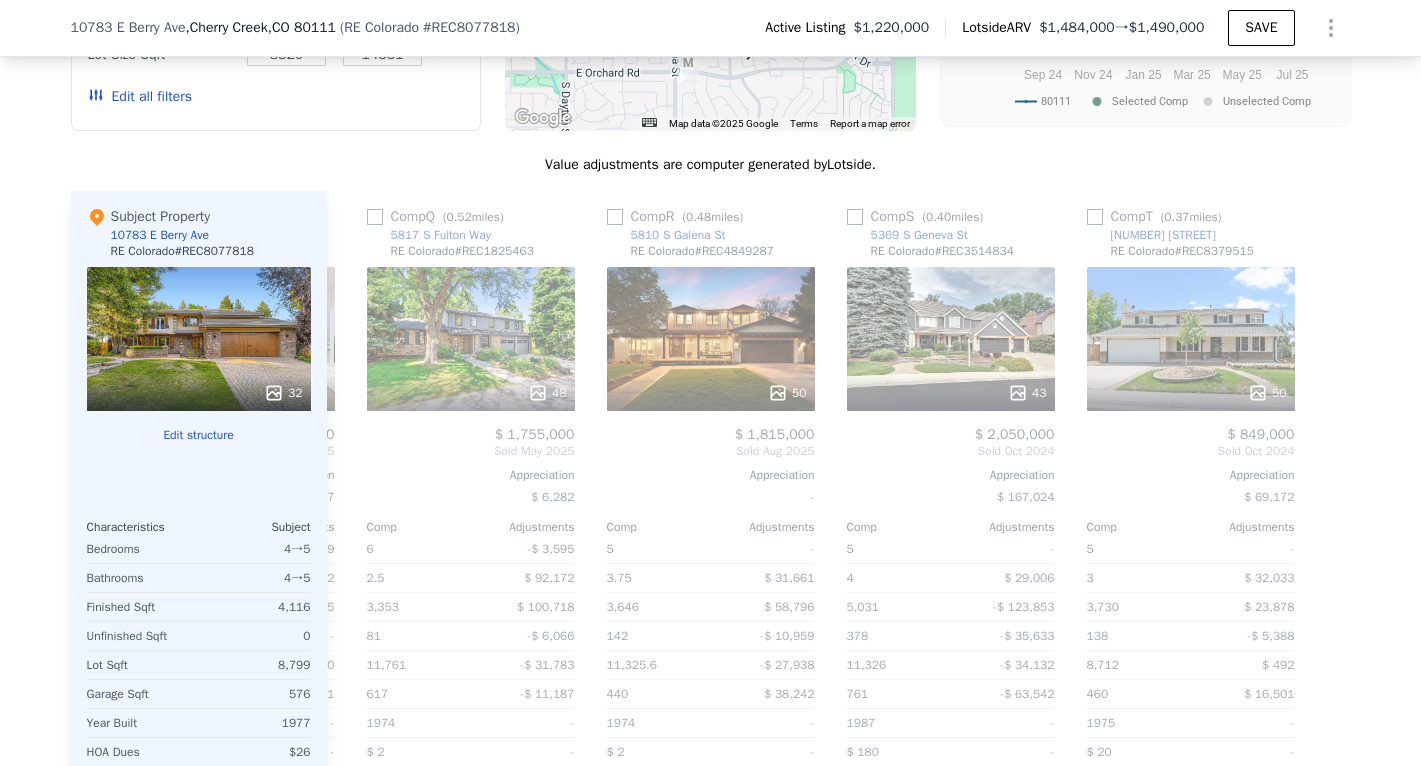 scroll, scrollTop: 1998, scrollLeft: 0, axis: vertical 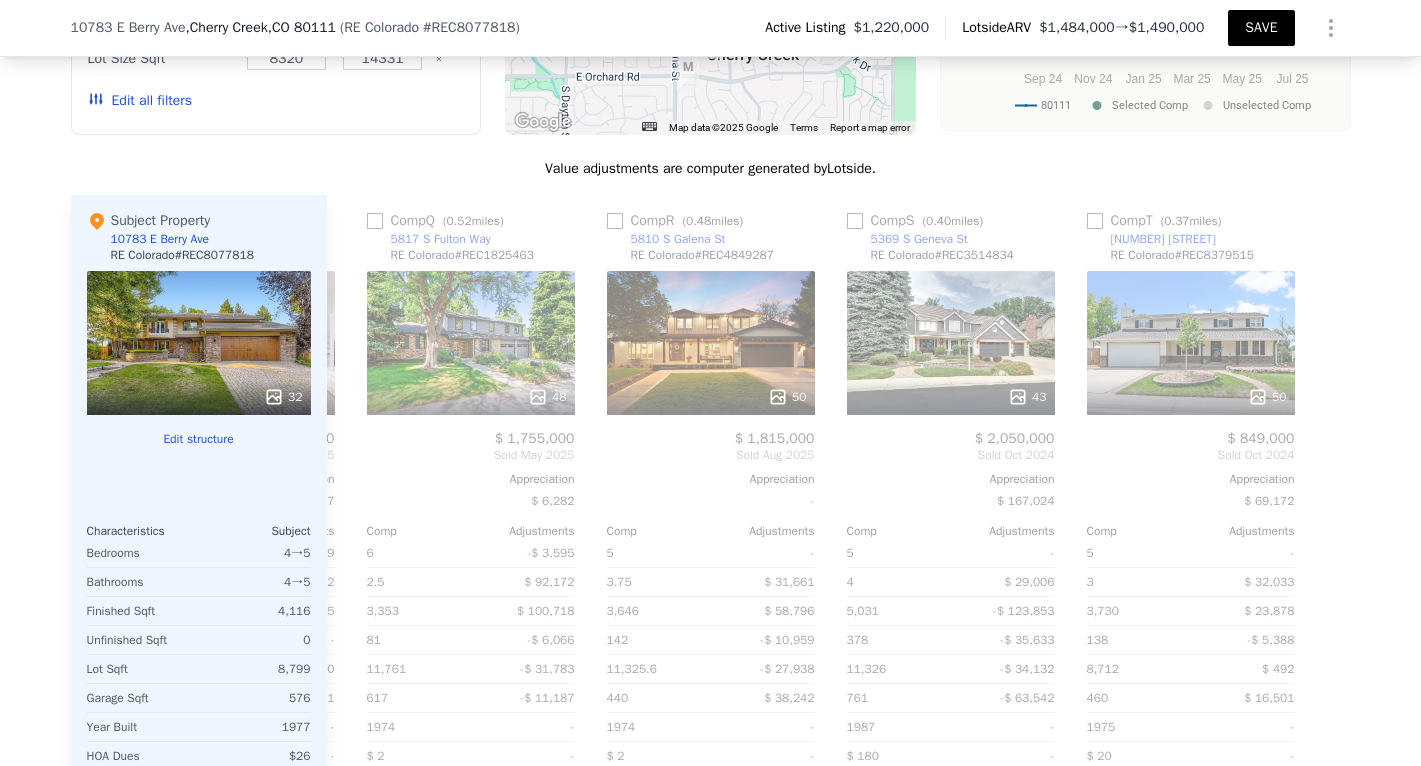 click on "SAVE" at bounding box center (1261, 28) 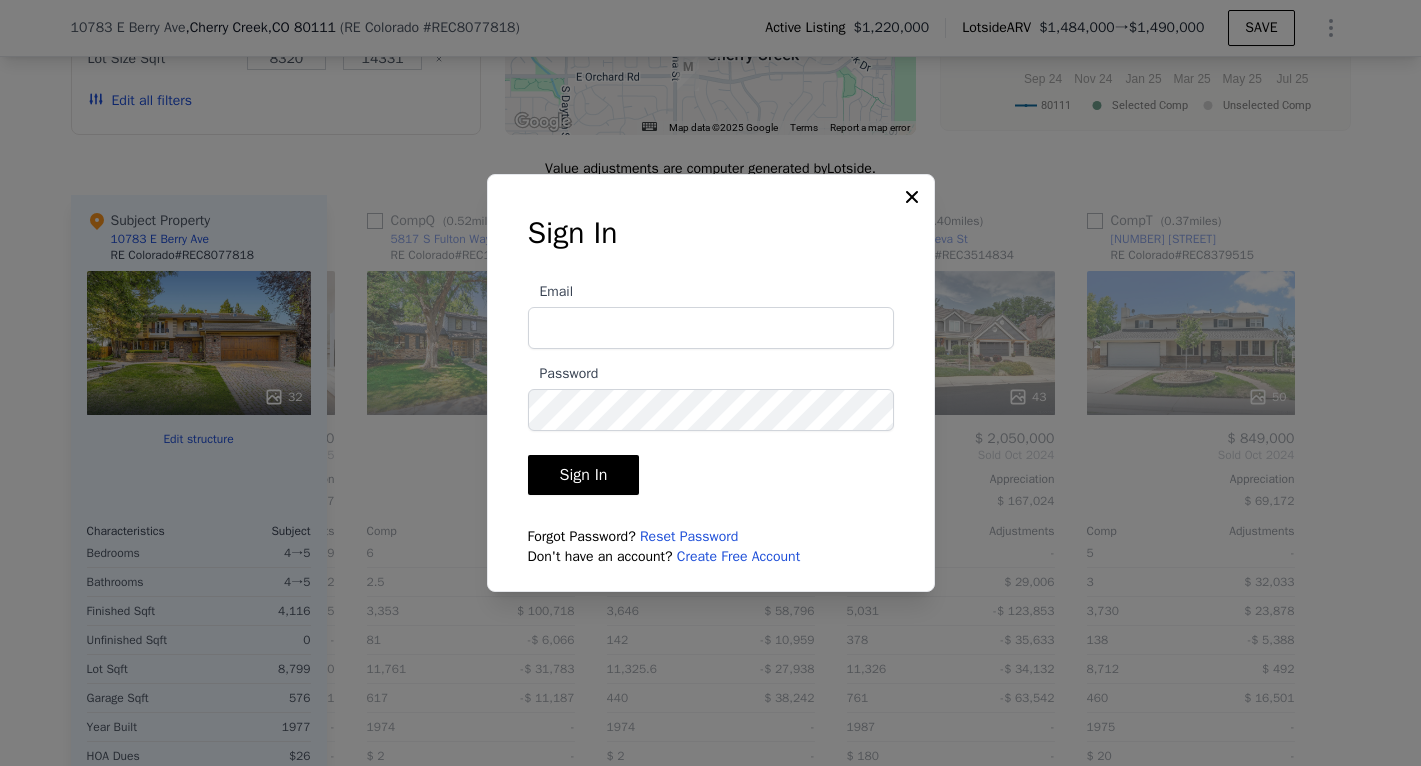 click 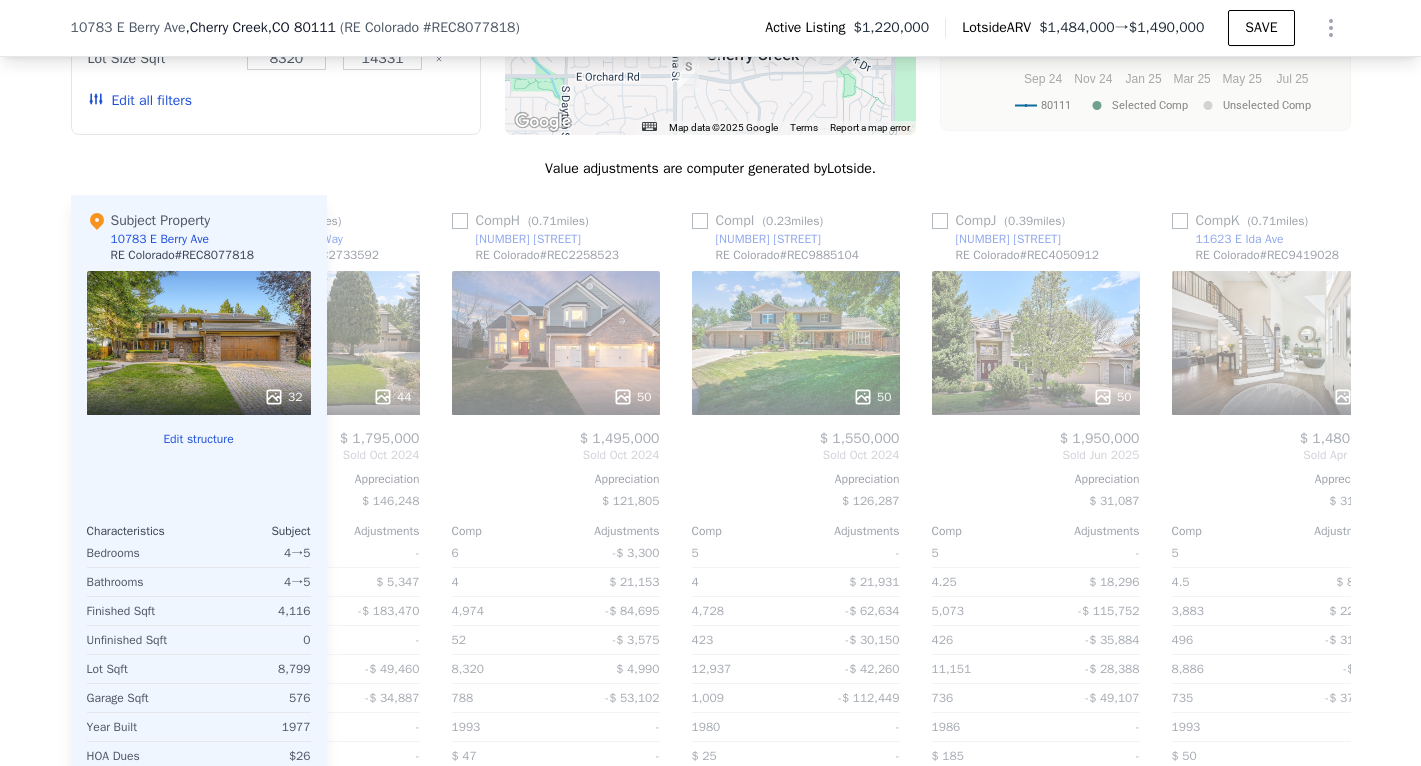 scroll, scrollTop: 0, scrollLeft: 3006, axis: horizontal 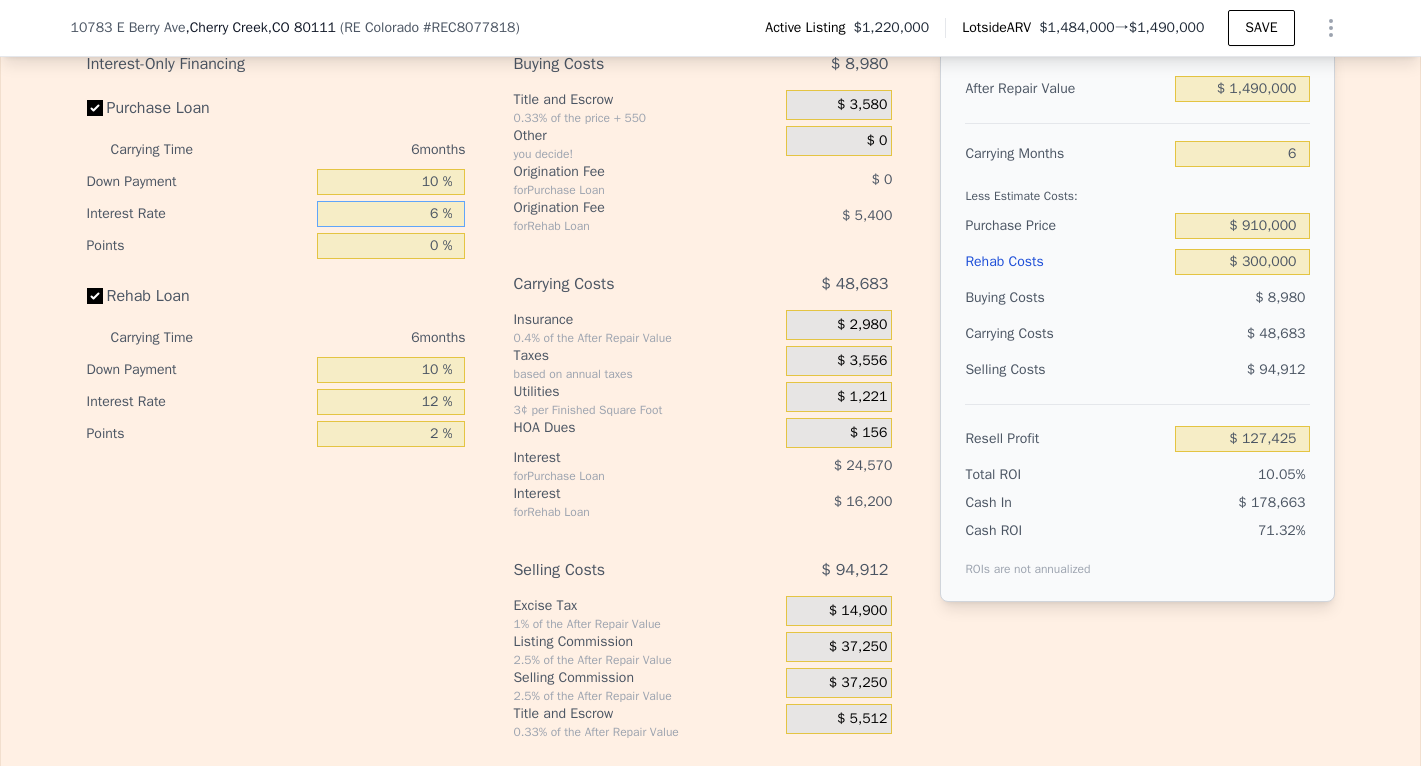 click on "6 %" at bounding box center (391, 214) 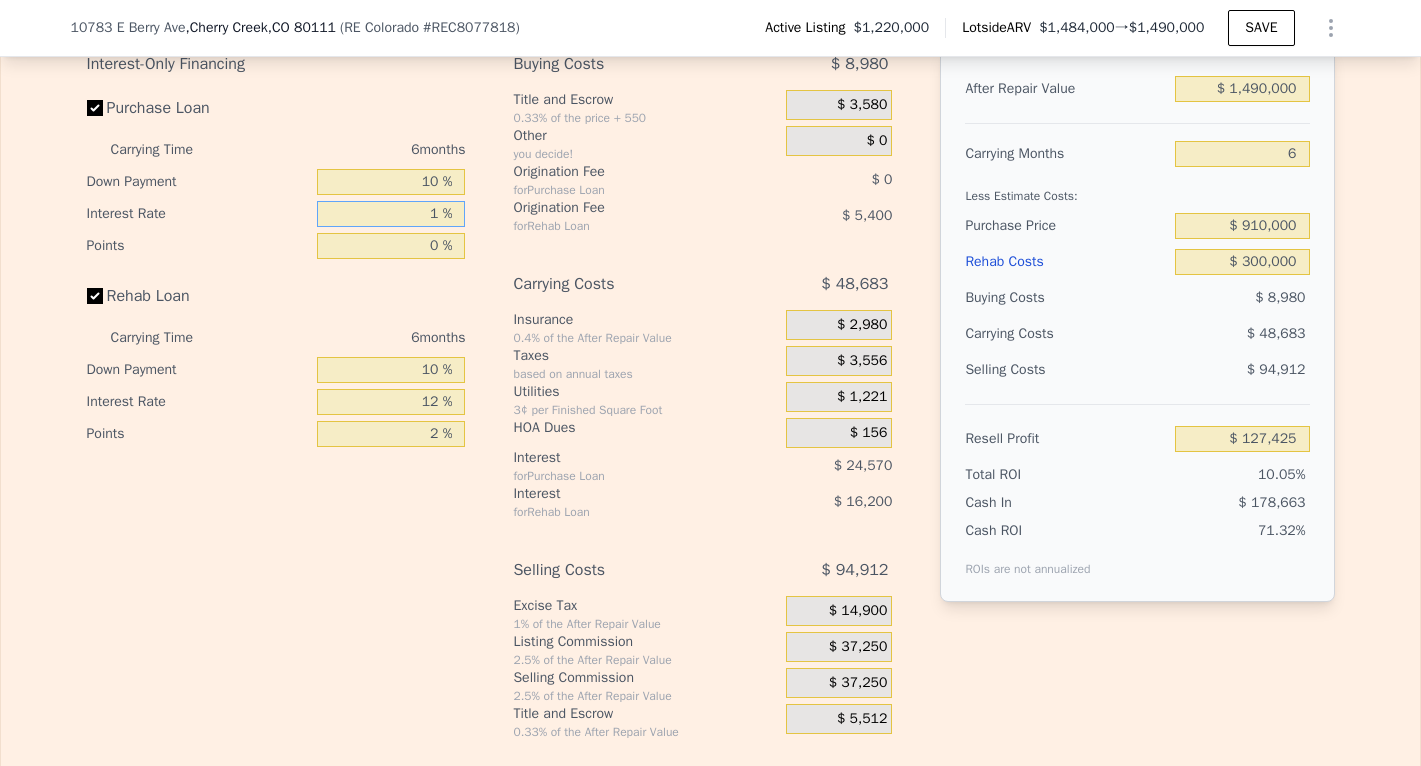 type on "$ 147,897" 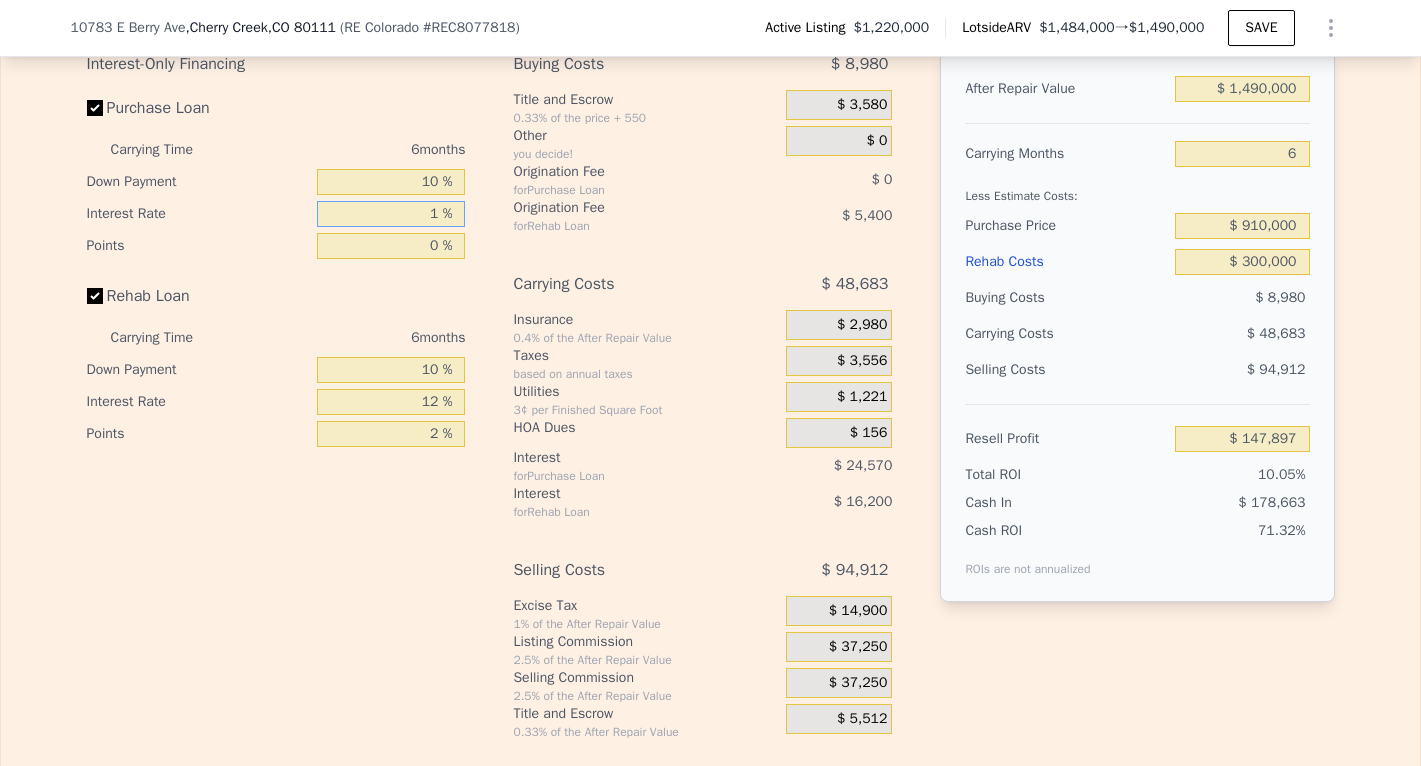 type on "12 %" 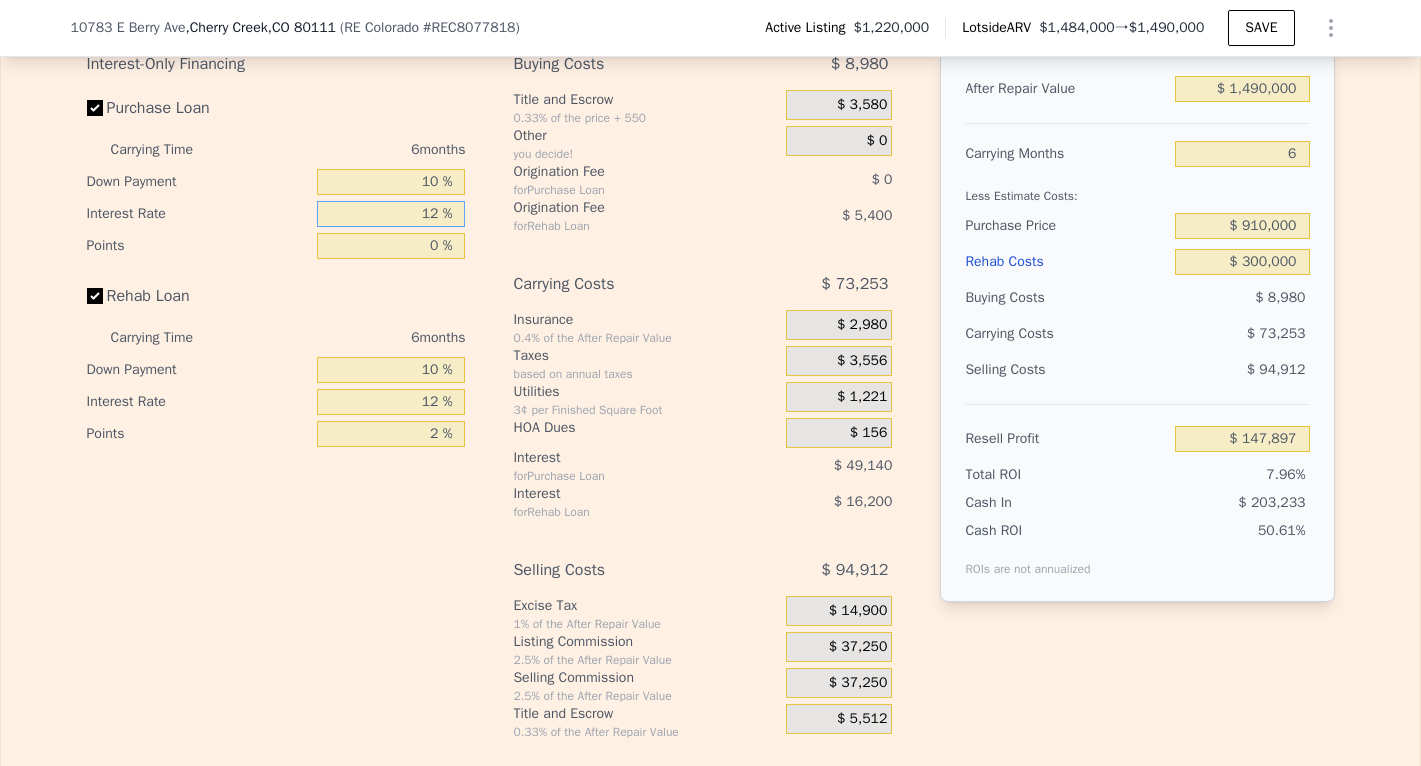type on "$ 102,855" 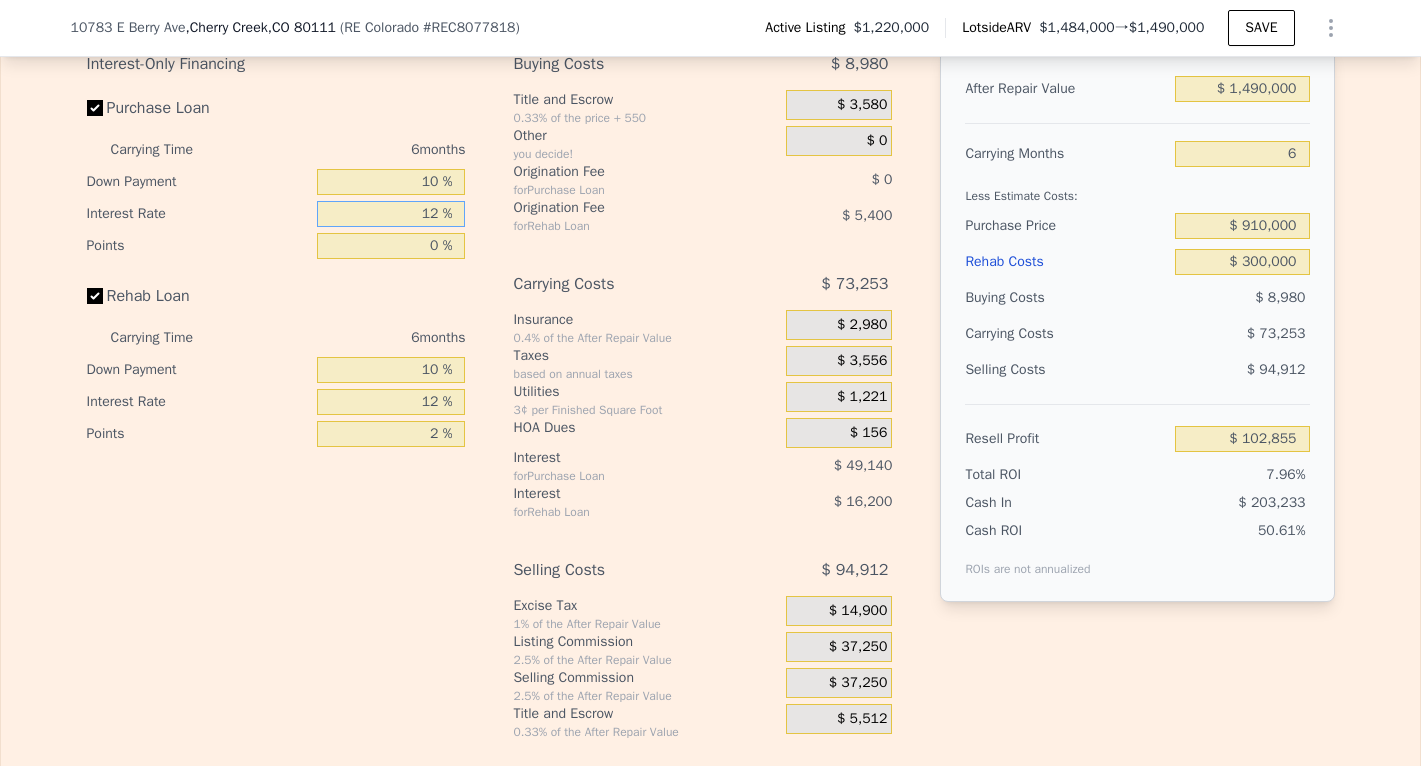 type on "12 %" 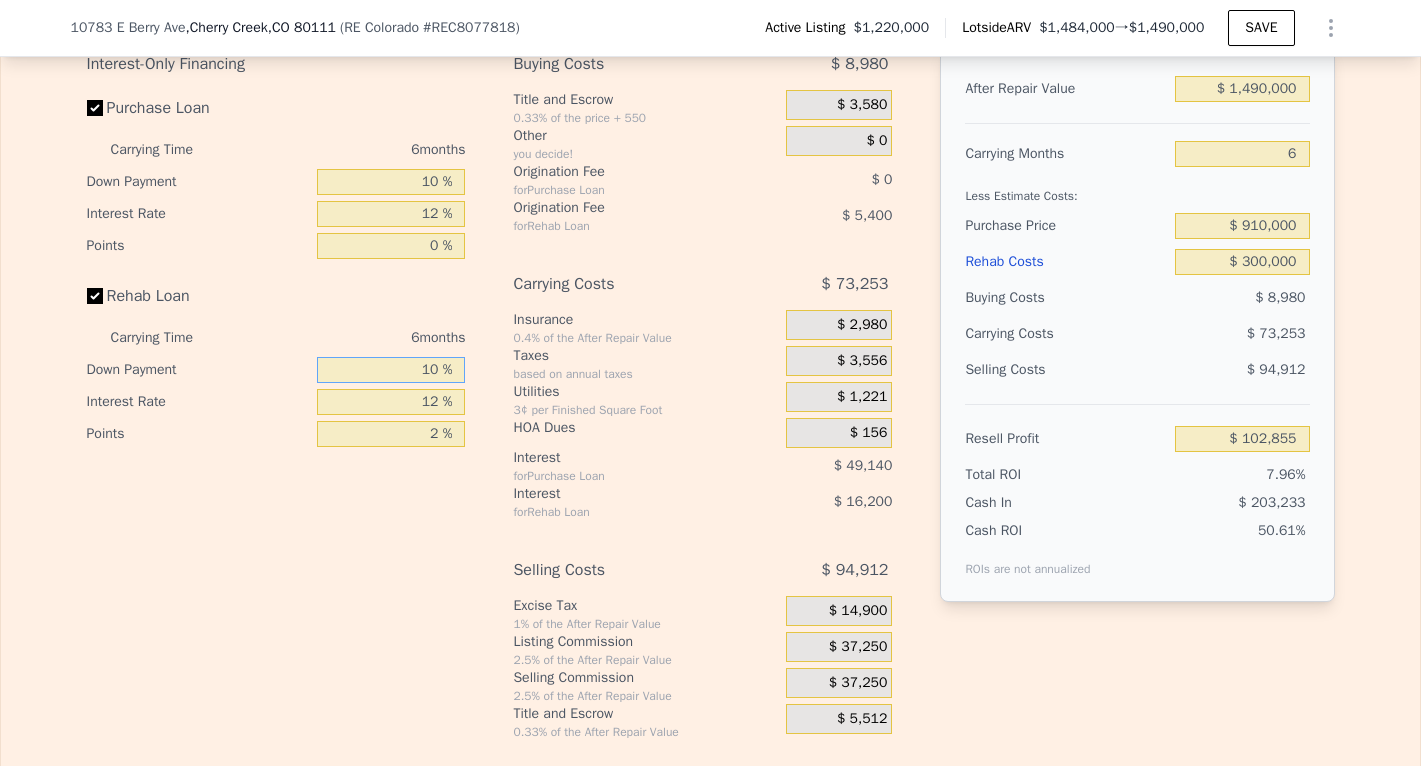click on "10 %" at bounding box center (391, 370) 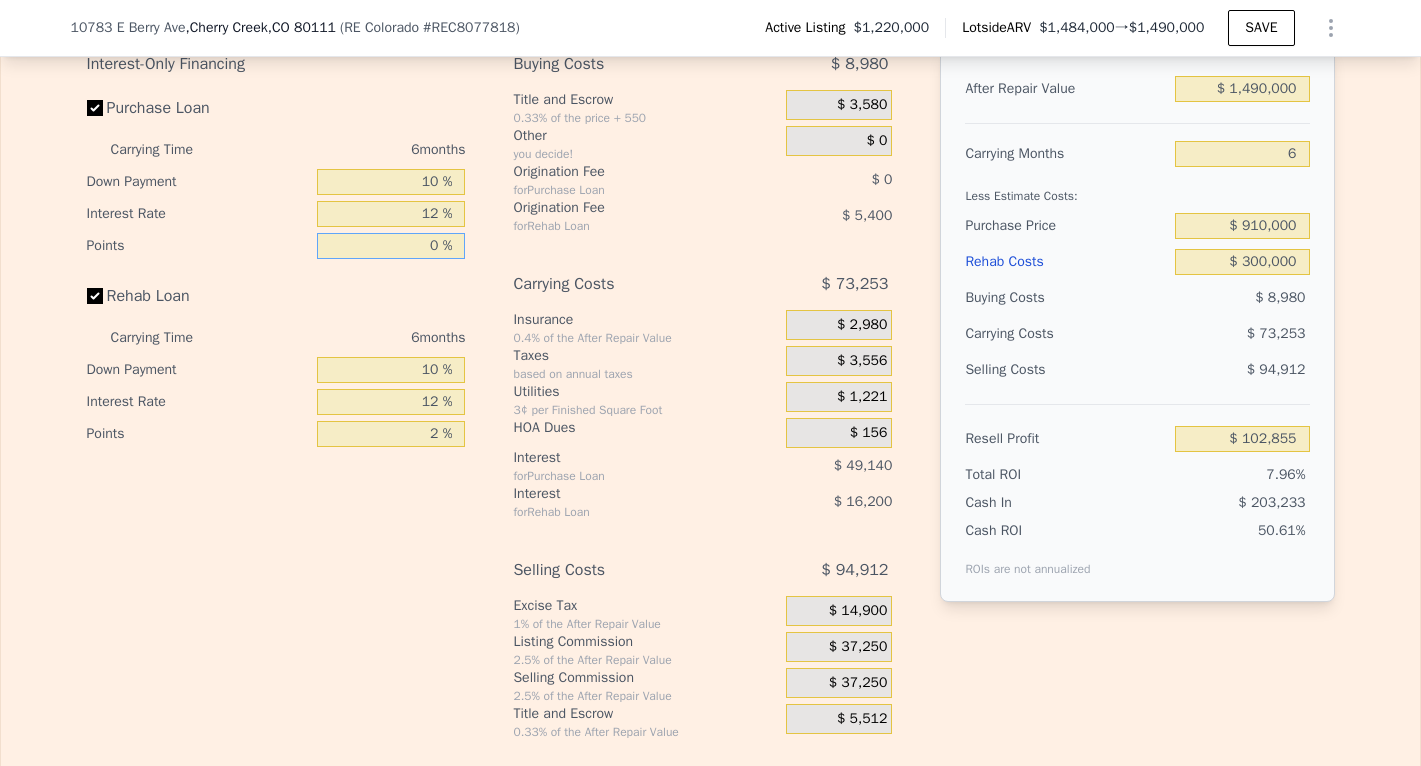 click on "0 %" at bounding box center [391, 246] 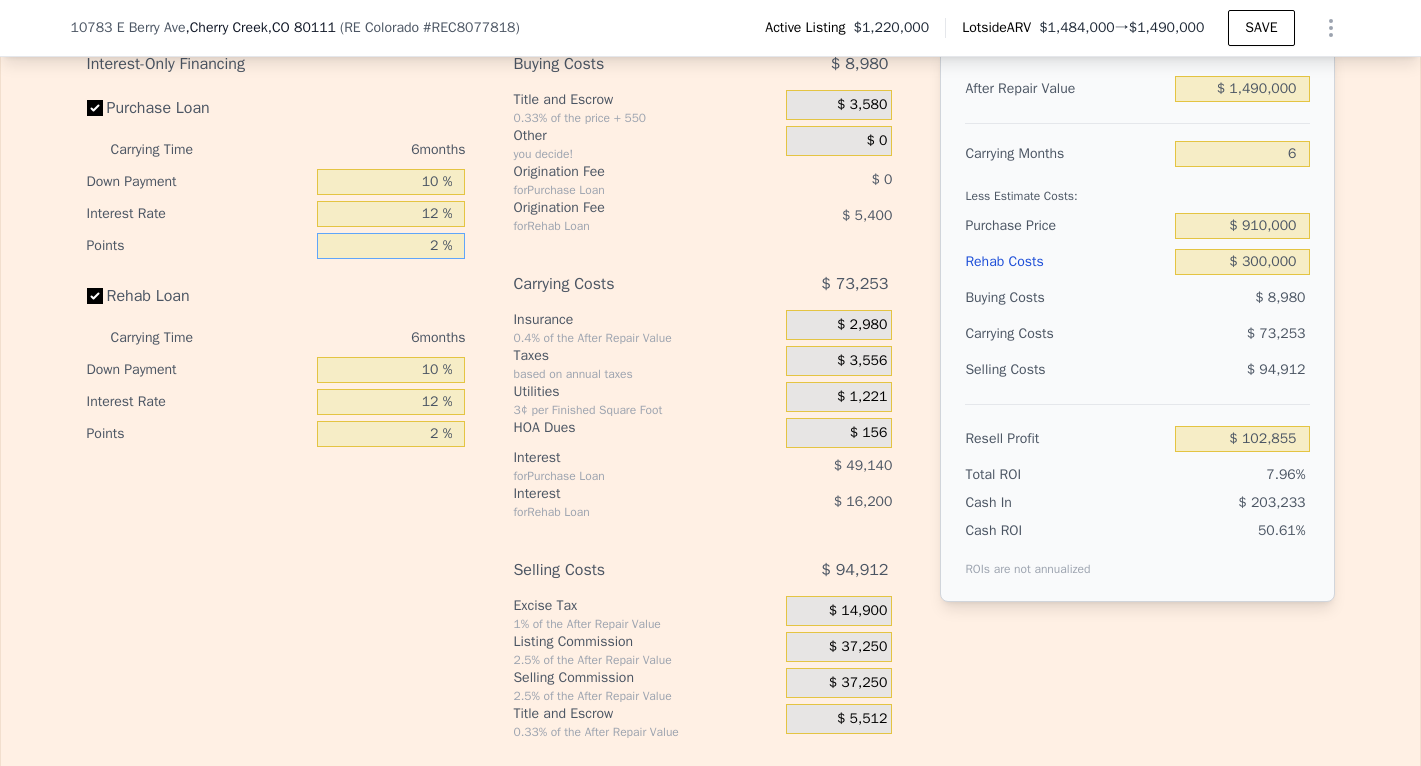 type on "$ 86,475" 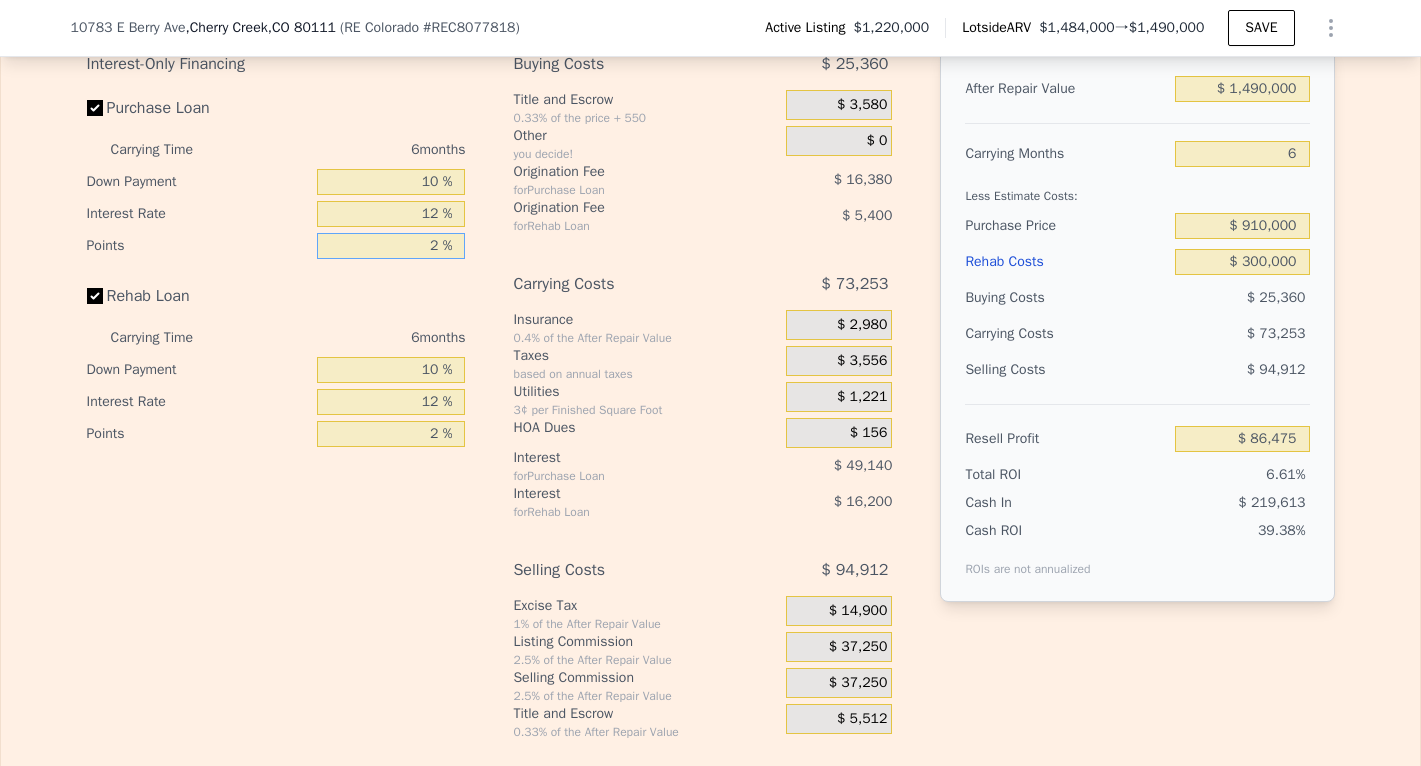 type on "2 %" 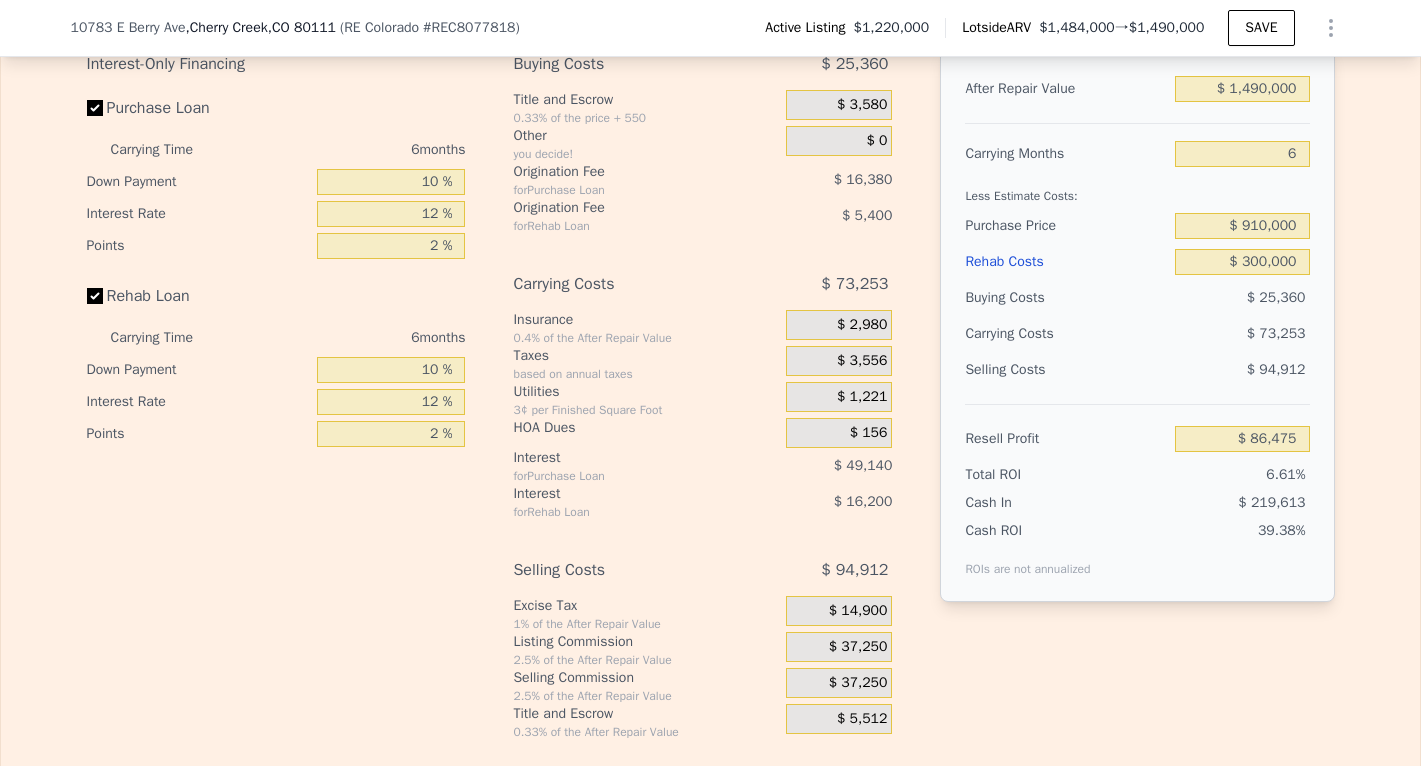 click on "10 %" at bounding box center (391, 370) 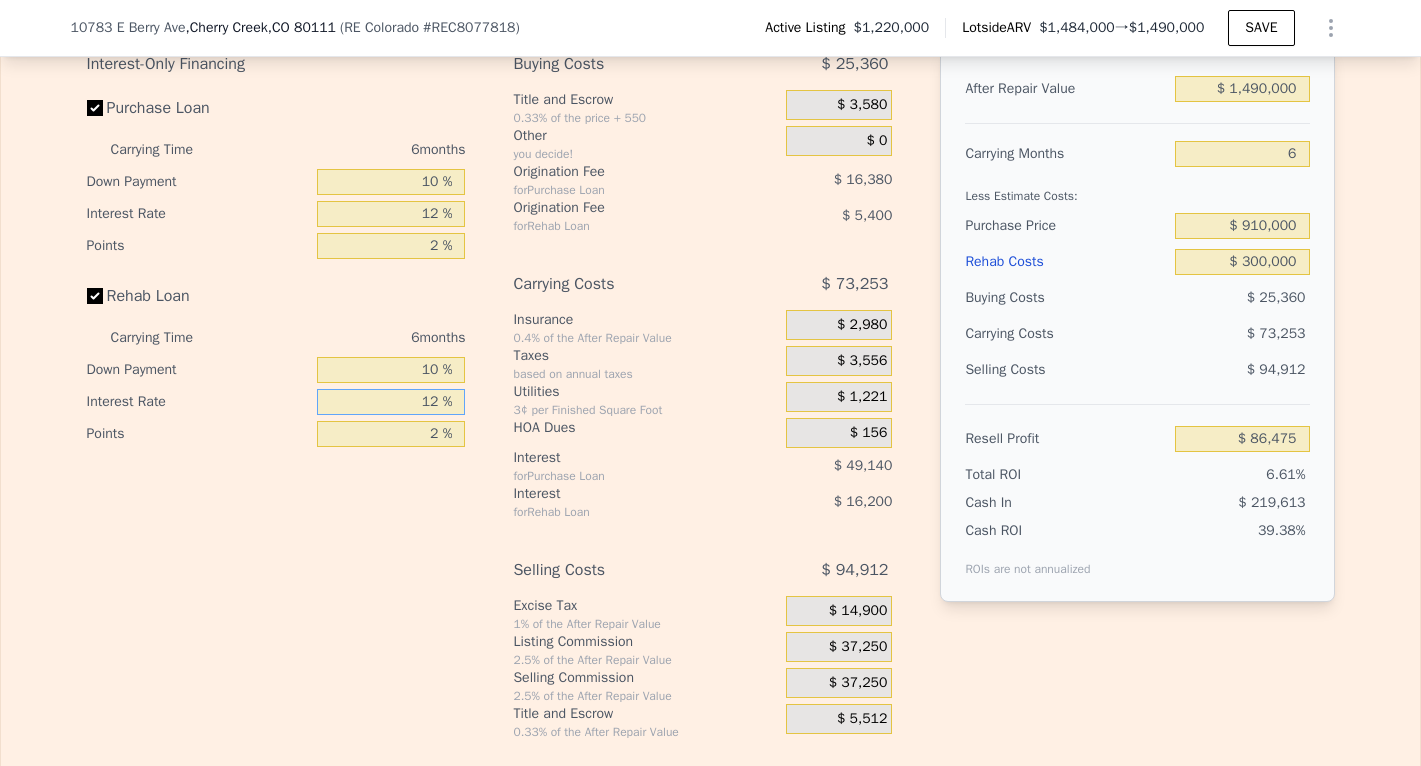 click on "12 %" at bounding box center [391, 402] 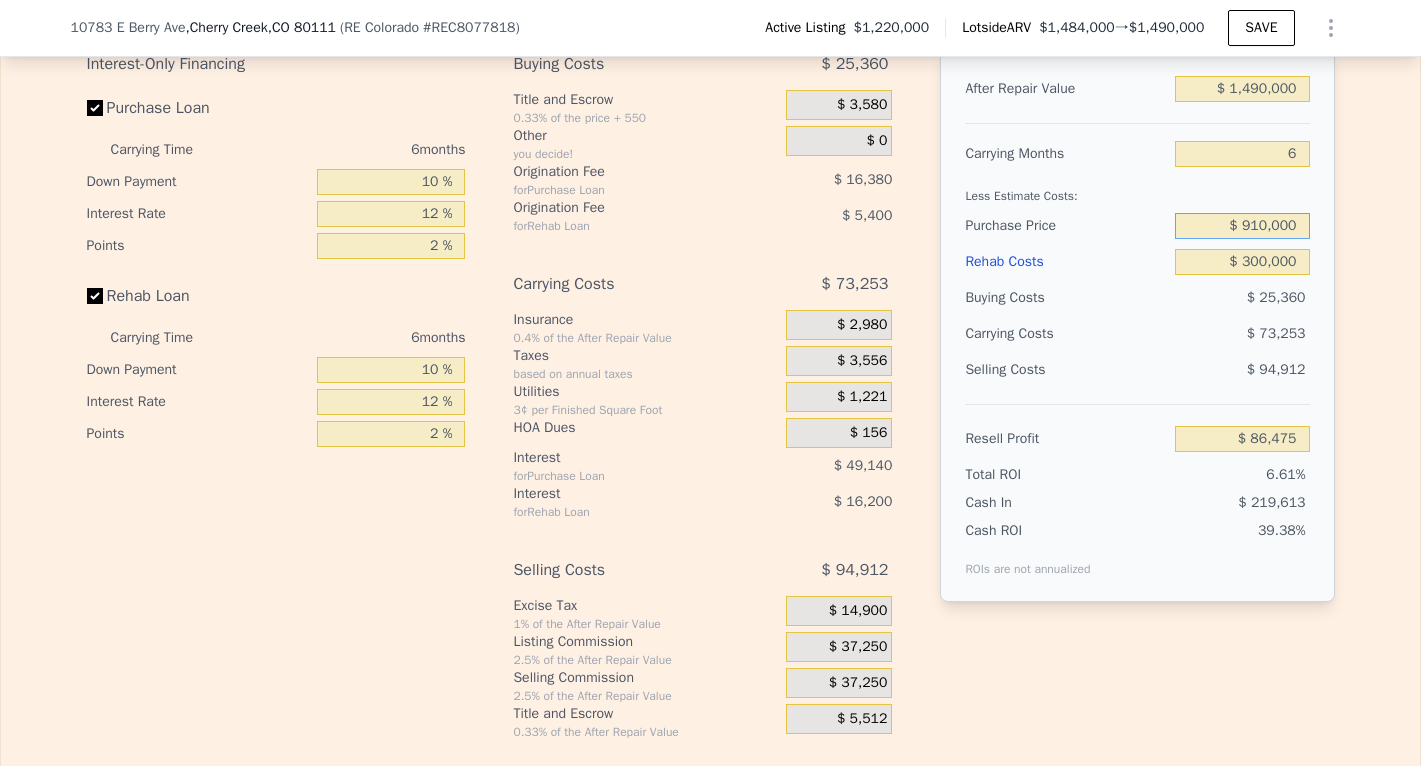 click on "$ 910,000" at bounding box center [1242, 226] 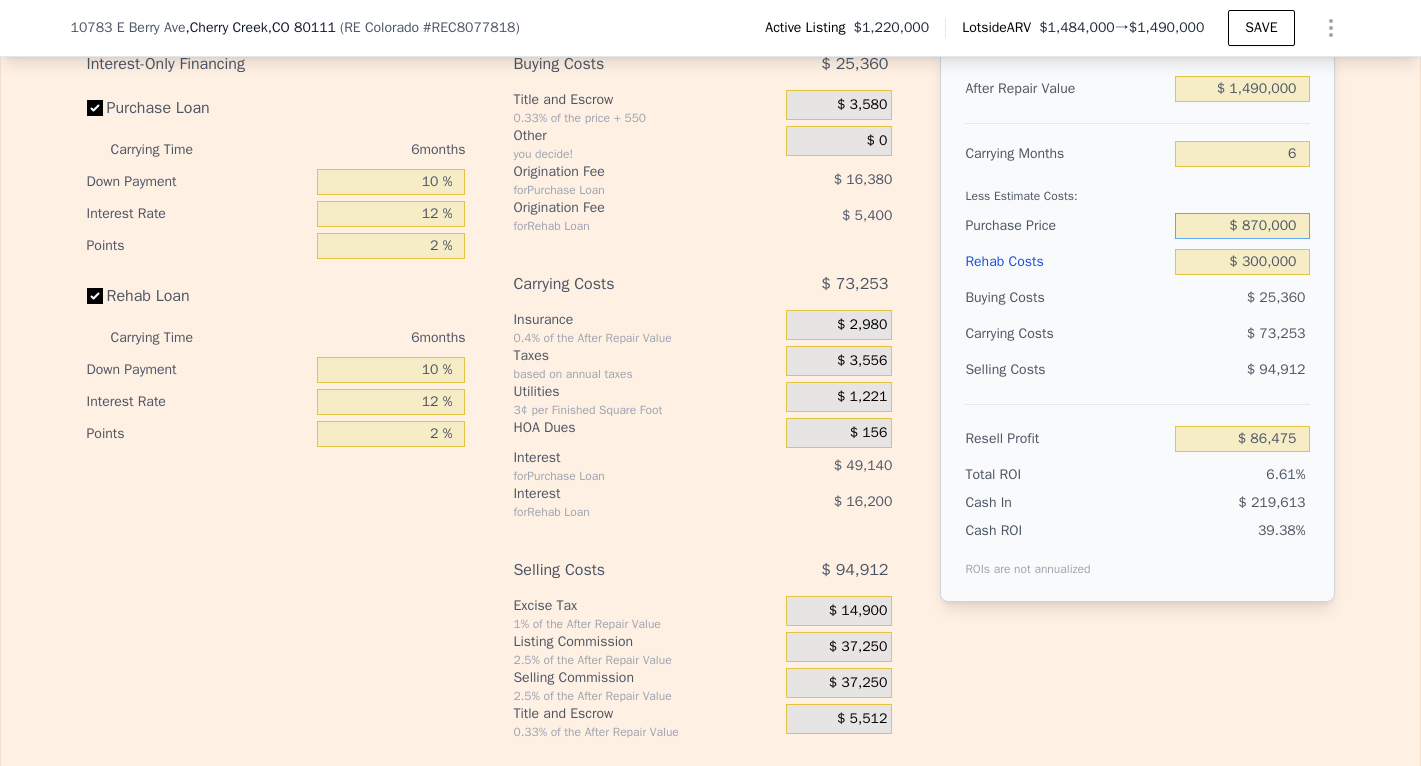 type on "$ 870,000" 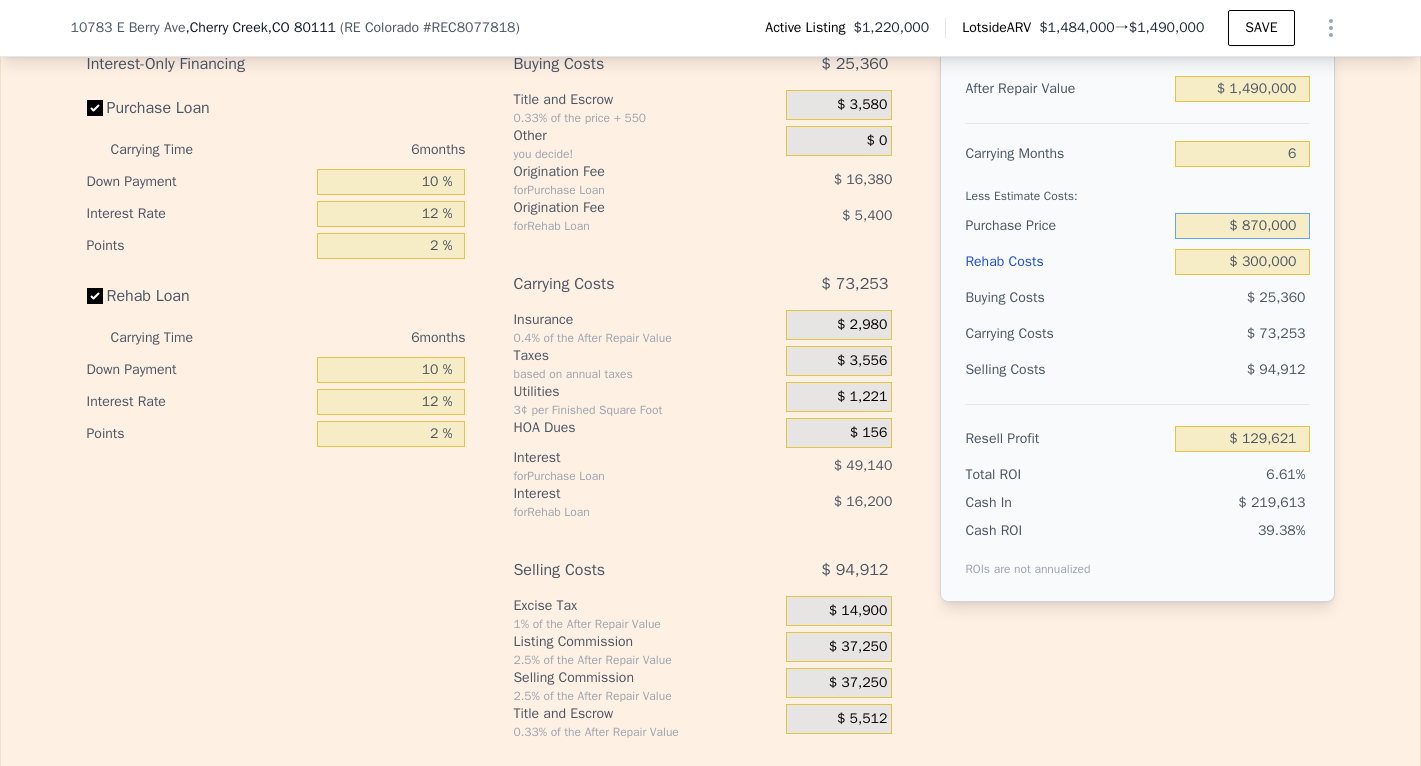 type on "$ 129,488" 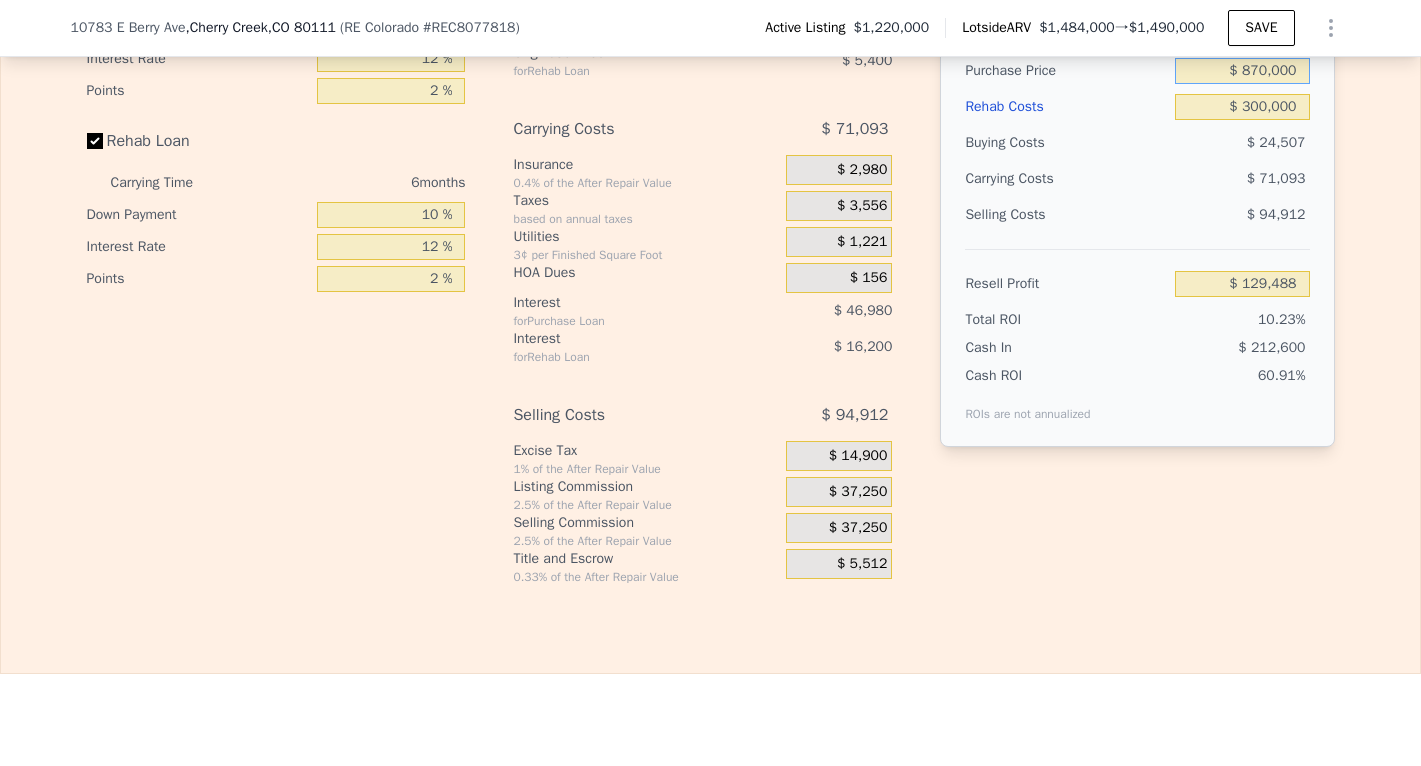 scroll, scrollTop: 3295, scrollLeft: 0, axis: vertical 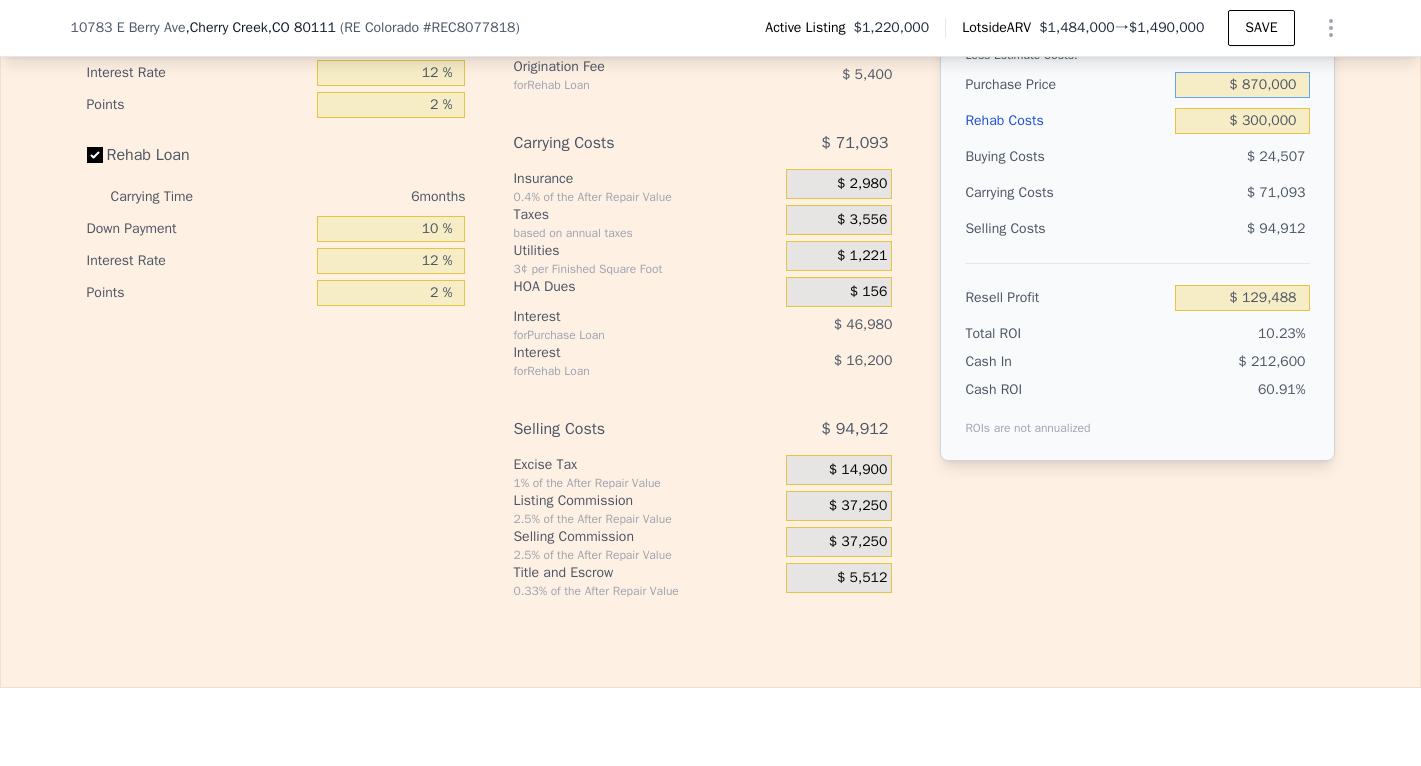 click on "$ 870,000" at bounding box center [1242, 85] 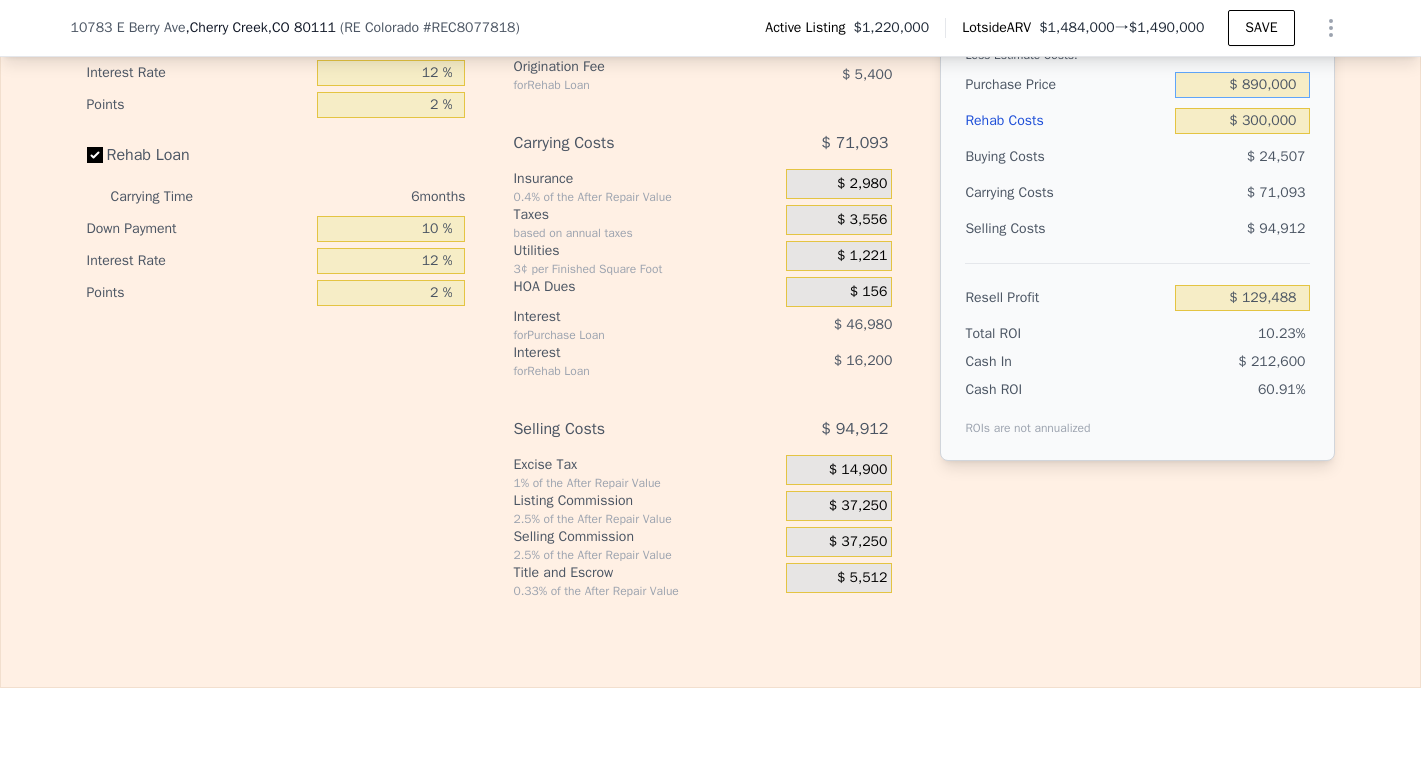 type on "$ 890,000" 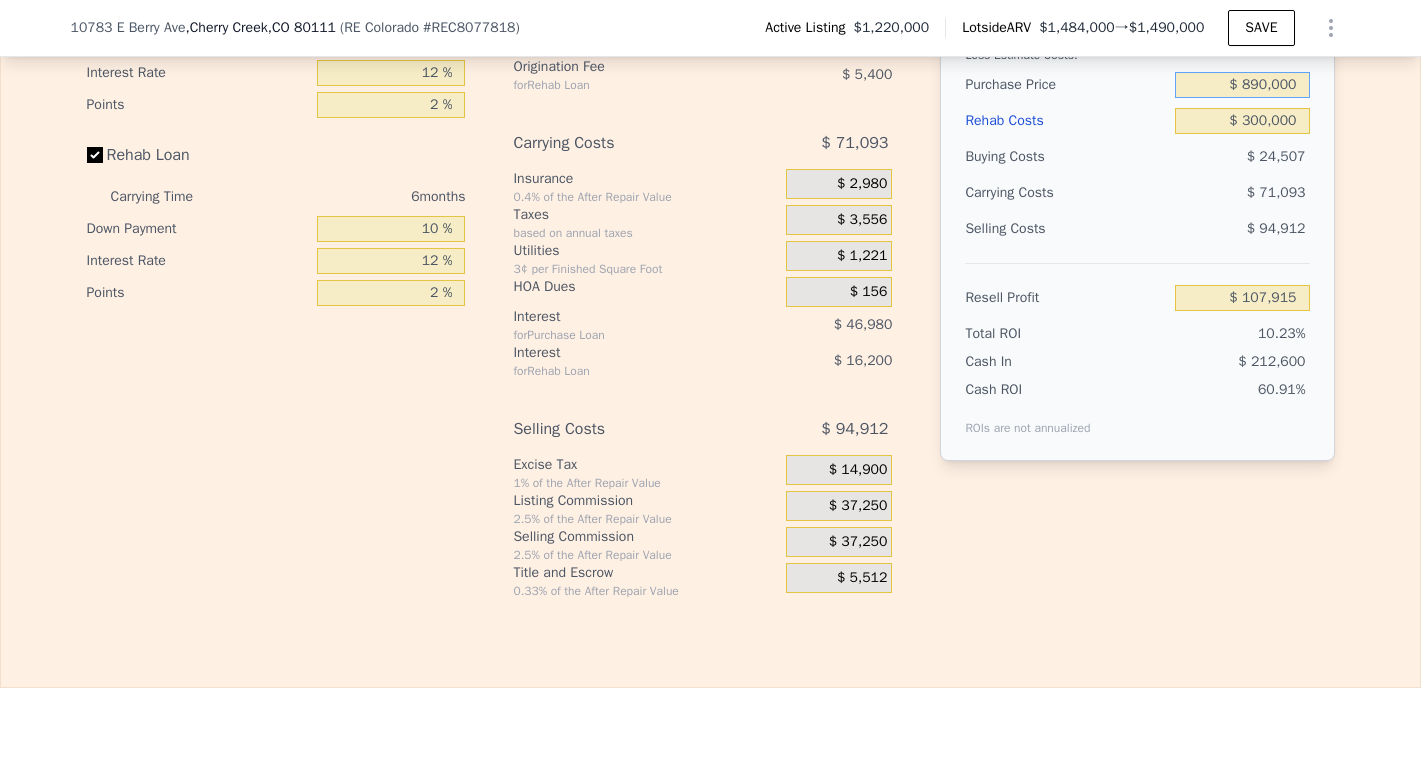type on "$ 107,981" 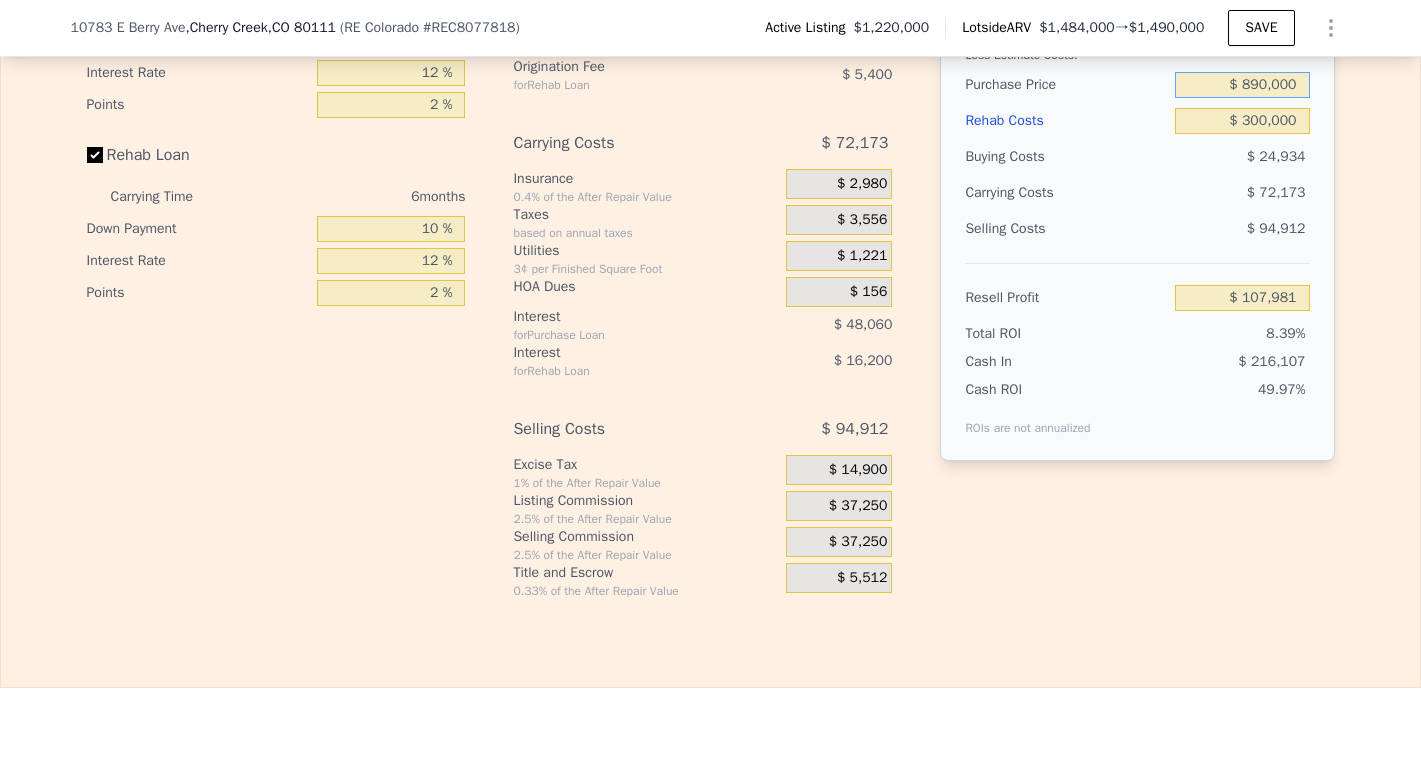 click on "$ 890,000" at bounding box center (1242, 85) 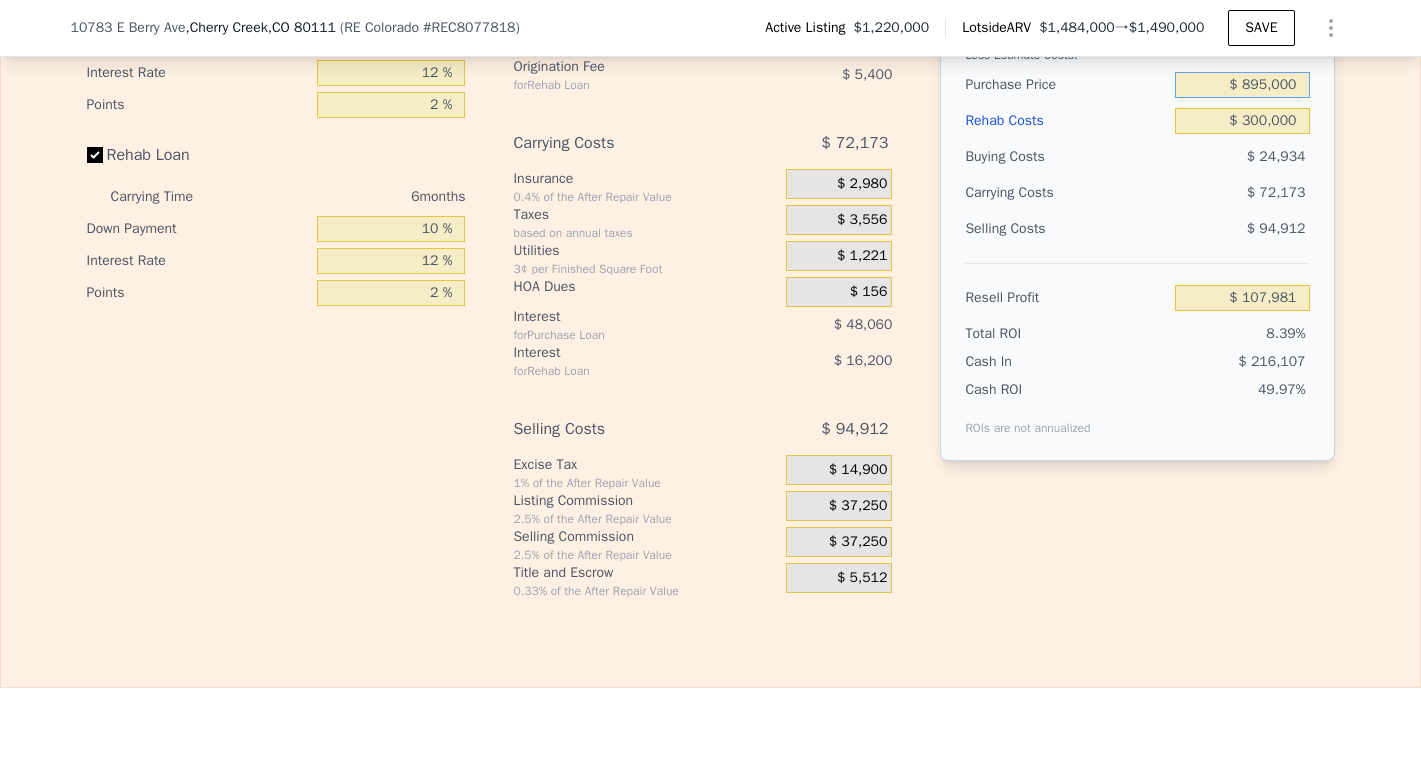 type on "$ 895,000" 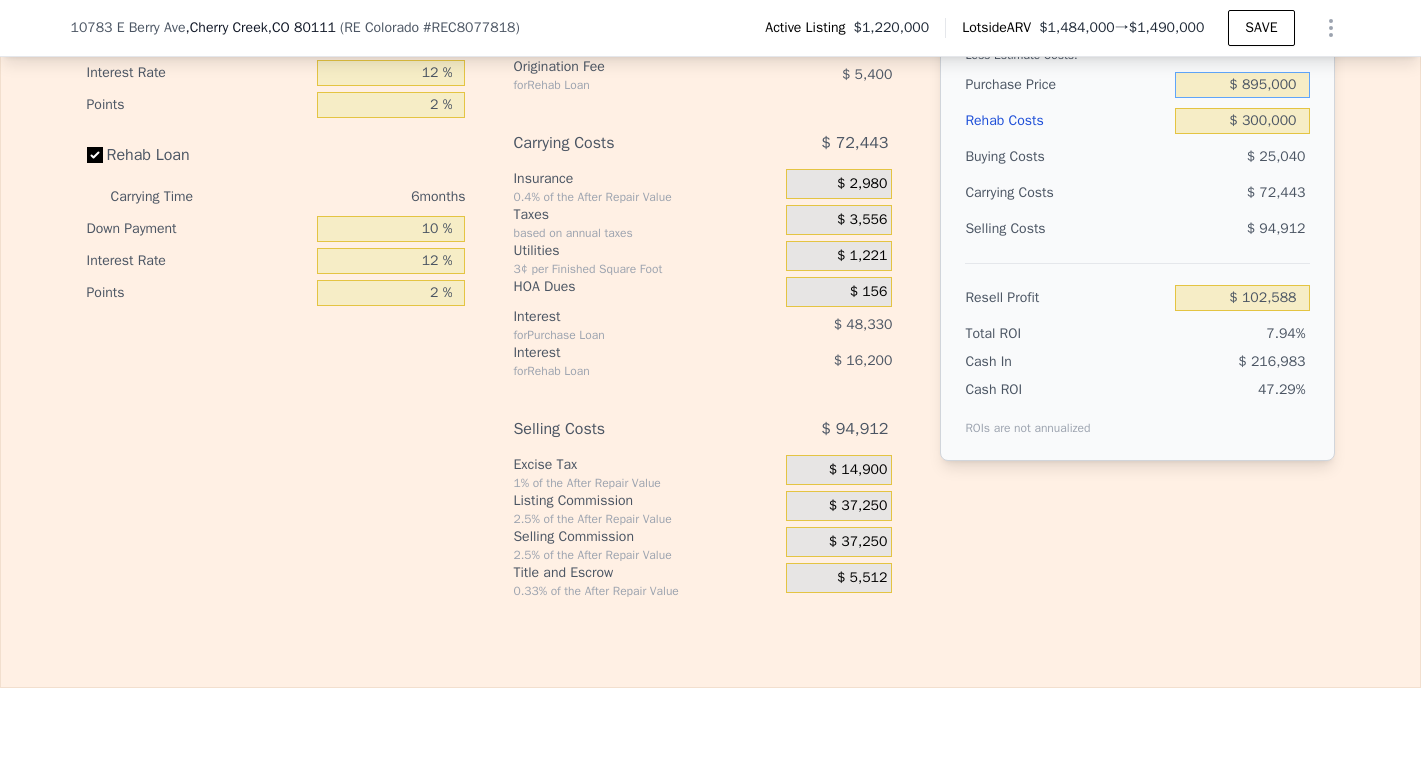 type on "$ 102,605" 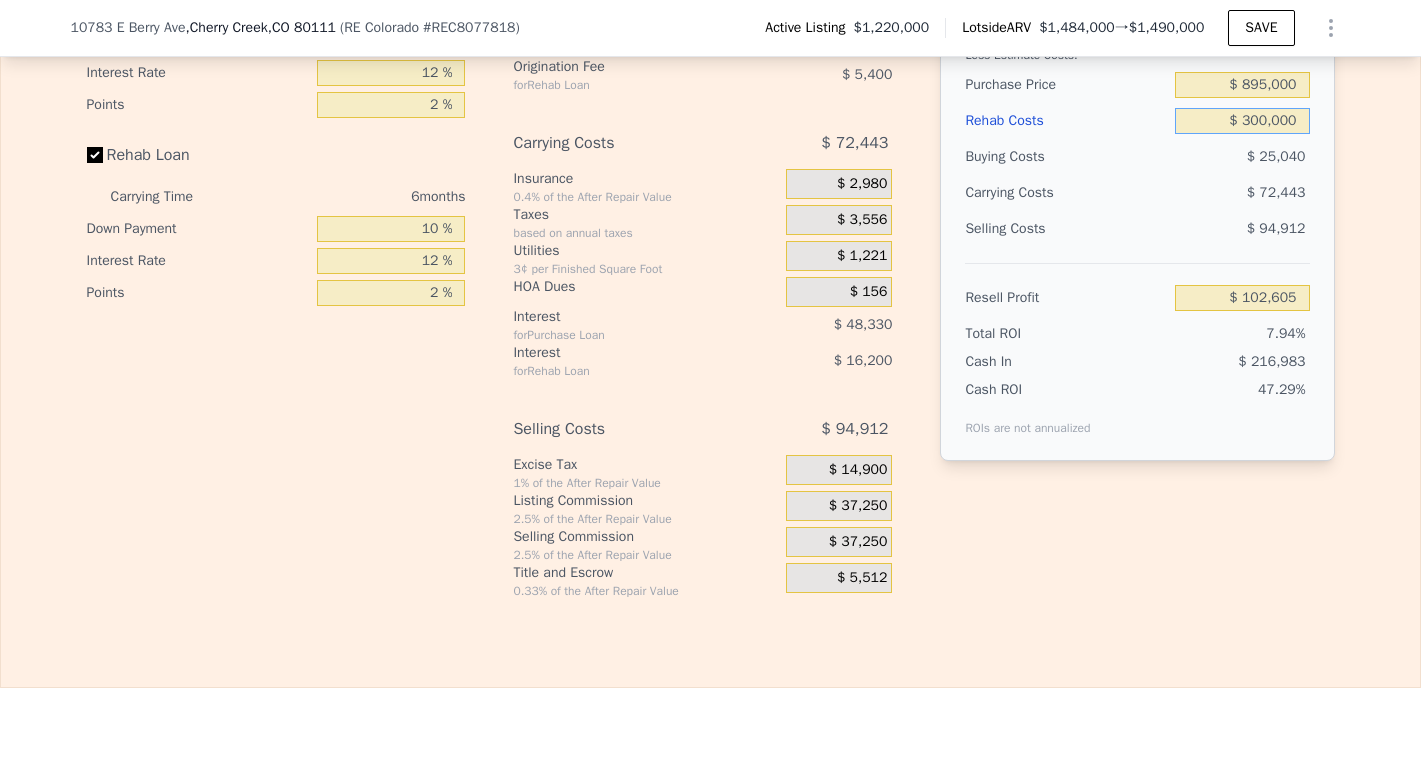 click on "$ 300,000" at bounding box center [1242, 121] 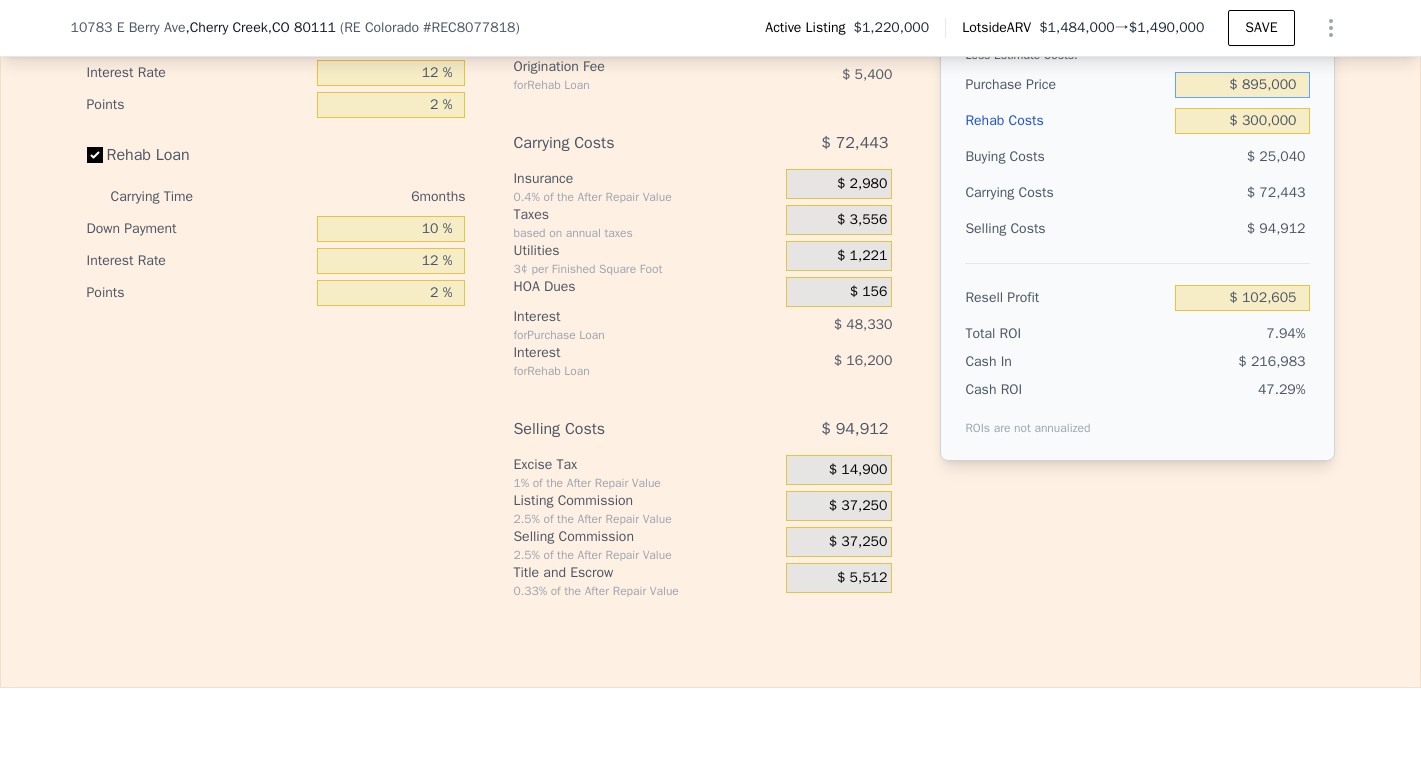 click on "$ 895,000" at bounding box center (1242, 85) 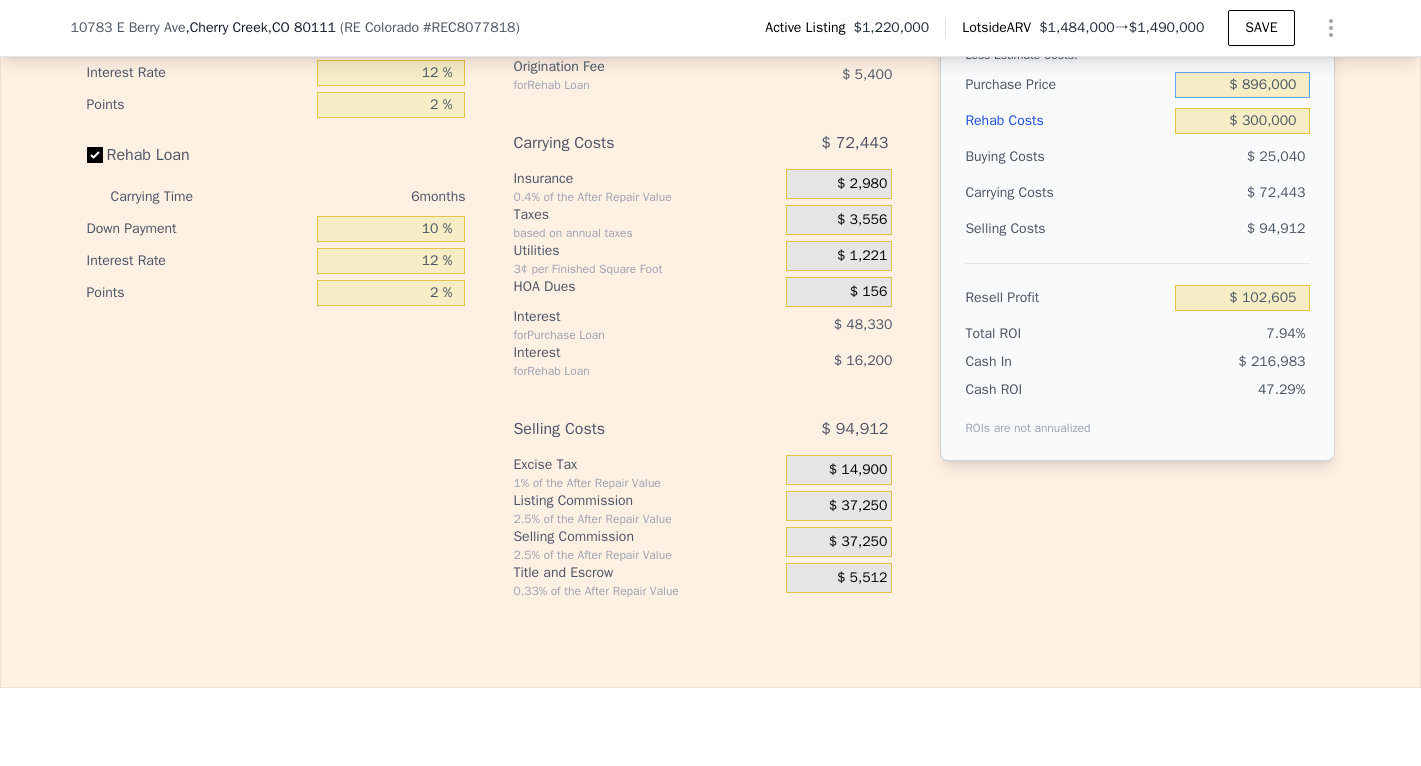 type on "$ 896,000" 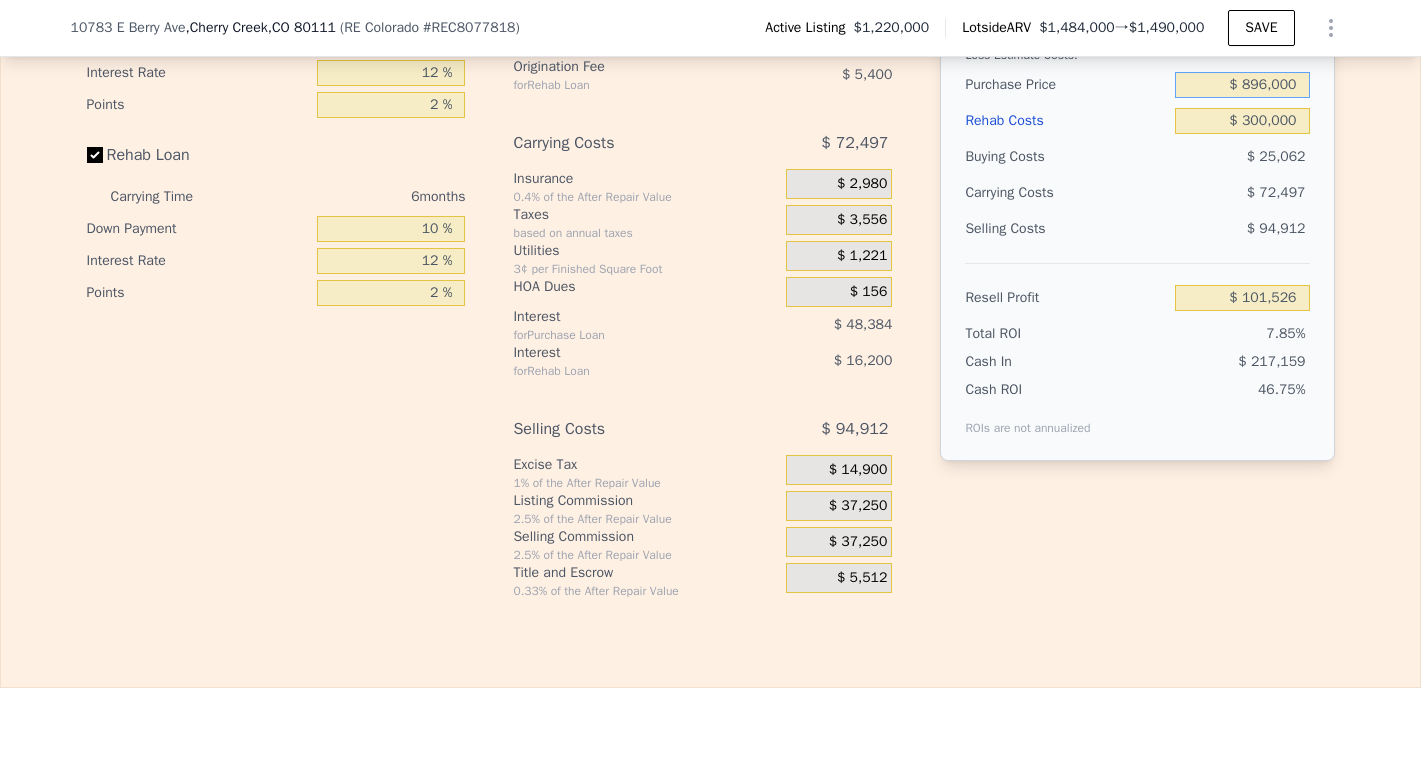 type on "$ 101,529" 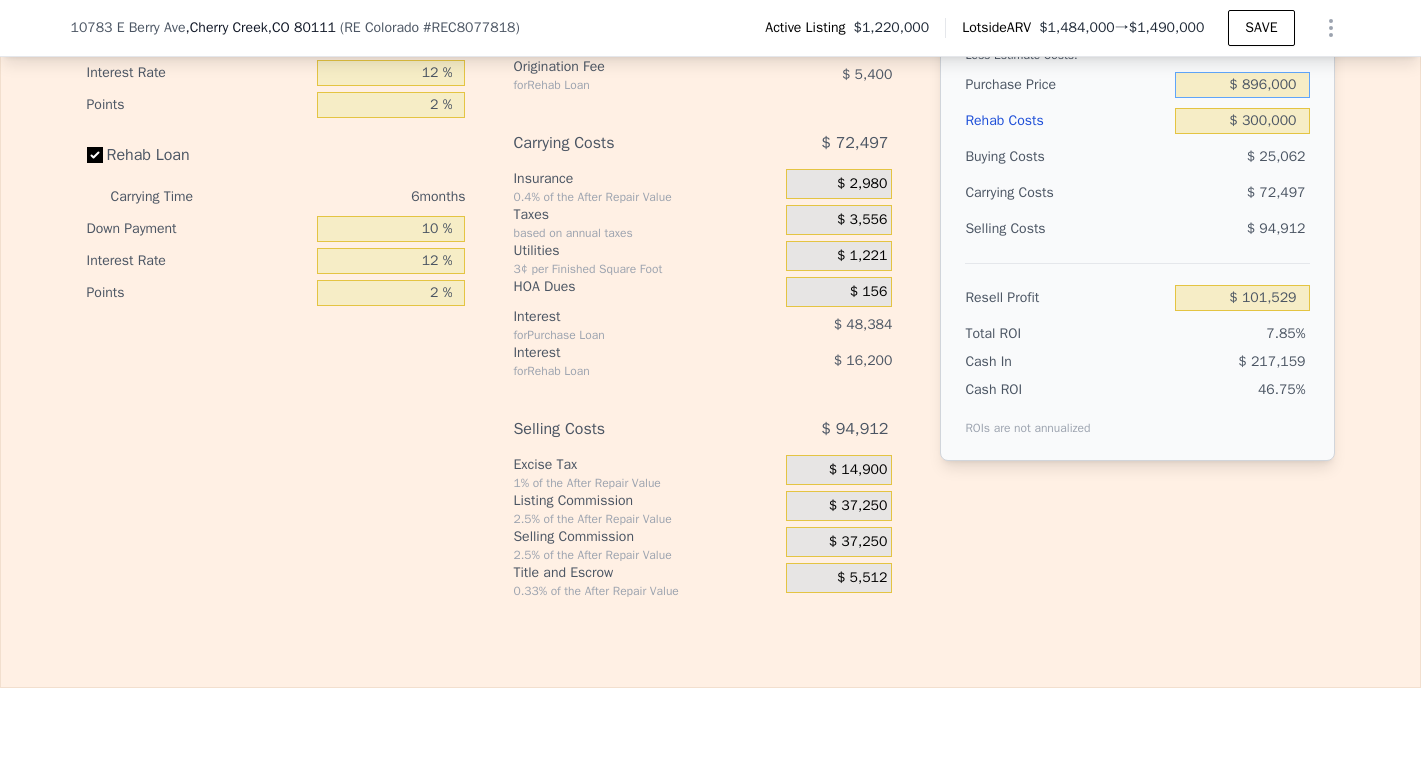 click on "$ 896,000" at bounding box center (1242, 85) 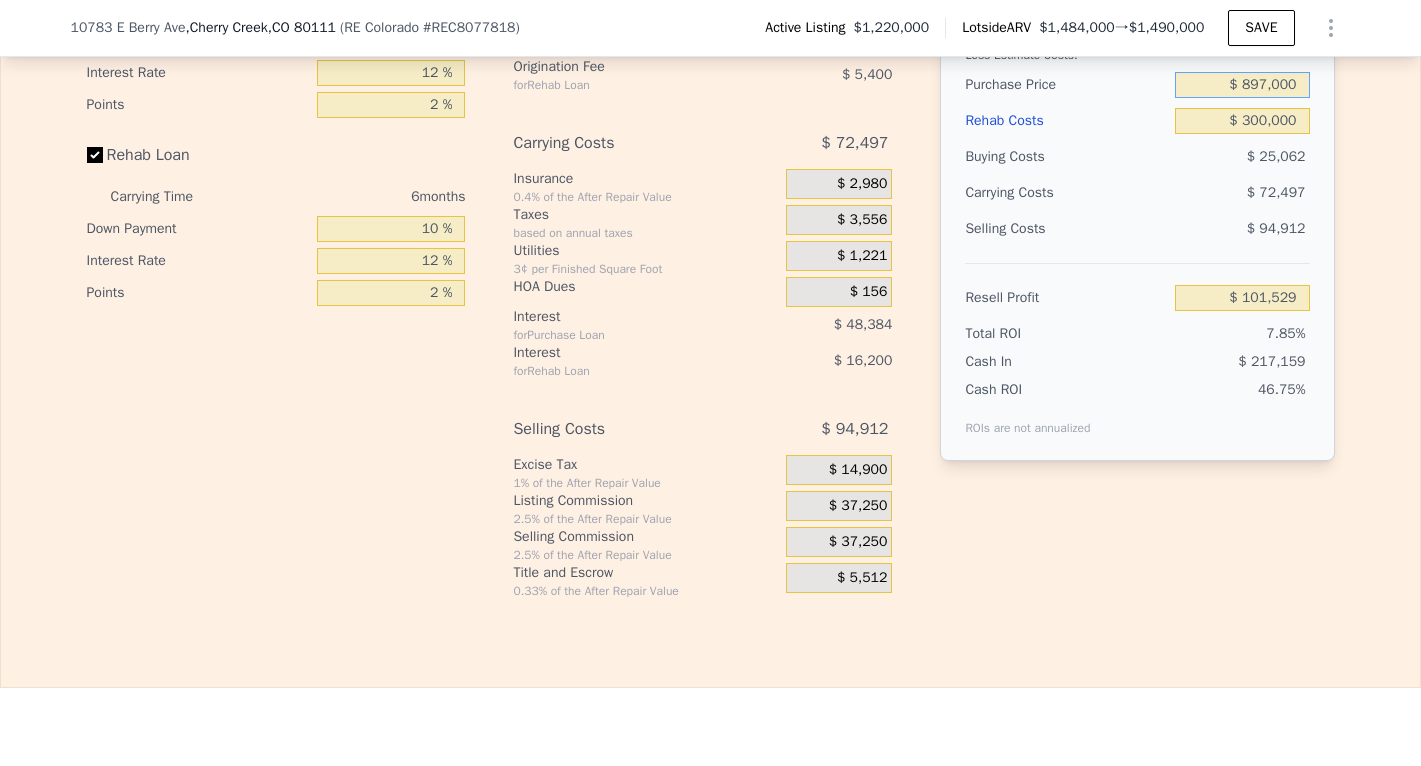 type on "$ 897,000" 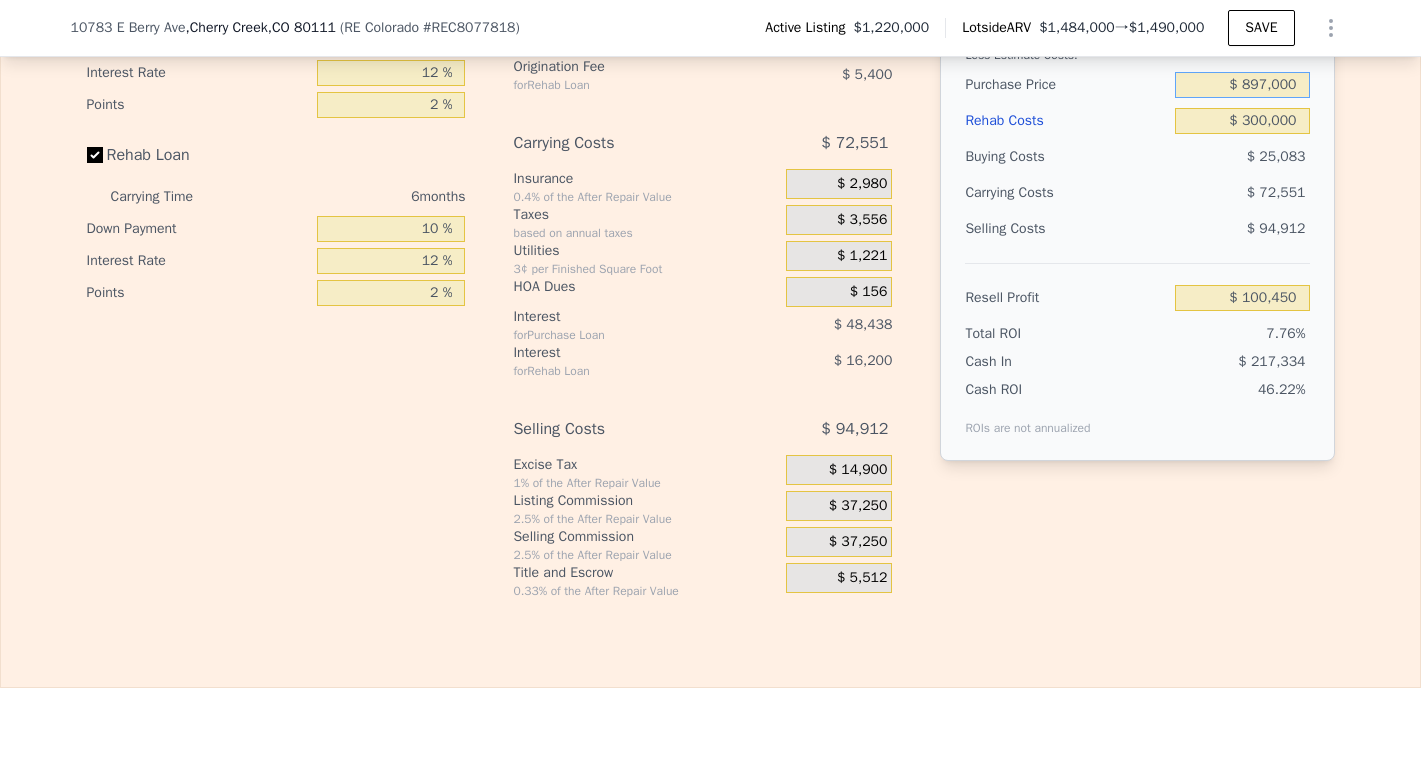 type on "$ 100,454" 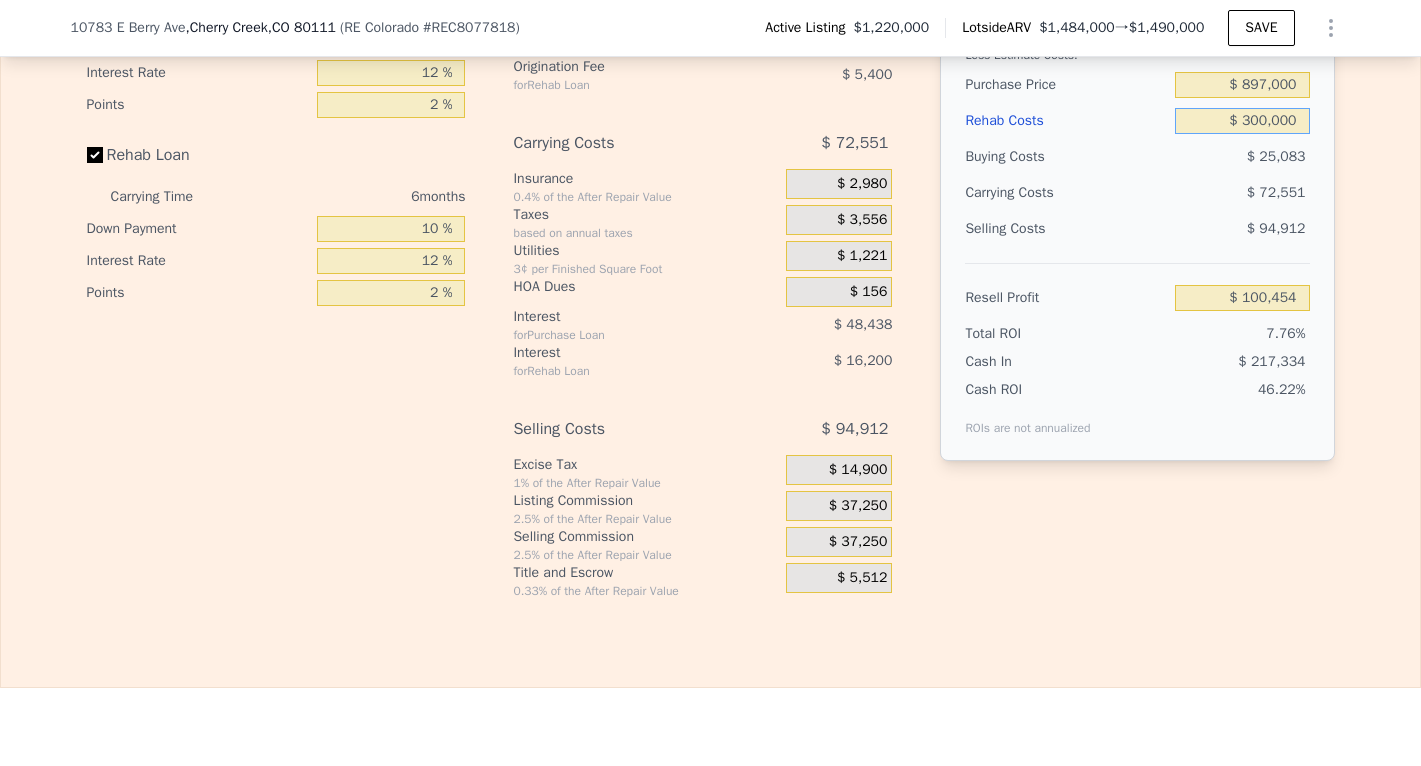 click on "$ 300,000" at bounding box center [1242, 121] 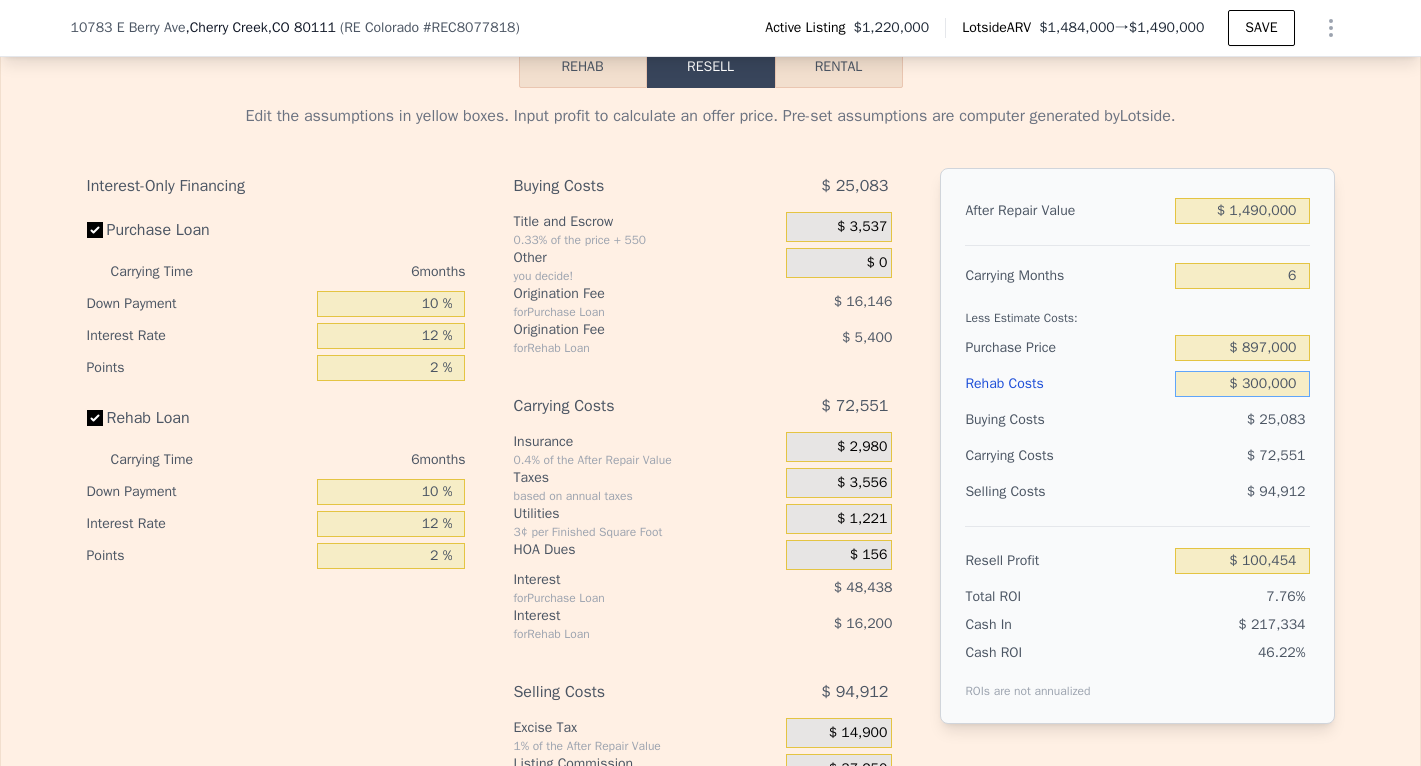 scroll, scrollTop: 3027, scrollLeft: 0, axis: vertical 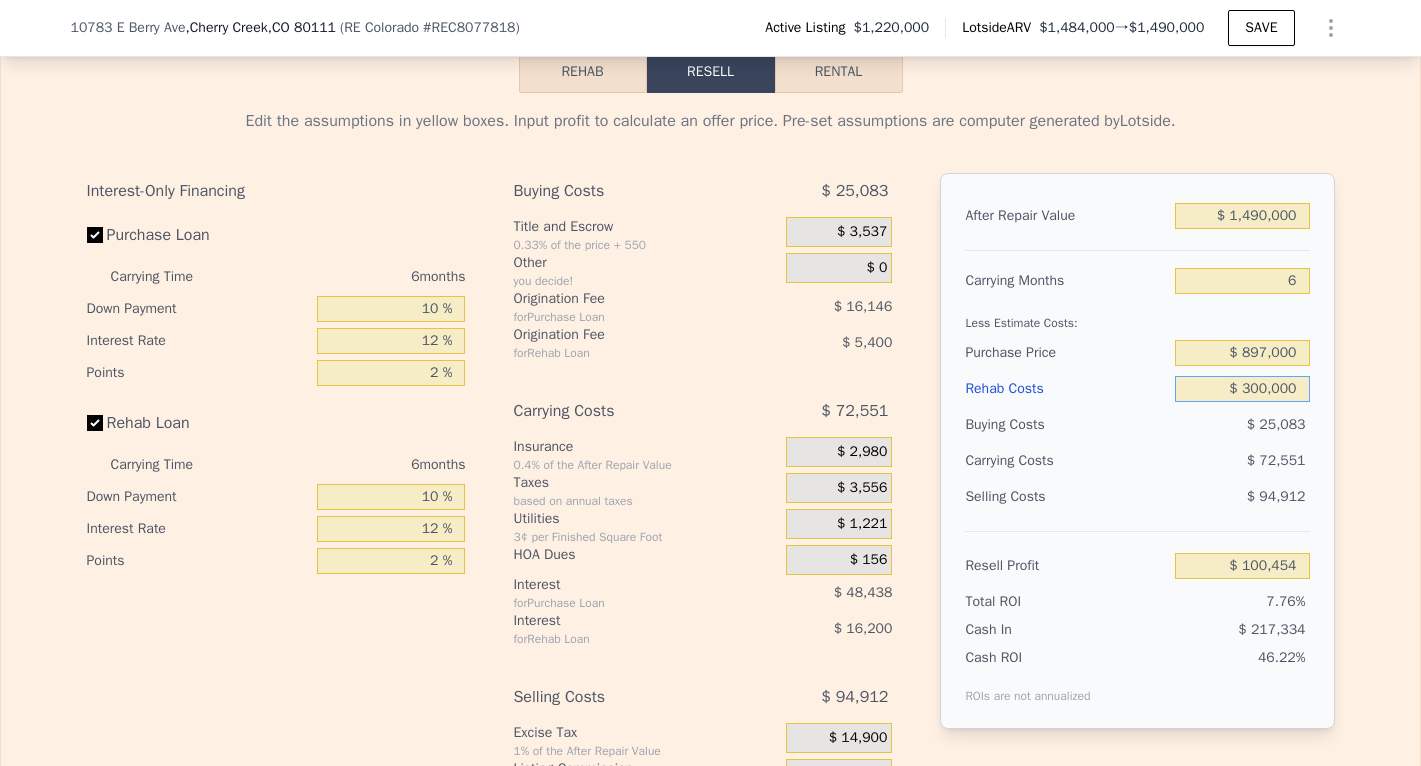 click on "$ 300,000" at bounding box center (1242, 389) 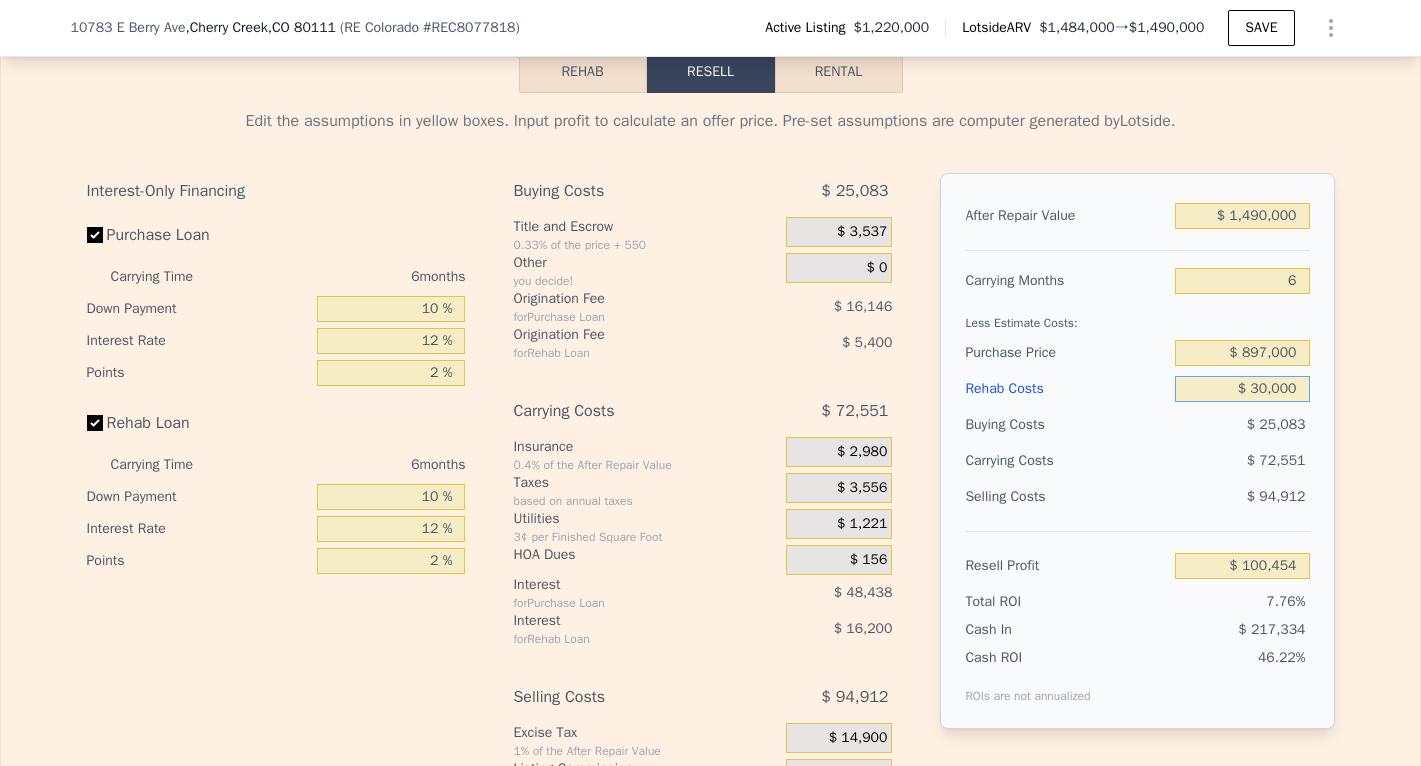type on "$ 389,894" 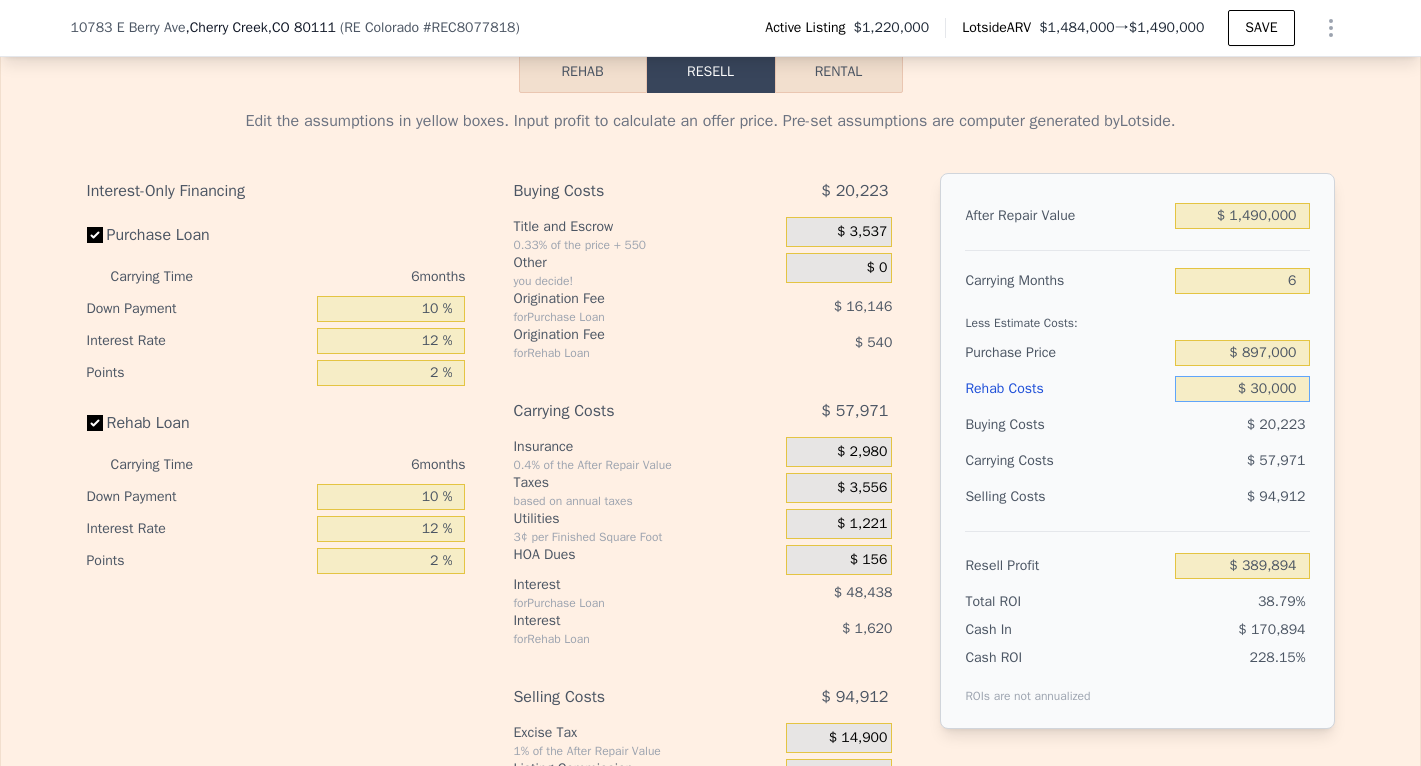 type on "$ 0000" 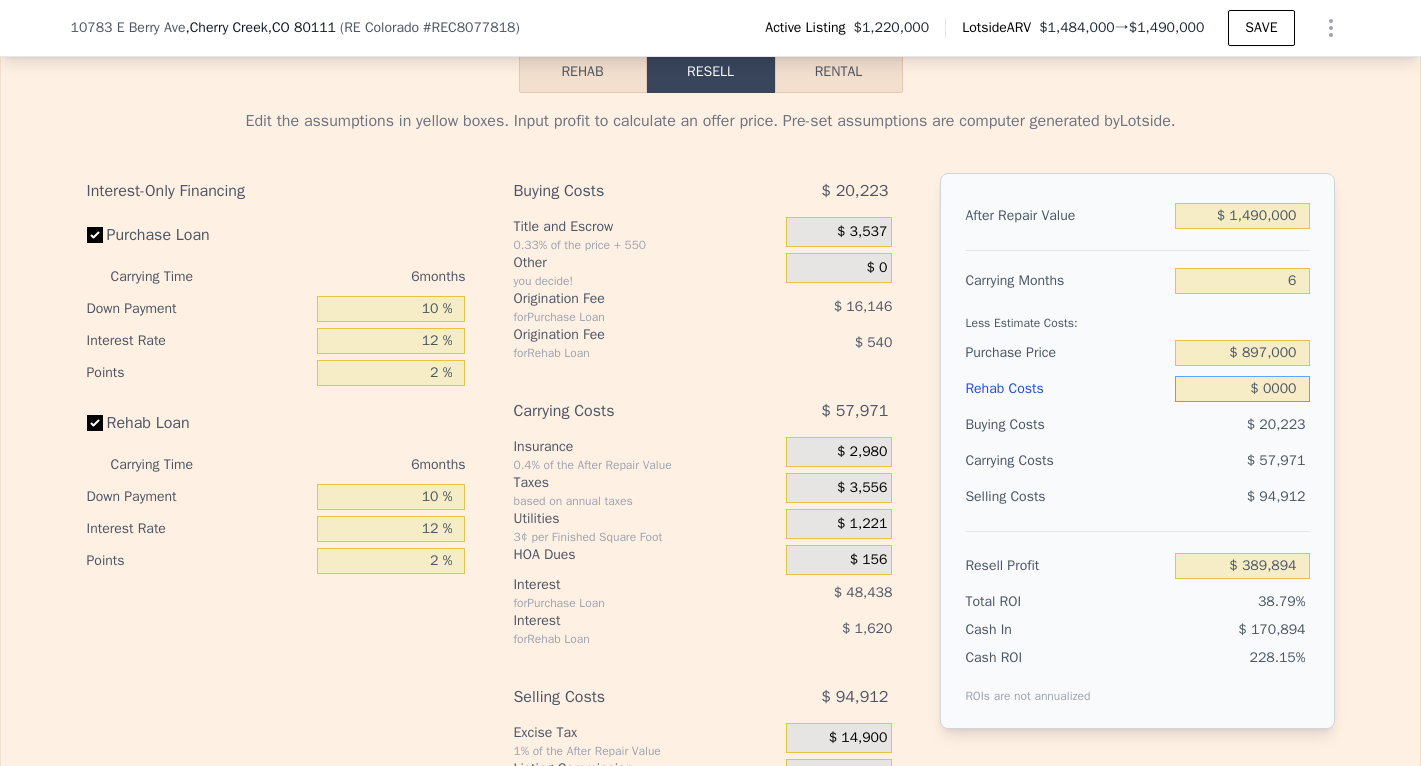 type on "$ 422,054" 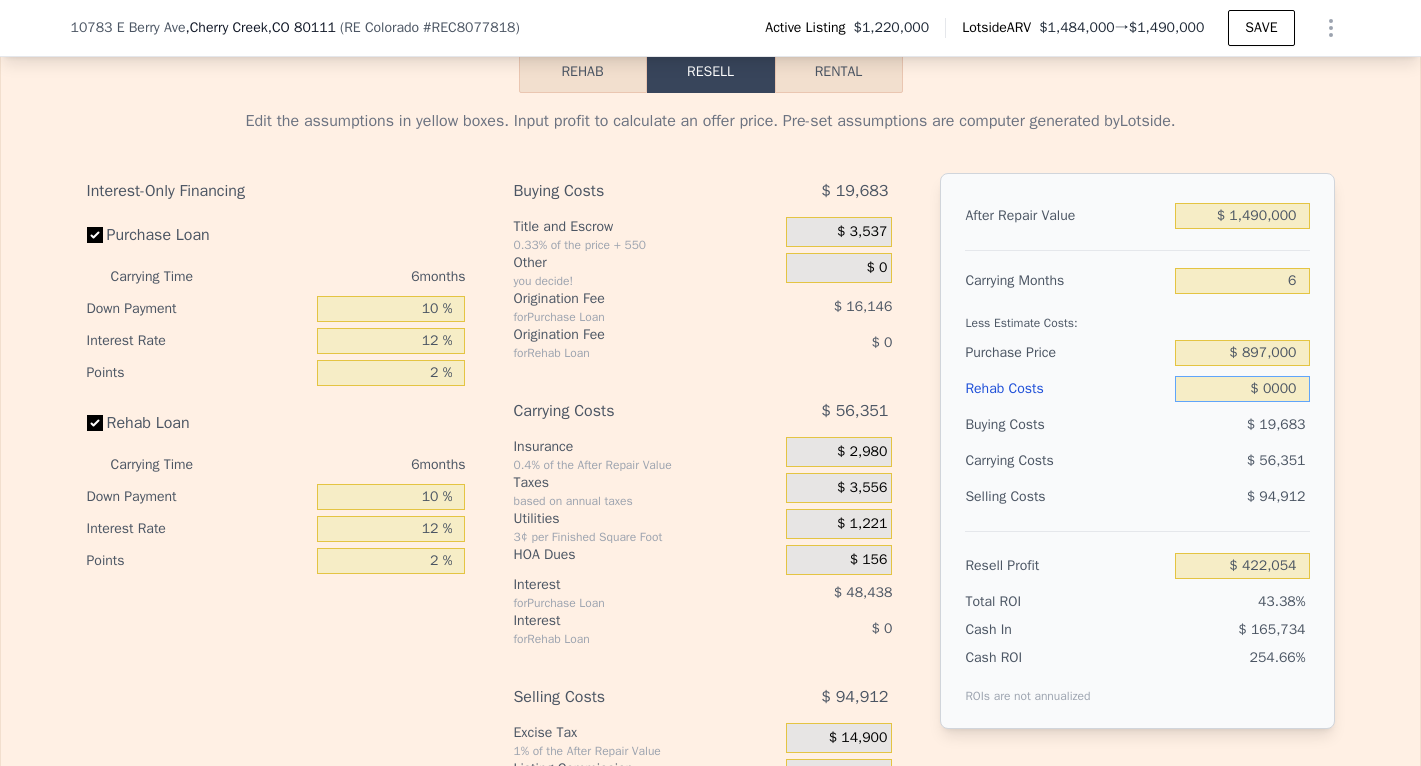 type on "$ 20,000" 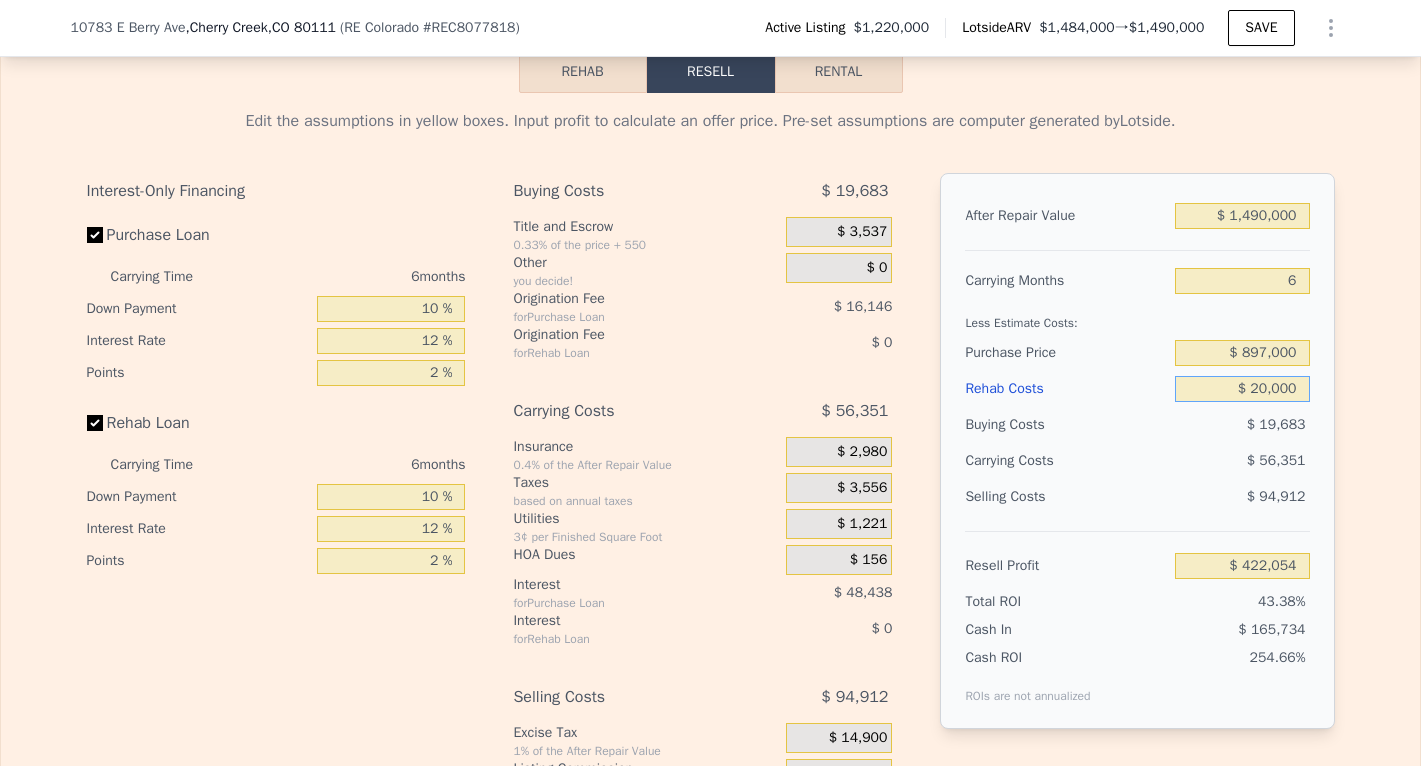 type on "$ 400,614" 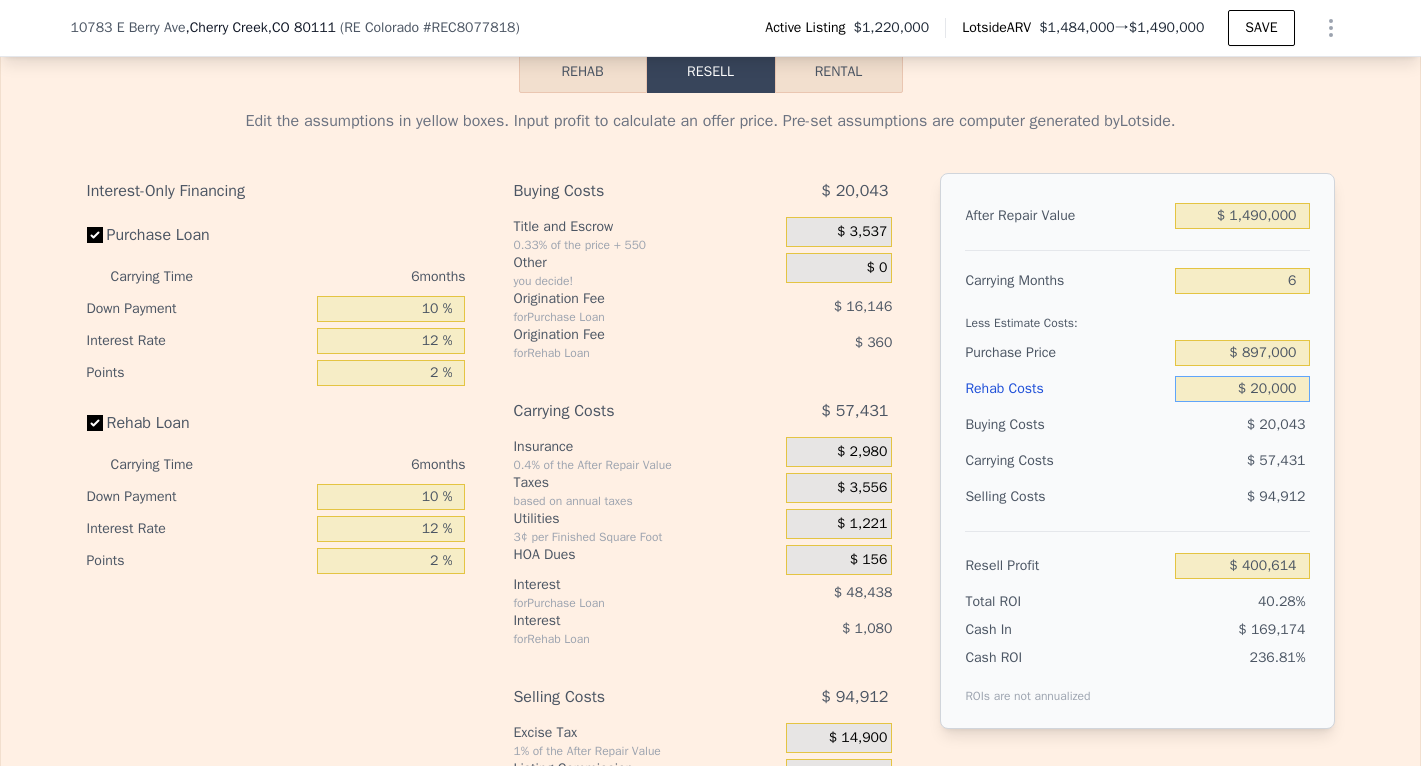 type on "$ 250,000" 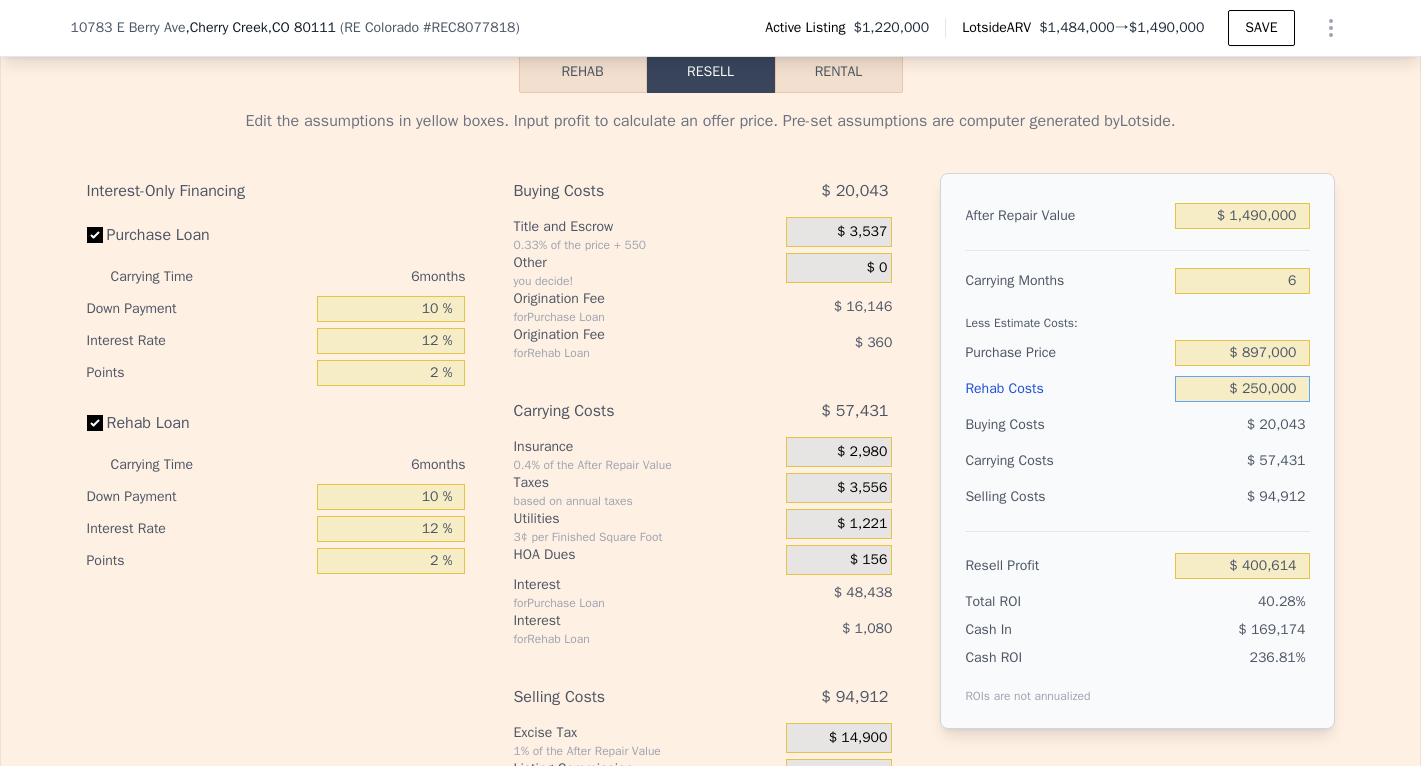 type on "$ 154,054" 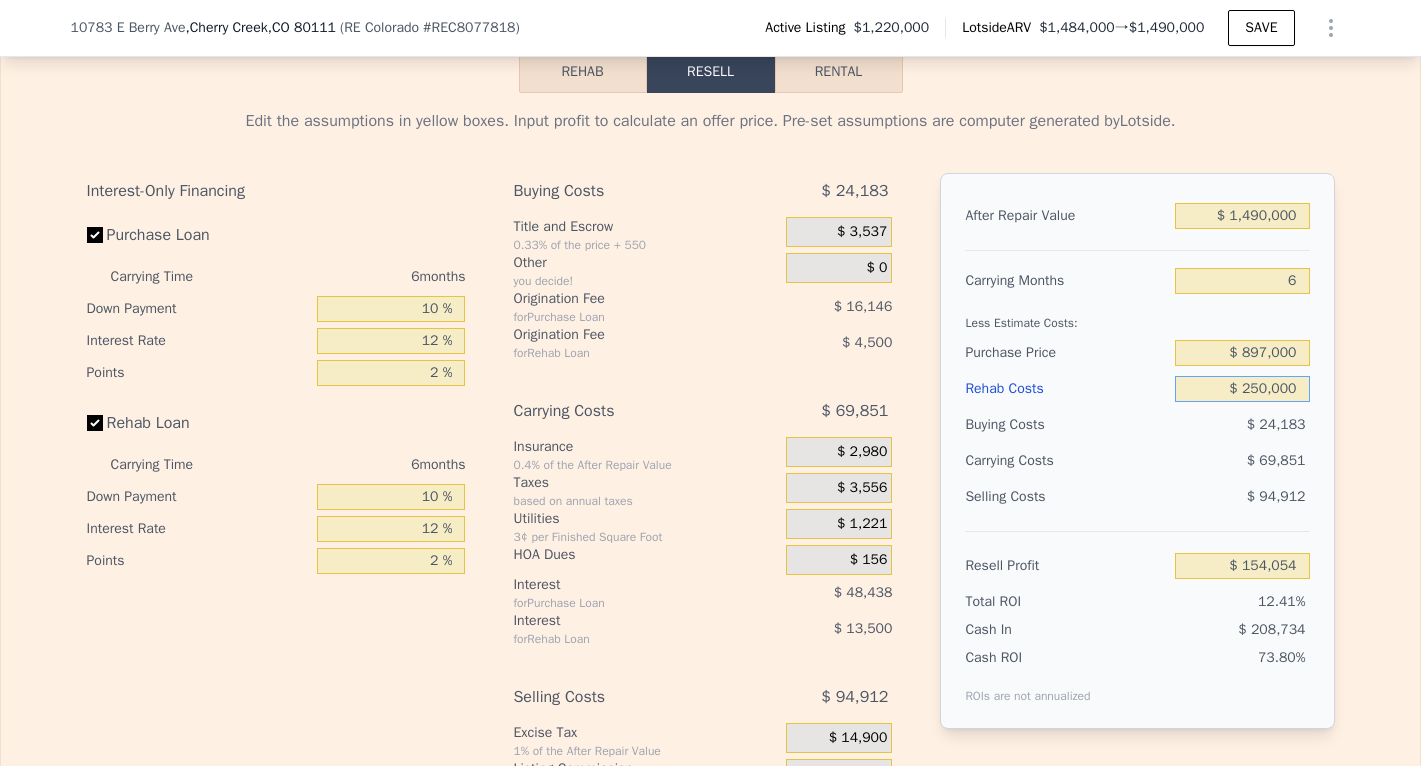type on "$ 250,000" 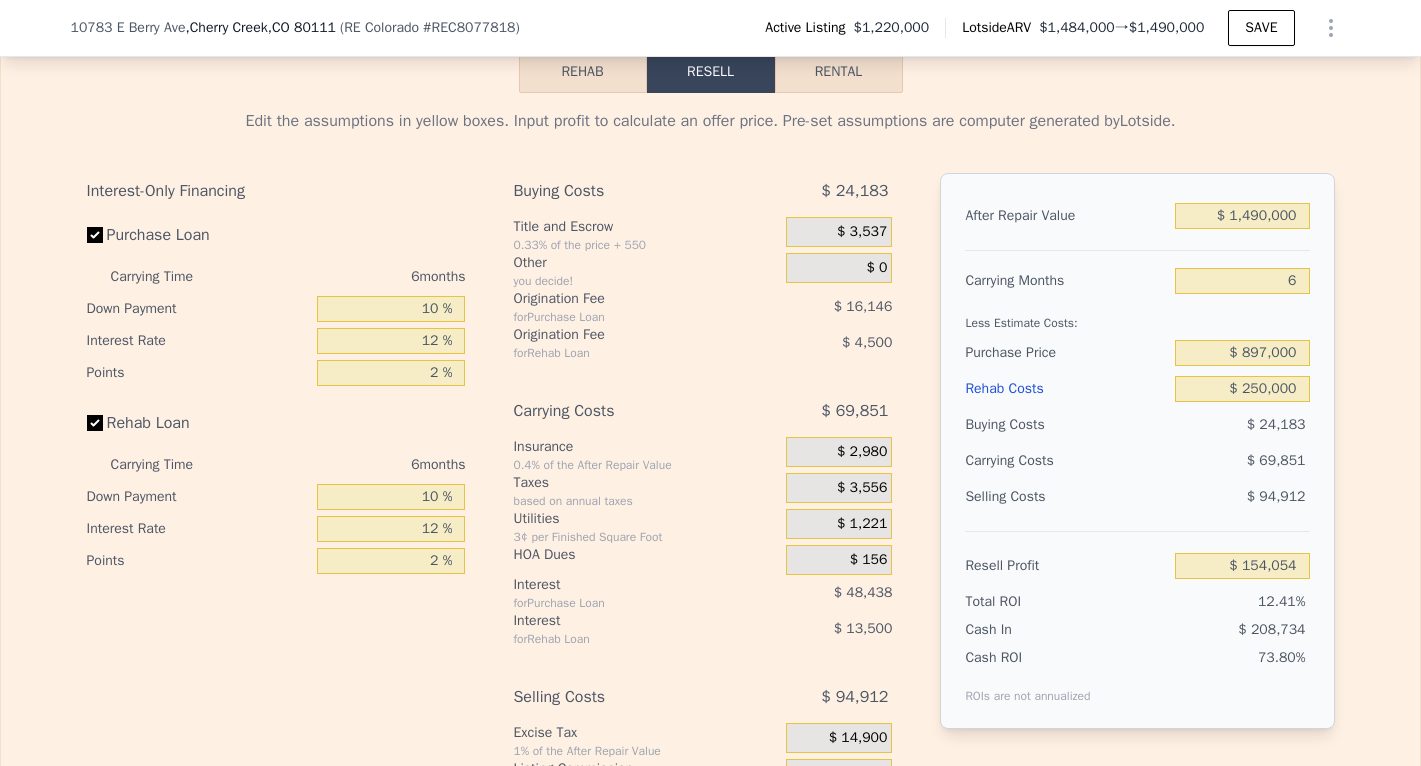 click on "$ 24,183" at bounding box center (1242, 425) 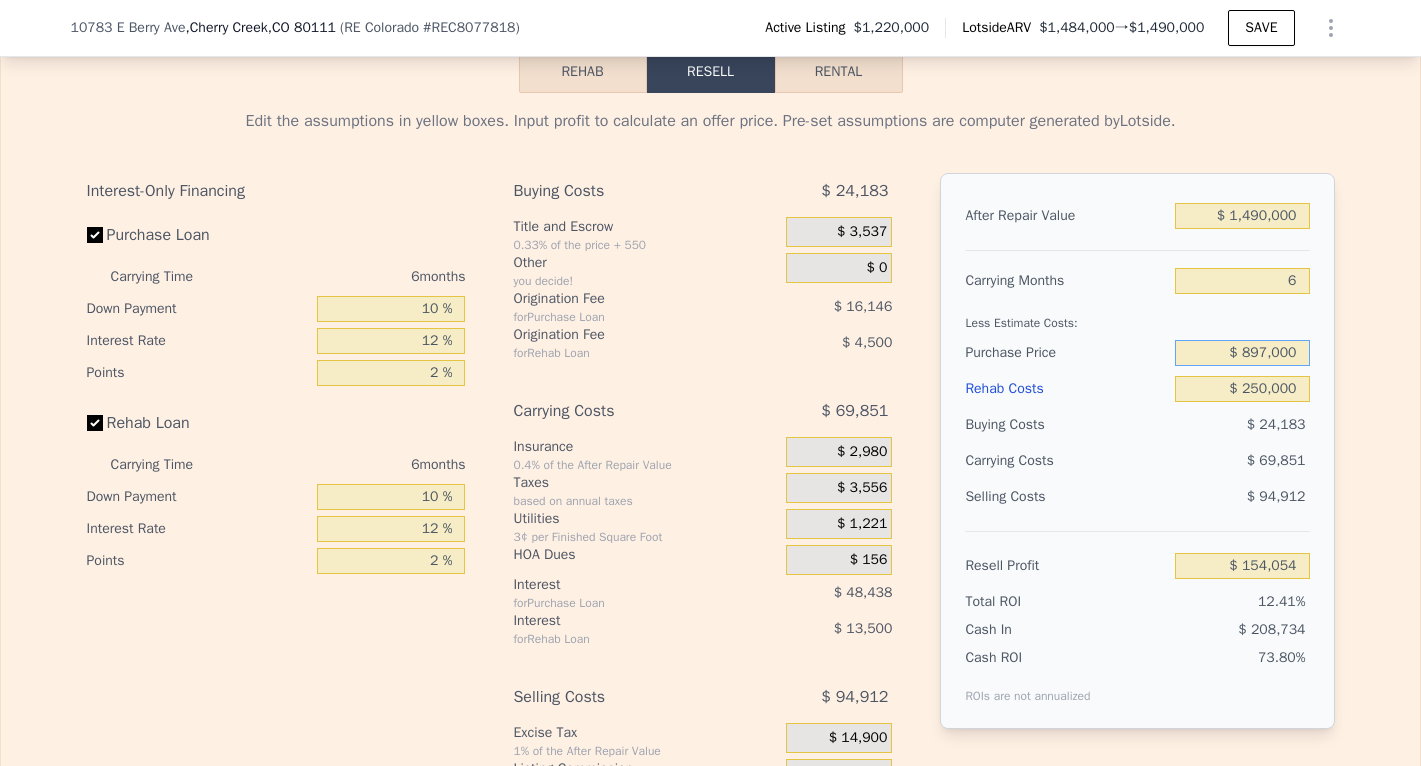 click on "$ 897,000" at bounding box center [1242, 353] 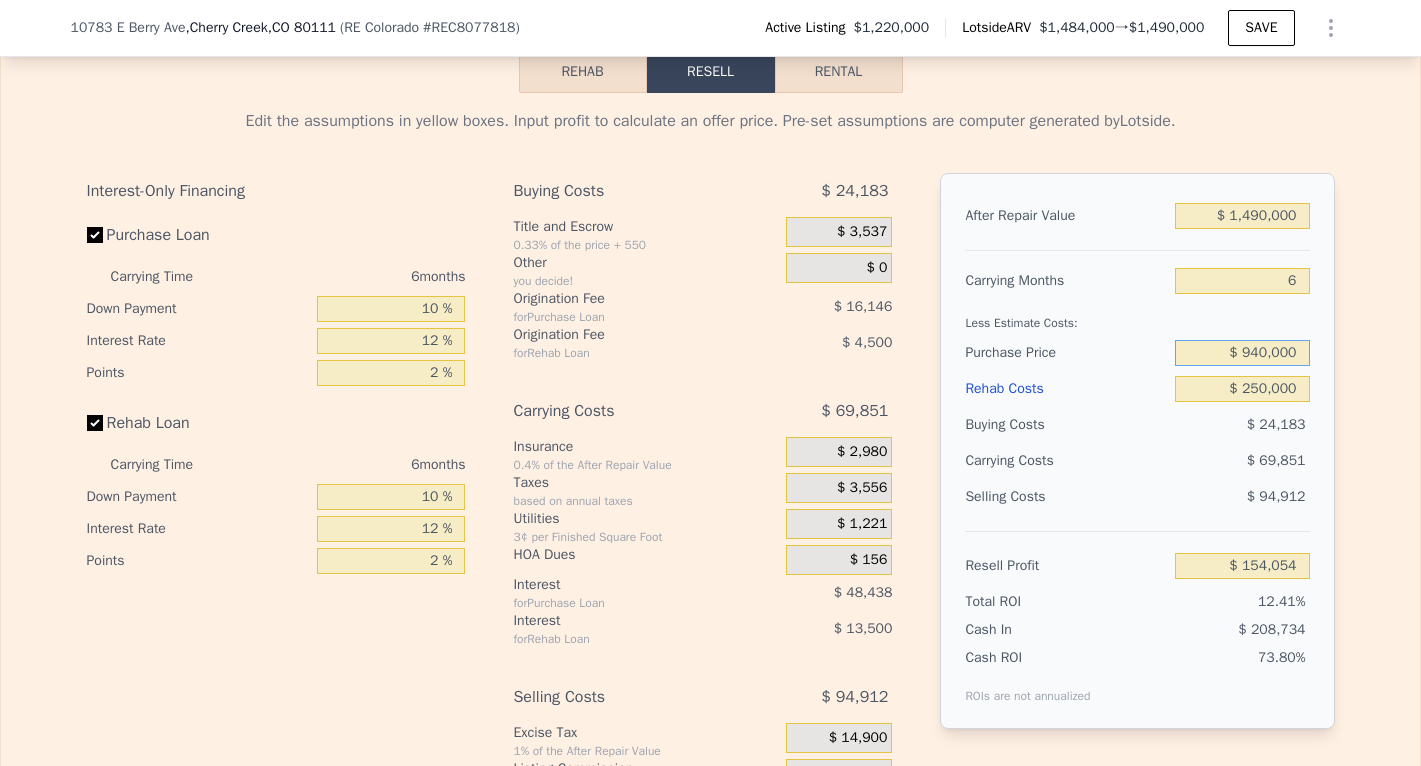 type on "$ 940,000" 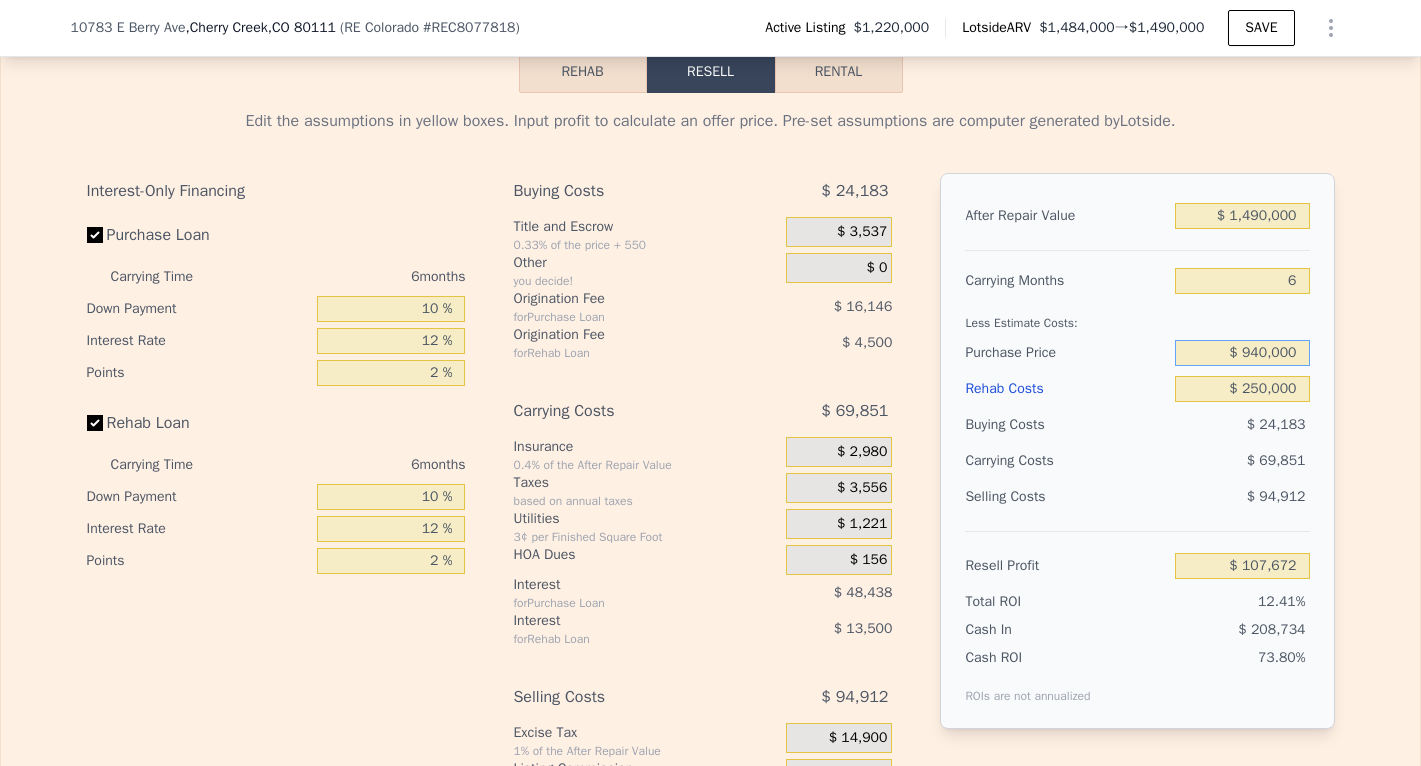type on "$ 107,815" 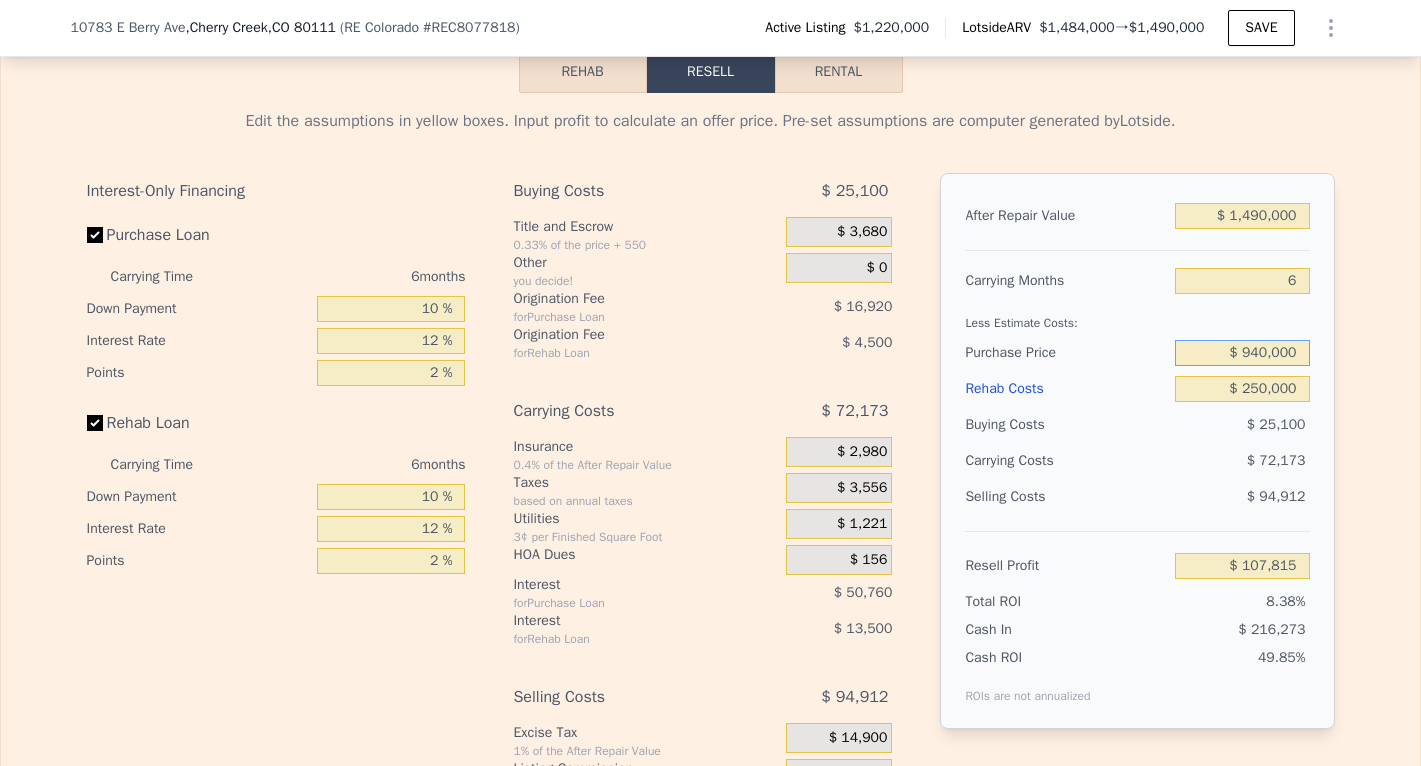 click on "$ 940,000" at bounding box center [1242, 353] 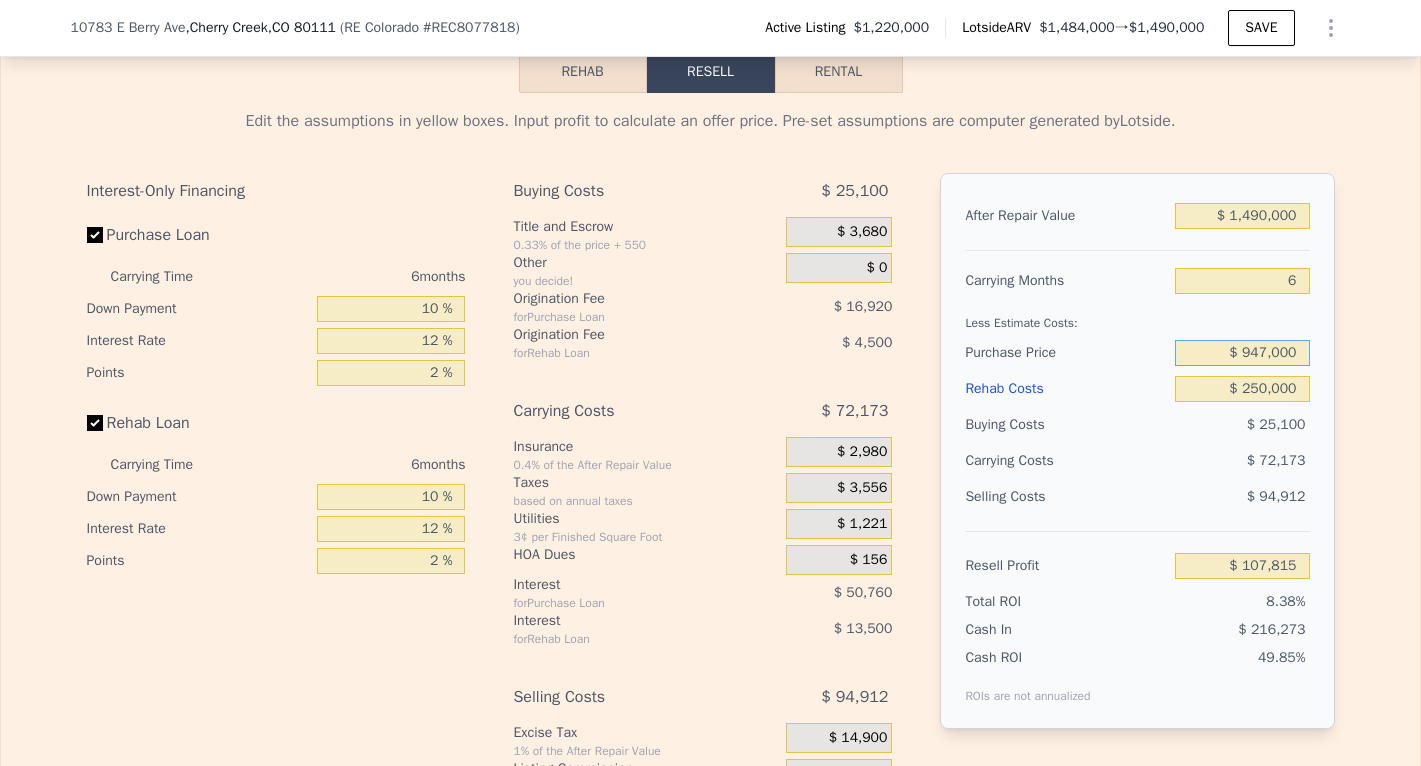type on "$ 947,000" 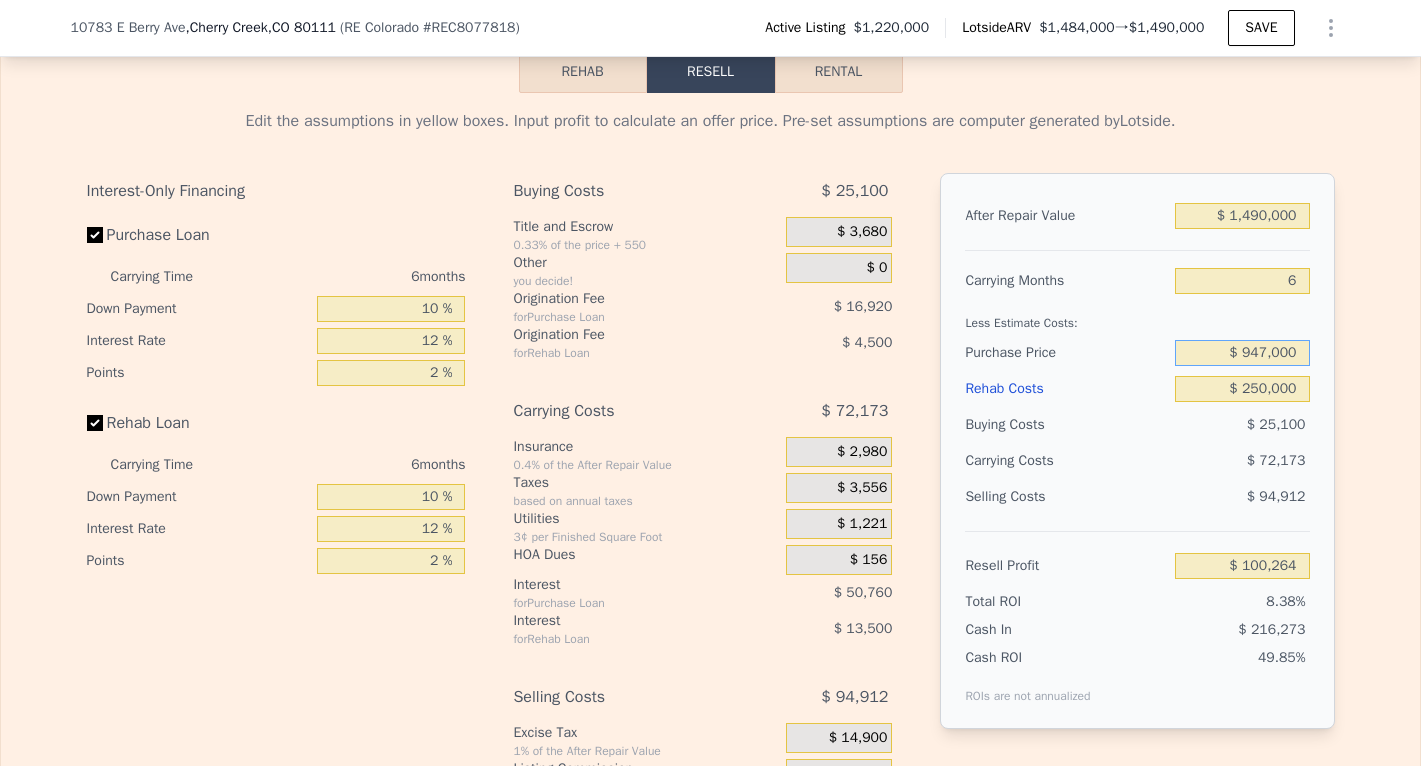 type on "$ 100,287" 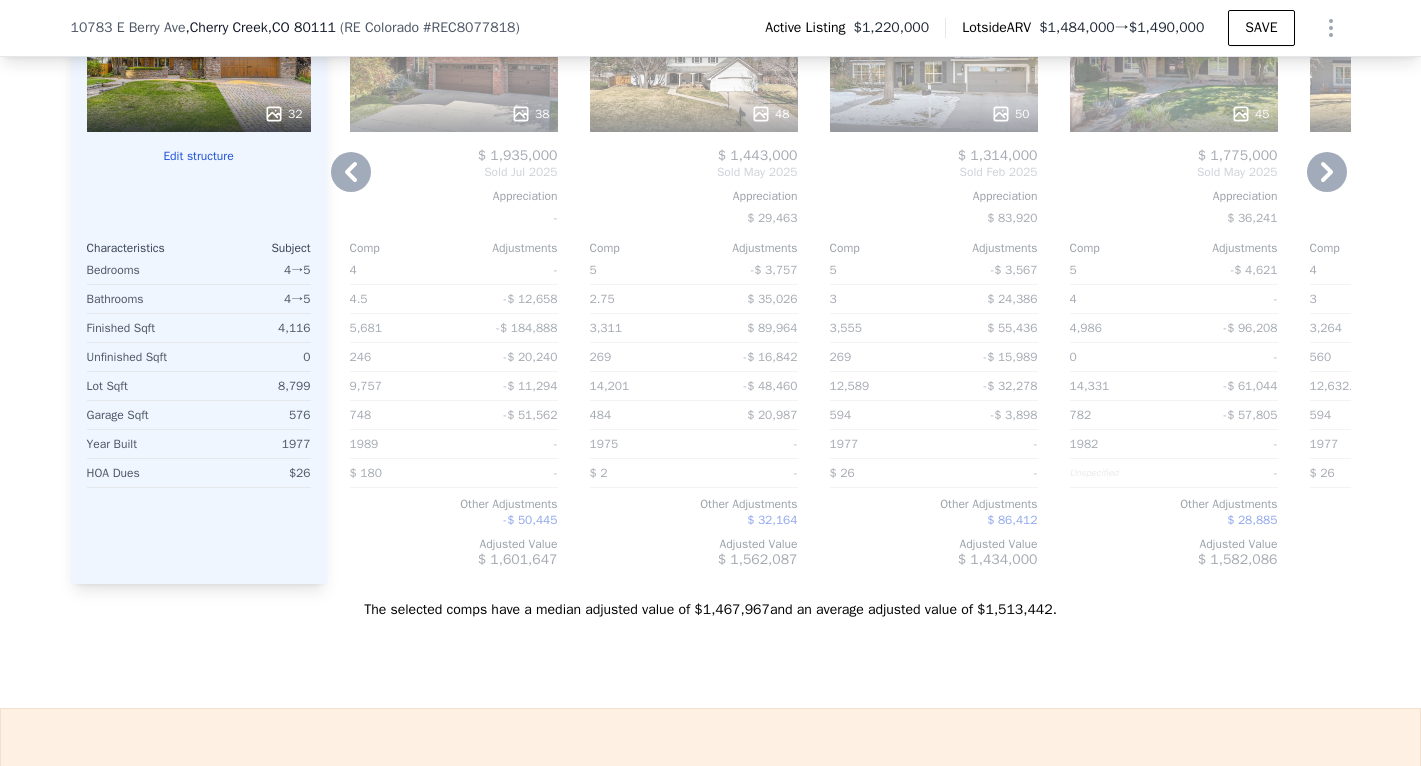 scroll, scrollTop: 2279, scrollLeft: 0, axis: vertical 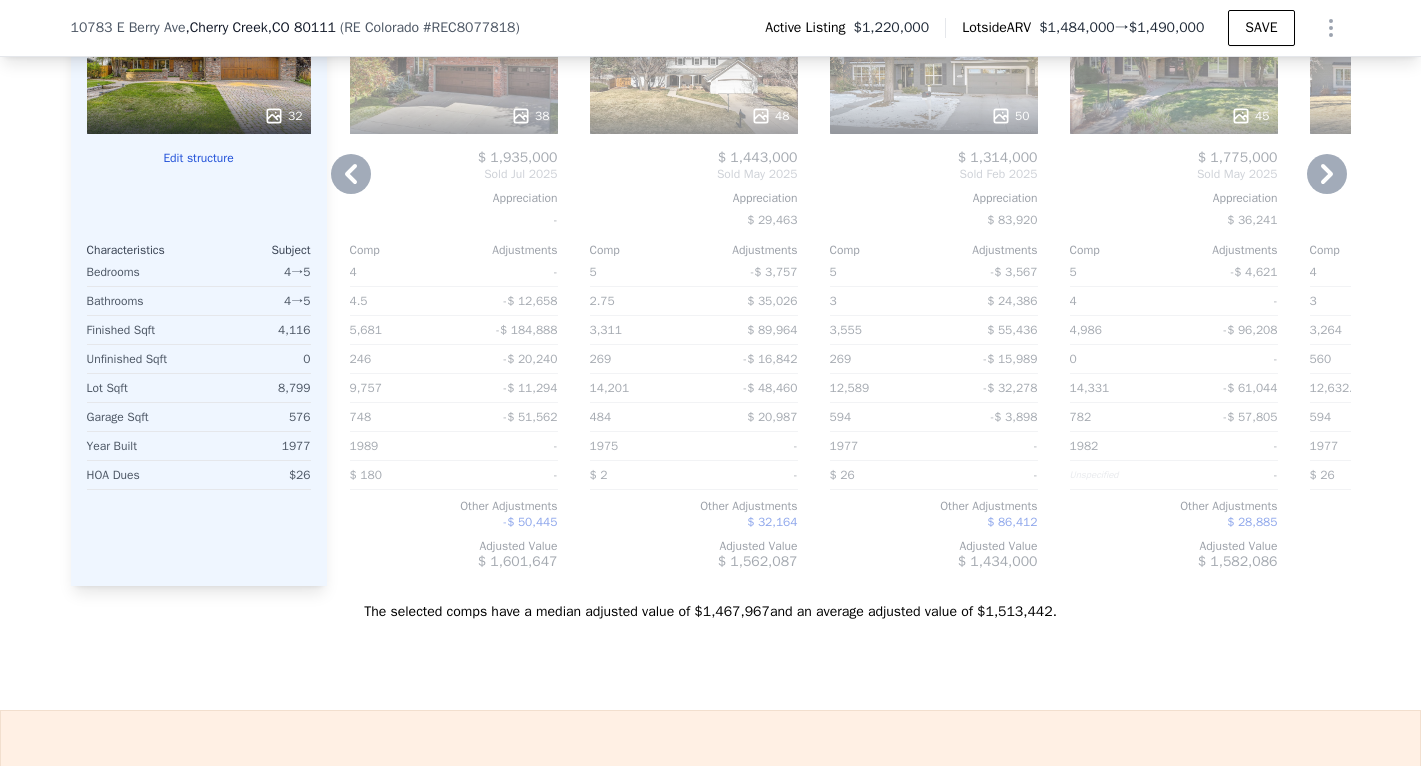 click on "Comp  Y ( 0.13  miles) 10869 E Crestridge Cir RE Colorado  # REC1909903 49 $ 1,499,000 Sold   Apr [DATE] Appreciation $ 72,683 Comp Adjustments 5 -$ 4,010 2.75 $ 37,386 3,693 $ 45,239 0 - 9,932 -$ 10,849 634 -$ 14,123 1978 - $ 25 - Other Adjustments $ 71,807 Adjusted Value $ 1,622,611 Comp  C ( 0.36  miles) 5214 S Ironton Way RE Colorado  # REC6806067 50 $ 1,304,021 Sold   Apr [DATE] Appreciation $ 63,229 Comp Adjustments 5 -$ 3,488 2.5 $ 42,931 3,381 $ 74,693 0 - 10,106 -$ 10,887 576 - 1981 - $ 26 - Other Adjustments $ 62,299 Adjusted Value $ 1,467,967 Comp  E ( 0.06  miles) 5468 S Iola Way RE Colorado  # REC6704812 49 $ 1,603,000 Sold   Oct [DATE] Appreciation $ 181,084 Comp Adjustments 4 - 3.25 $ 21,546 3,965 $ 17,074 175 -$ 13,275 12,894 -$ 44,510 736 -$ 44,224 1977 - $ 42 - Other Adjustments $ 194,245 Adjusted Value $ 1,731,767 Comp  F ( 0.52  miles) 5126 S Kenton Way RE Colorado  # REC2440260 34 $ 1,495,000 Sold   May [DATE] Appreciation $ 30,524 Comp Adjustments 6 -$ 7,784 3.5 $ 11,405 4,355 -$ 22,260 -" at bounding box center [839, 250] 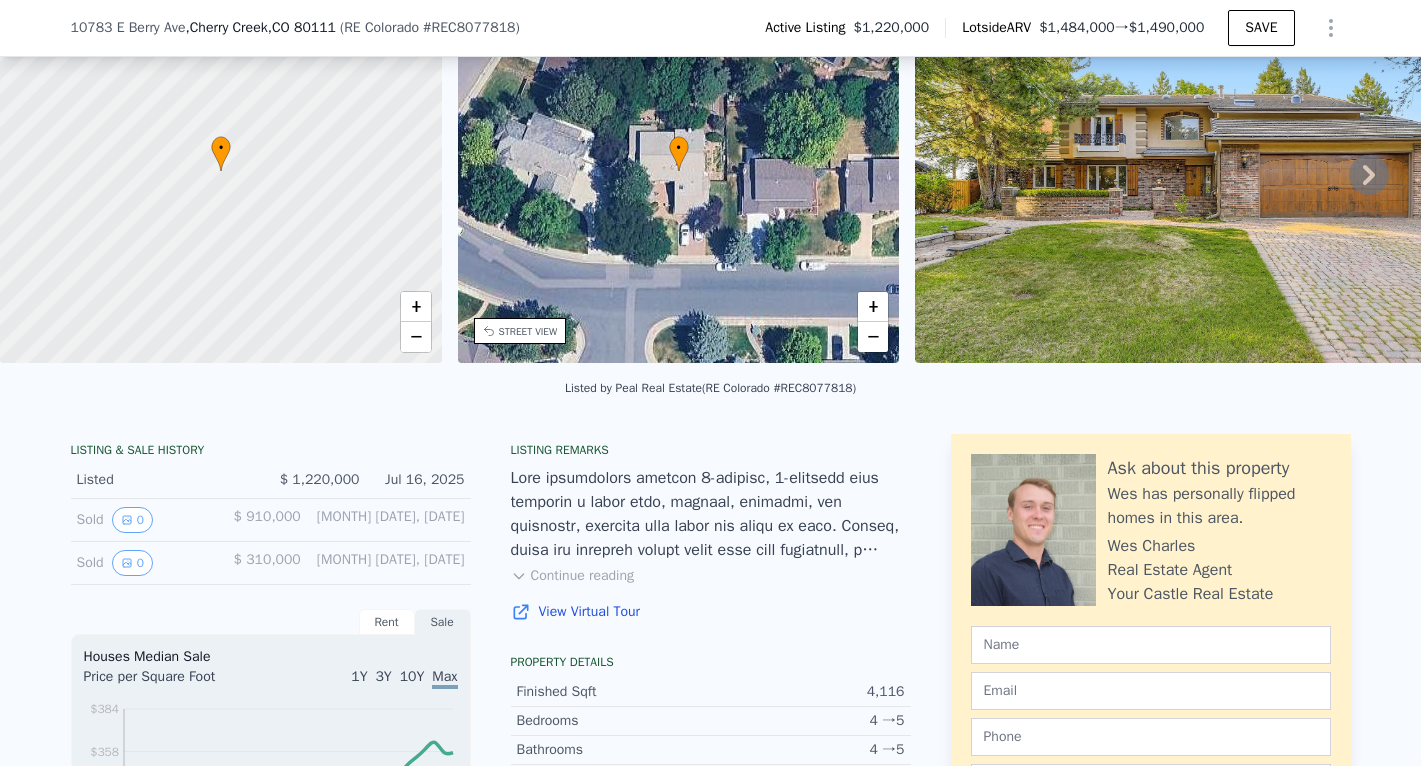 scroll, scrollTop: 132, scrollLeft: 0, axis: vertical 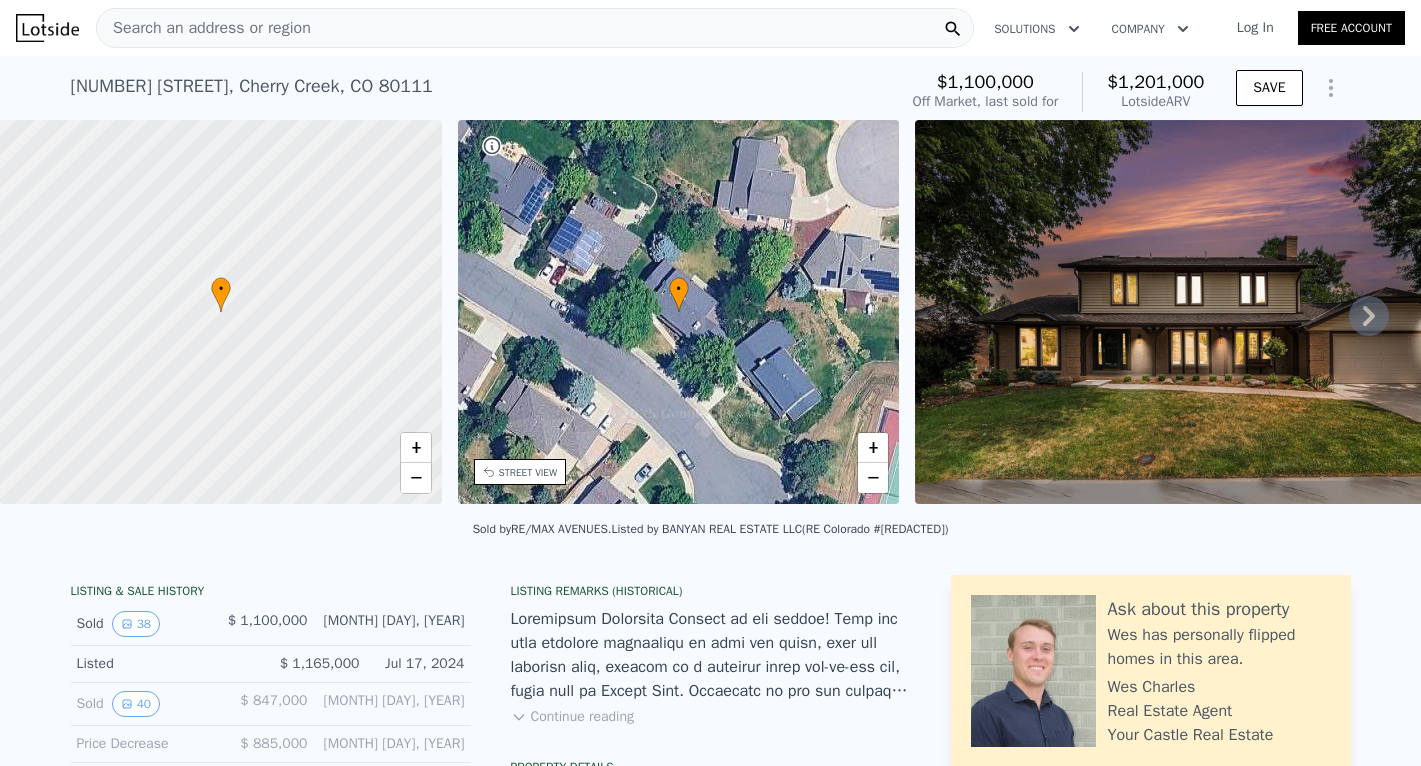 click at bounding box center [221, 312] 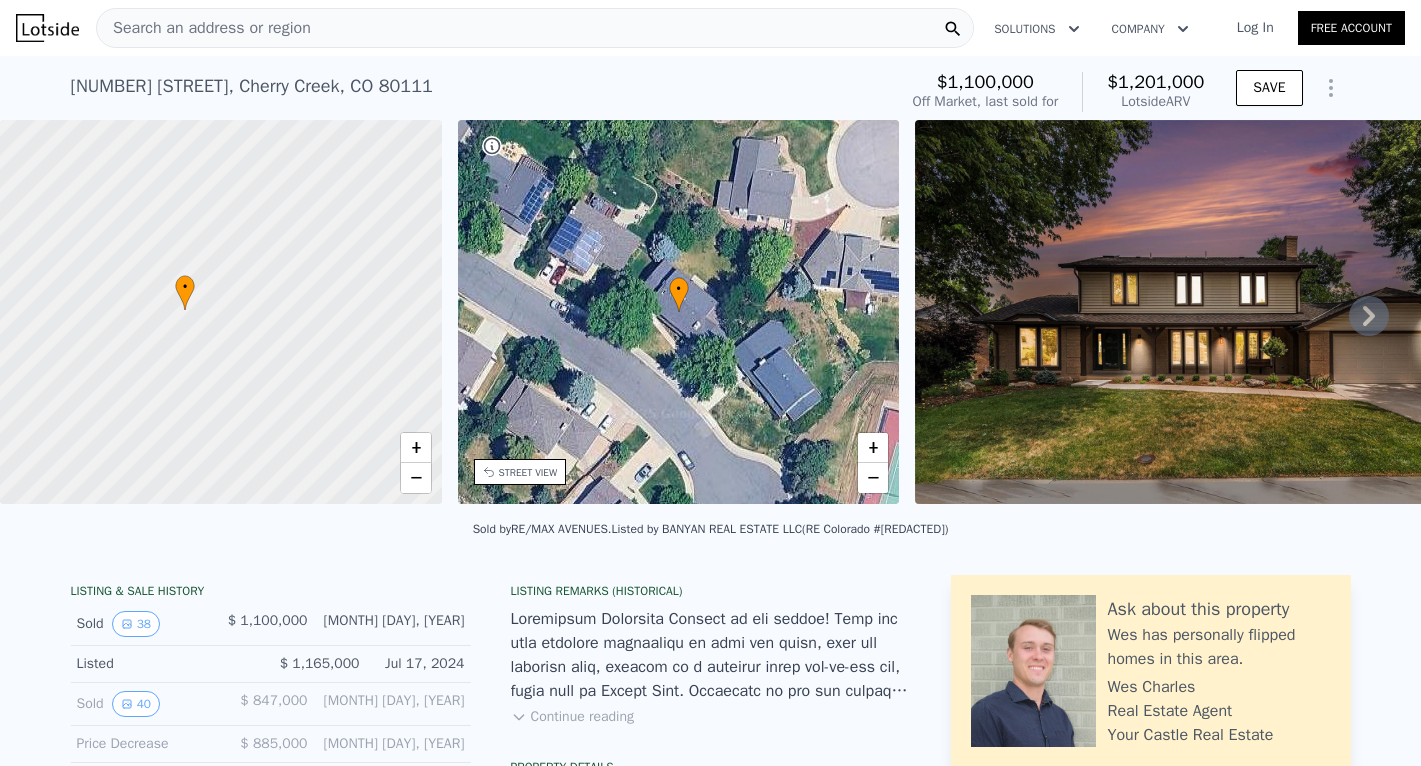click at bounding box center [221, 312] 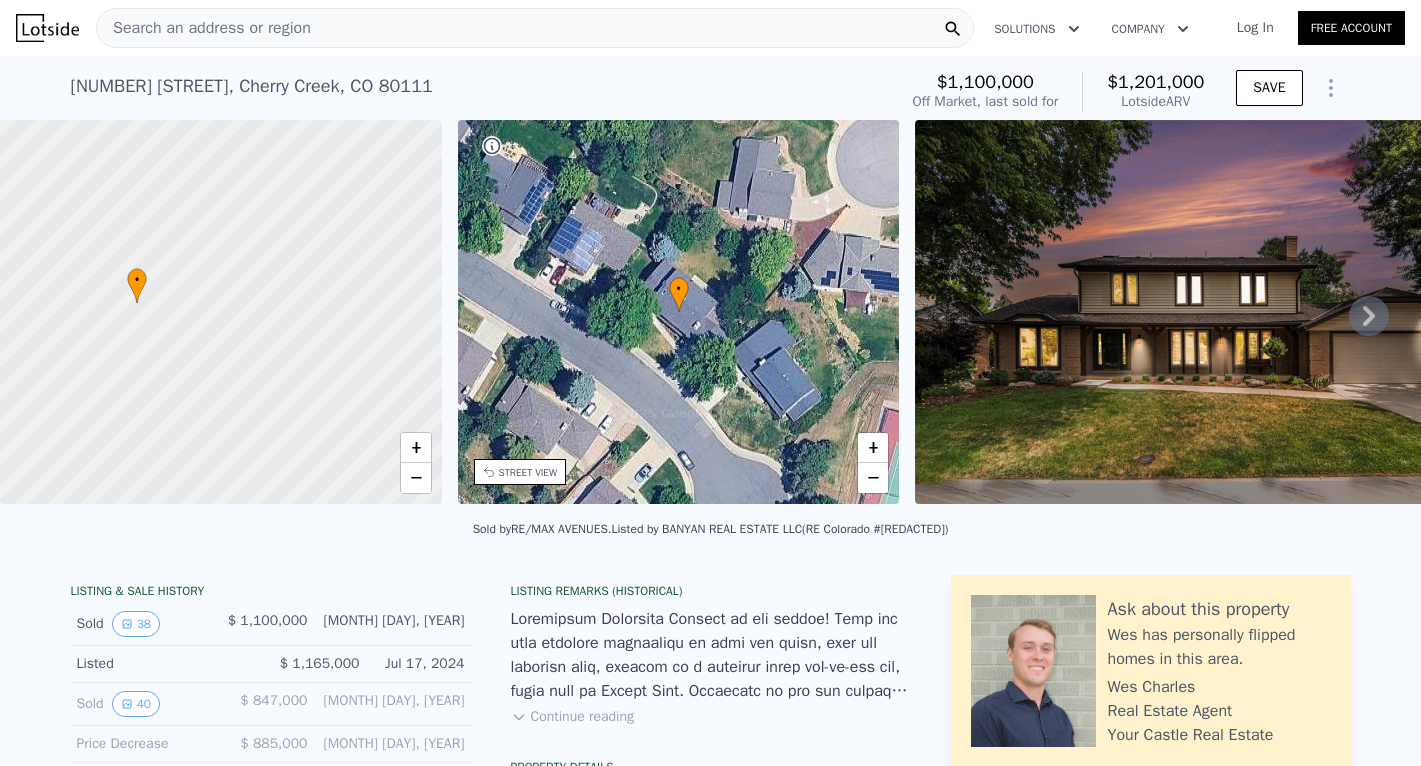 click at bounding box center [221, 312] 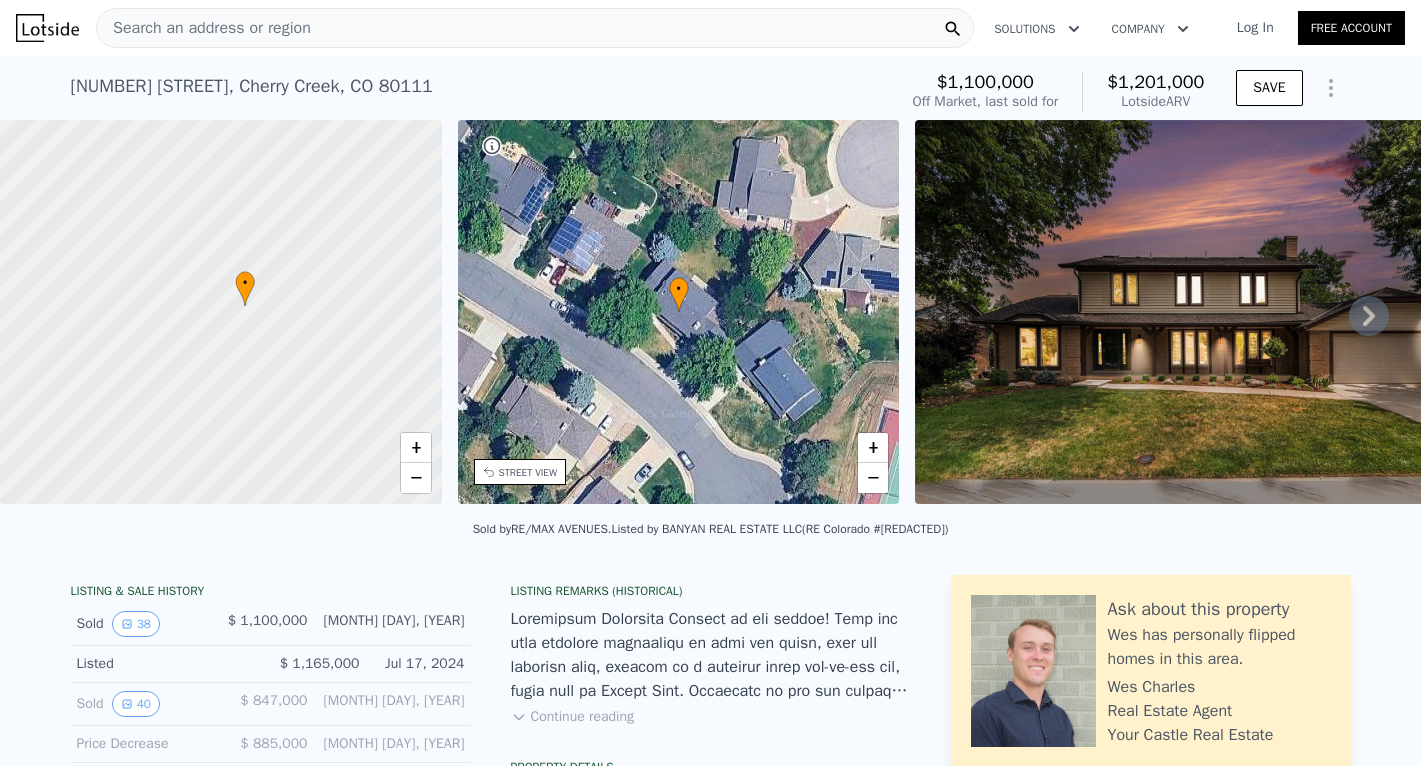 drag, startPoint x: 149, startPoint y: 337, endPoint x: 300, endPoint y: 386, distance: 158.75137 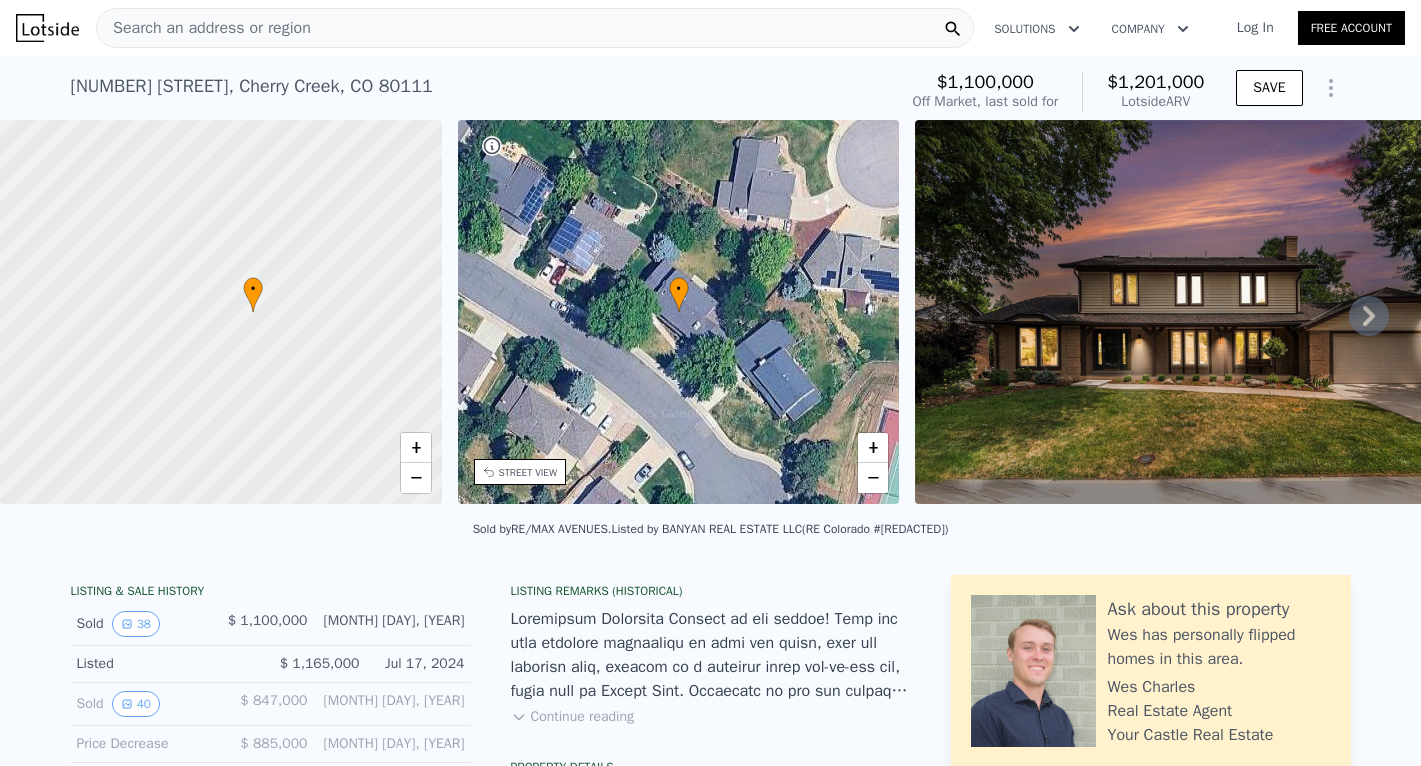 click at bounding box center [221, 312] 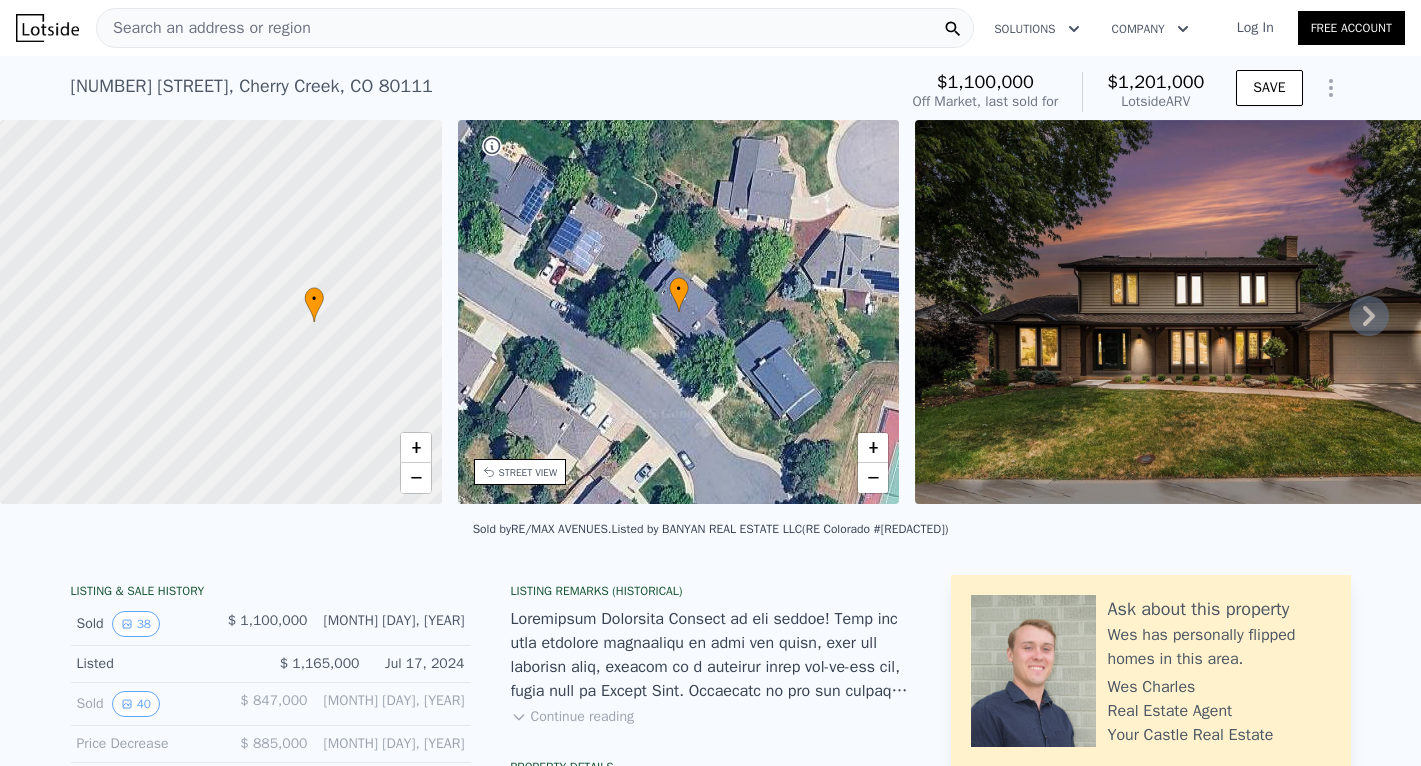 drag, startPoint x: 220, startPoint y: 323, endPoint x: 291, endPoint y: 374, distance: 87.41853 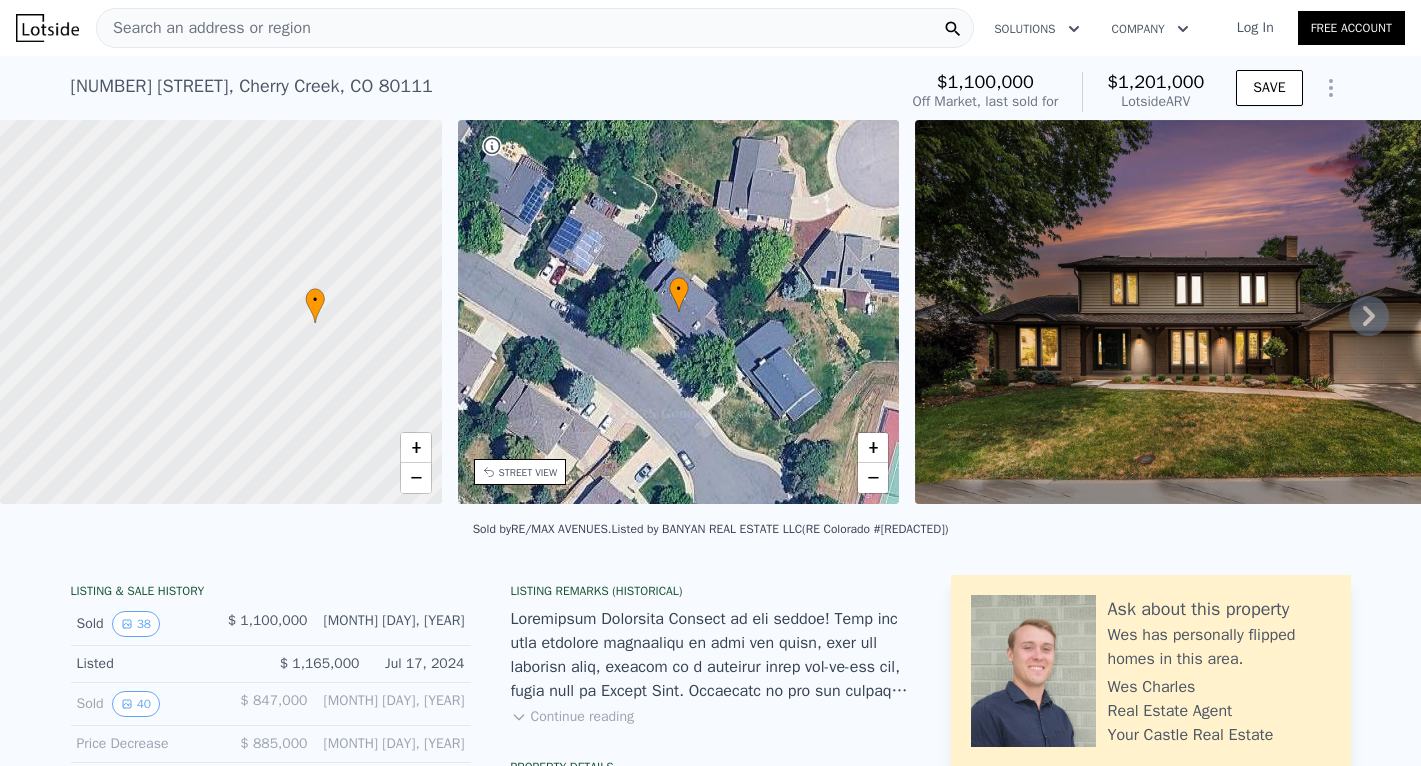 click at bounding box center (221, 312) 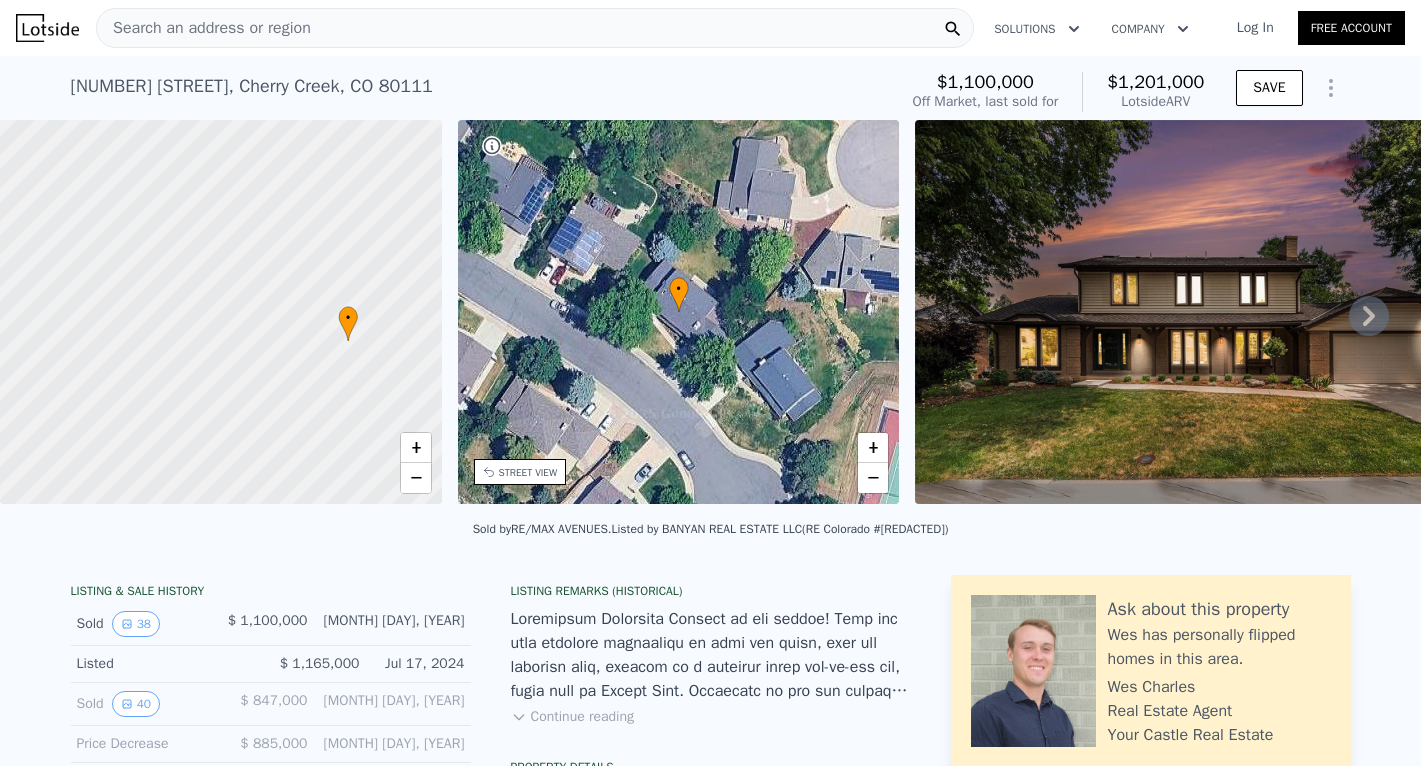 drag, startPoint x: 350, startPoint y: 328, endPoint x: 327, endPoint y: 376, distance: 53.225933 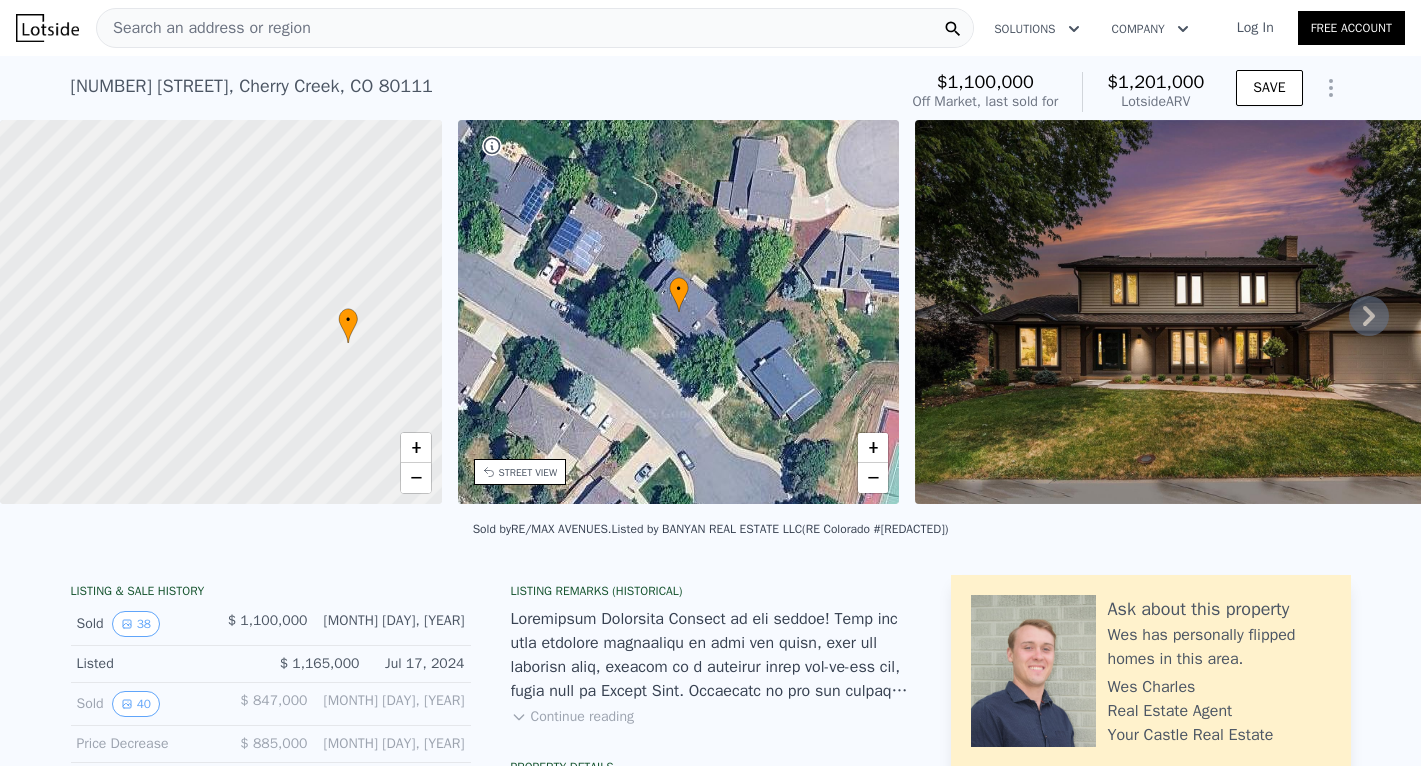click at bounding box center (221, 312) 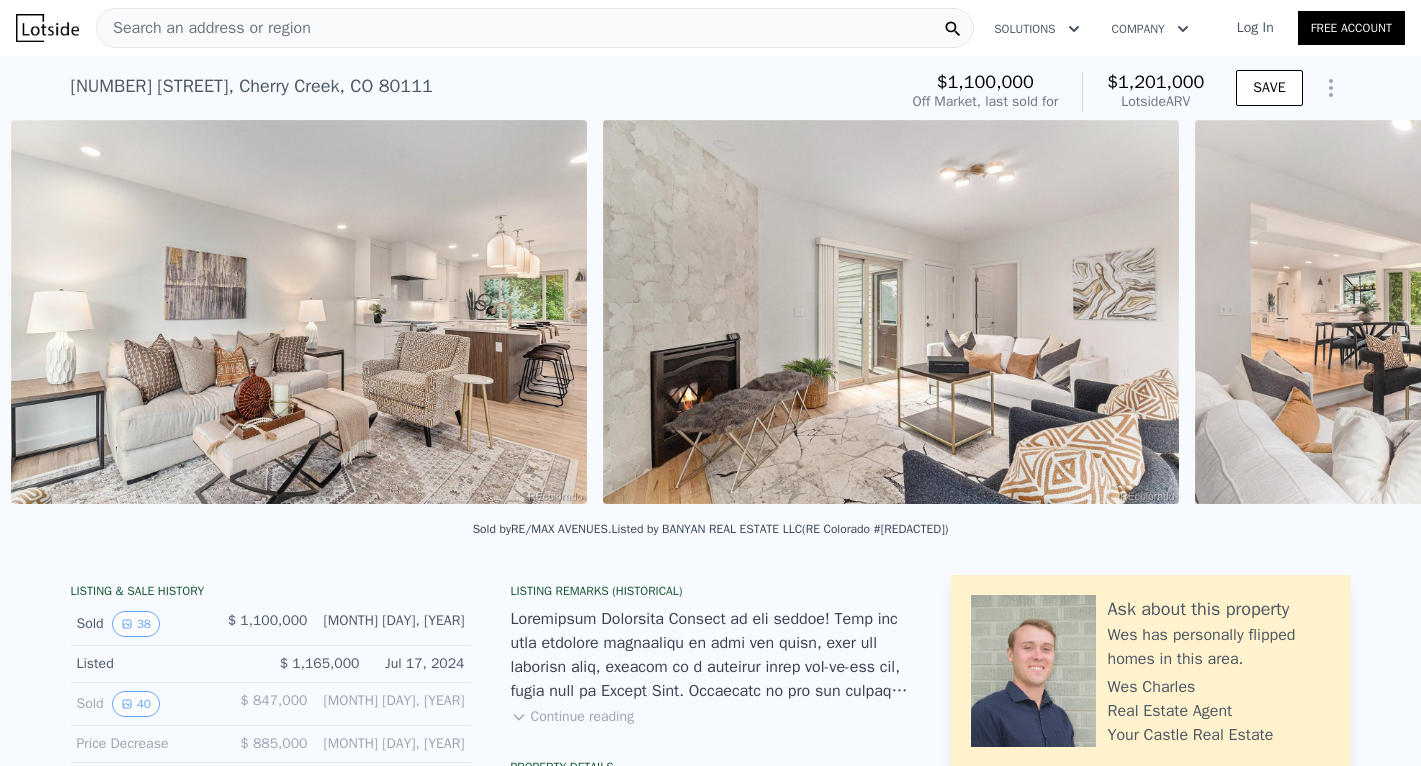 scroll, scrollTop: 0, scrollLeft: 2693, axis: horizontal 